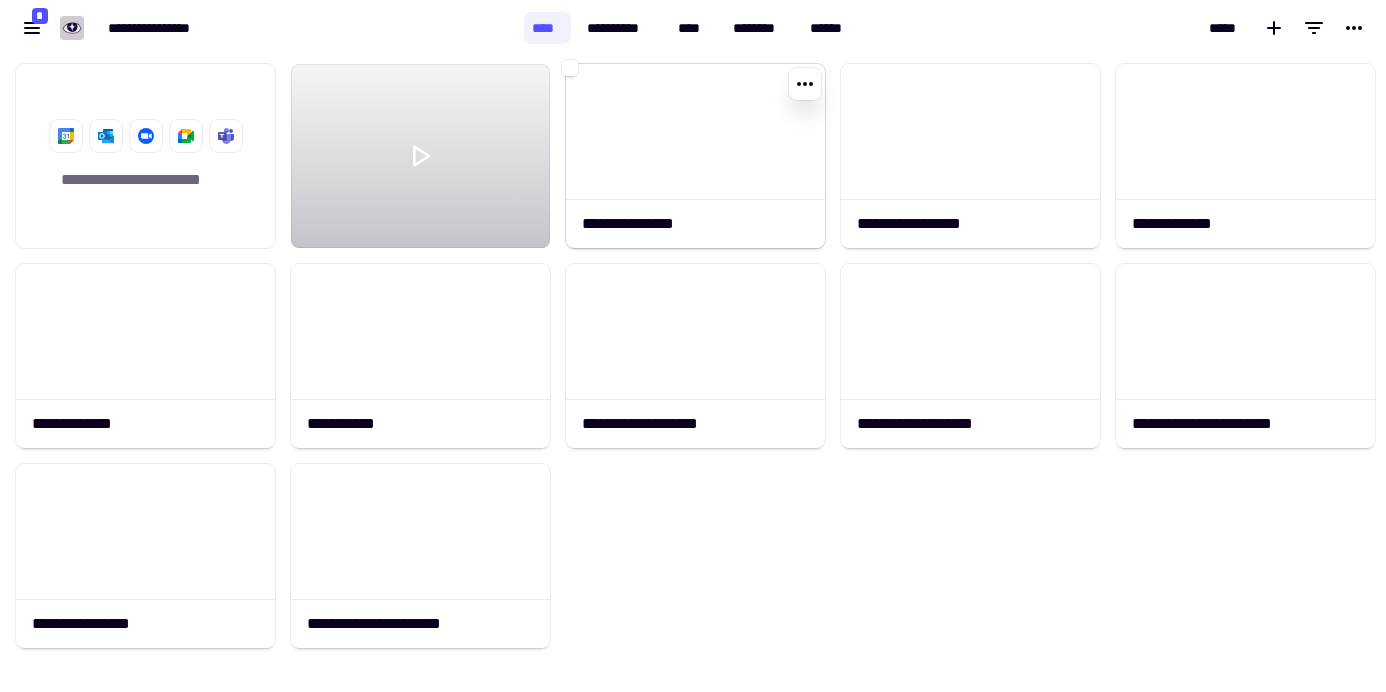 scroll, scrollTop: 0, scrollLeft: 0, axis: both 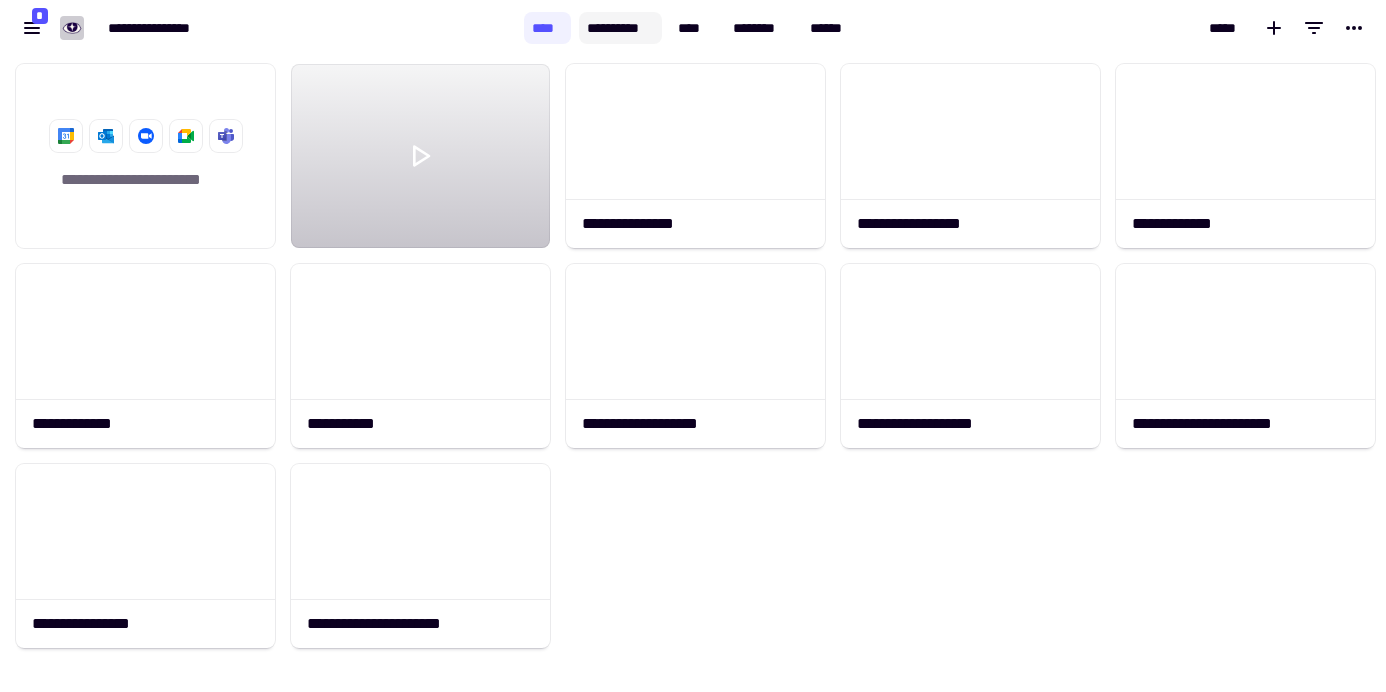 click on "**********" 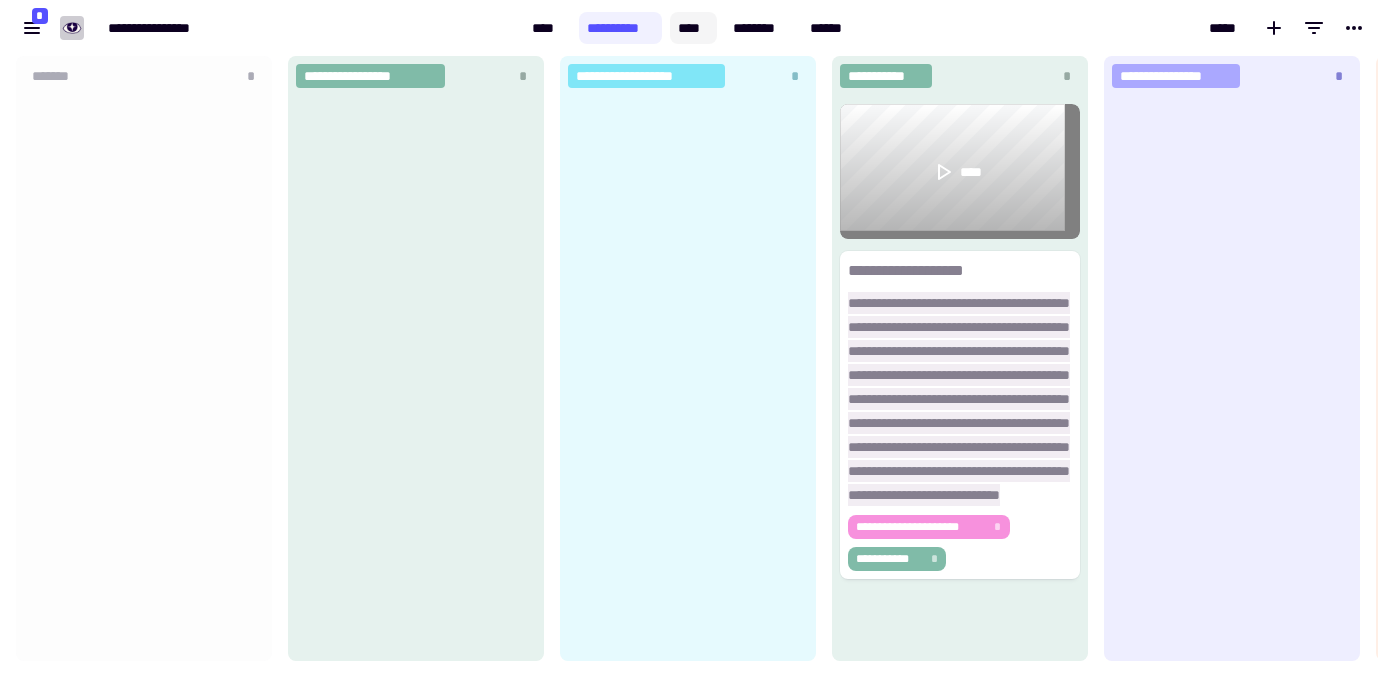 scroll, scrollTop: 16, scrollLeft: 16, axis: both 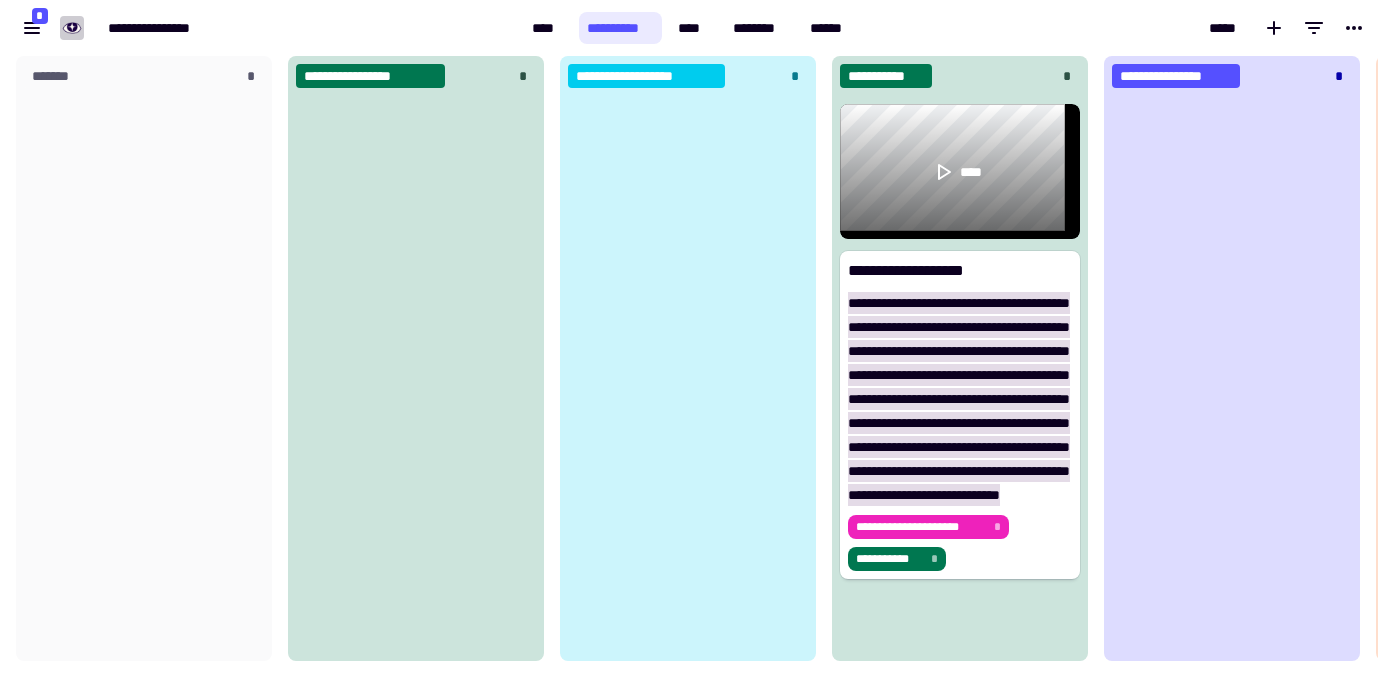 click on "**********" 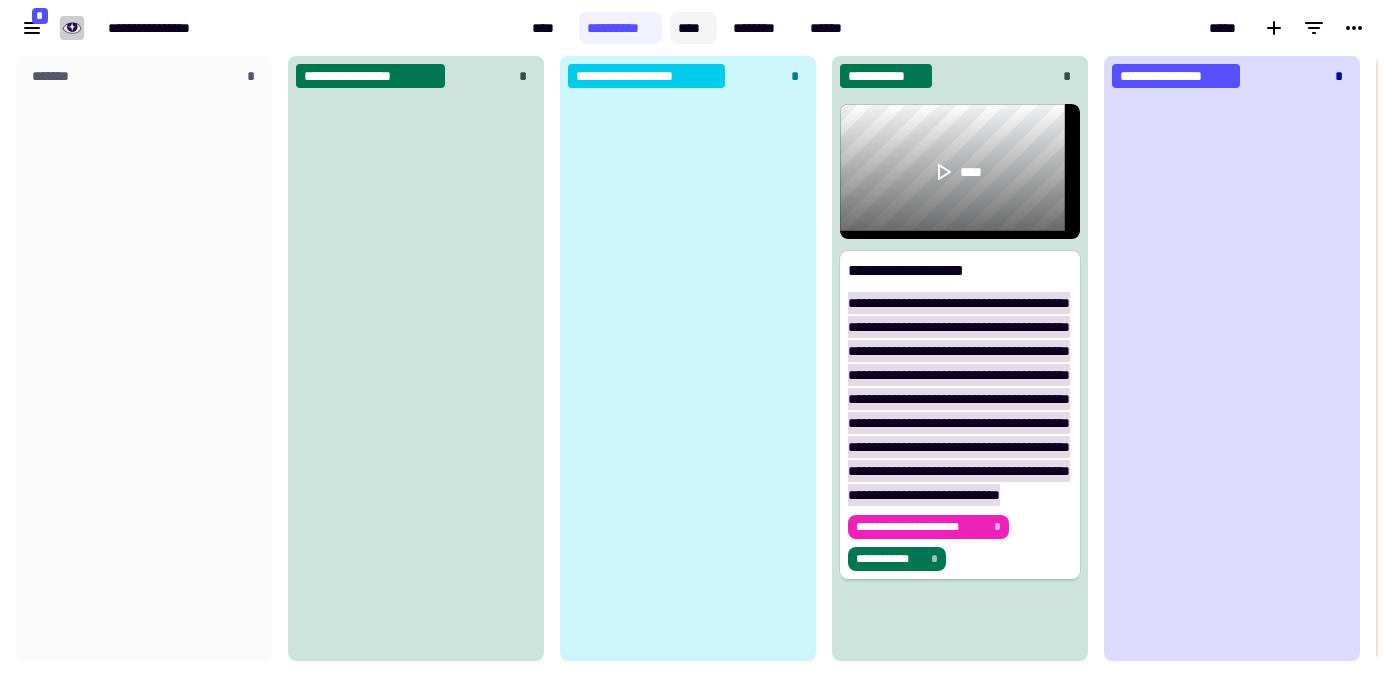 click on "****" 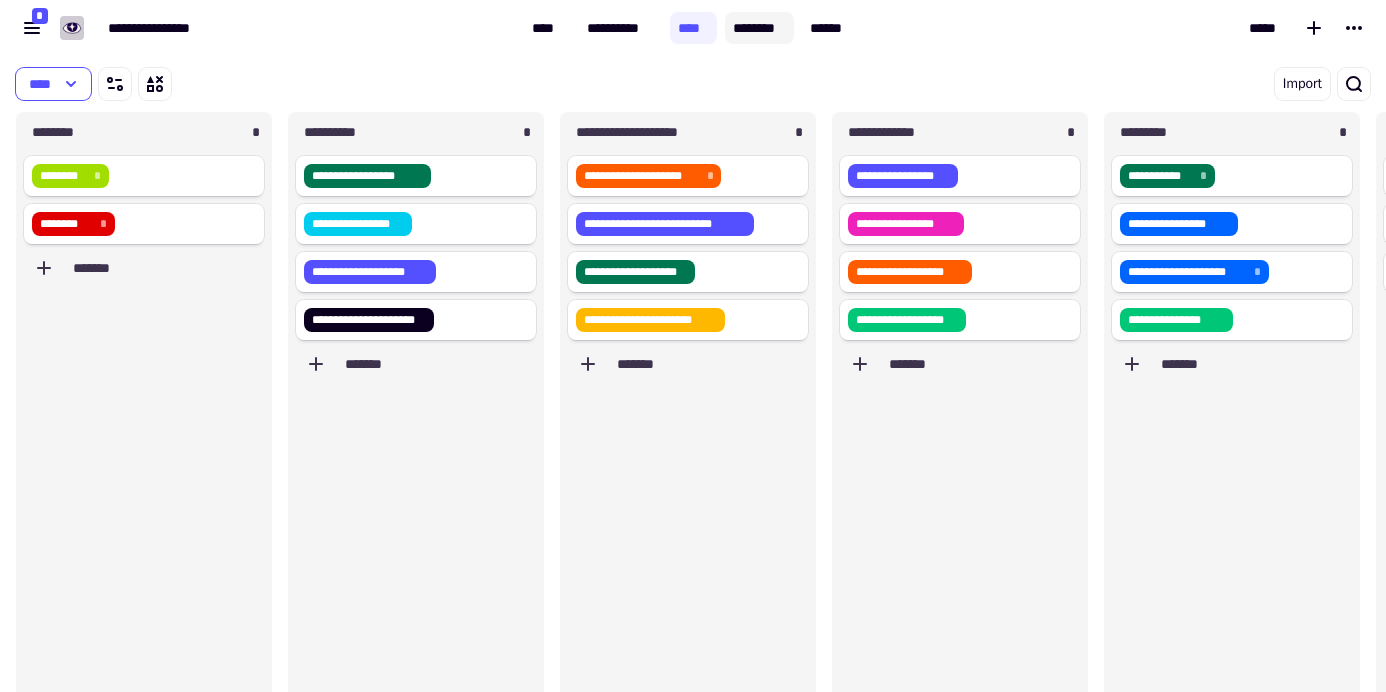 click on "********" 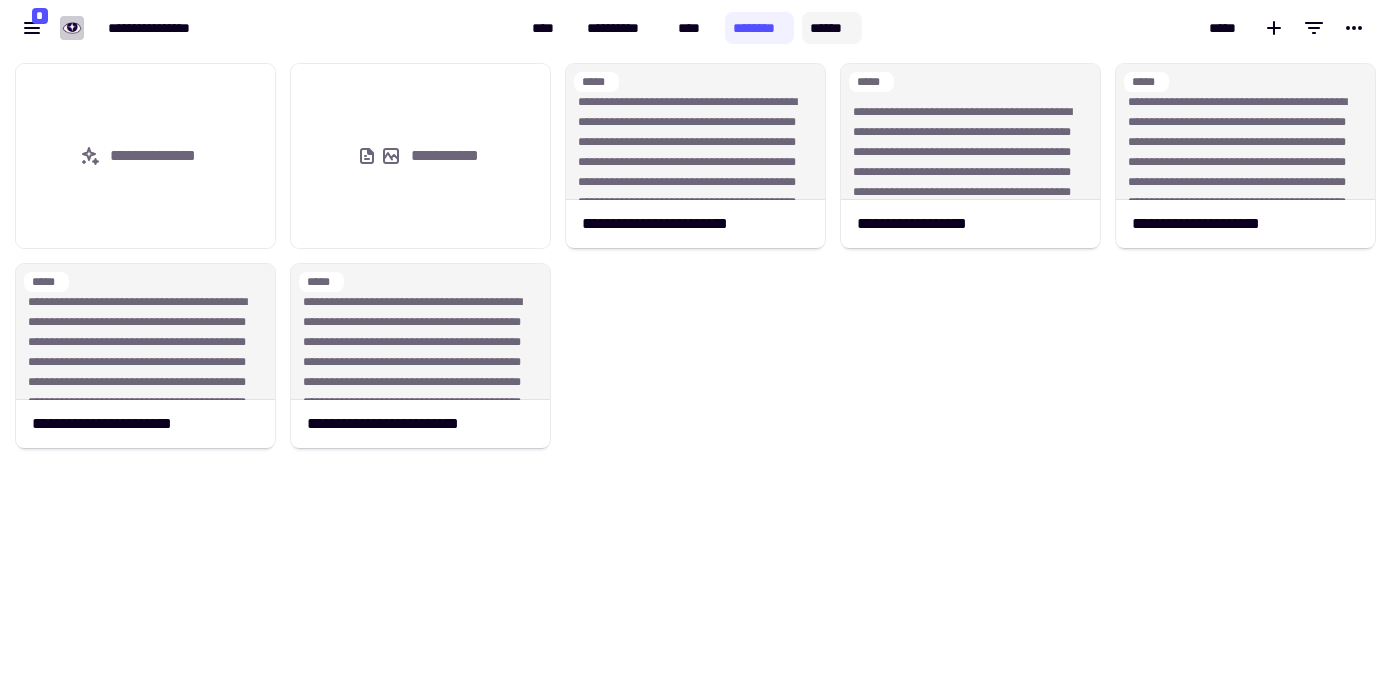 click on "******" 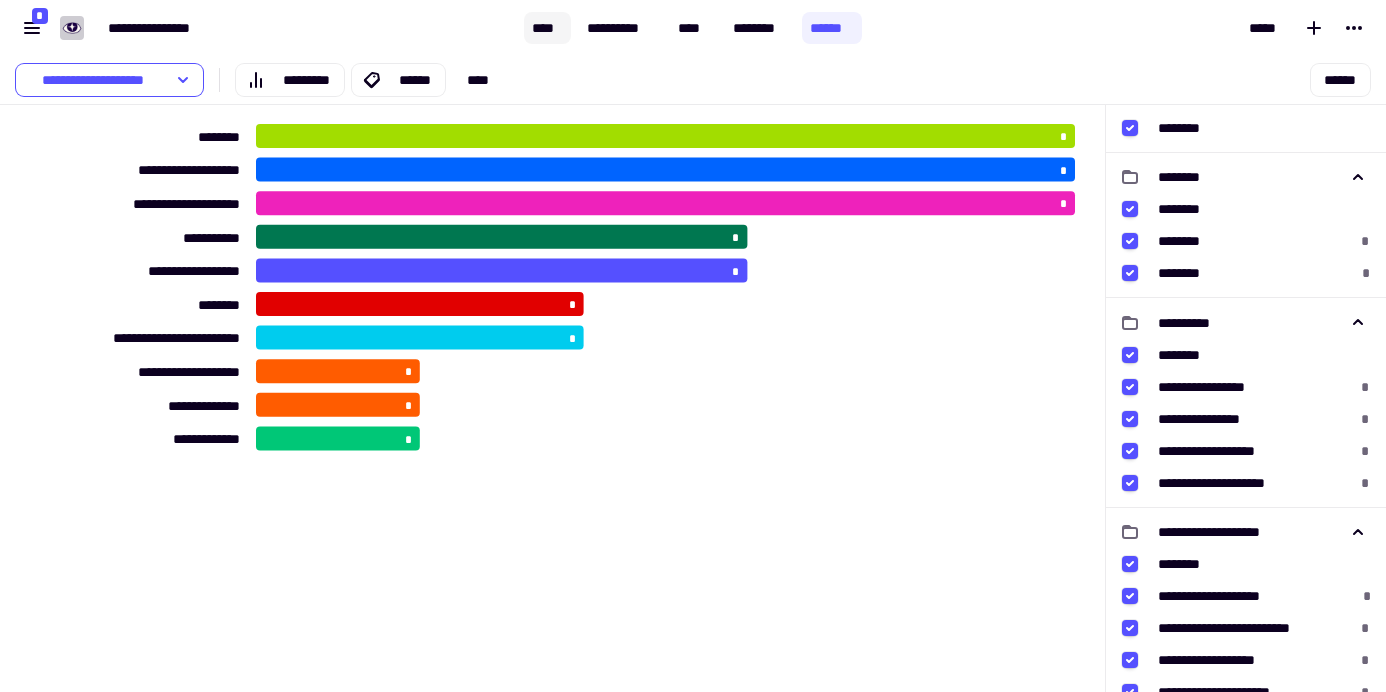 click on "****" 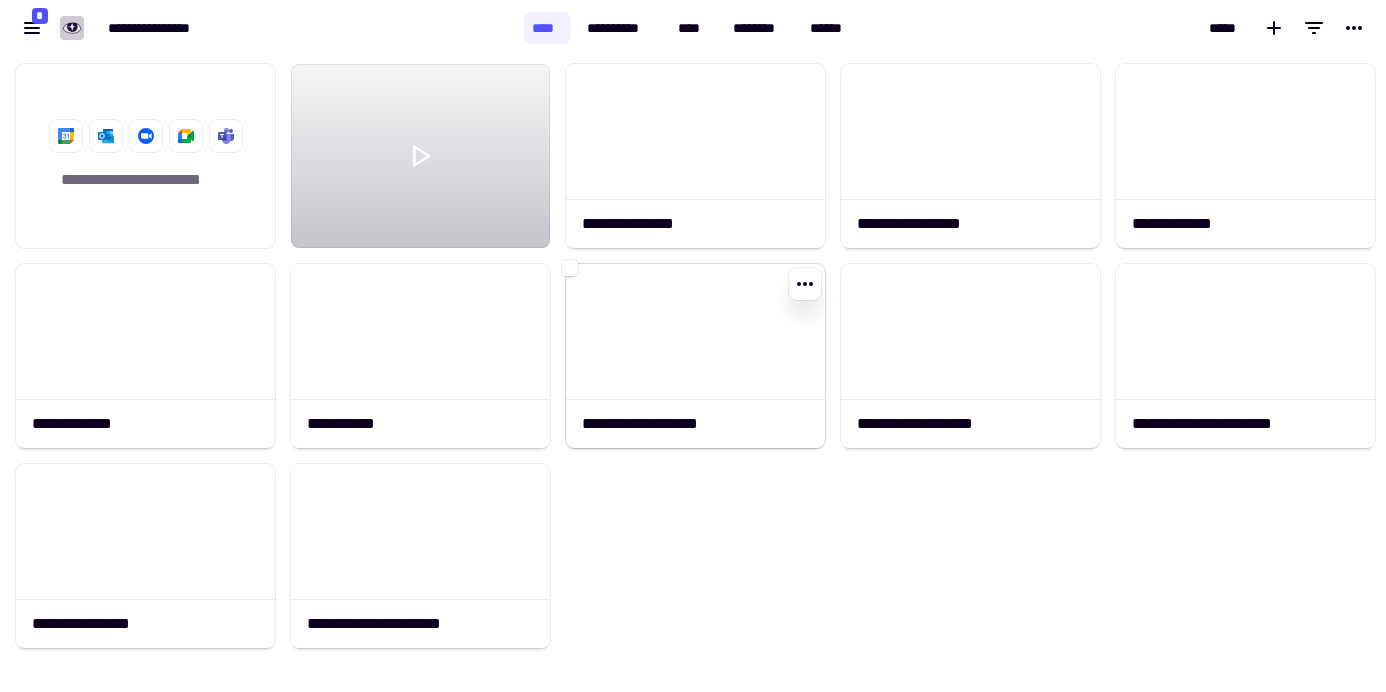 click 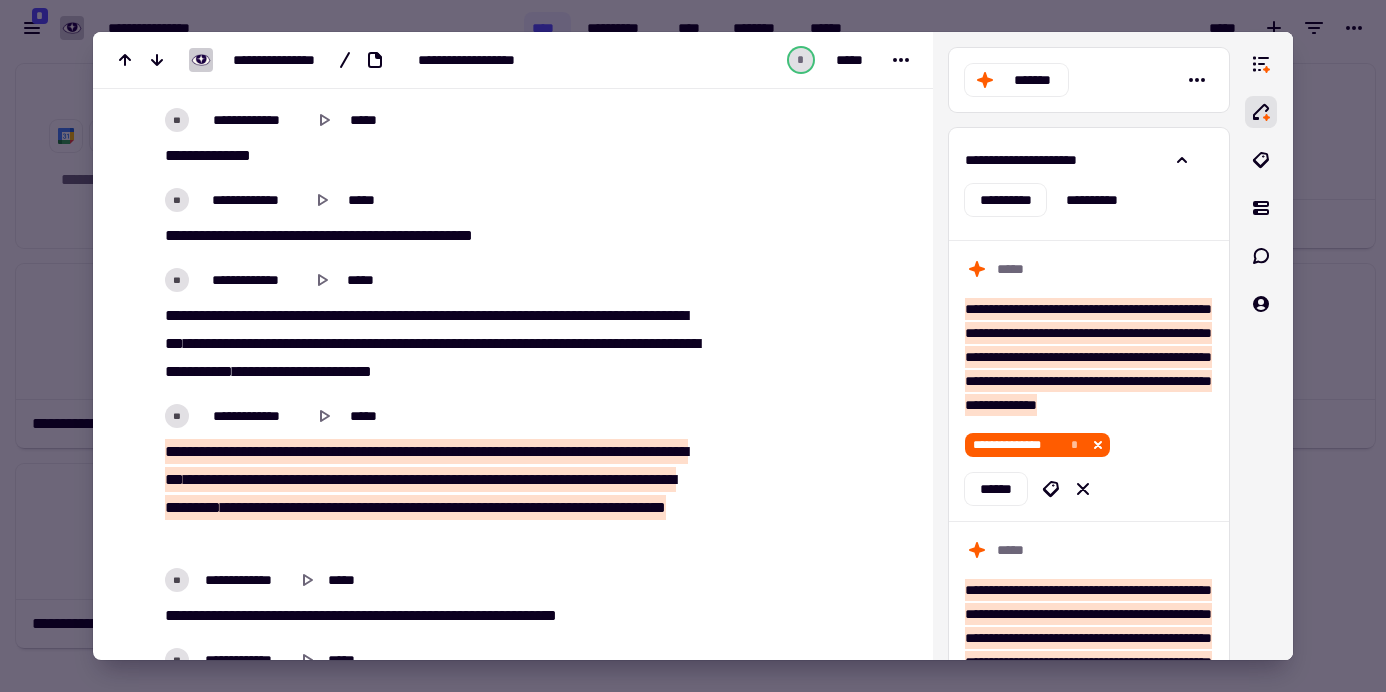 scroll, scrollTop: 8613, scrollLeft: 0, axis: vertical 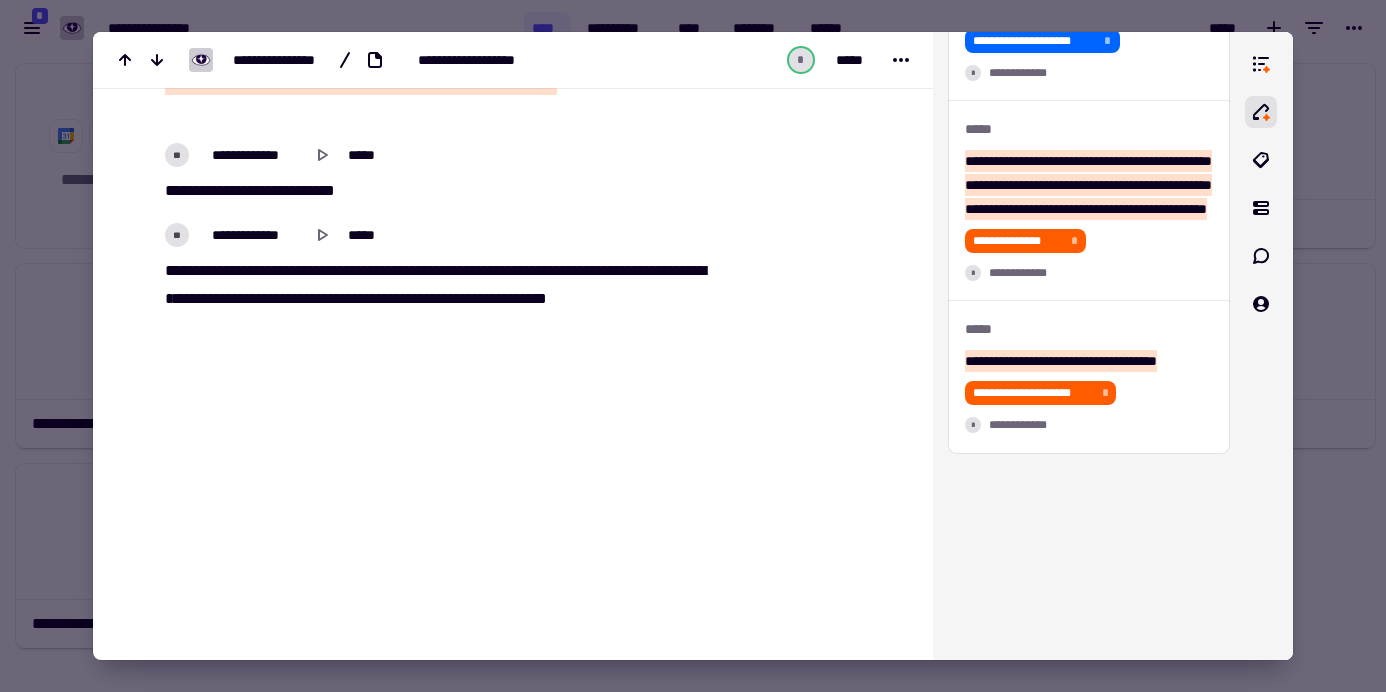 click at bounding box center (693, 346) 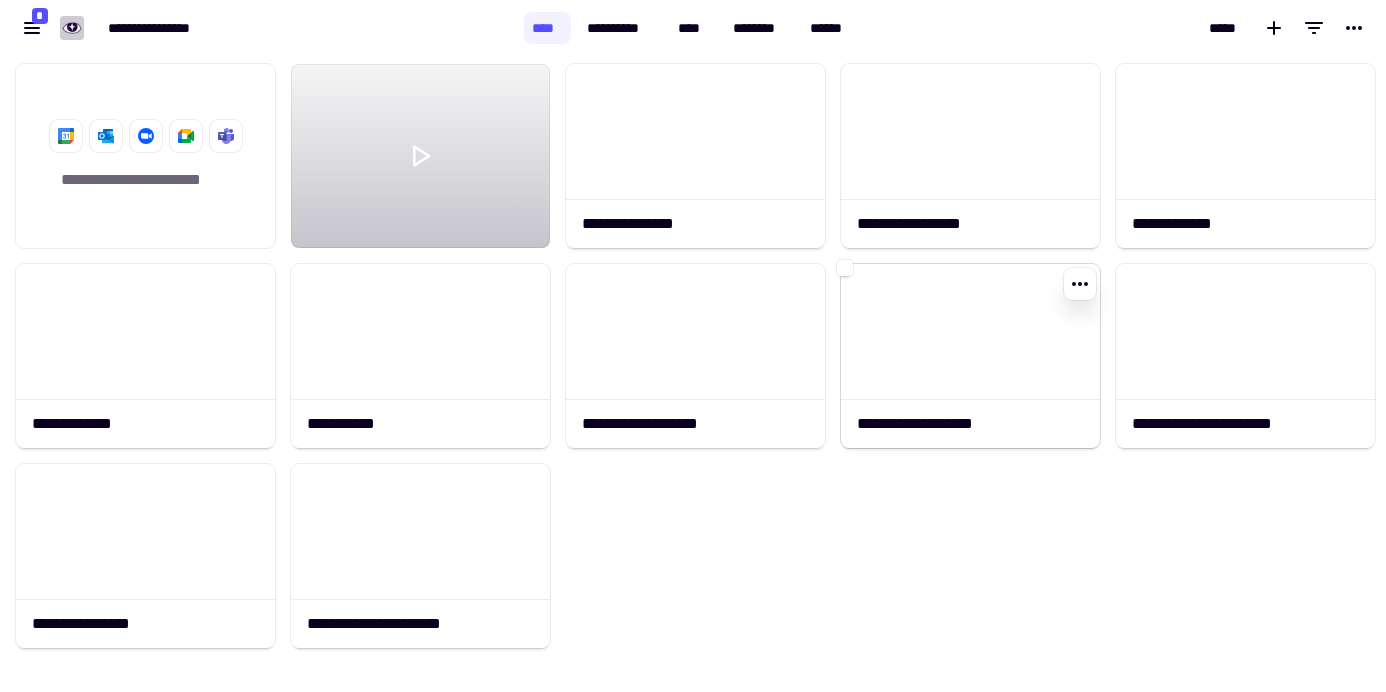 click 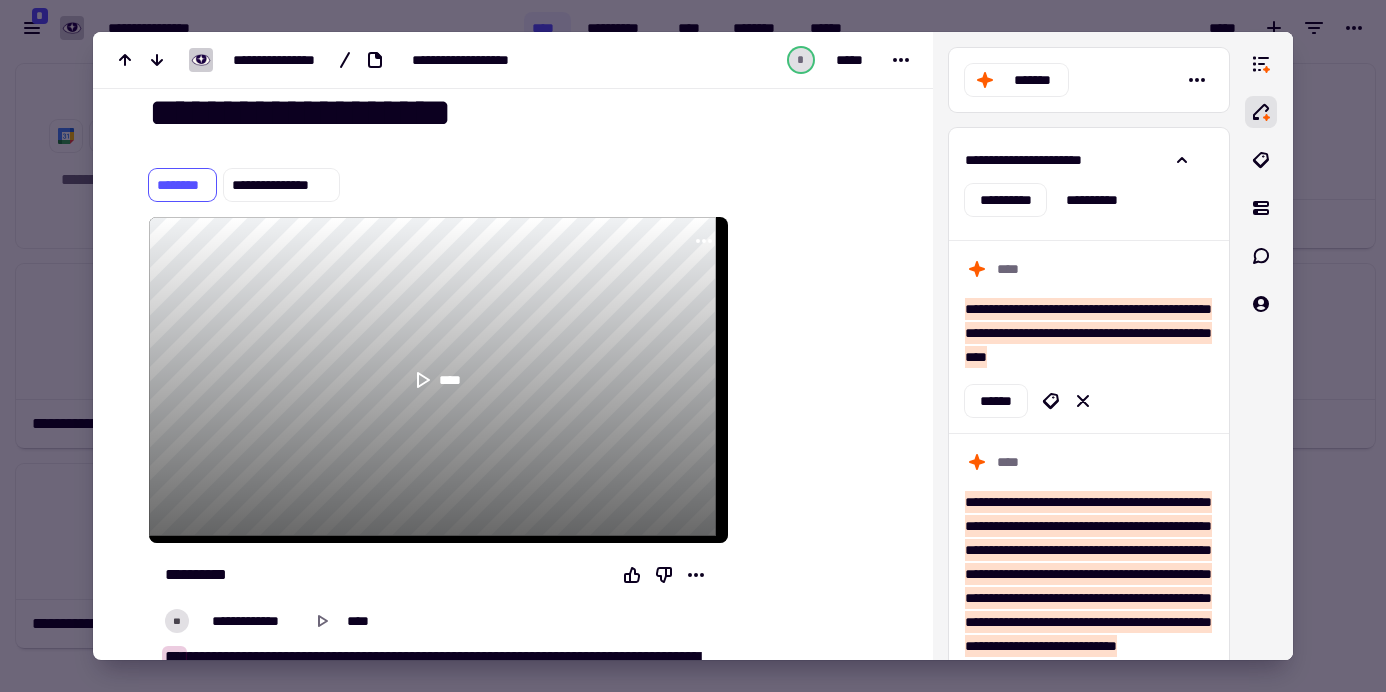 scroll, scrollTop: 57, scrollLeft: 0, axis: vertical 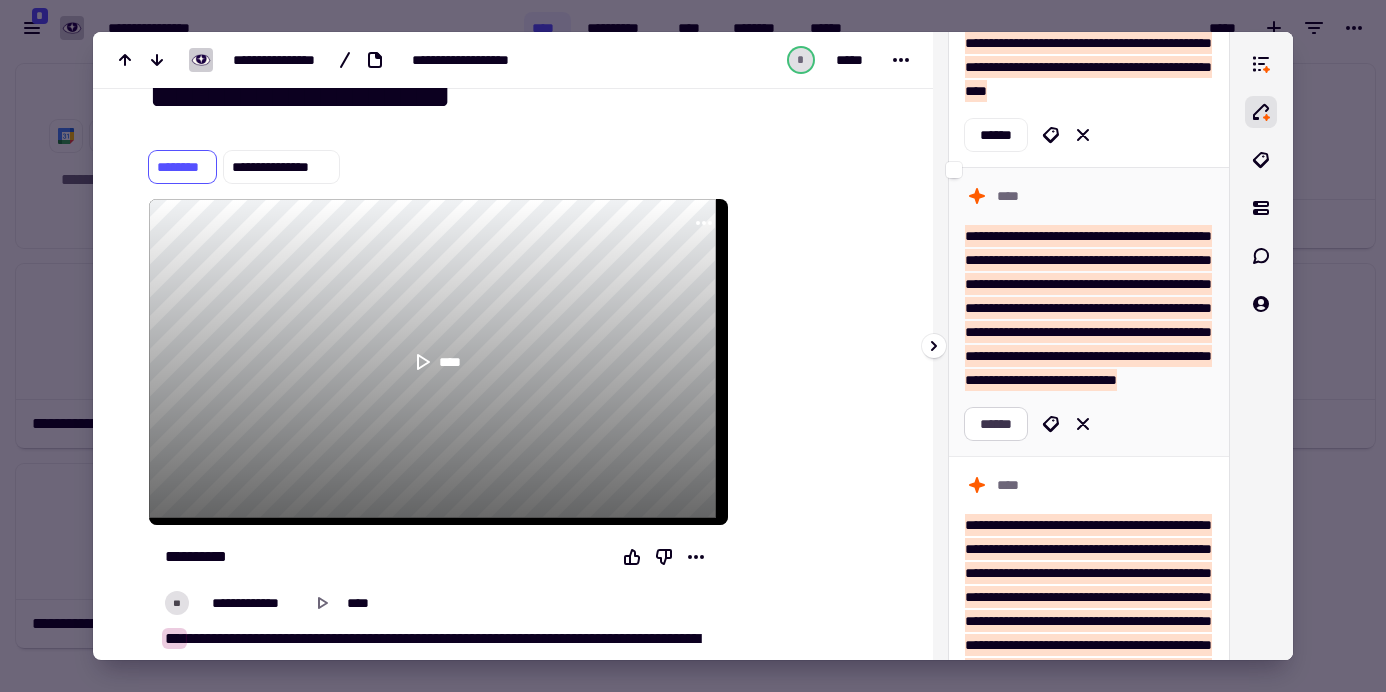 click on "******" 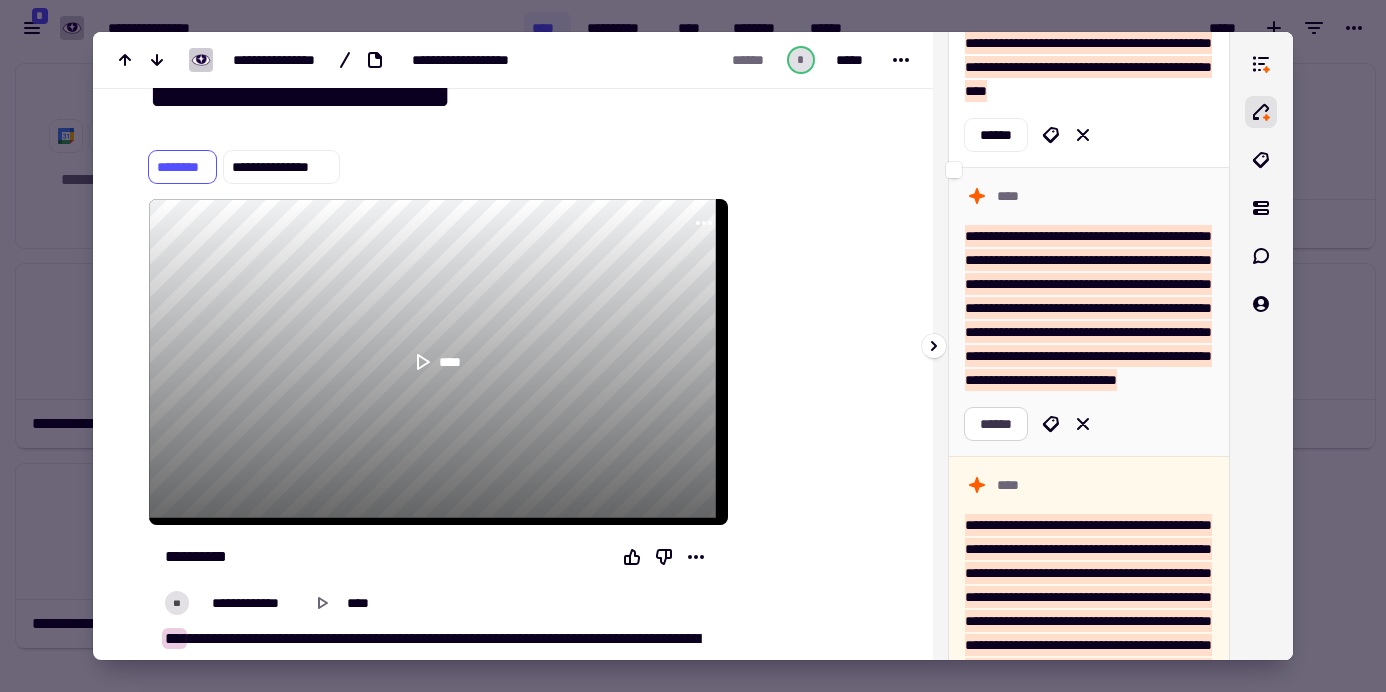 scroll, scrollTop: 1179, scrollLeft: 0, axis: vertical 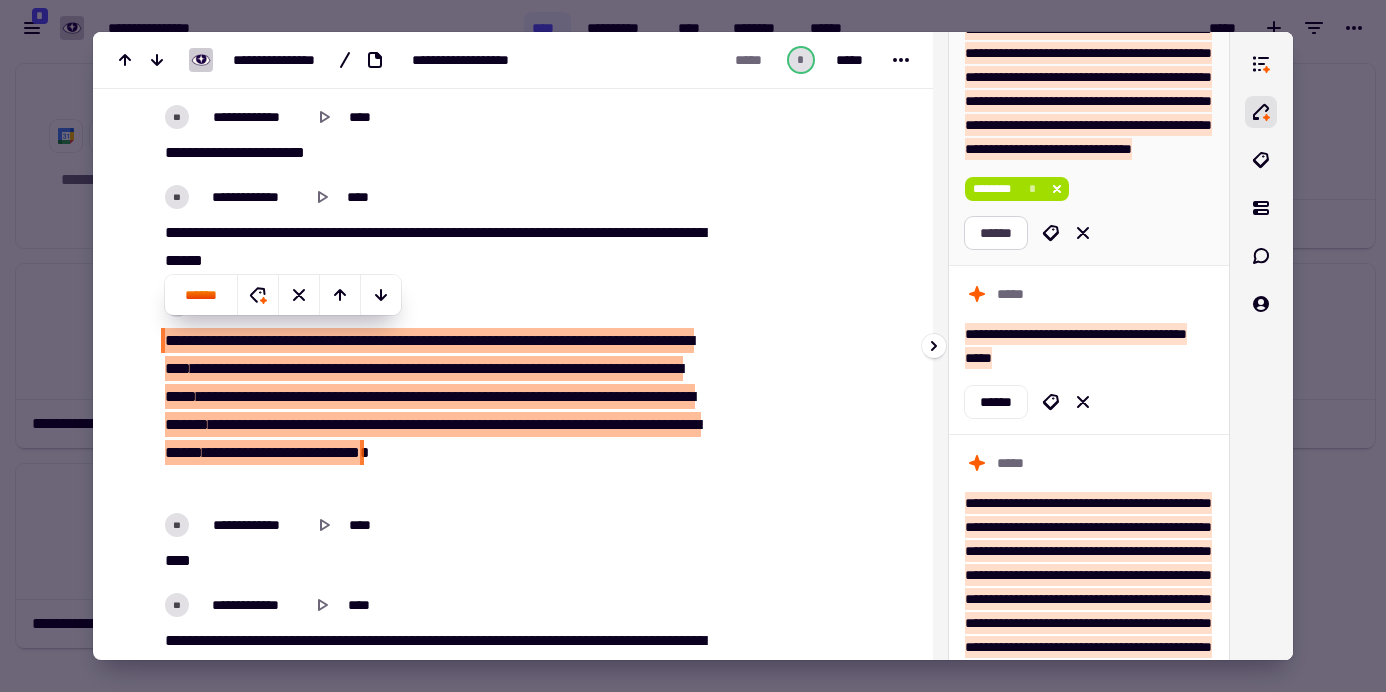 click on "******" 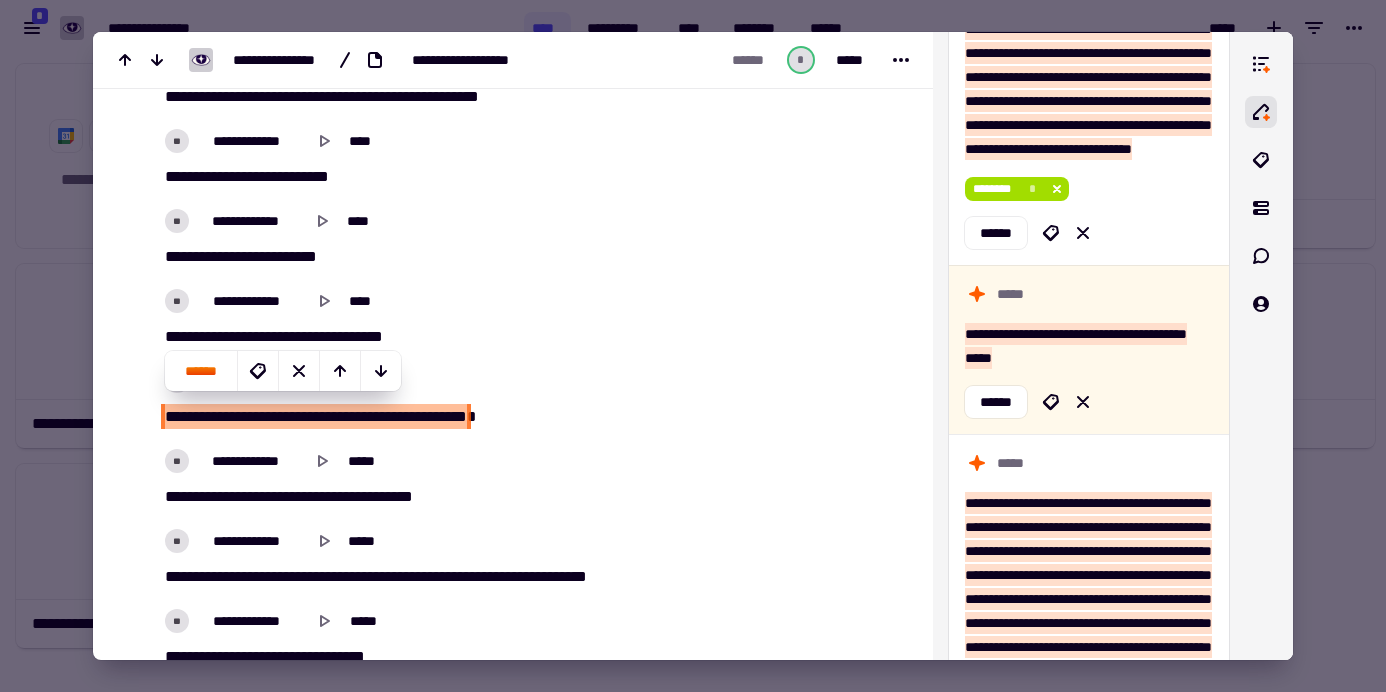scroll, scrollTop: 5641, scrollLeft: 0, axis: vertical 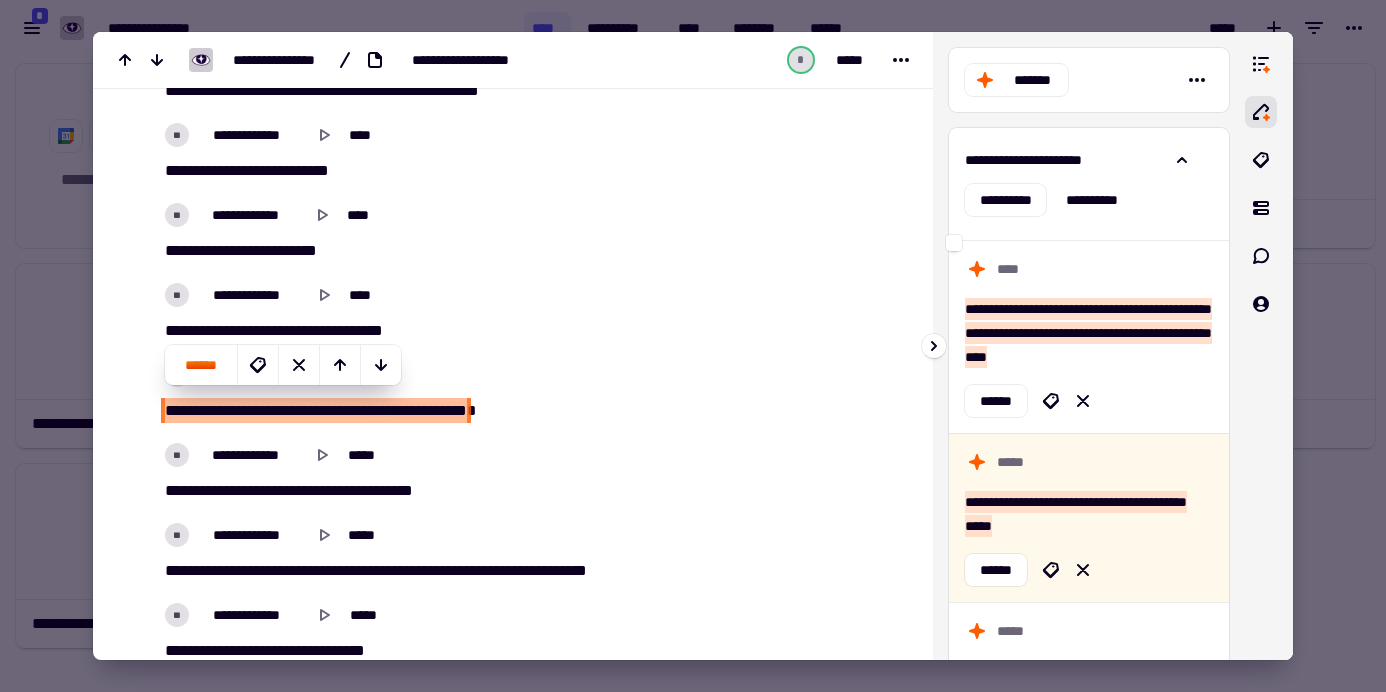 click on "**********" at bounding box center [1089, 336] 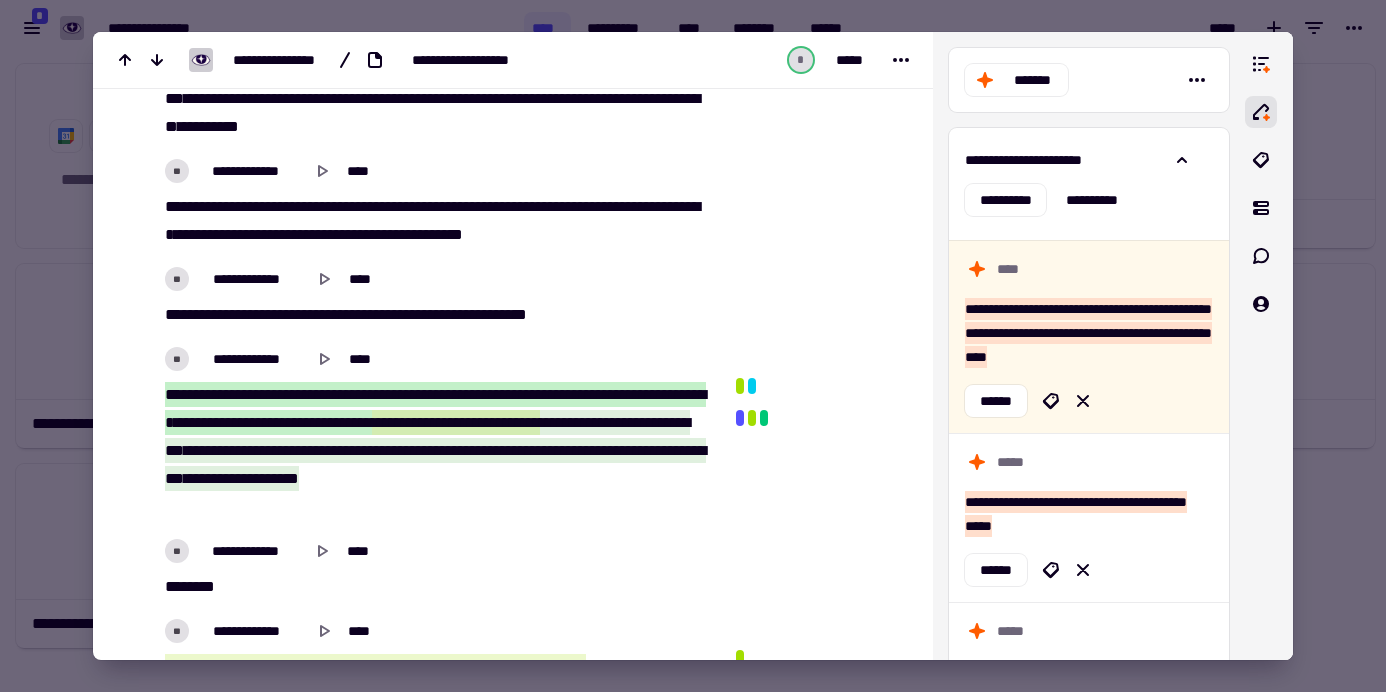 scroll, scrollTop: 1919, scrollLeft: 0, axis: vertical 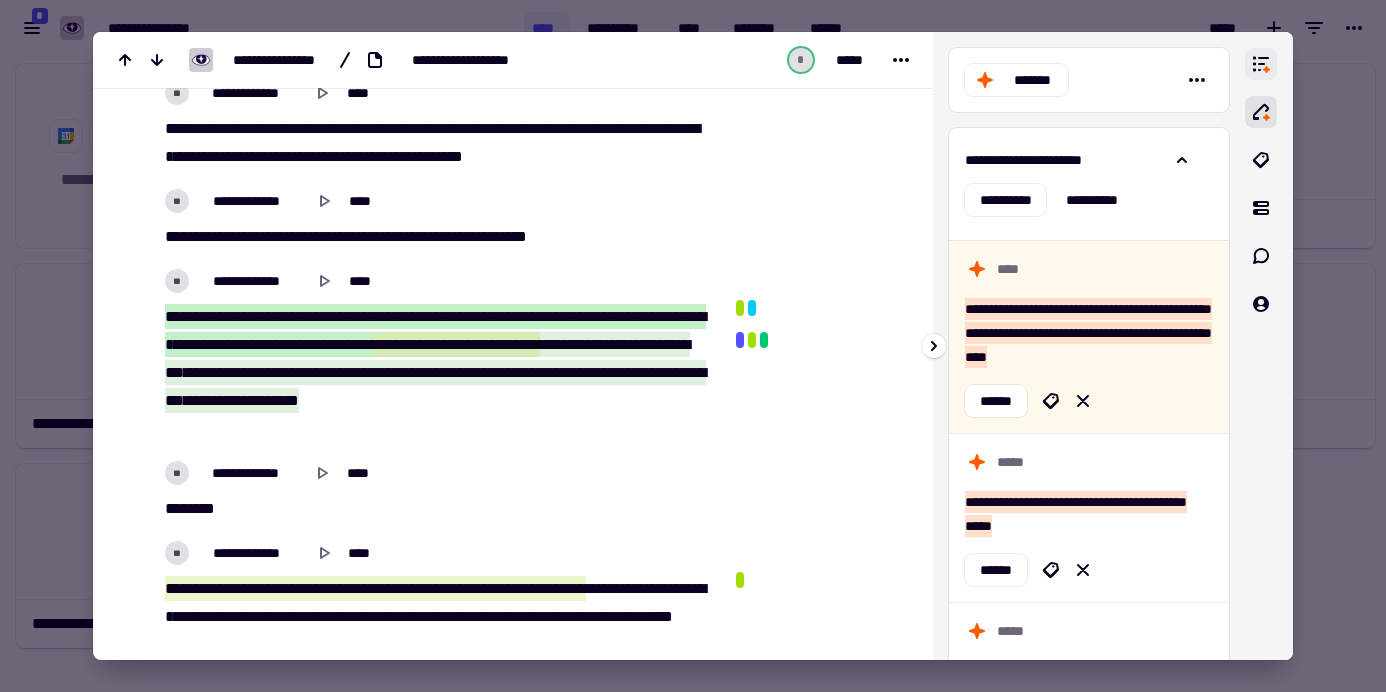 click 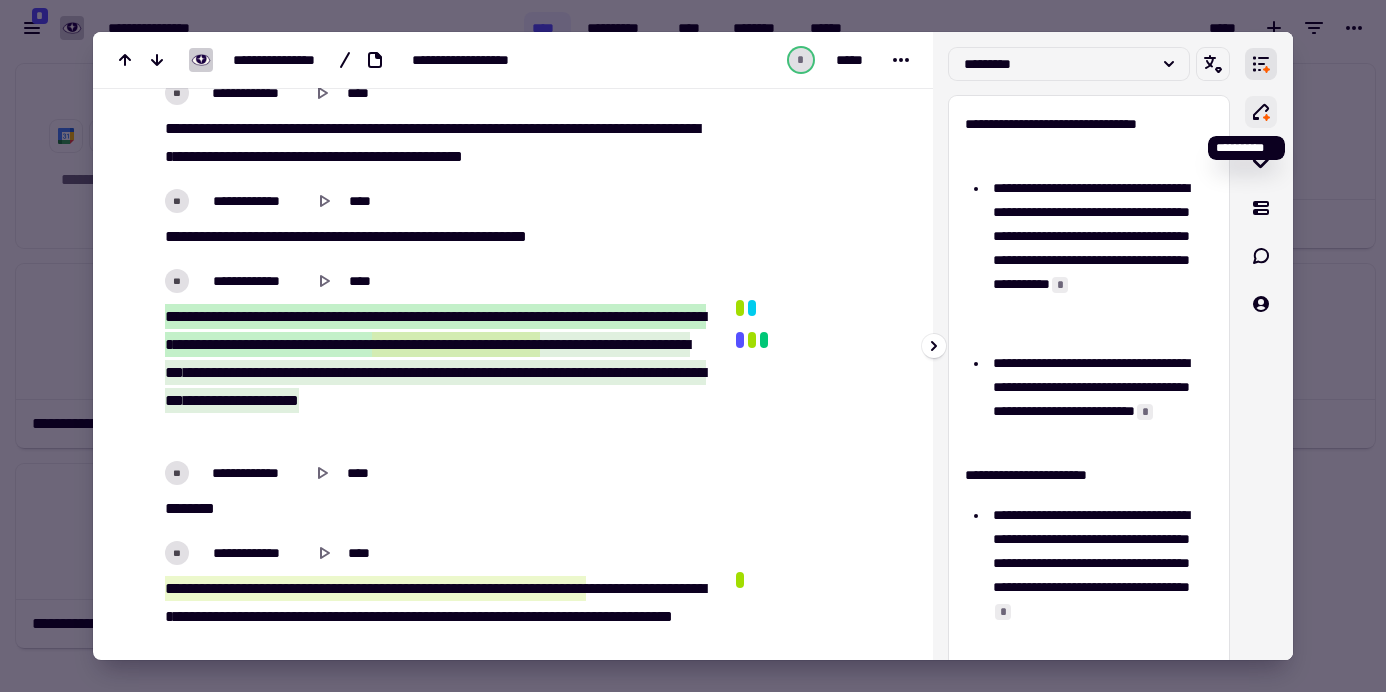 click 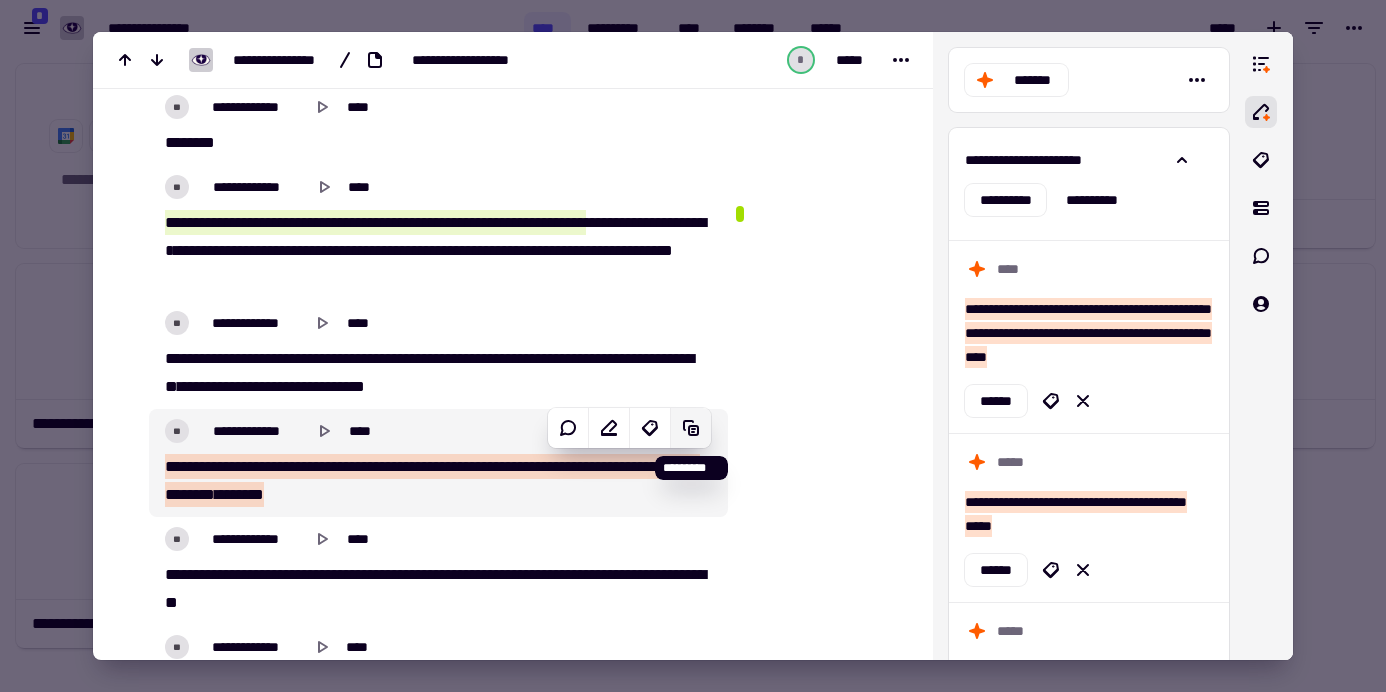 scroll, scrollTop: 2228, scrollLeft: 0, axis: vertical 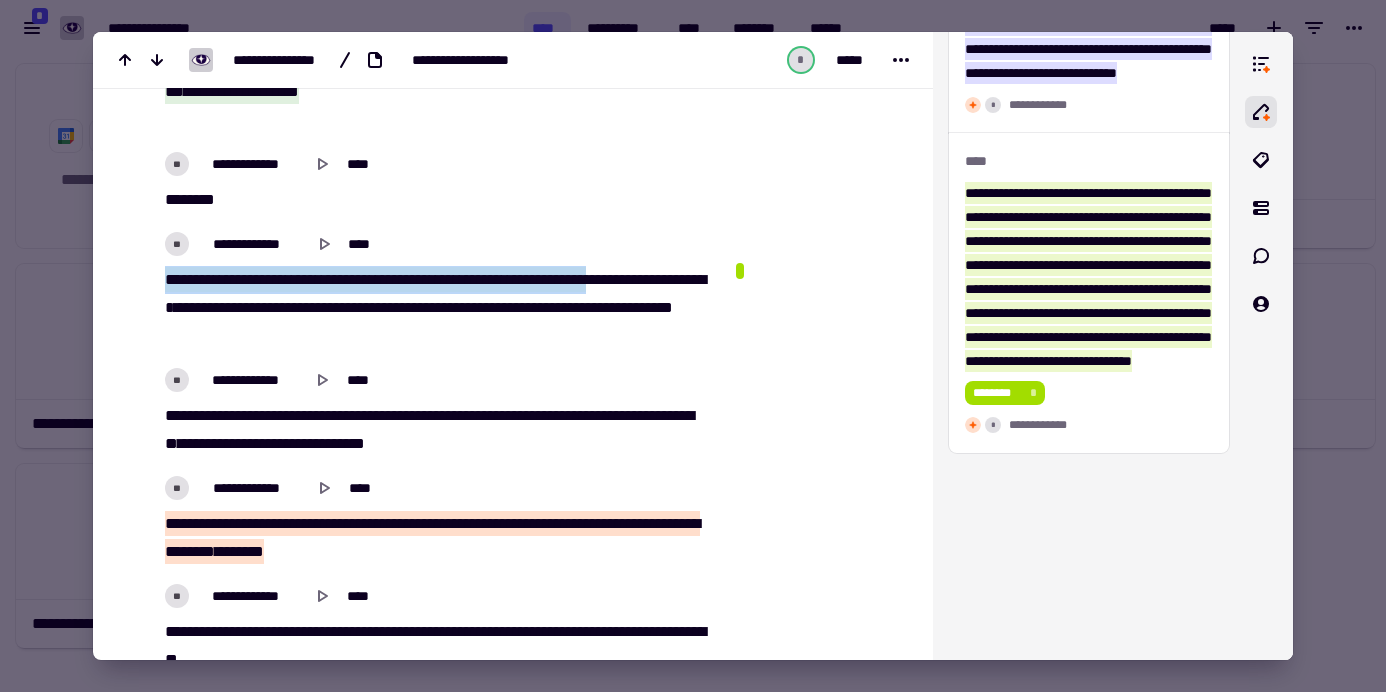 drag, startPoint x: 162, startPoint y: 270, endPoint x: 688, endPoint y: 268, distance: 526.0038 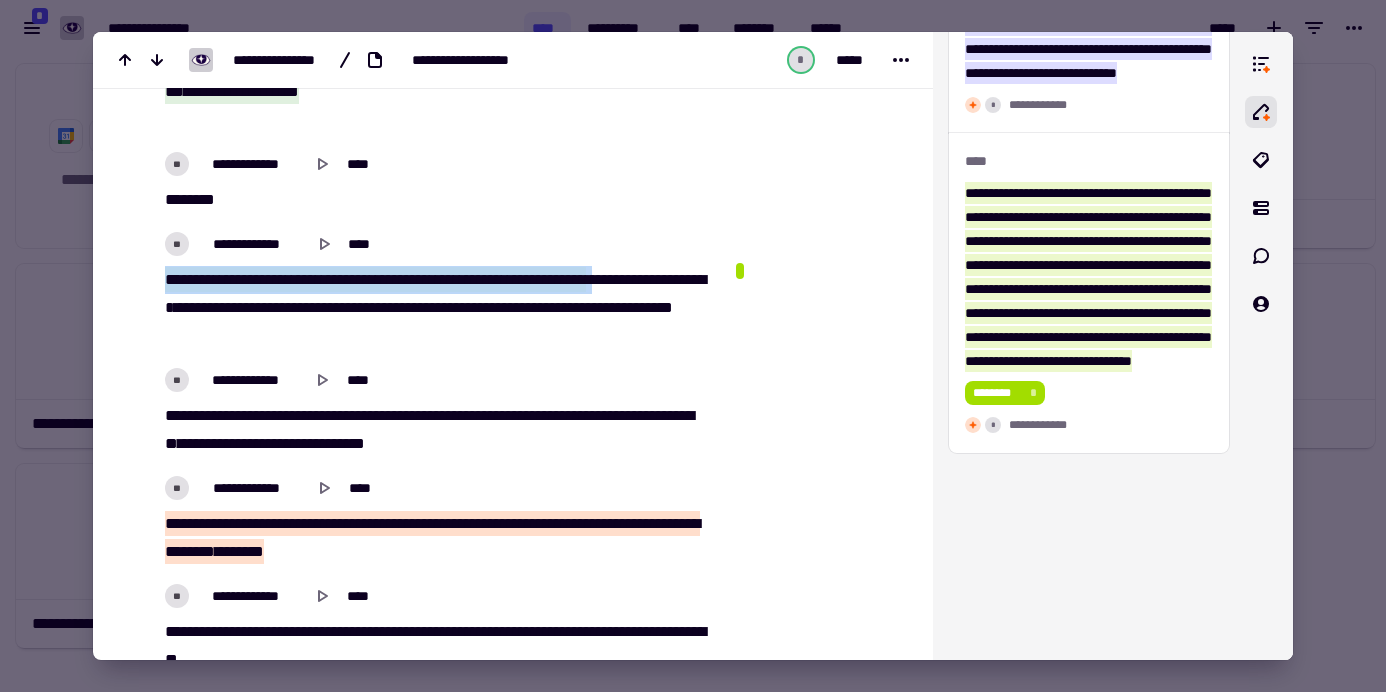 drag, startPoint x: 705, startPoint y: 270, endPoint x: 163, endPoint y: 268, distance: 542.00366 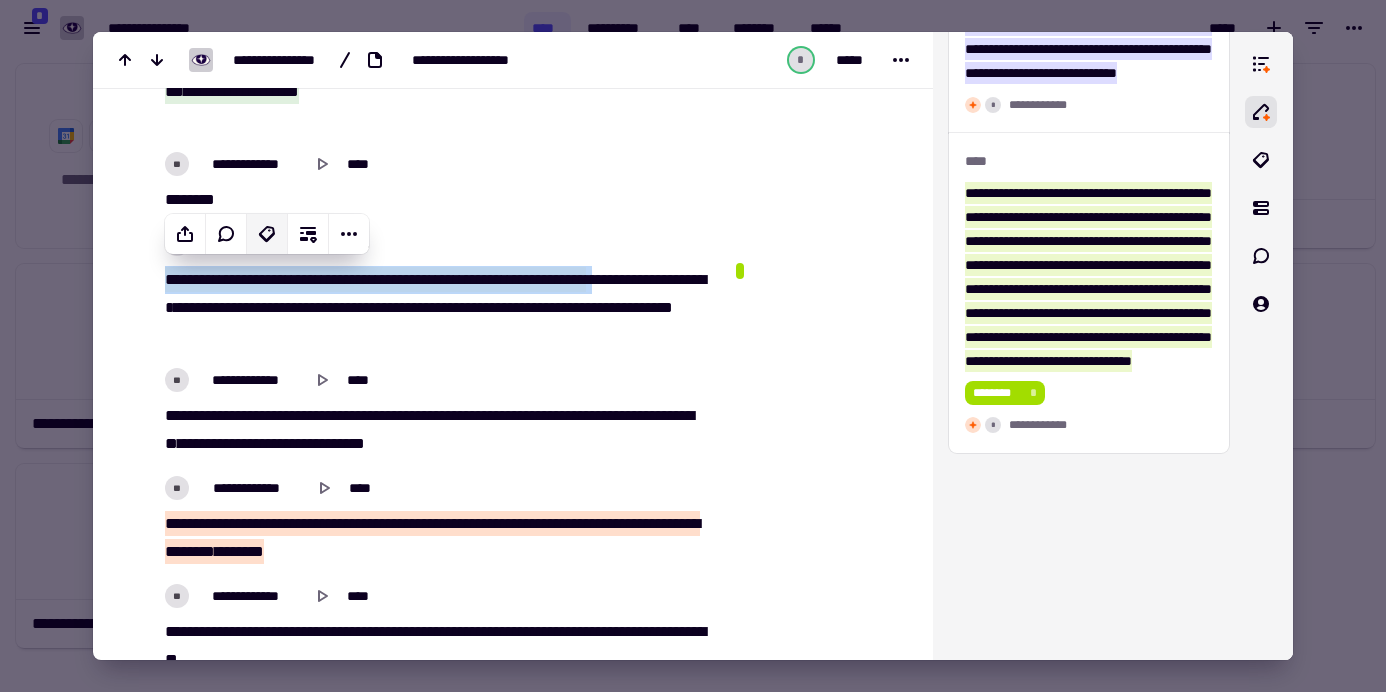 click 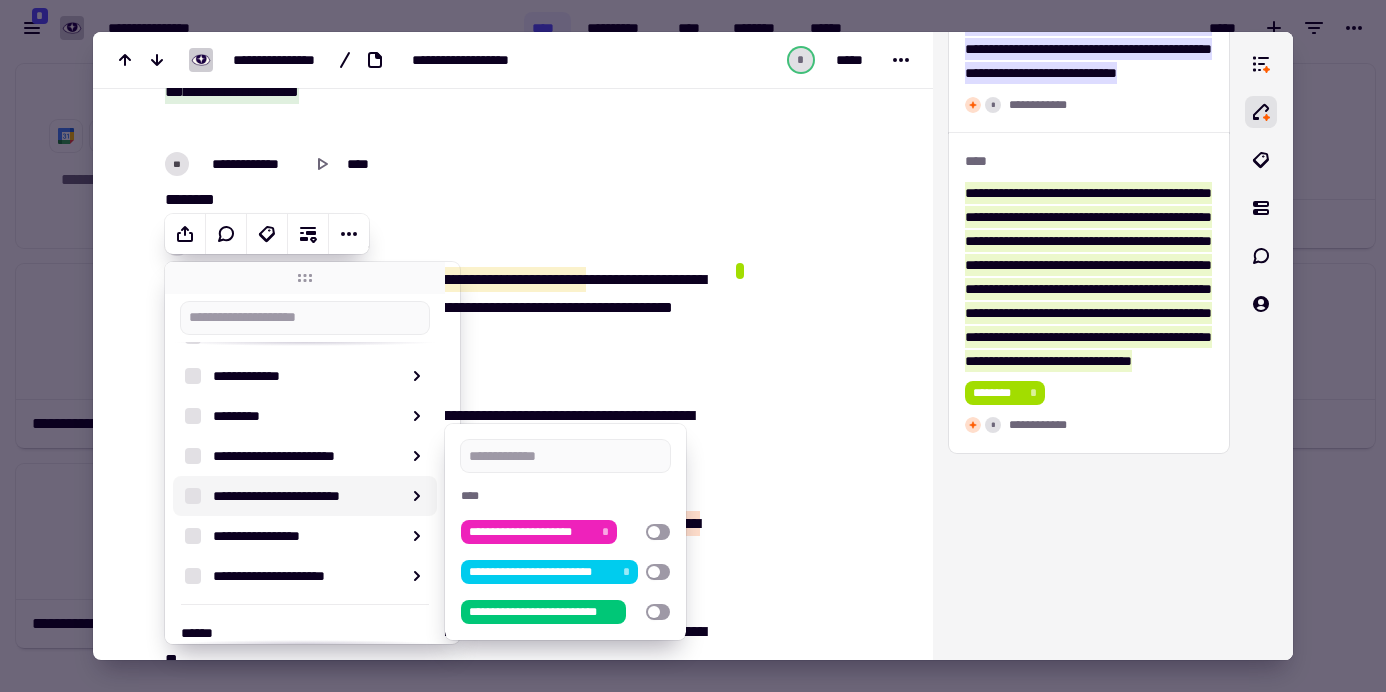 scroll, scrollTop: 423, scrollLeft: 0, axis: vertical 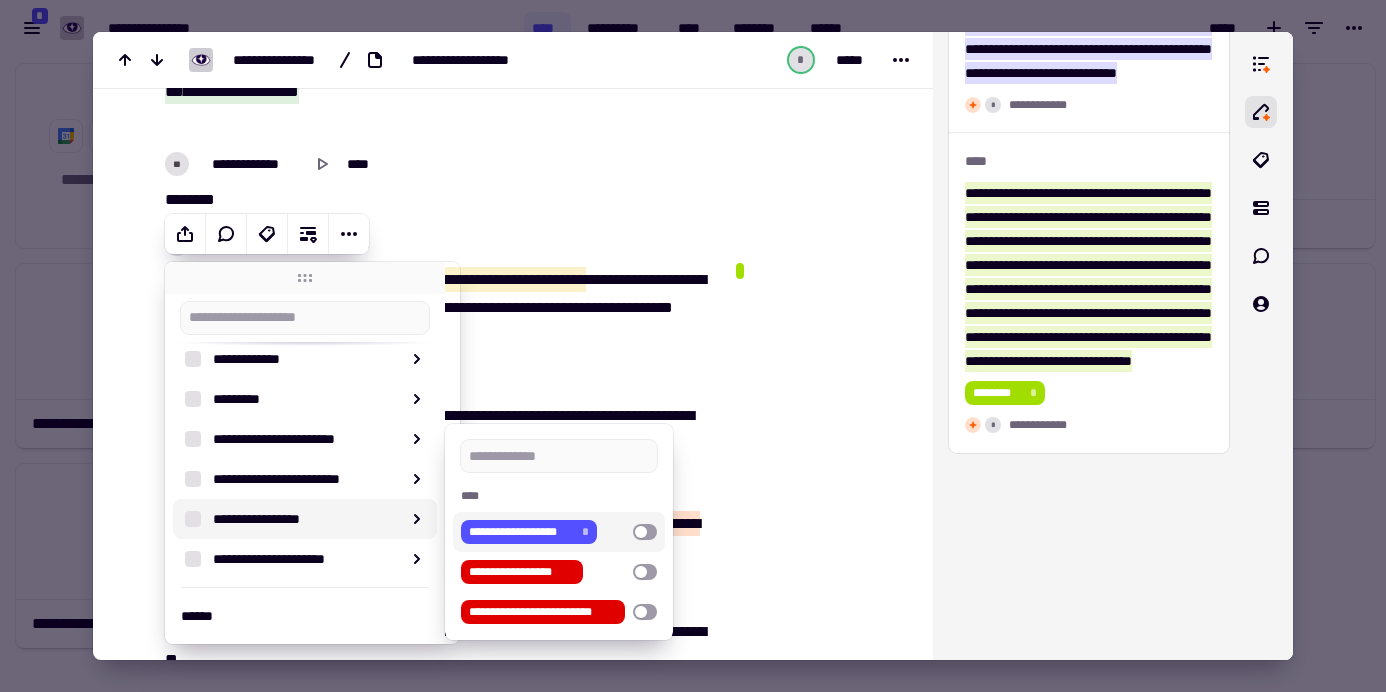 click at bounding box center [645, 532] 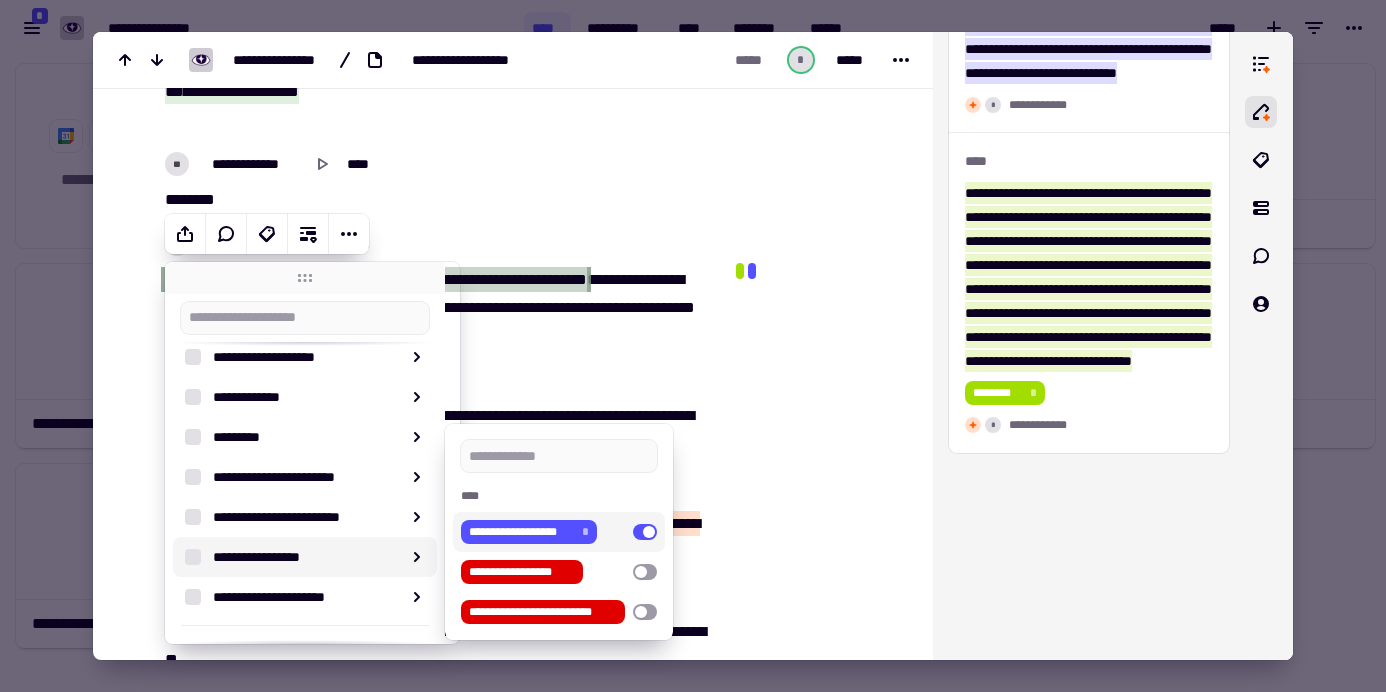 click at bounding box center (818, 472) 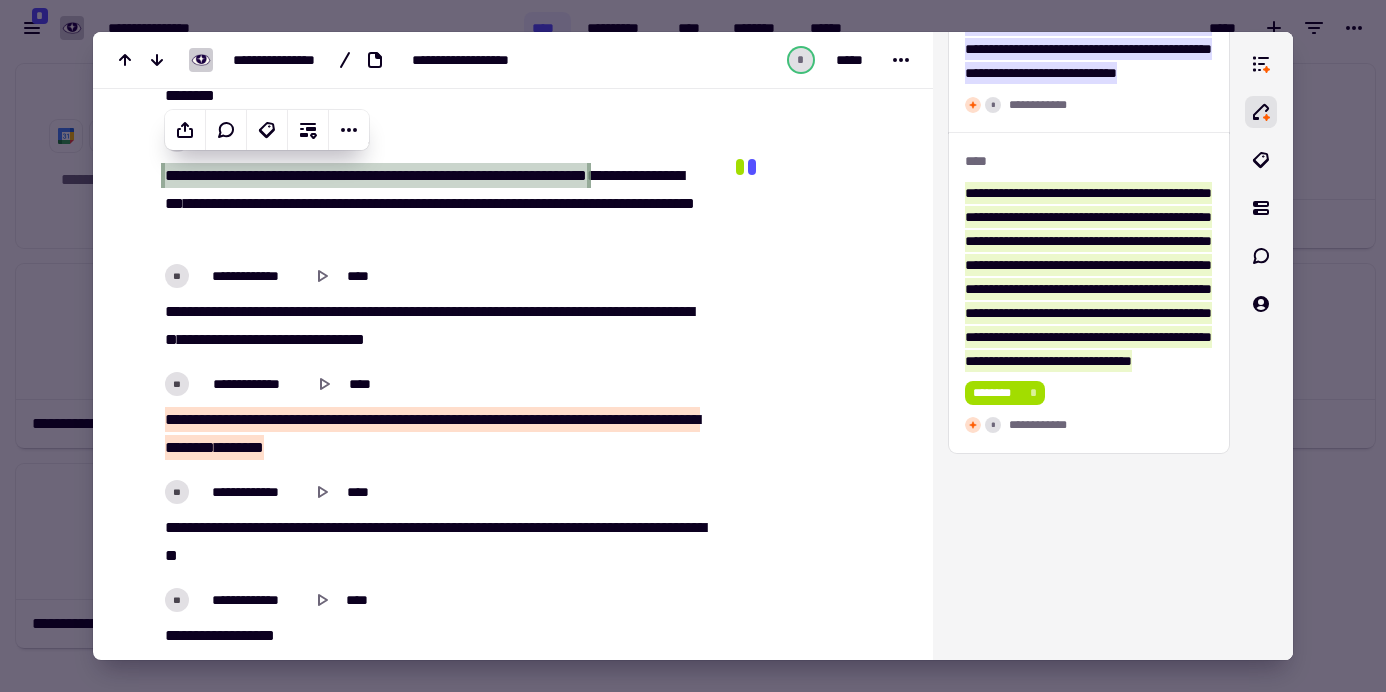 scroll, scrollTop: 2329, scrollLeft: 0, axis: vertical 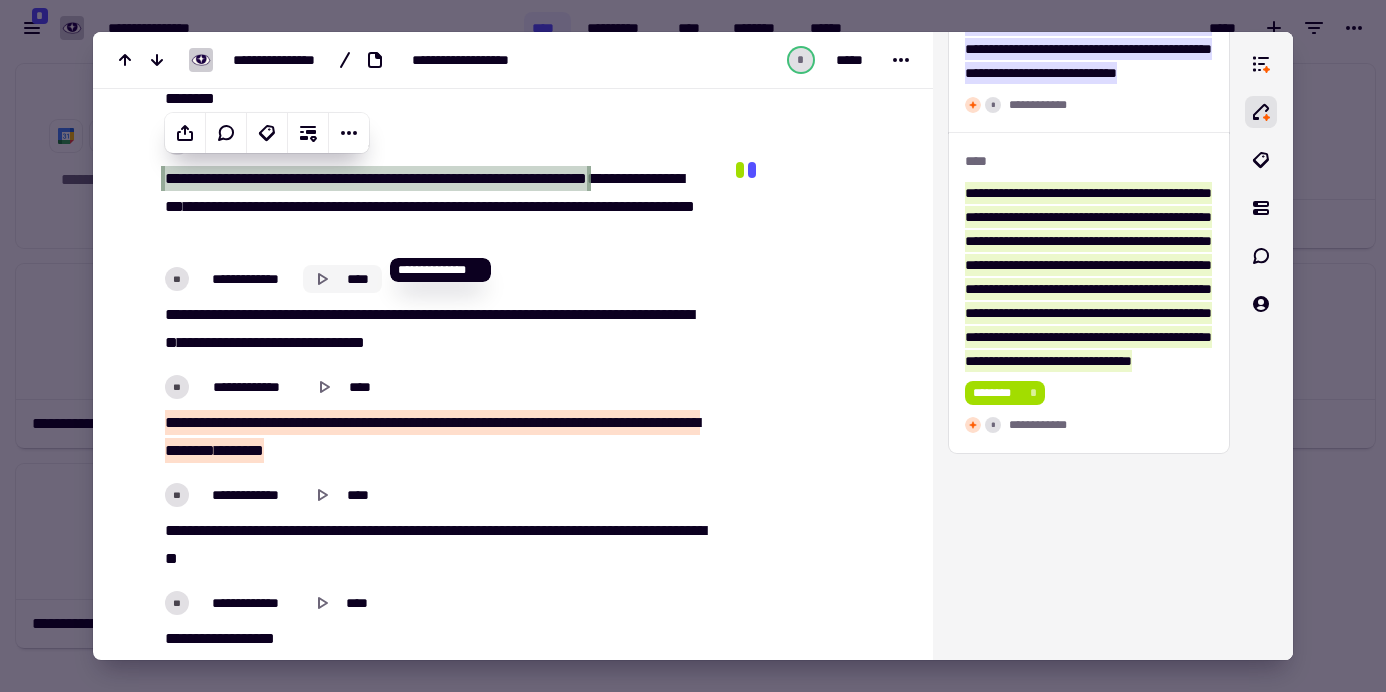 click 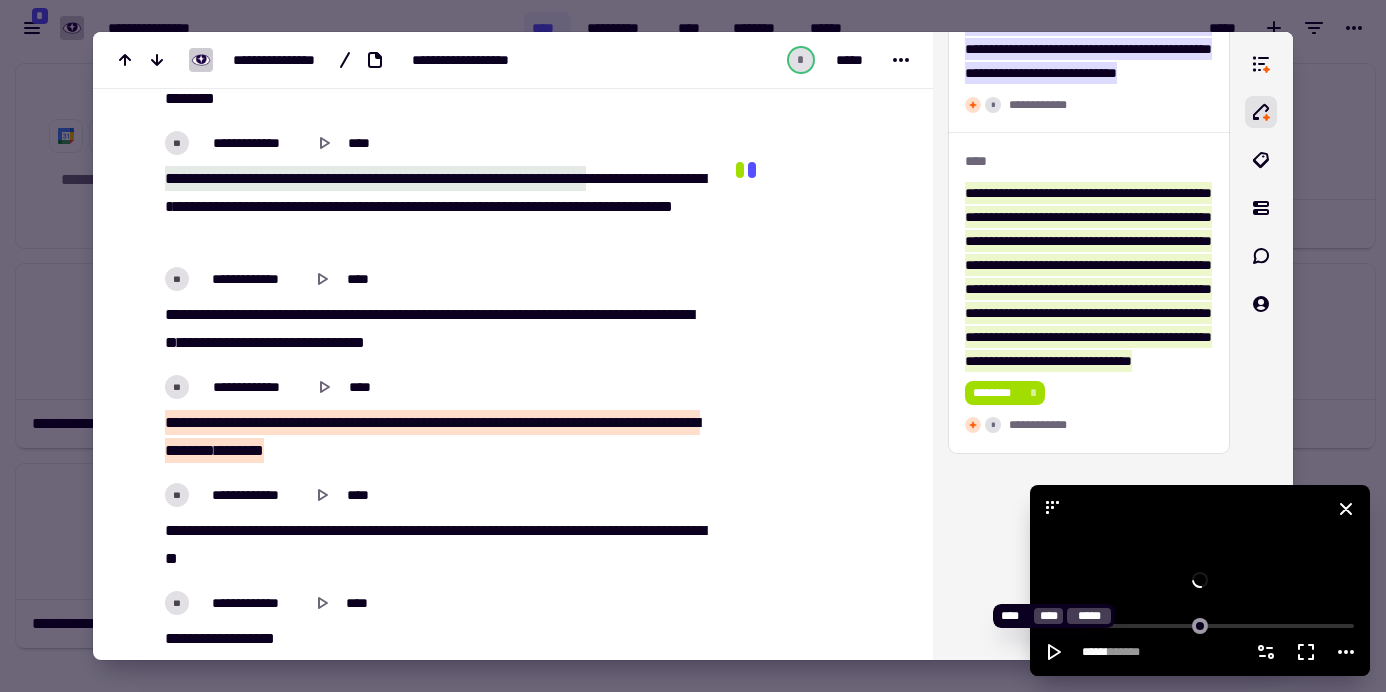 click 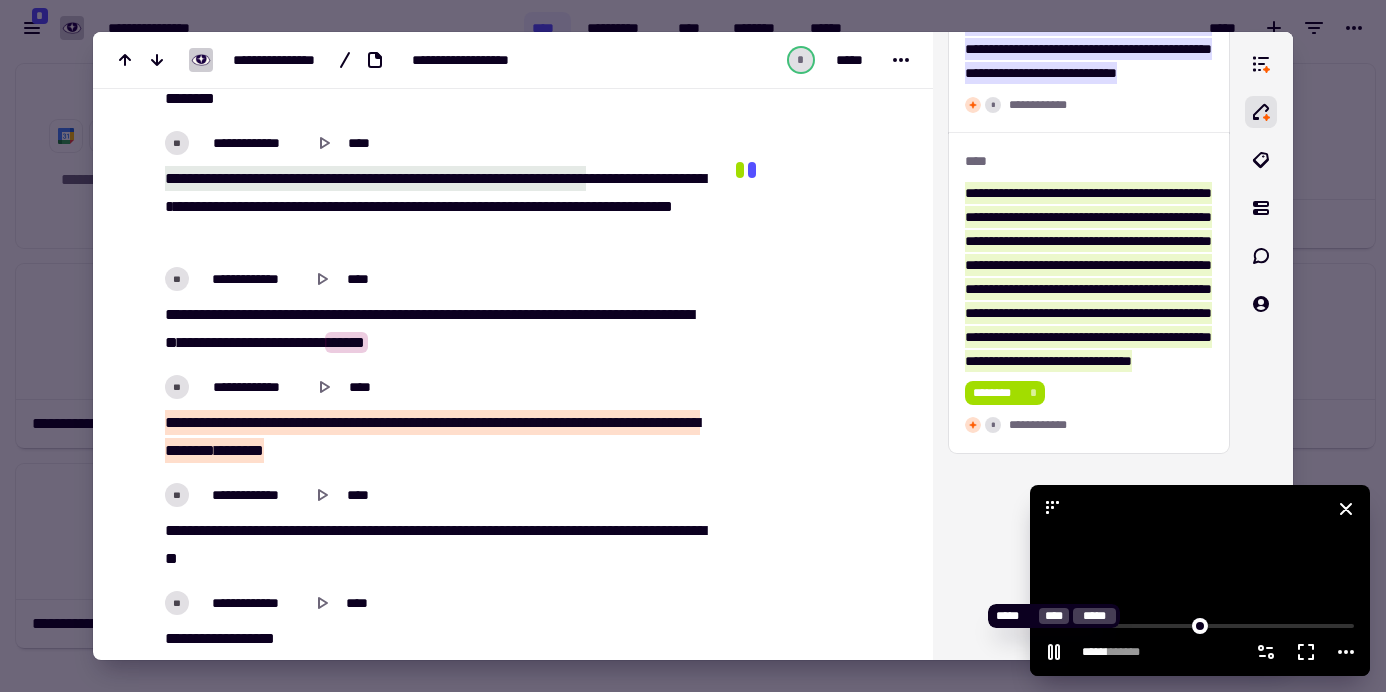 click 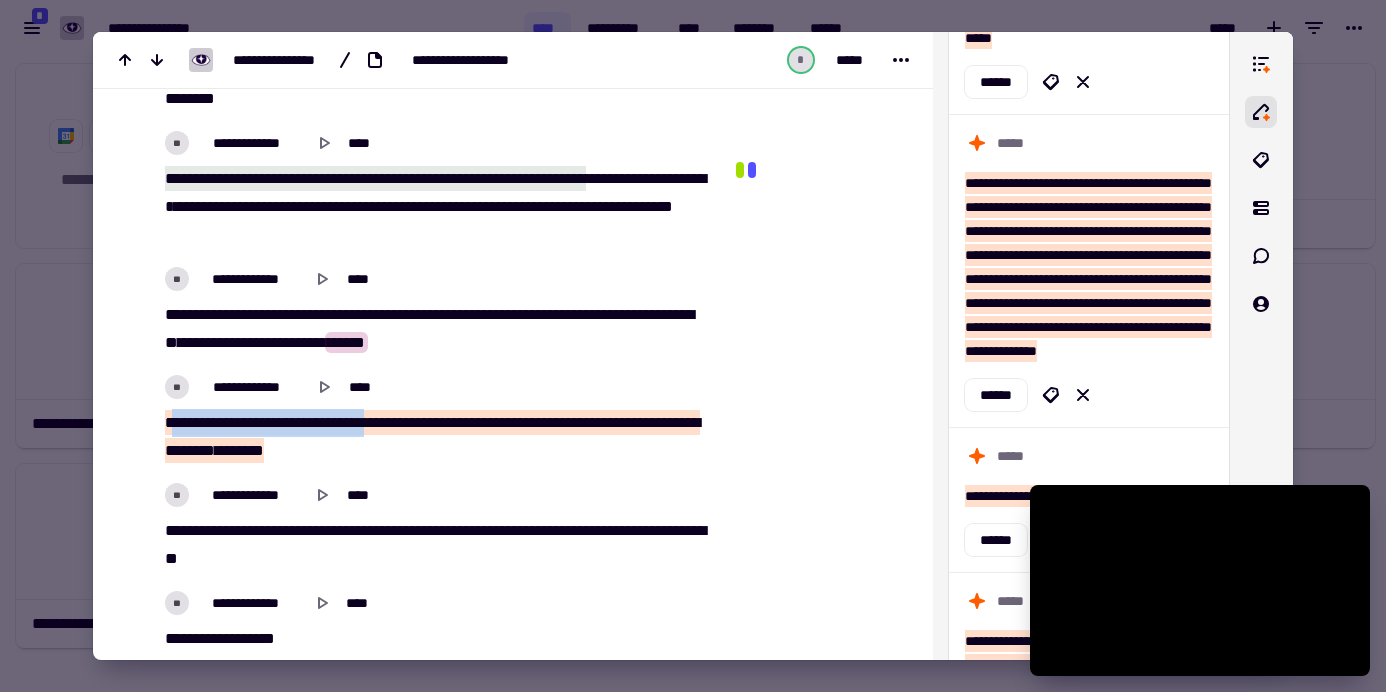 scroll, scrollTop: 208, scrollLeft: 0, axis: vertical 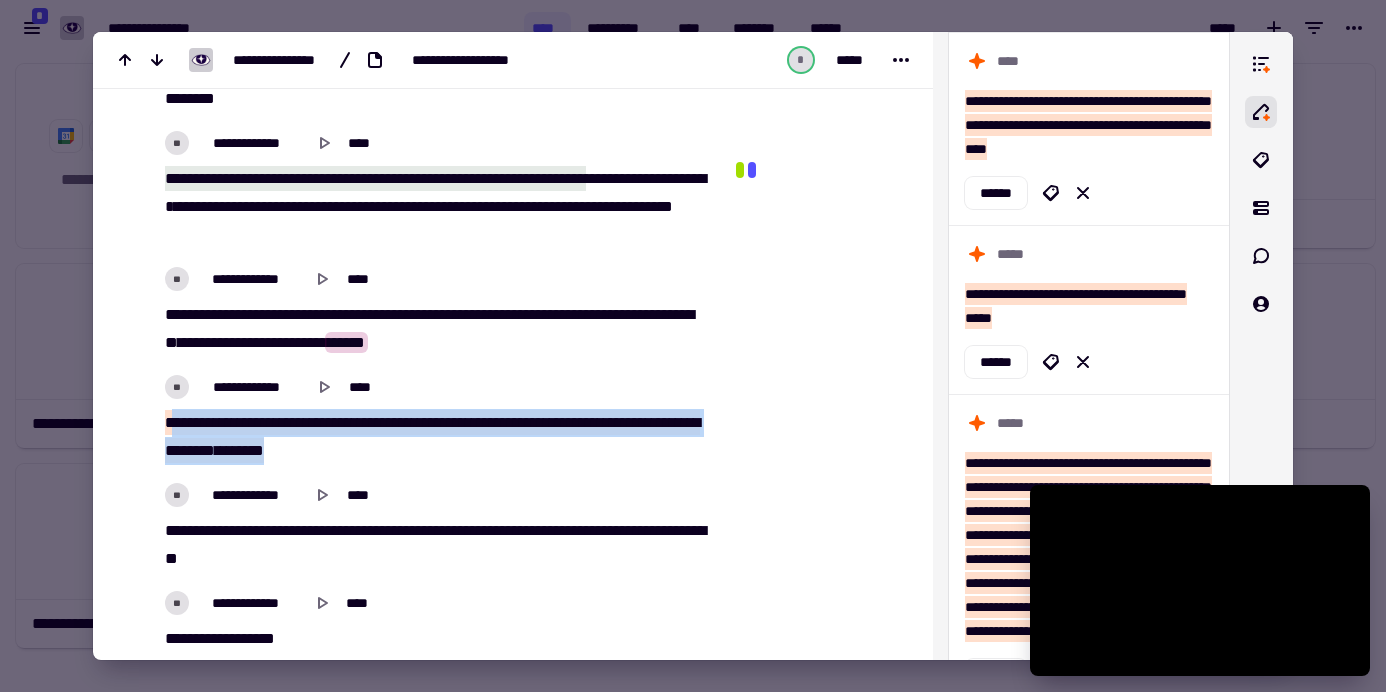 drag, startPoint x: 166, startPoint y: 411, endPoint x: 420, endPoint y: 446, distance: 256.4001 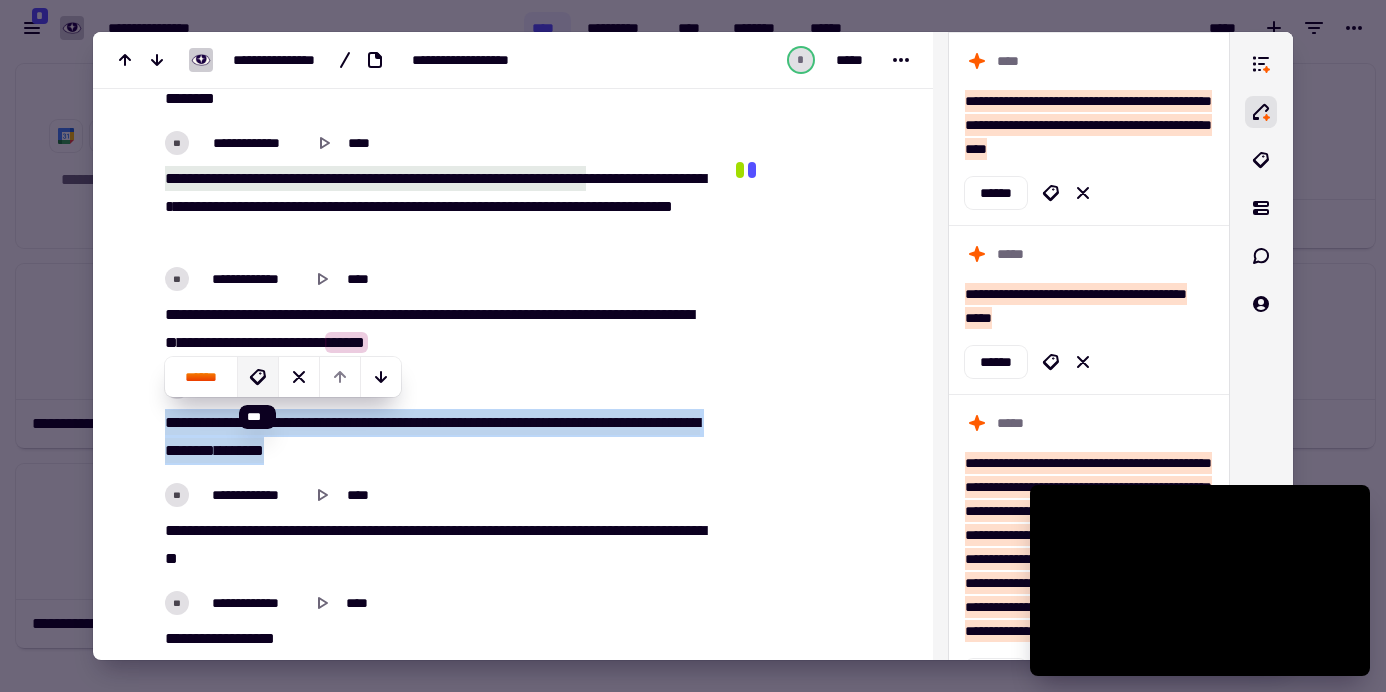click 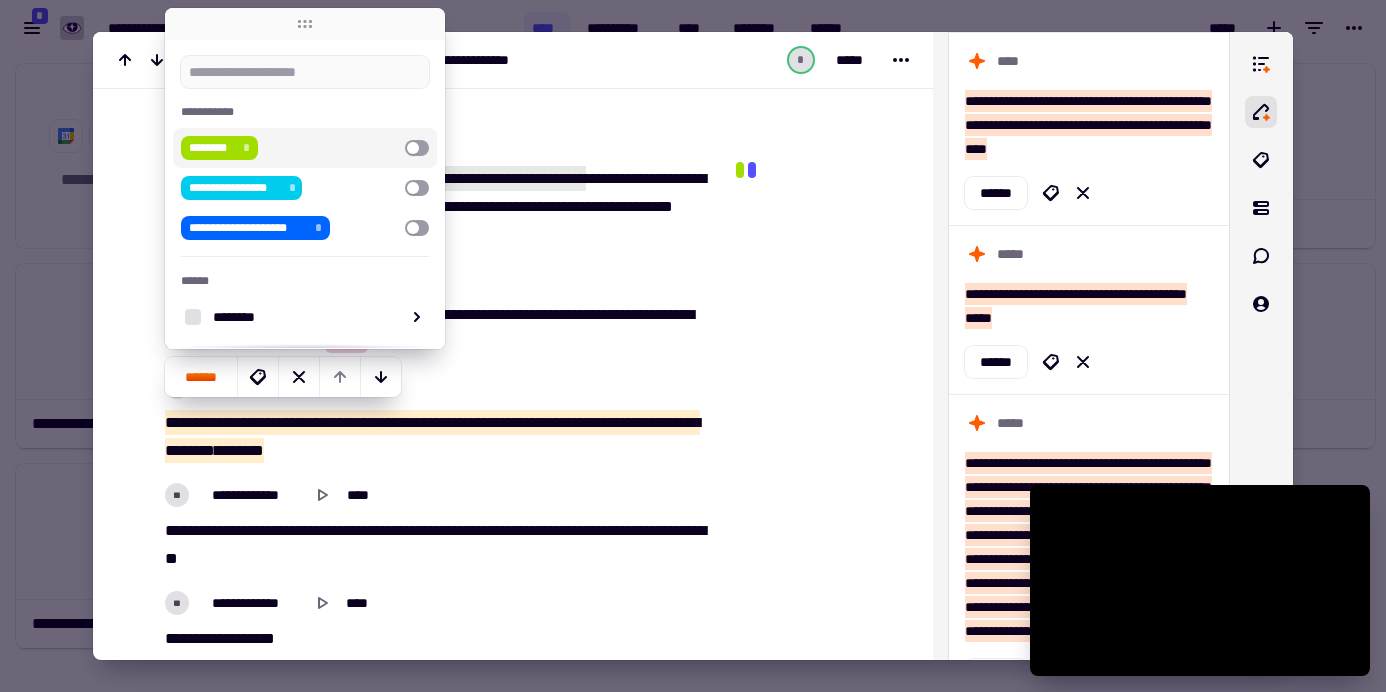 click at bounding box center [417, 148] 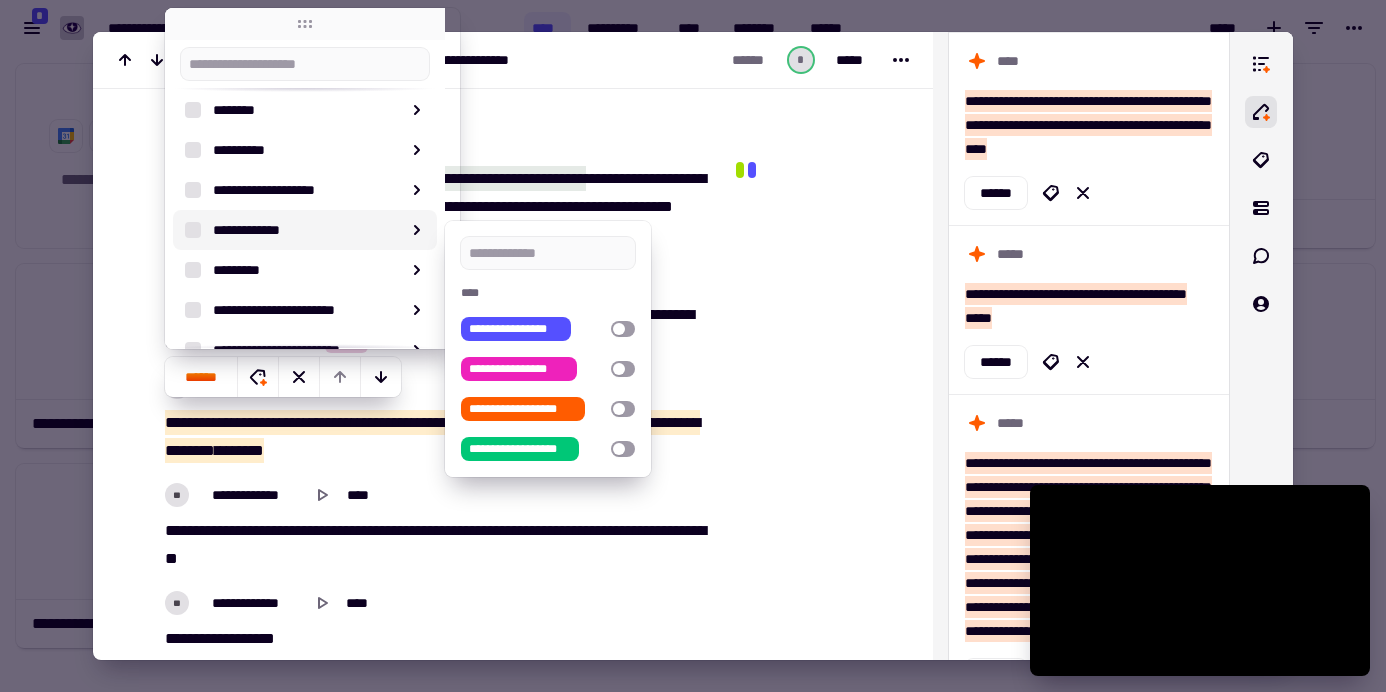 scroll, scrollTop: 297, scrollLeft: 0, axis: vertical 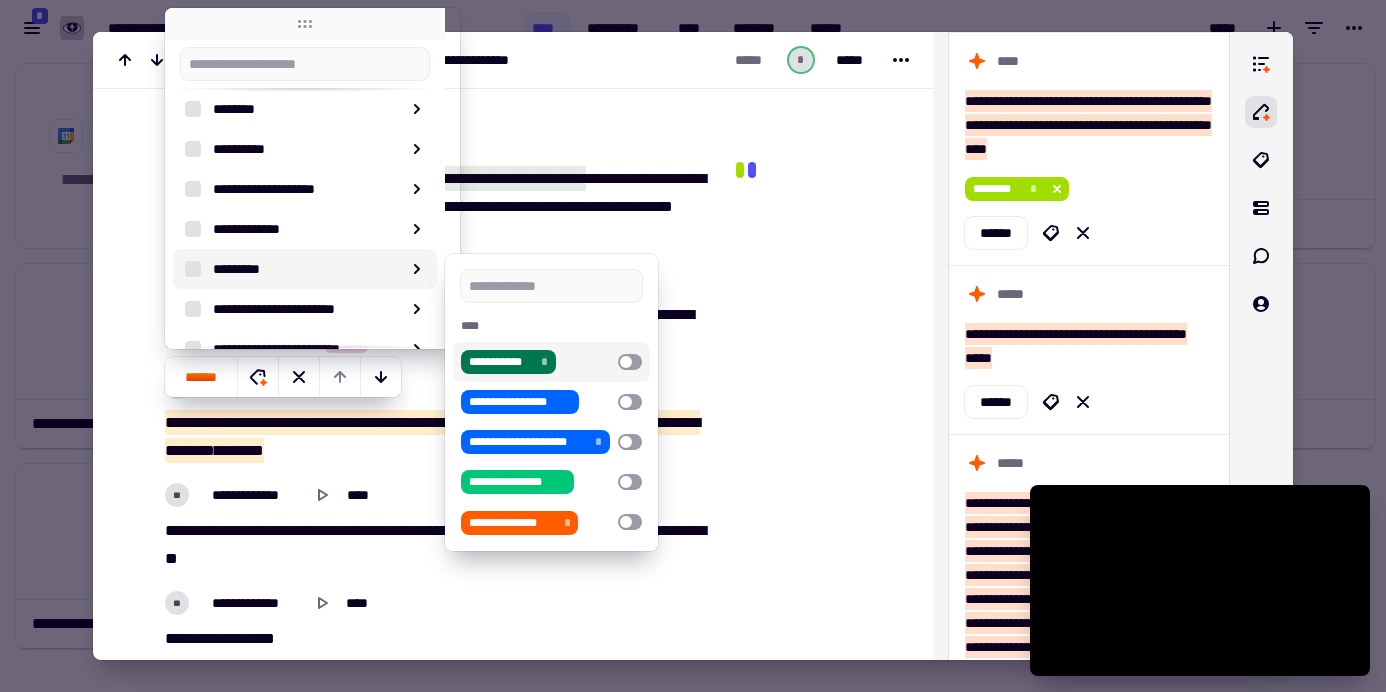click at bounding box center (630, 362) 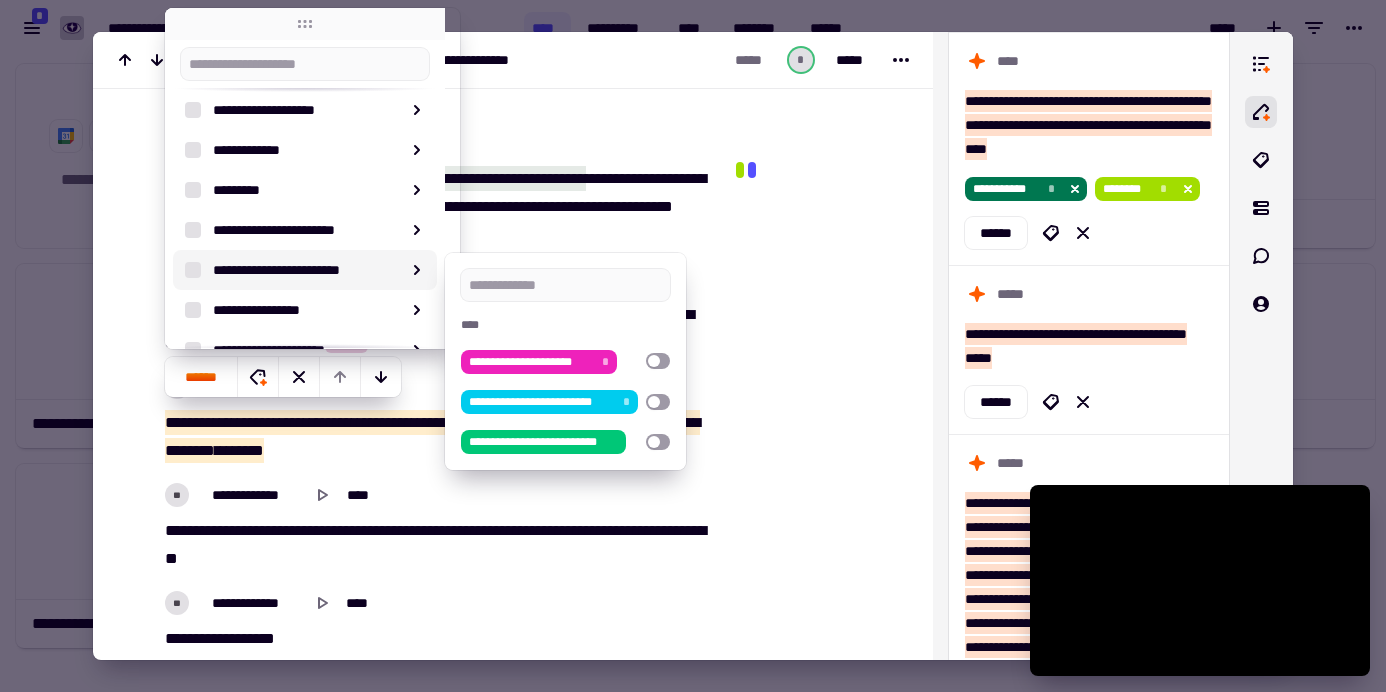 scroll, scrollTop: 445, scrollLeft: 0, axis: vertical 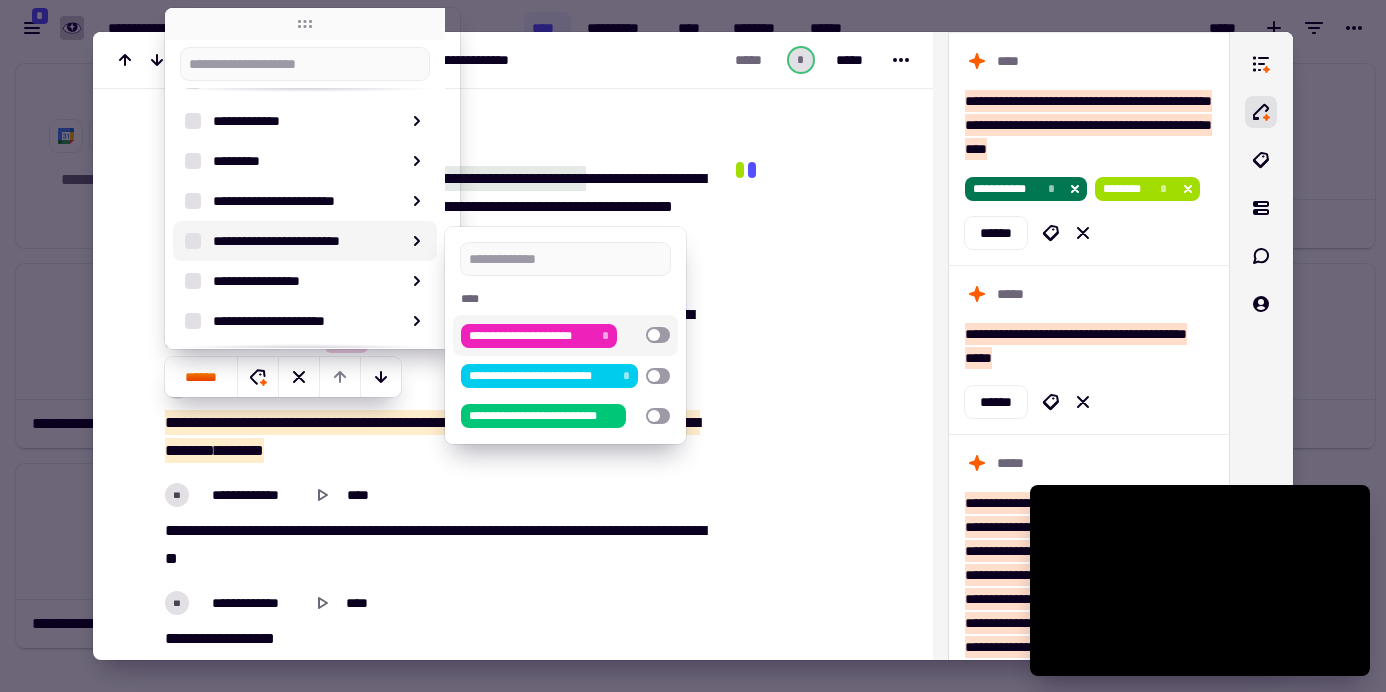 click at bounding box center (658, 335) 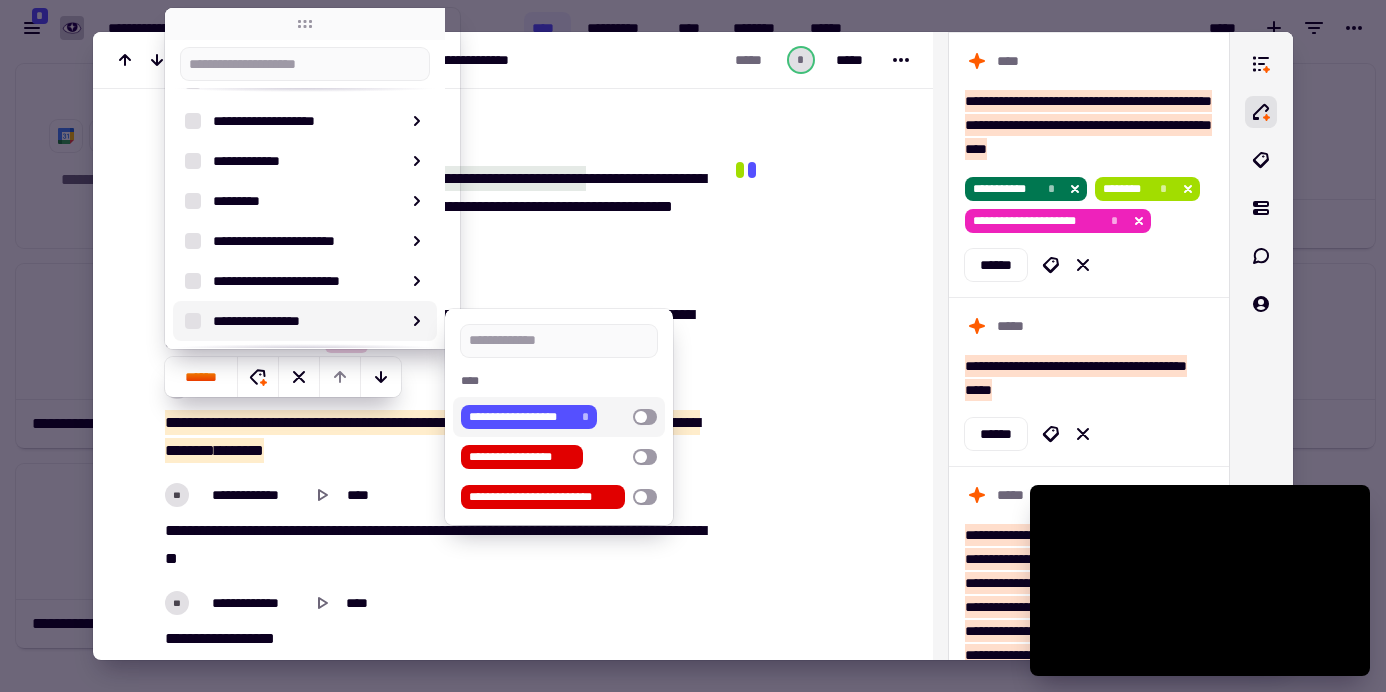 click at bounding box center [645, 417] 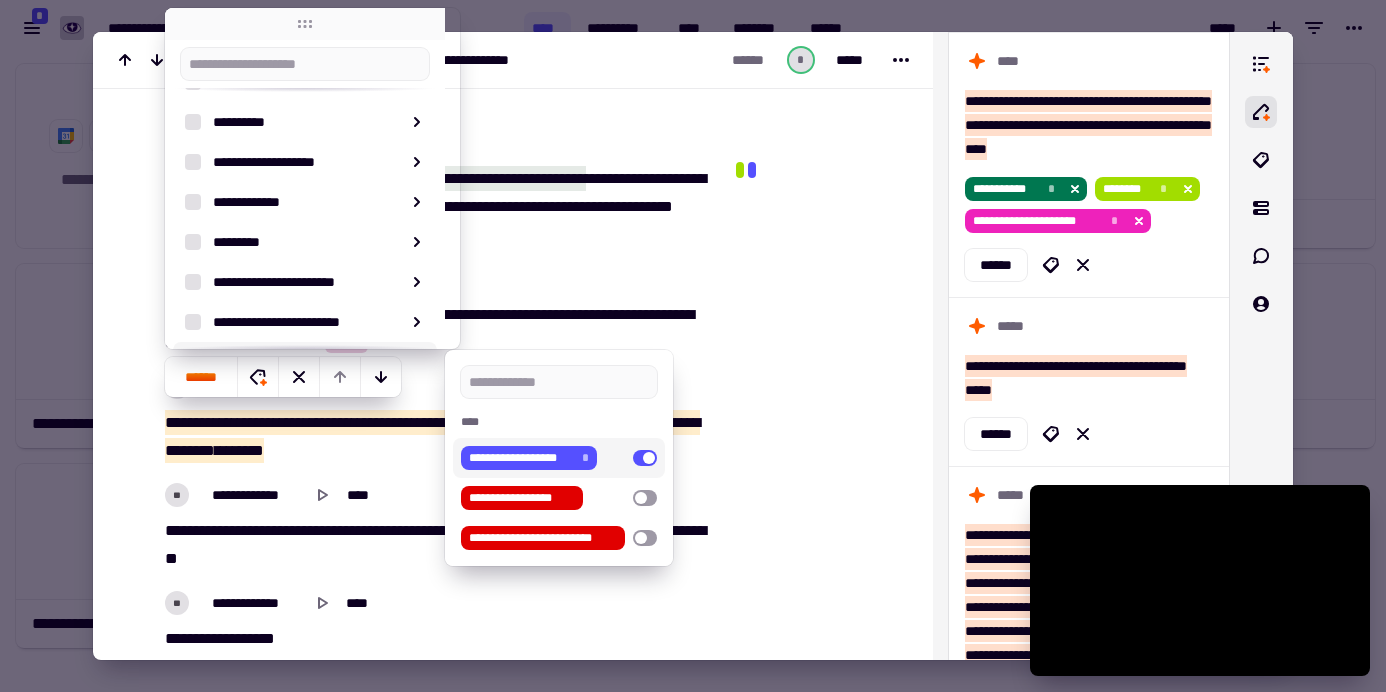 click at bounding box center (818, 371) 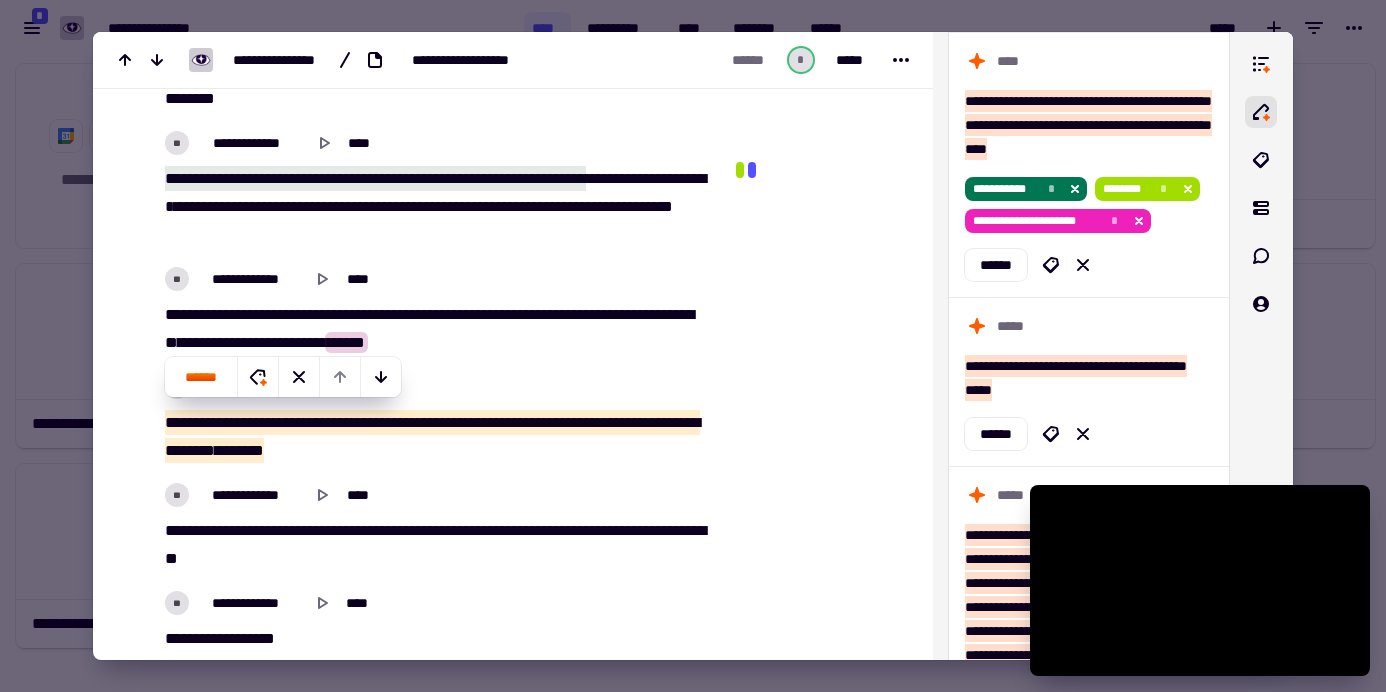 scroll, scrollTop: 2425, scrollLeft: 0, axis: vertical 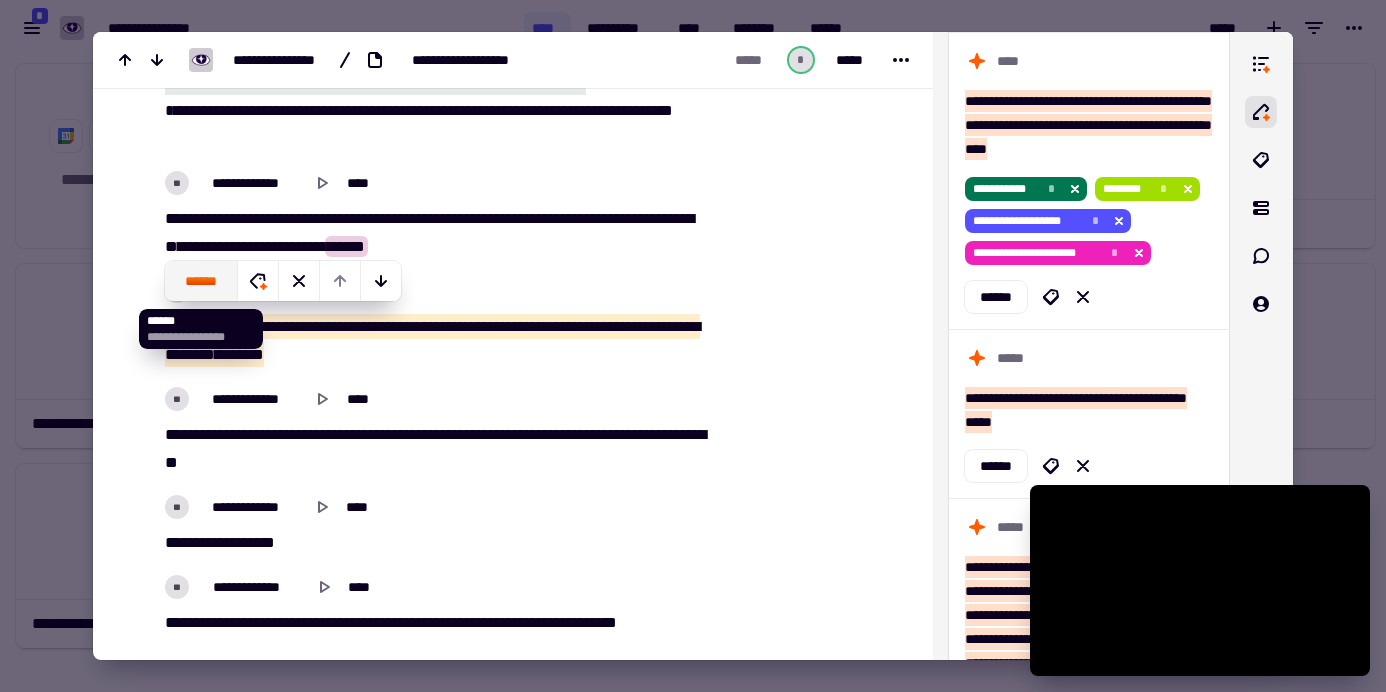 click on "******" 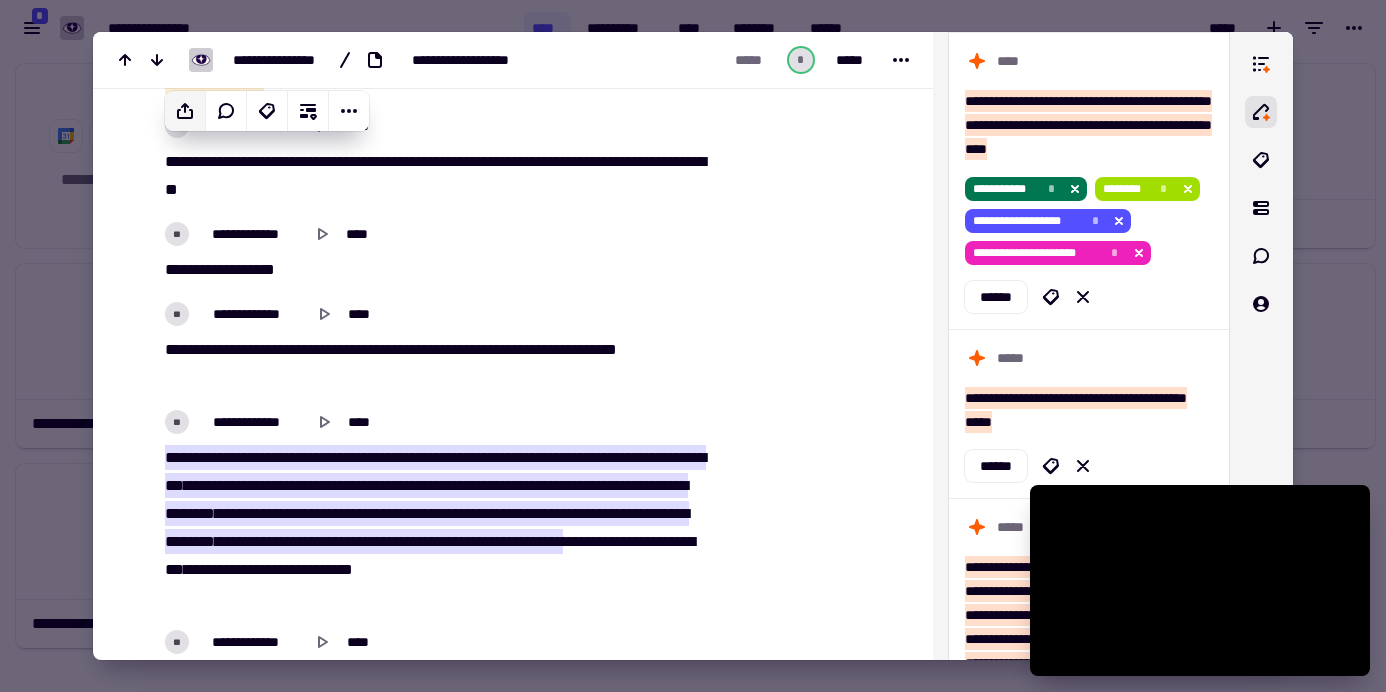 scroll, scrollTop: 2707, scrollLeft: 0, axis: vertical 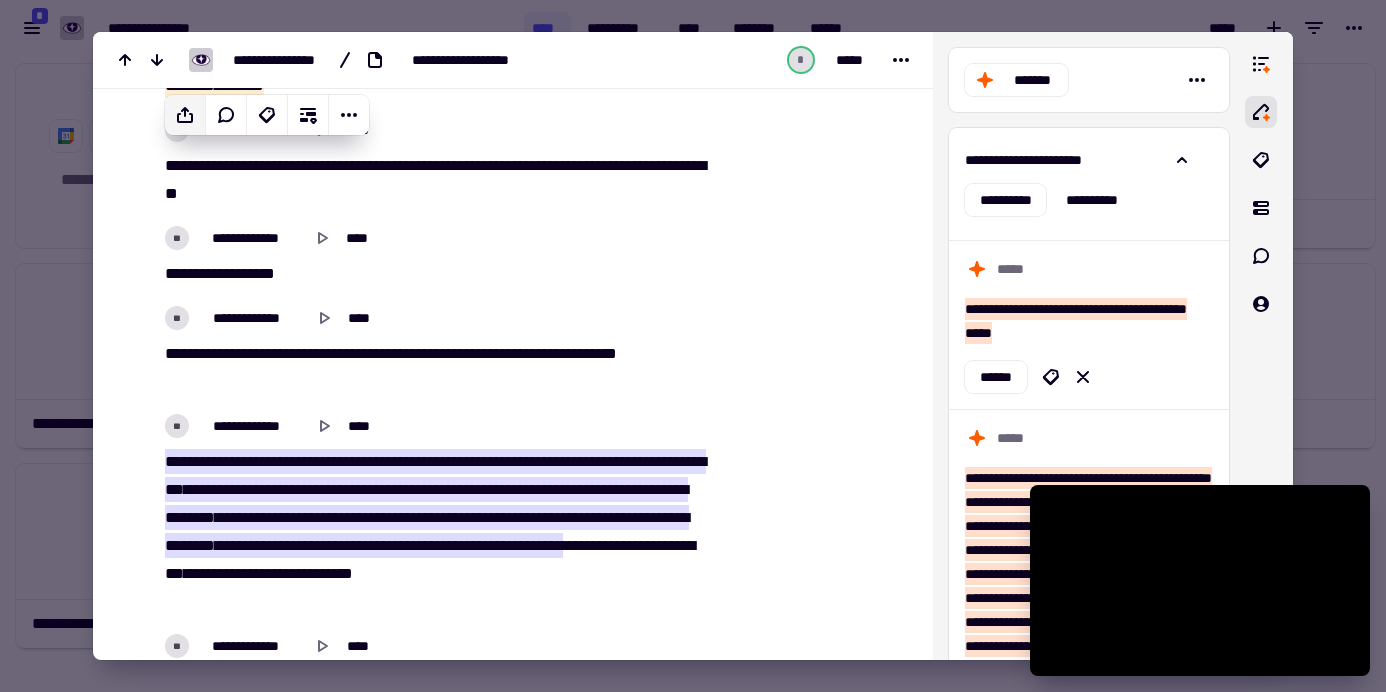 click on "**********" at bounding box center (432, 368) 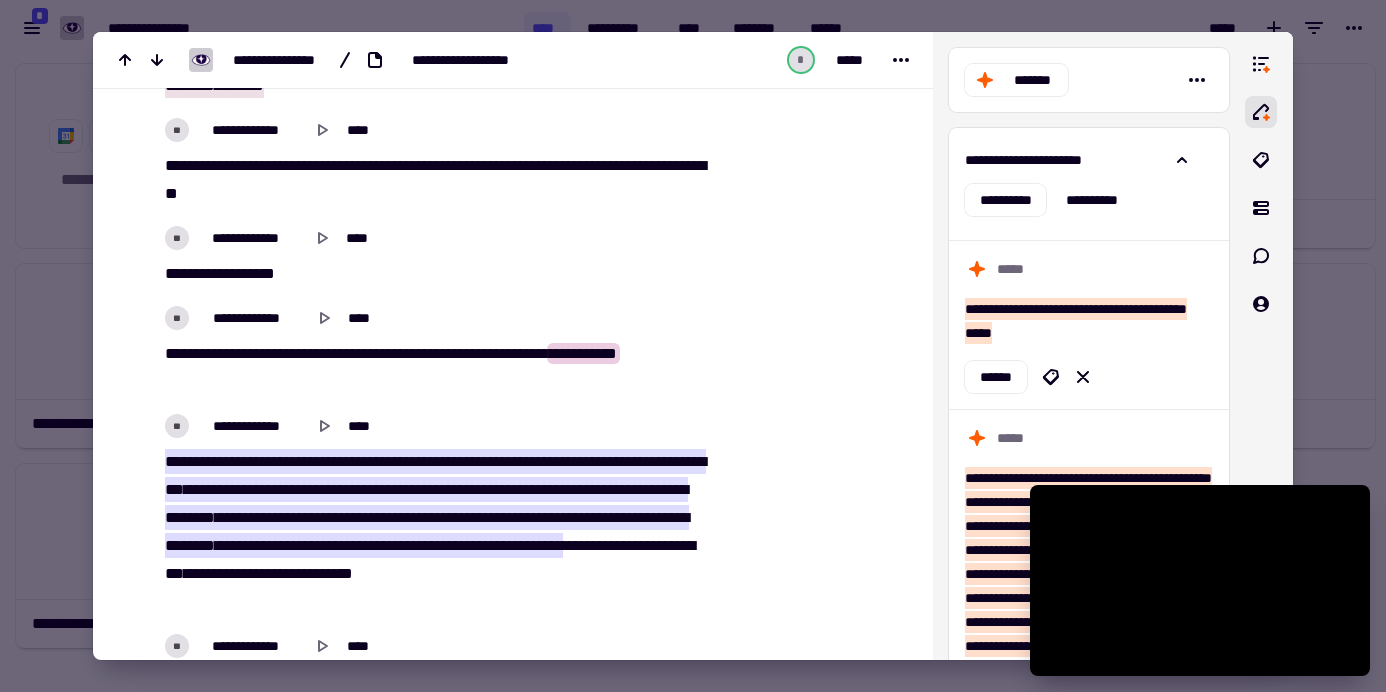 click on "**" at bounding box center (171, 353) 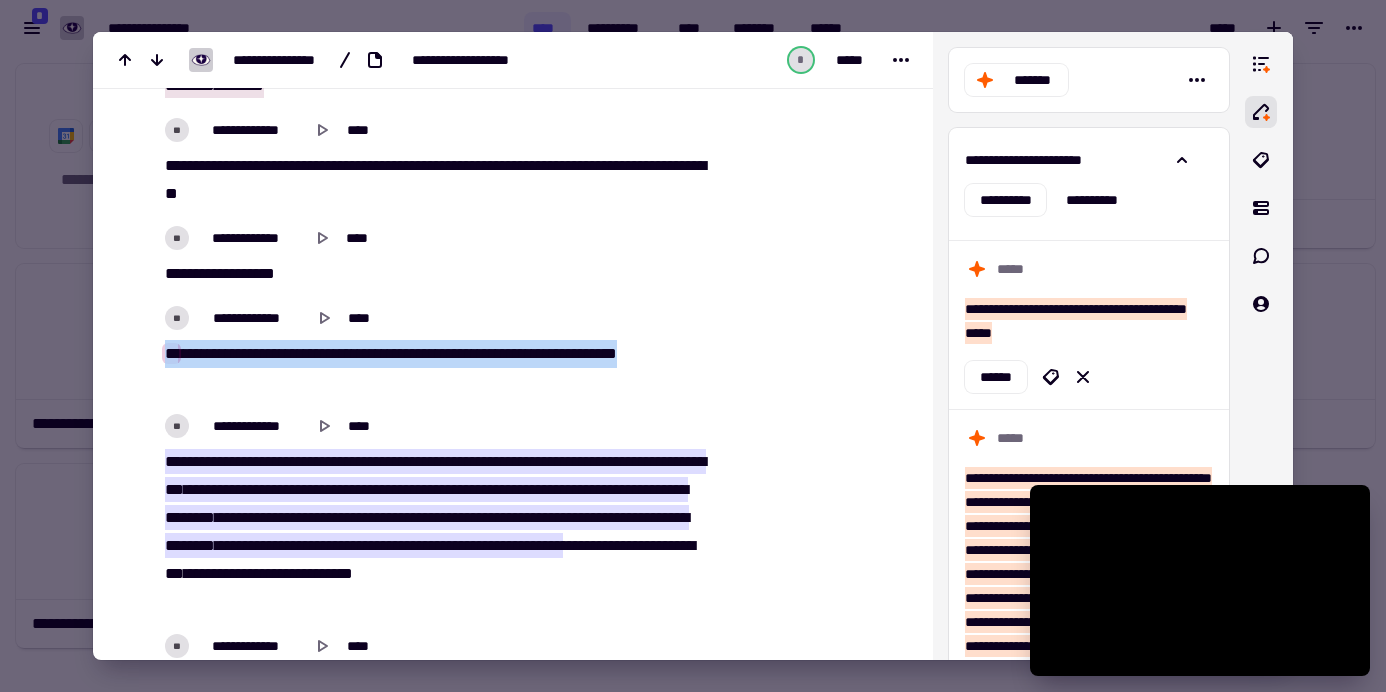 drag, startPoint x: 167, startPoint y: 342, endPoint x: 265, endPoint y: 391, distance: 109.56733 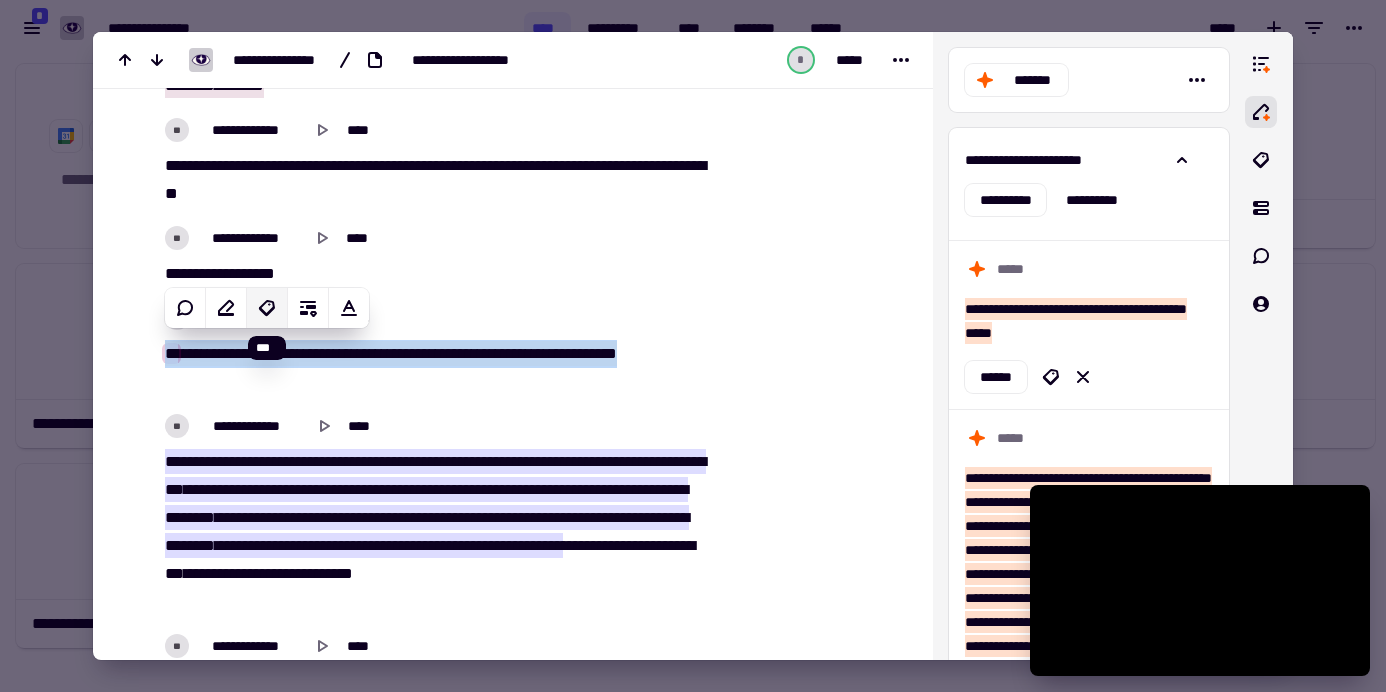 click 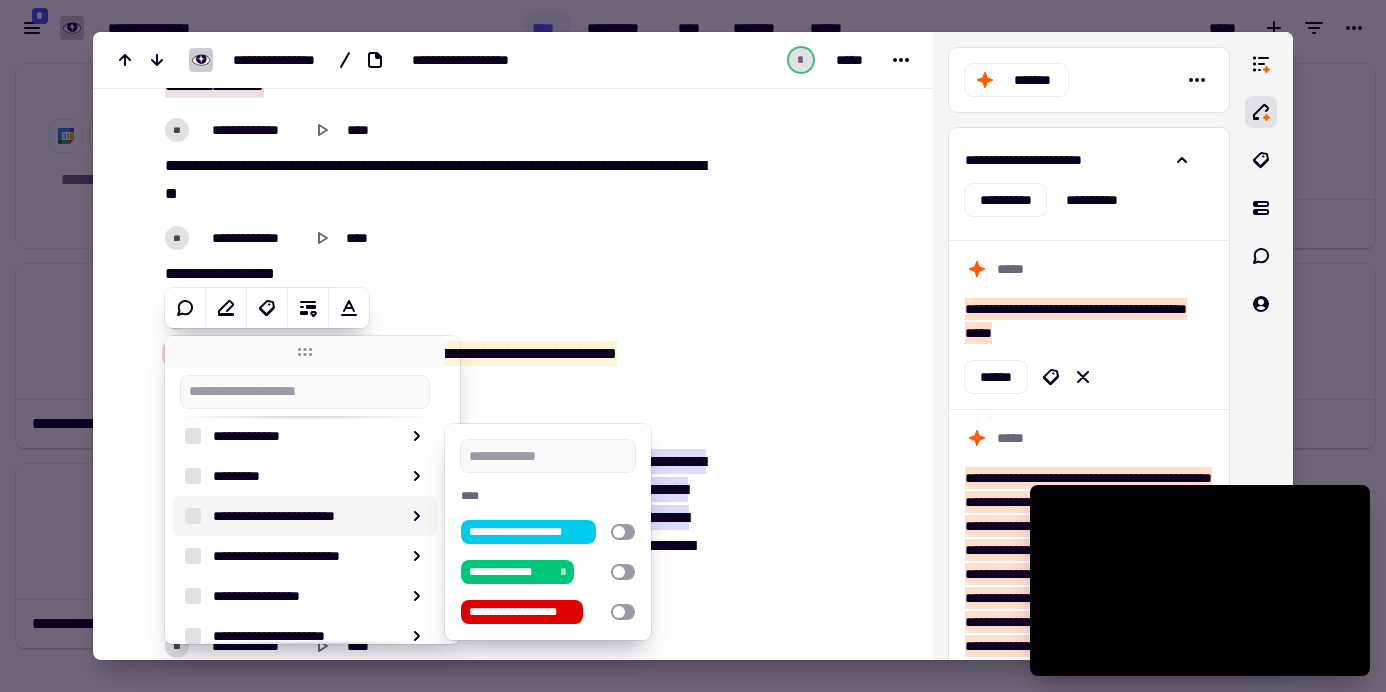 scroll, scrollTop: 339, scrollLeft: 0, axis: vertical 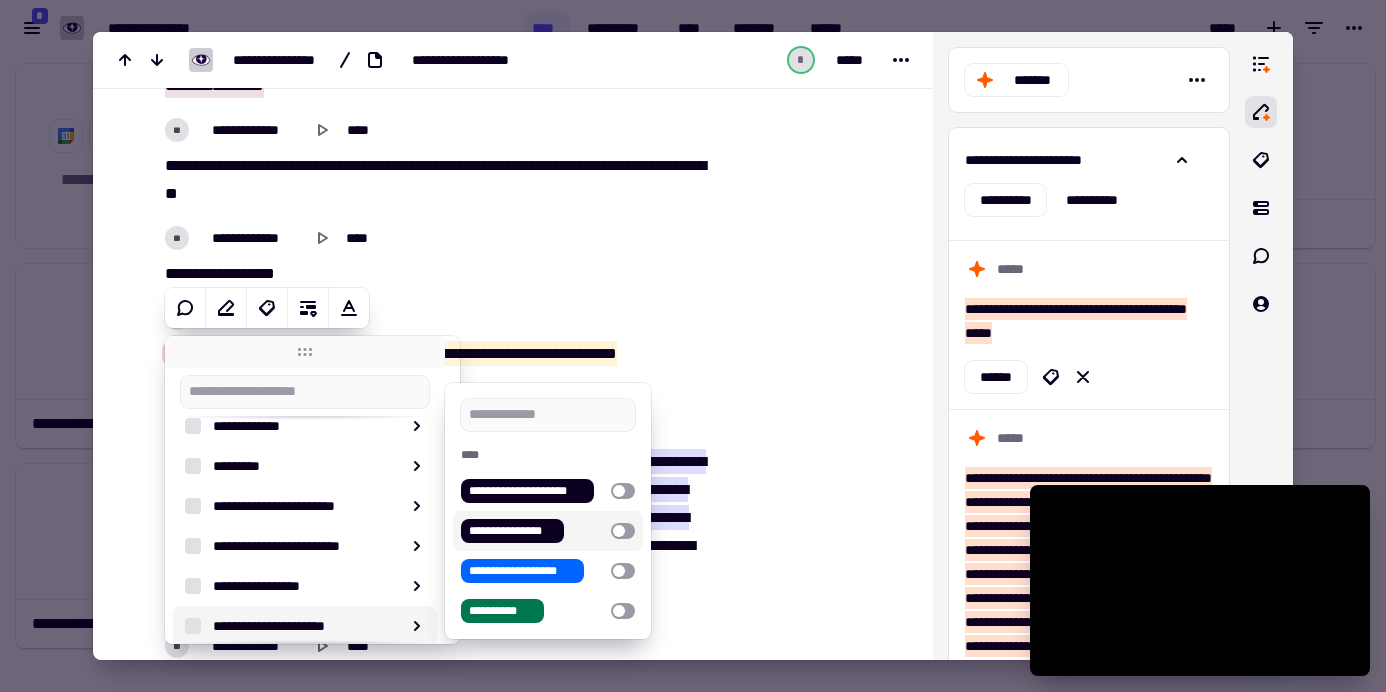 click at bounding box center [623, 531] 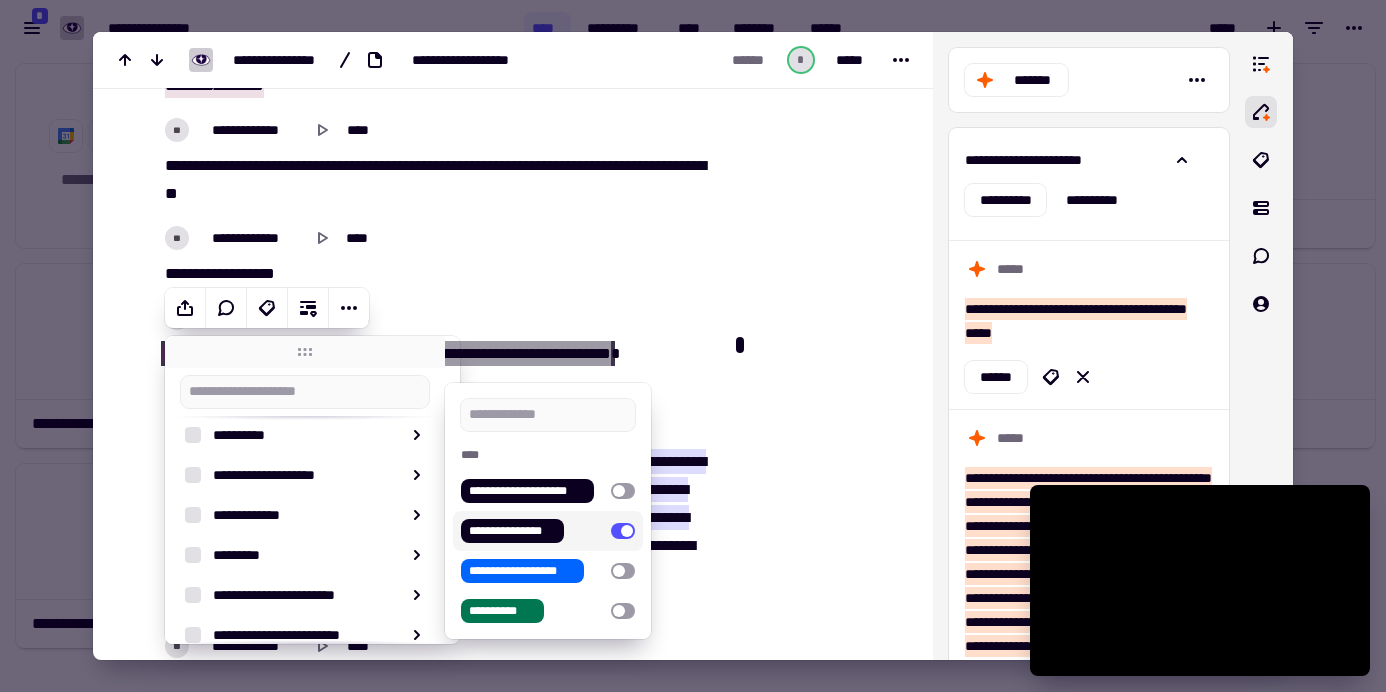 click at bounding box center (814, 7318) 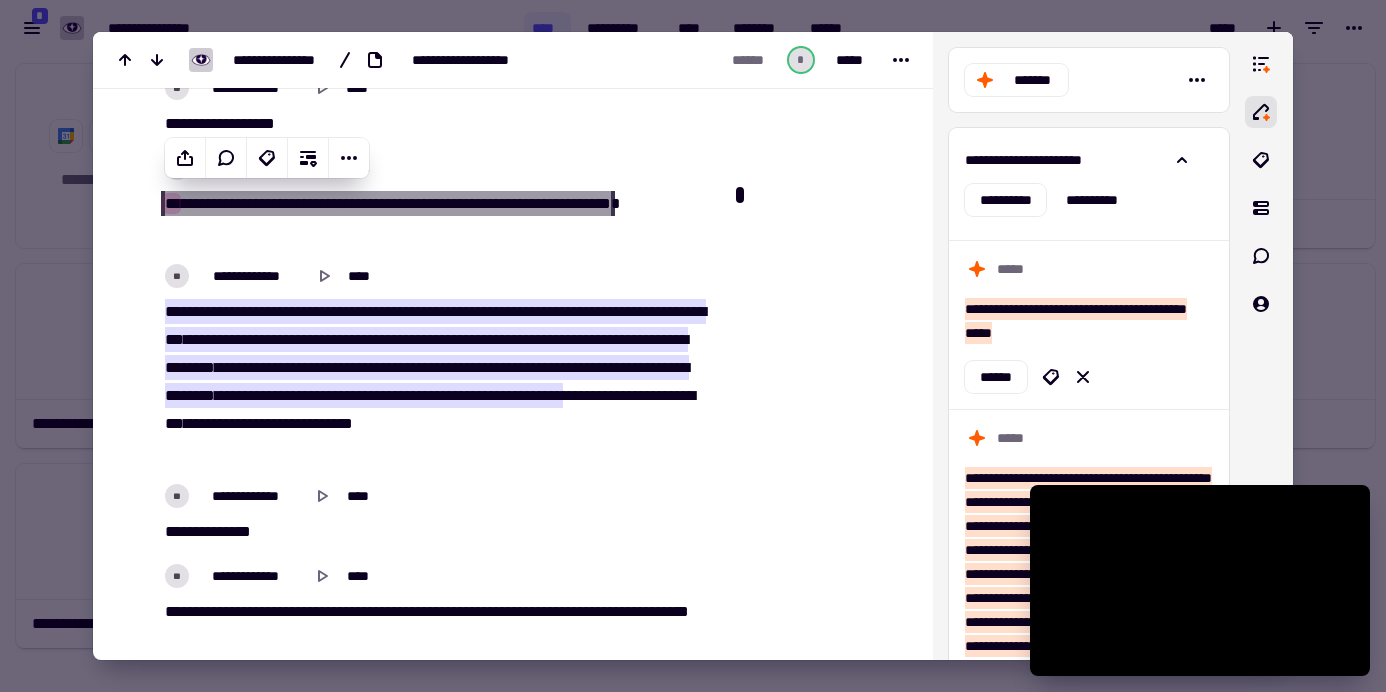 scroll, scrollTop: 2846, scrollLeft: 0, axis: vertical 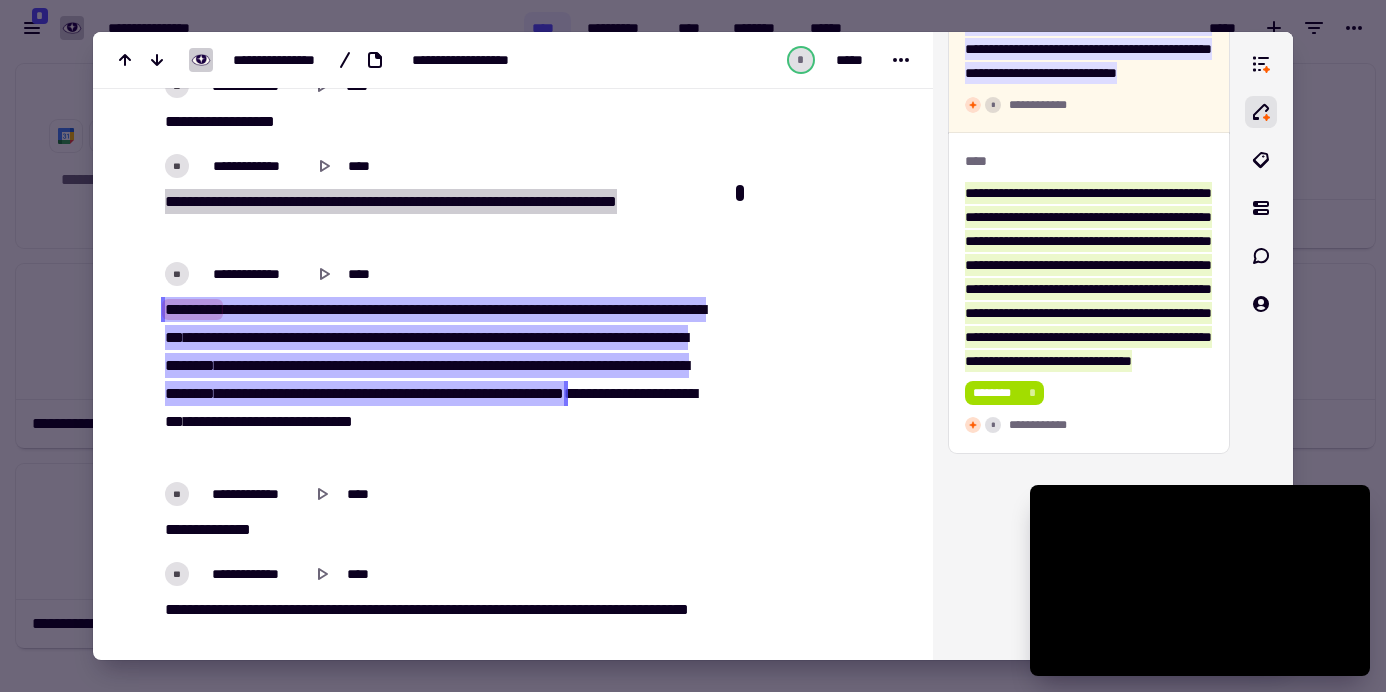 drag, startPoint x: 165, startPoint y: 295, endPoint x: 501, endPoint y: 344, distance: 339.5541 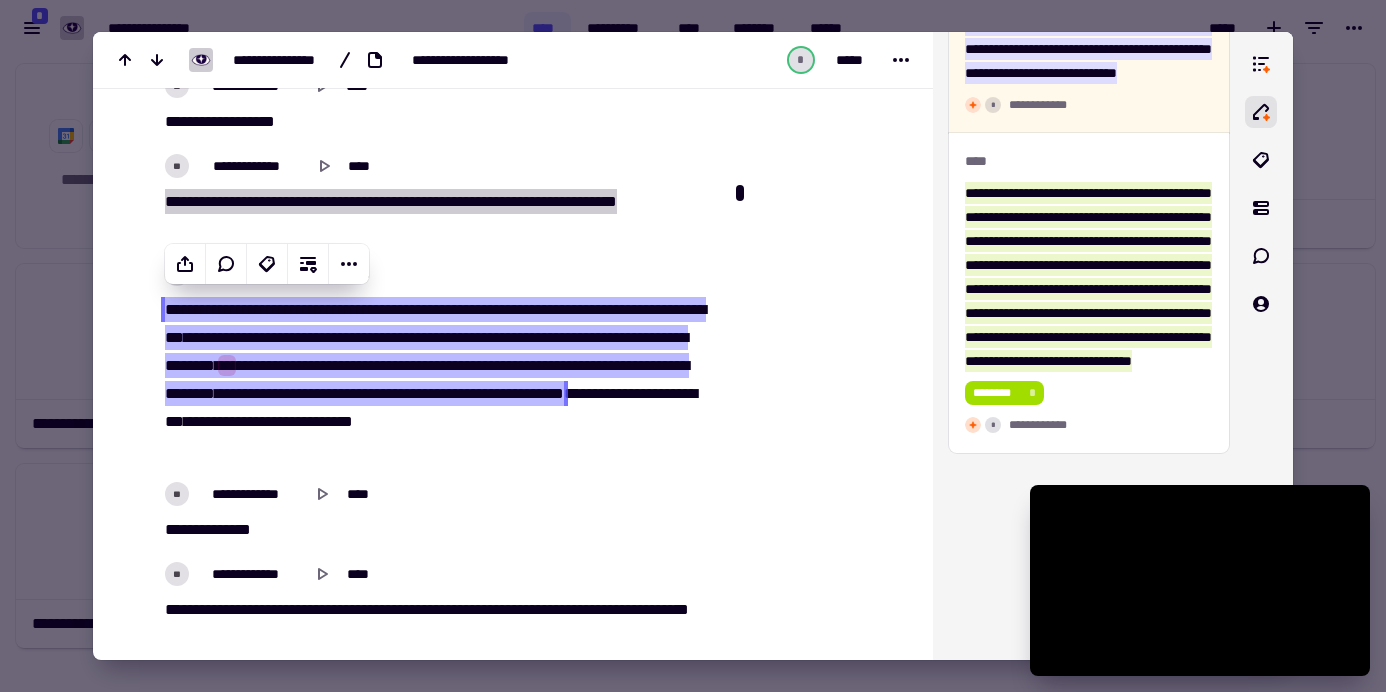 click at bounding box center [218, 365] 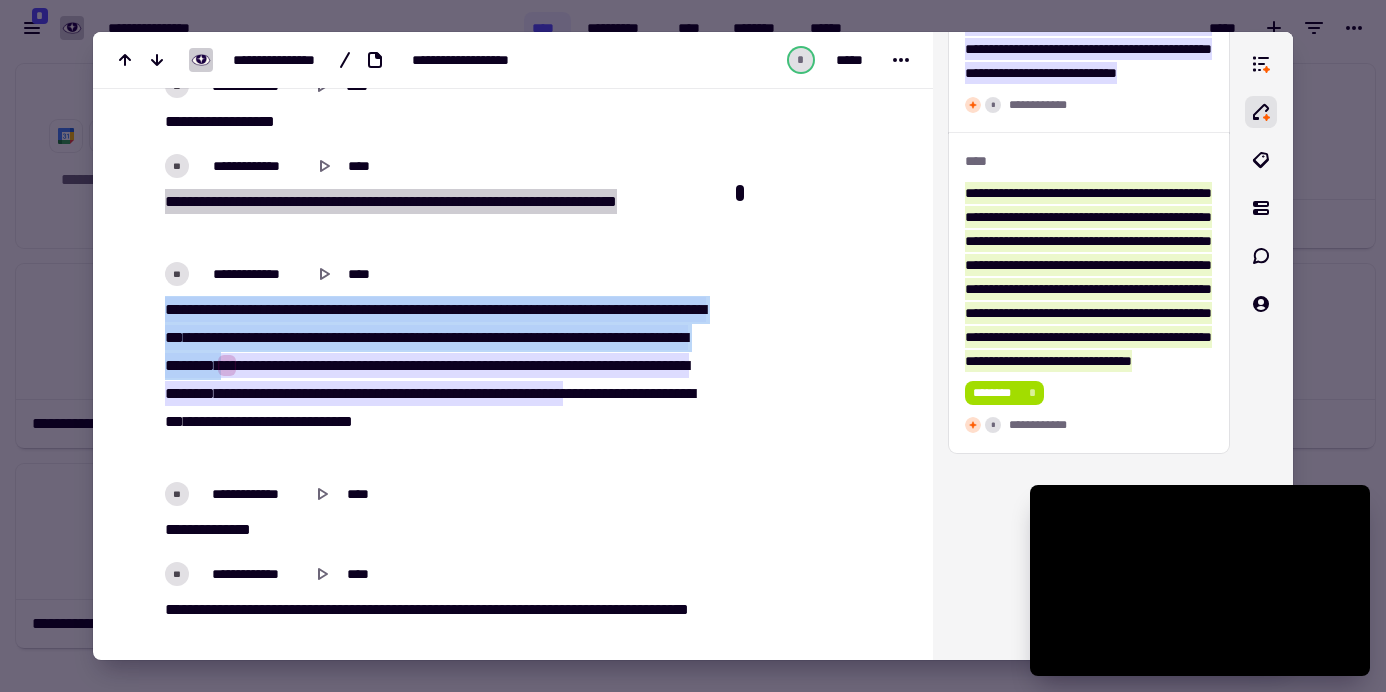drag, startPoint x: 502, startPoint y: 359, endPoint x: 167, endPoint y: 299, distance: 340.33072 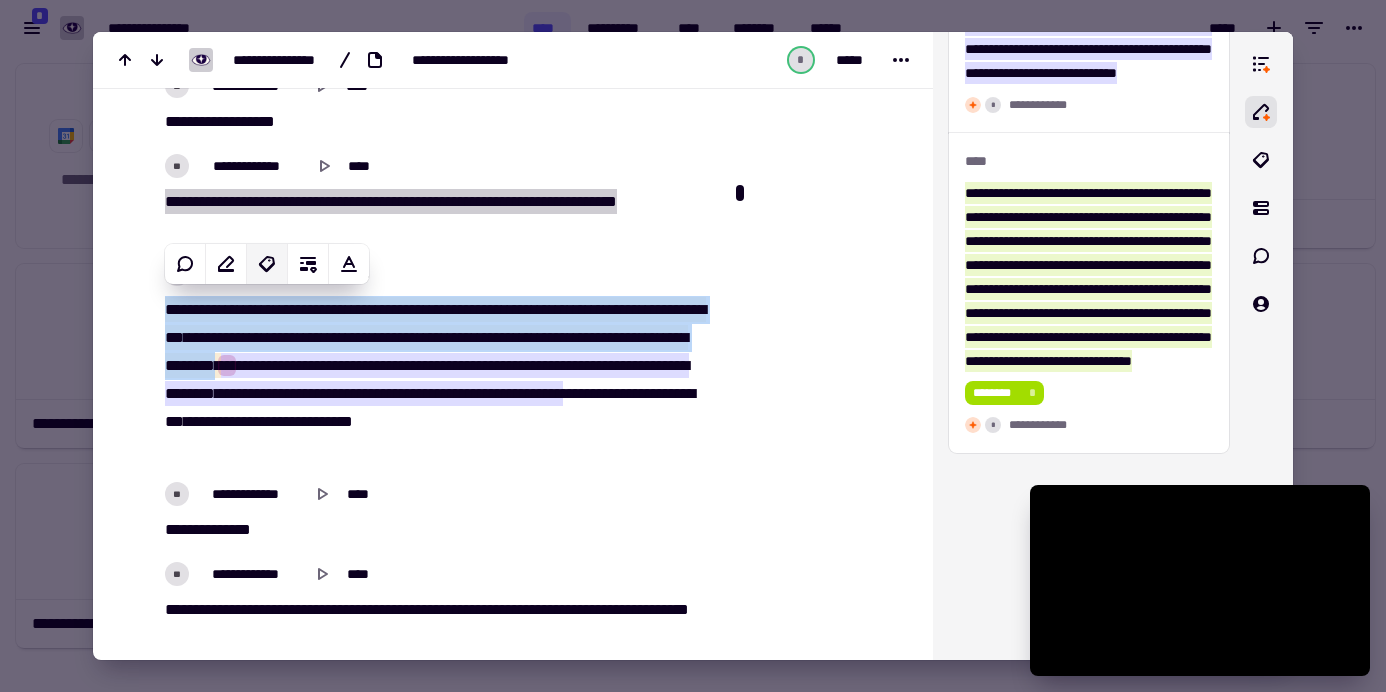 click 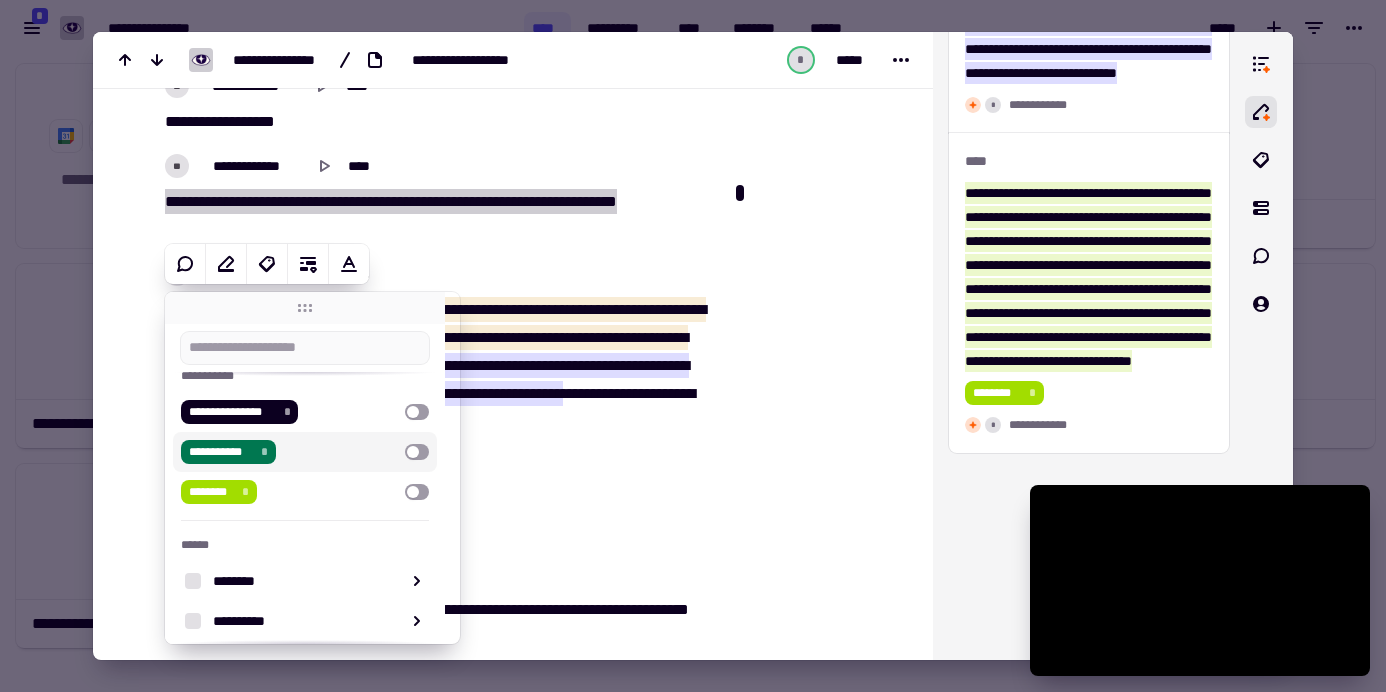 scroll, scrollTop: 15, scrollLeft: 0, axis: vertical 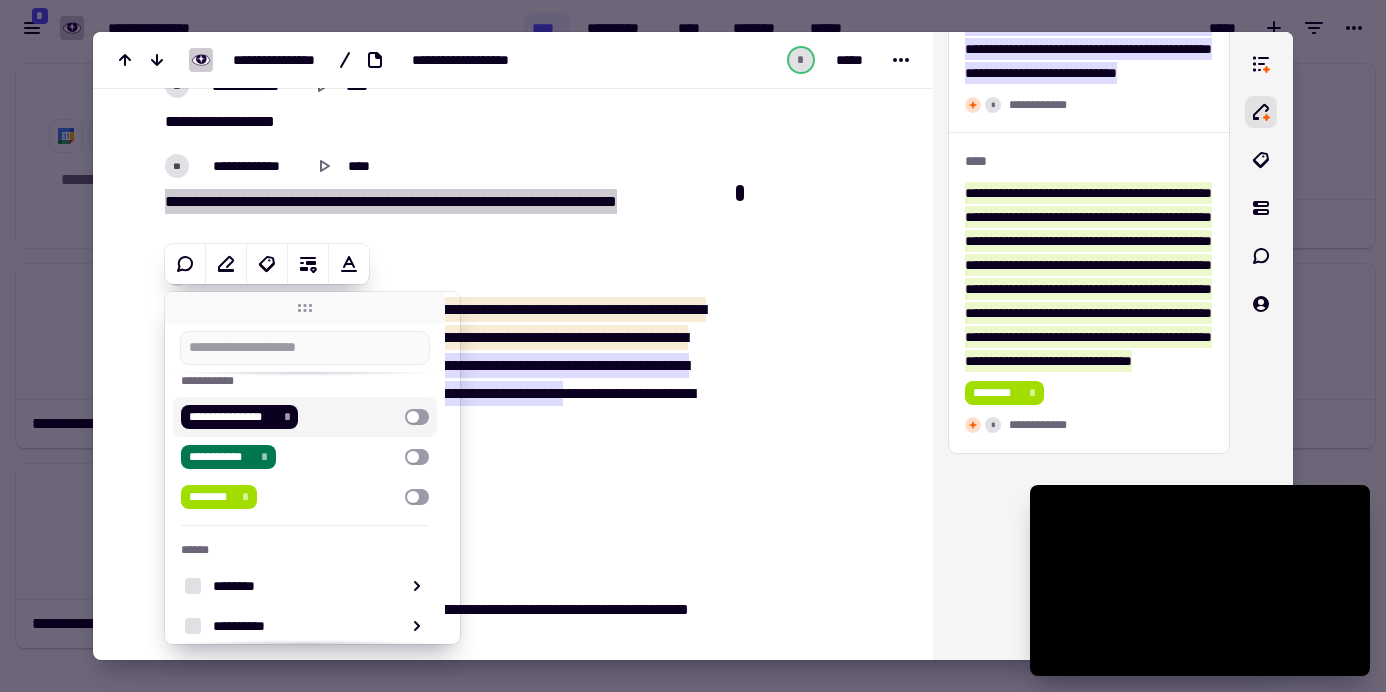 click at bounding box center (417, 417) 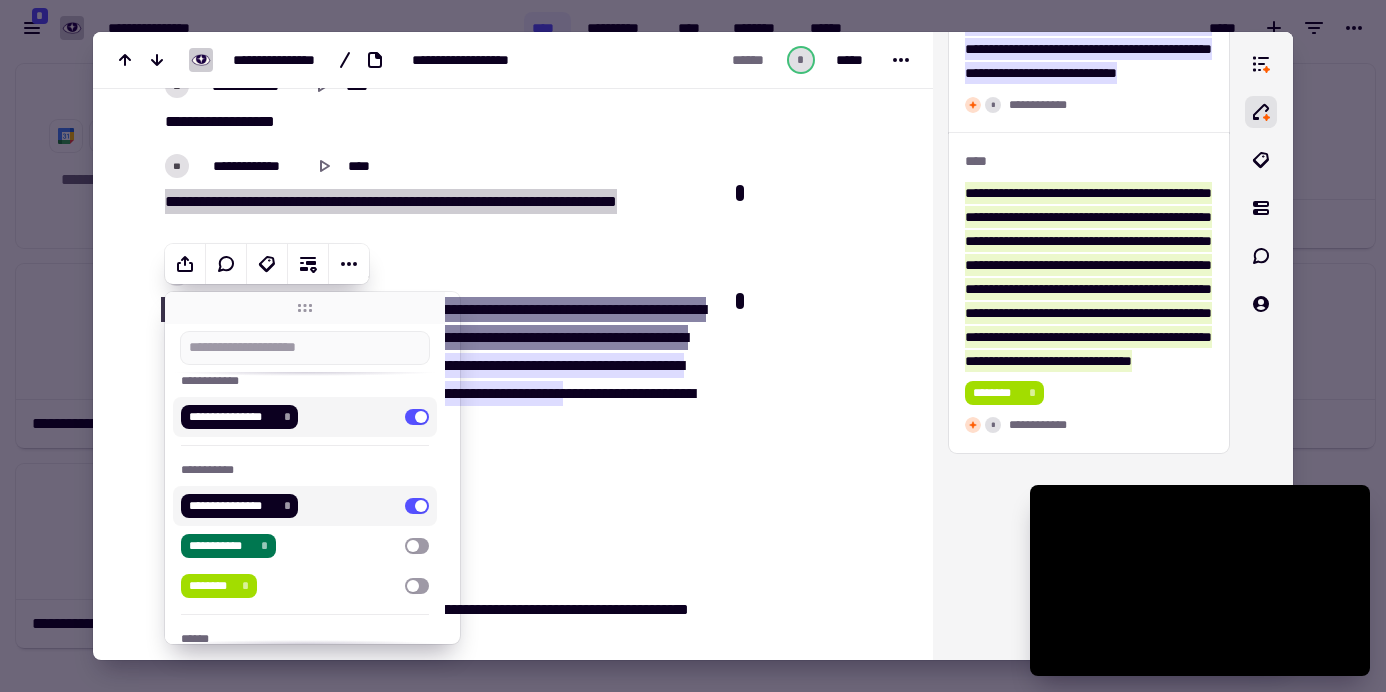click on "**********" at bounding box center (438, 512) 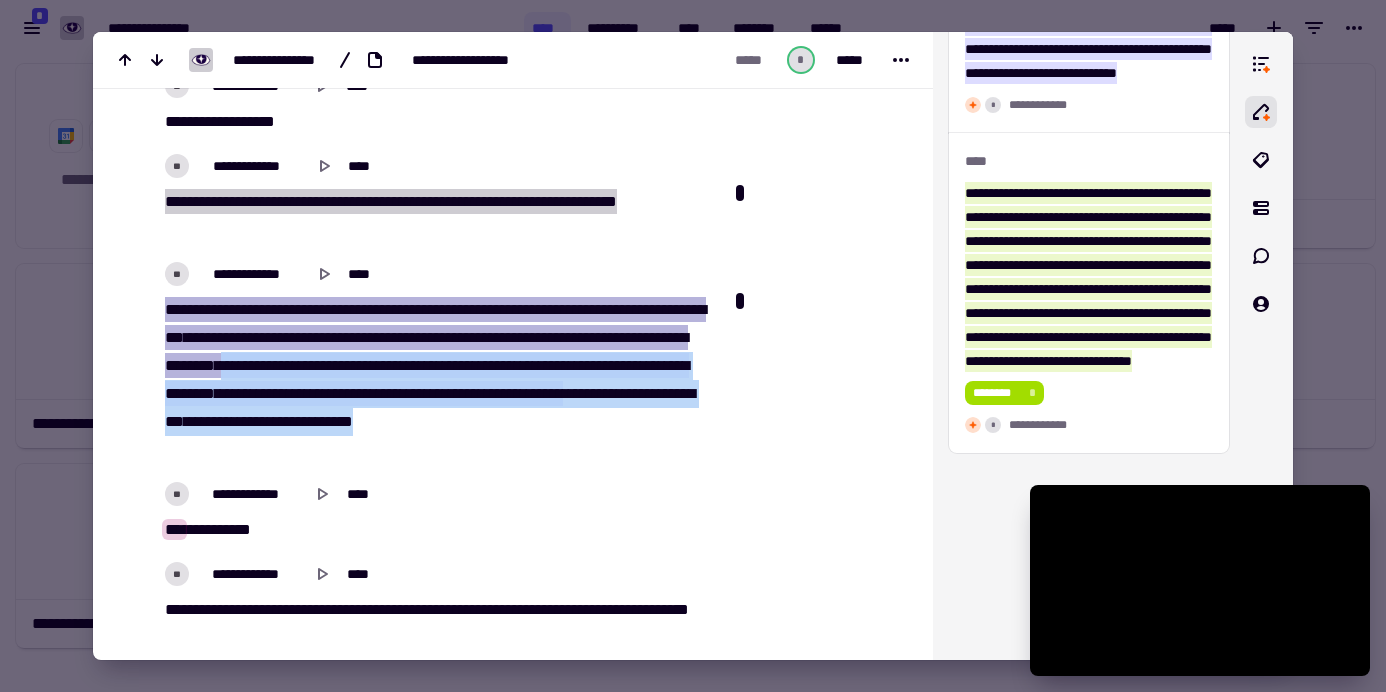 drag, startPoint x: 505, startPoint y: 357, endPoint x: 561, endPoint y: 433, distance: 94.40339 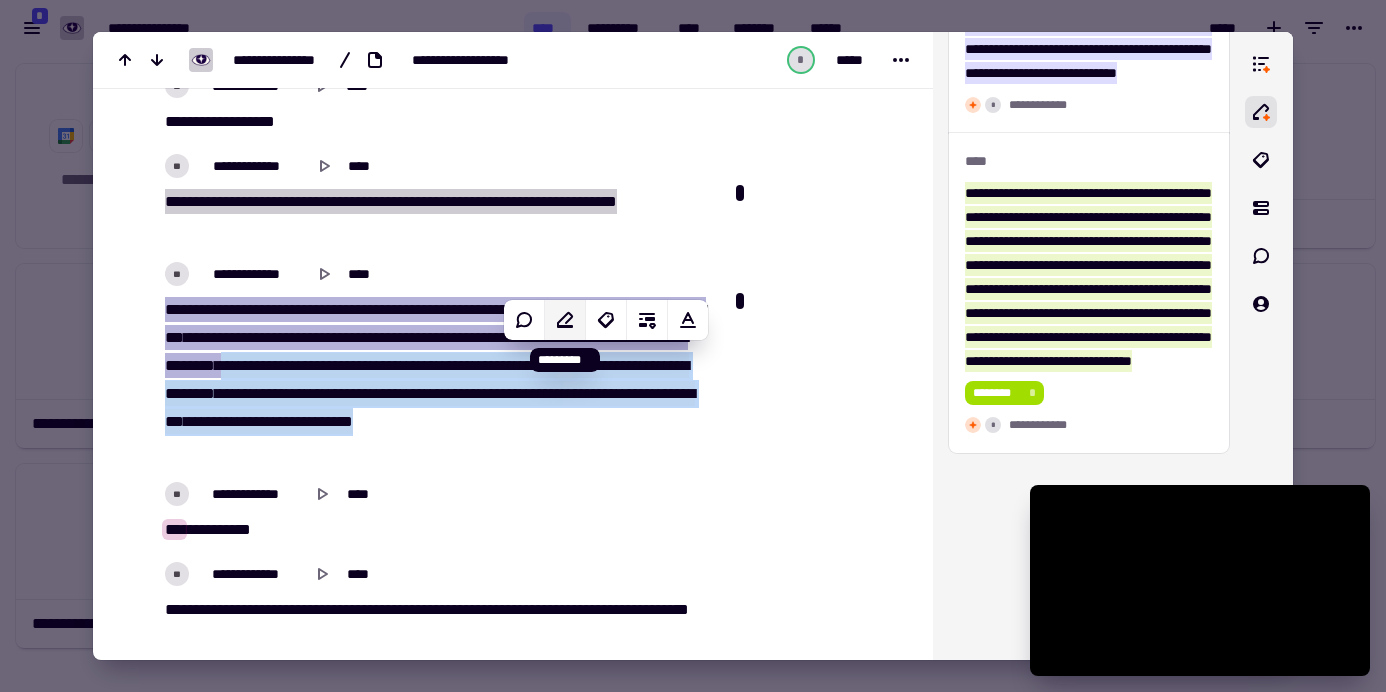 click 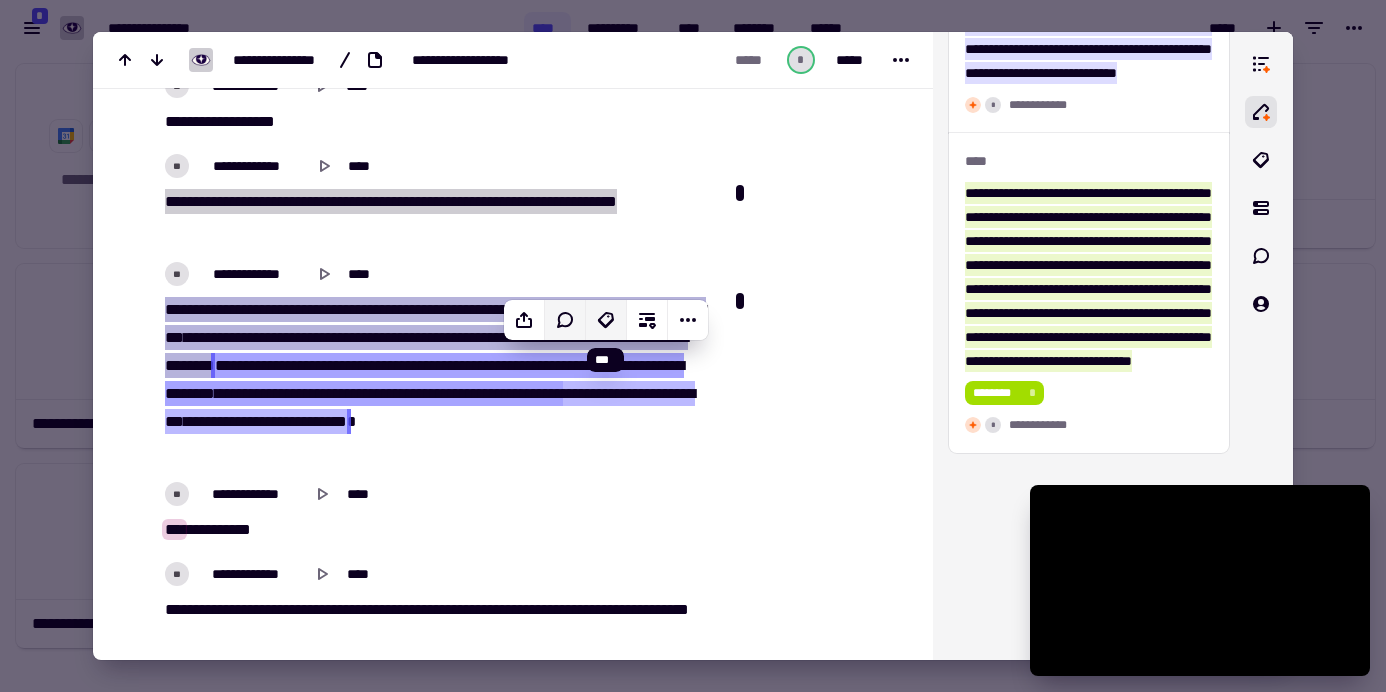 click 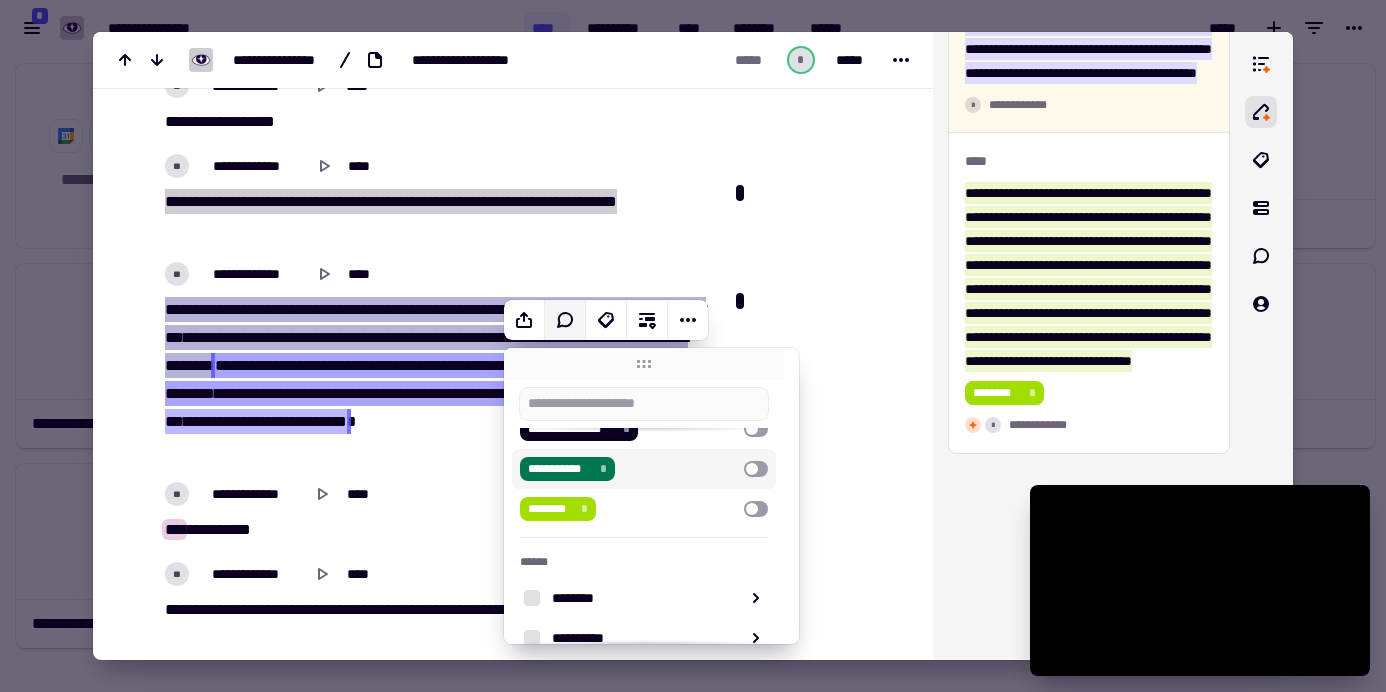 scroll, scrollTop: 32, scrollLeft: 0, axis: vertical 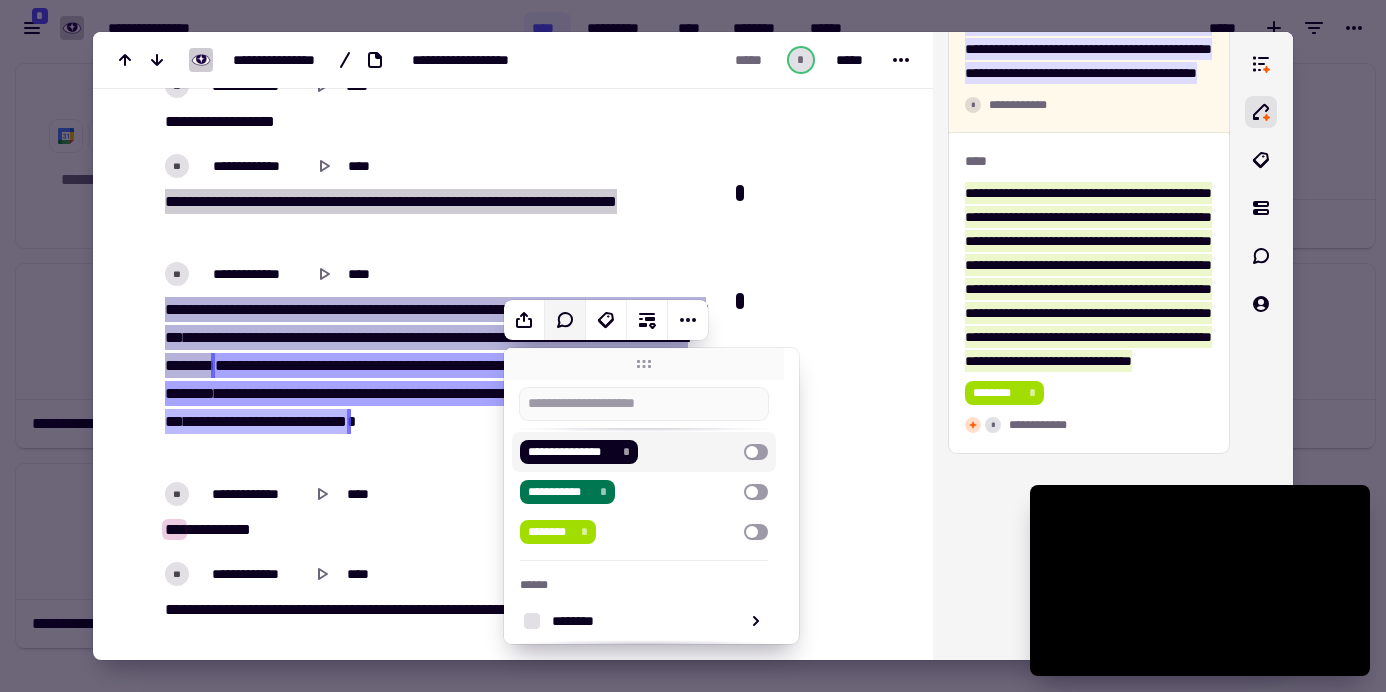 click at bounding box center (756, 452) 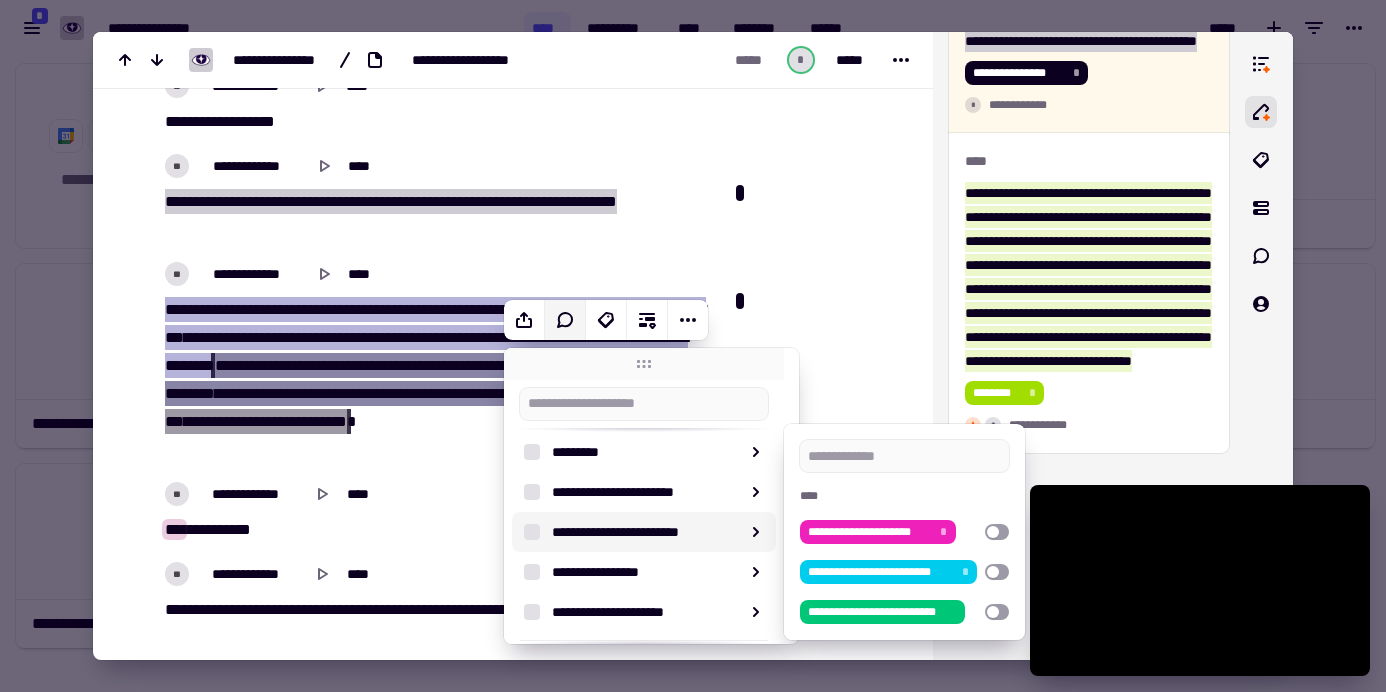 scroll, scrollTop: 455, scrollLeft: 0, axis: vertical 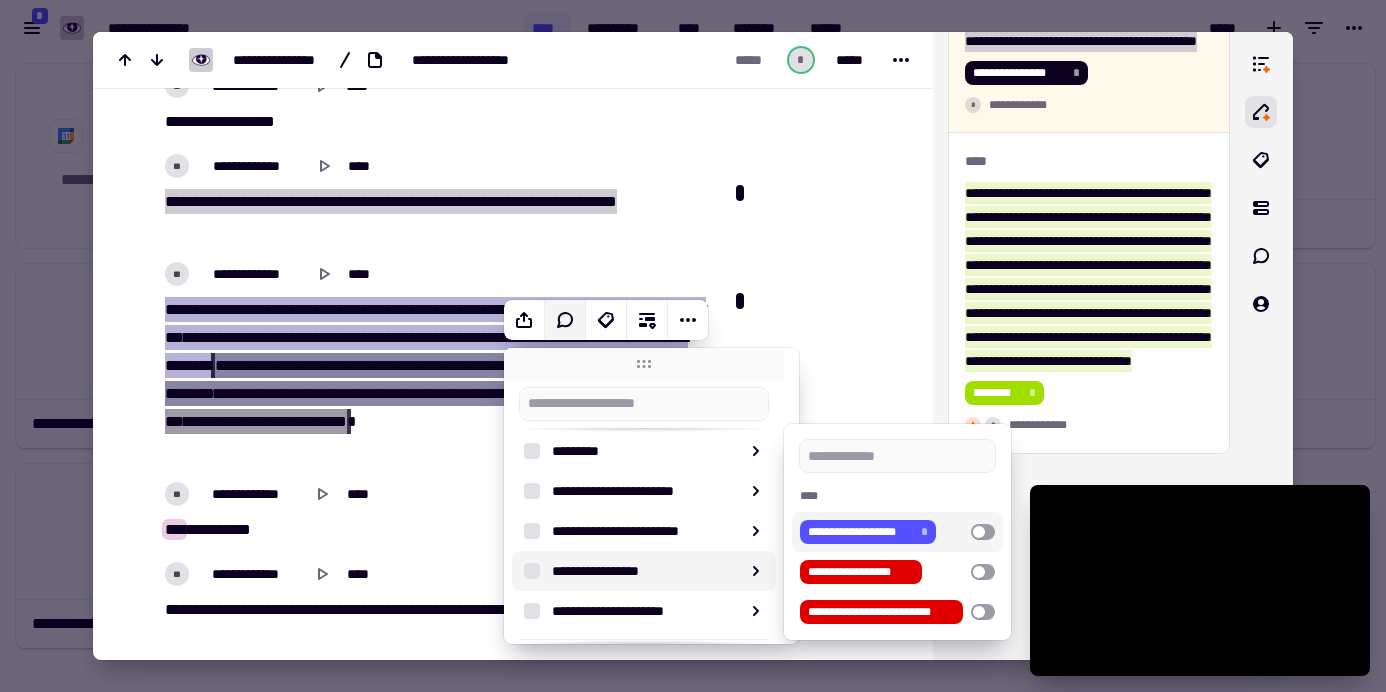 click at bounding box center [983, 532] 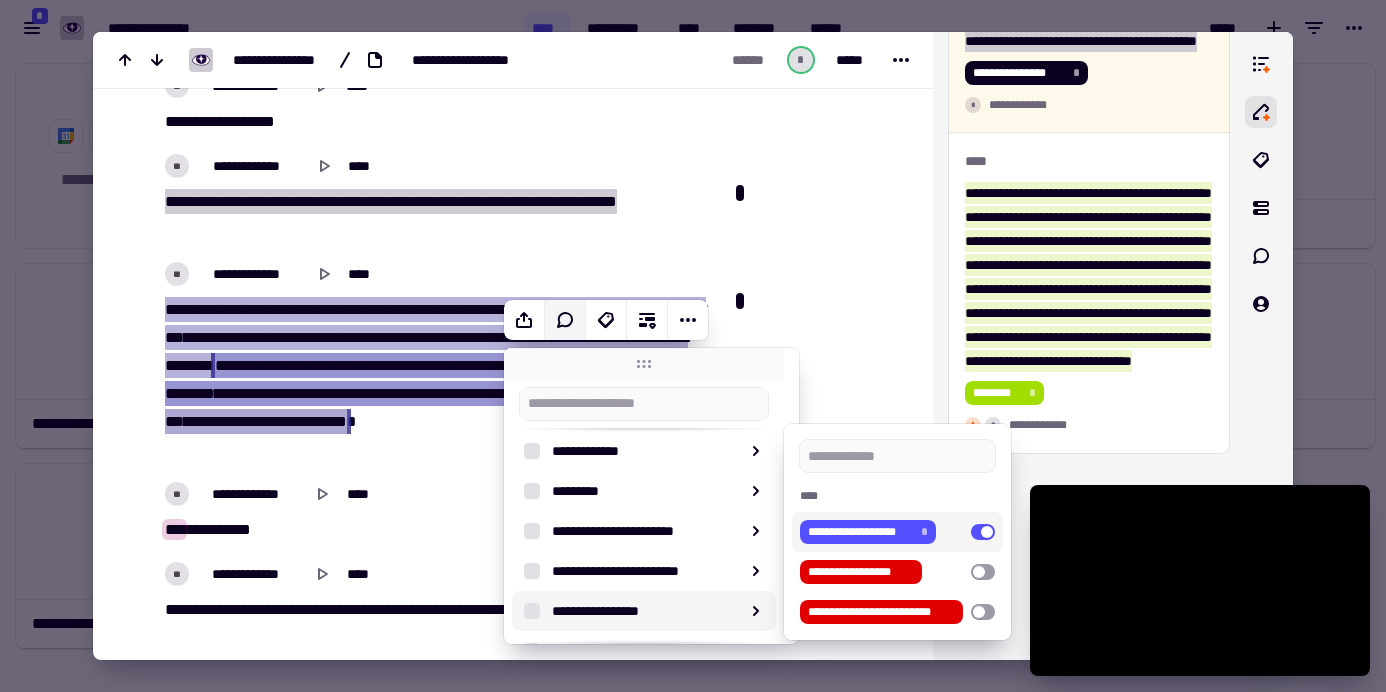 click at bounding box center [818, -1160] 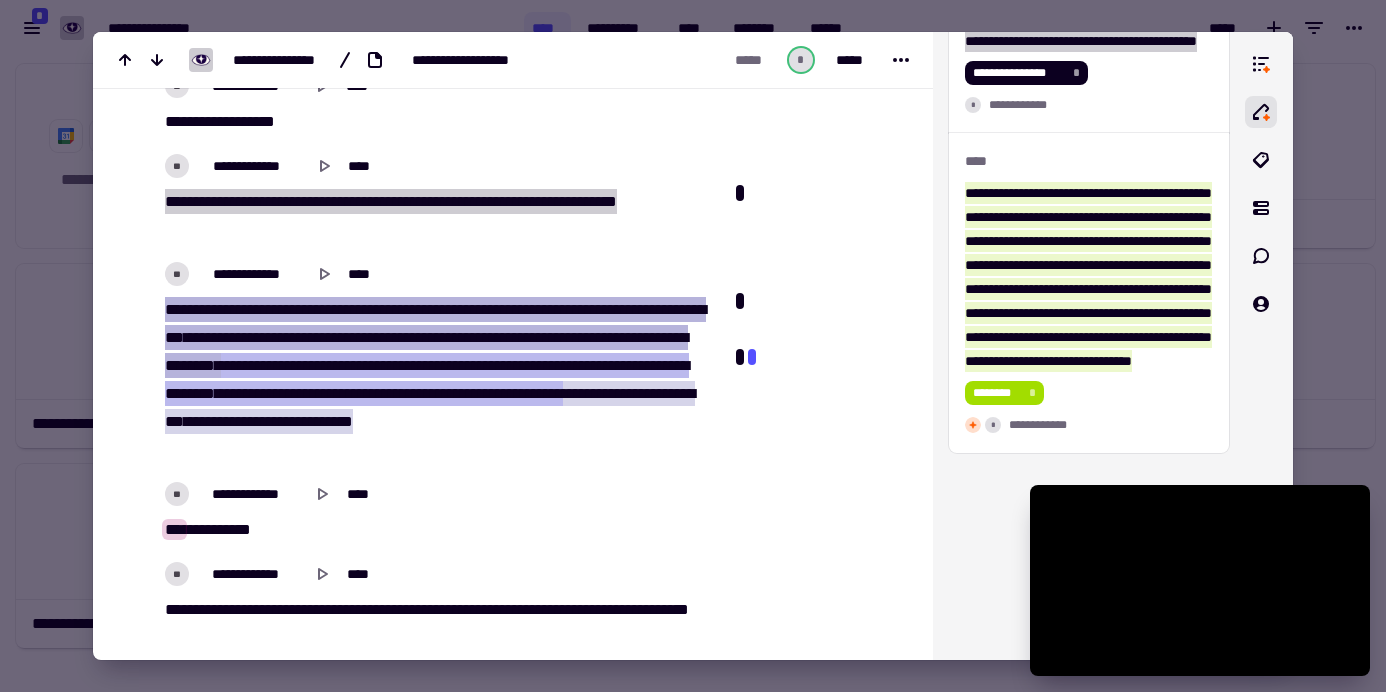 click on "**********" at bounding box center (438, 512) 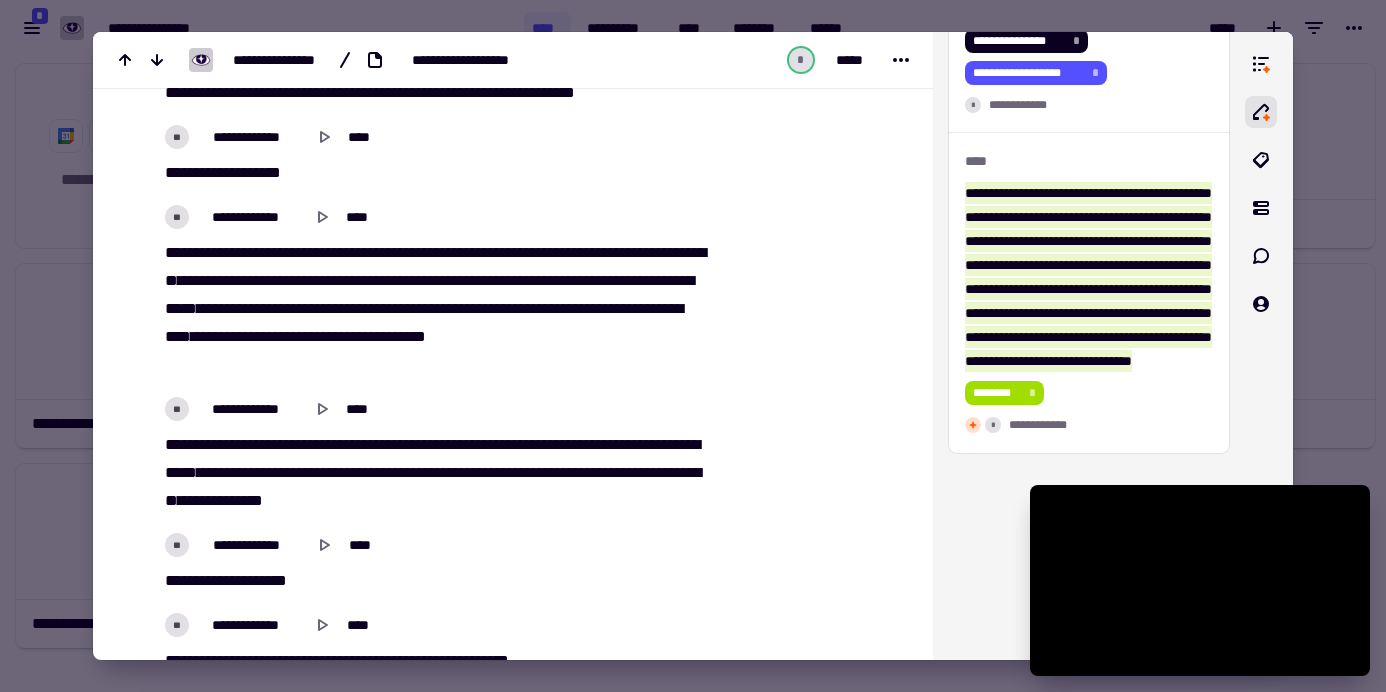 scroll, scrollTop: 3553, scrollLeft: 0, axis: vertical 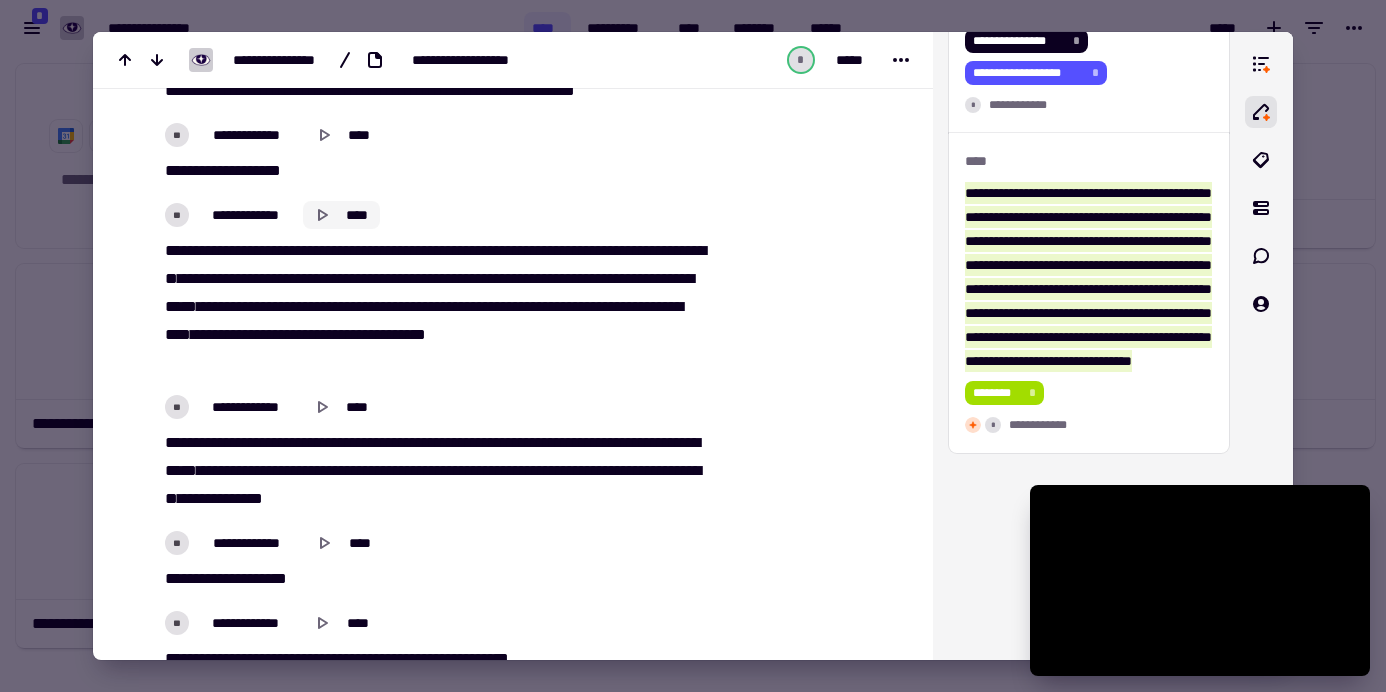 click 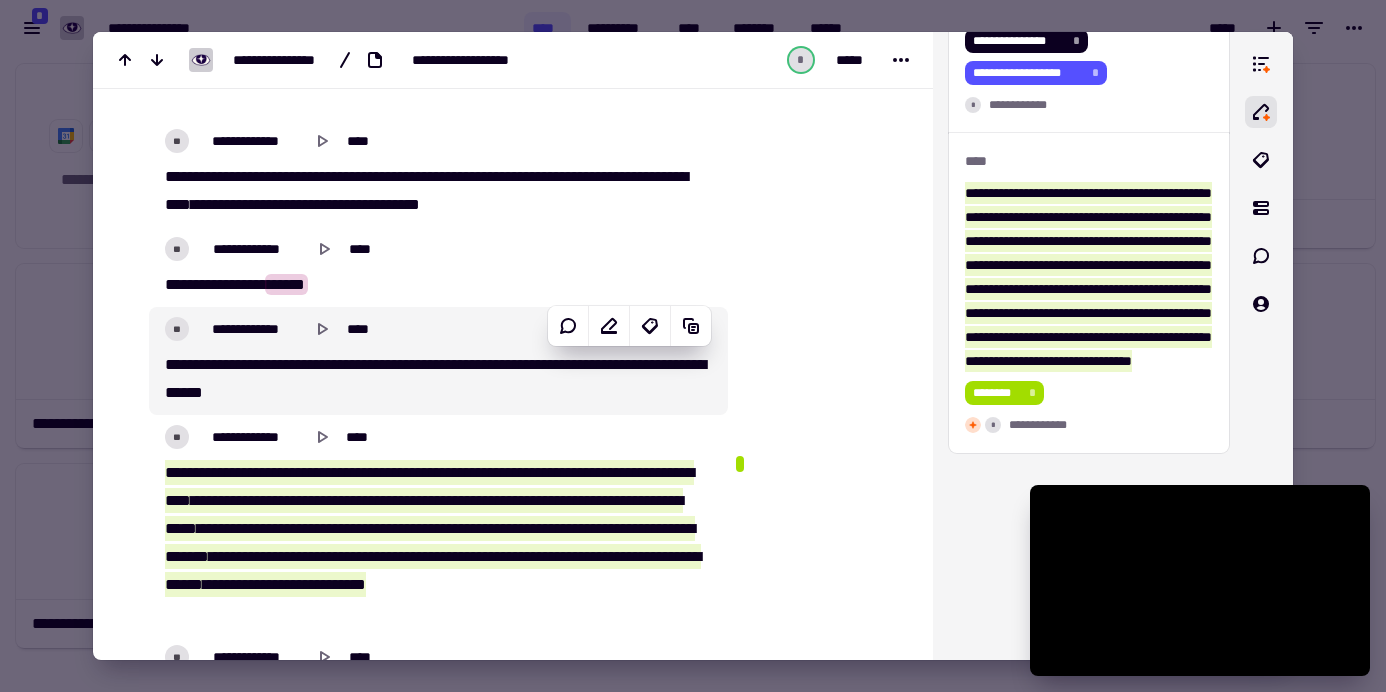 scroll, scrollTop: 4771, scrollLeft: 0, axis: vertical 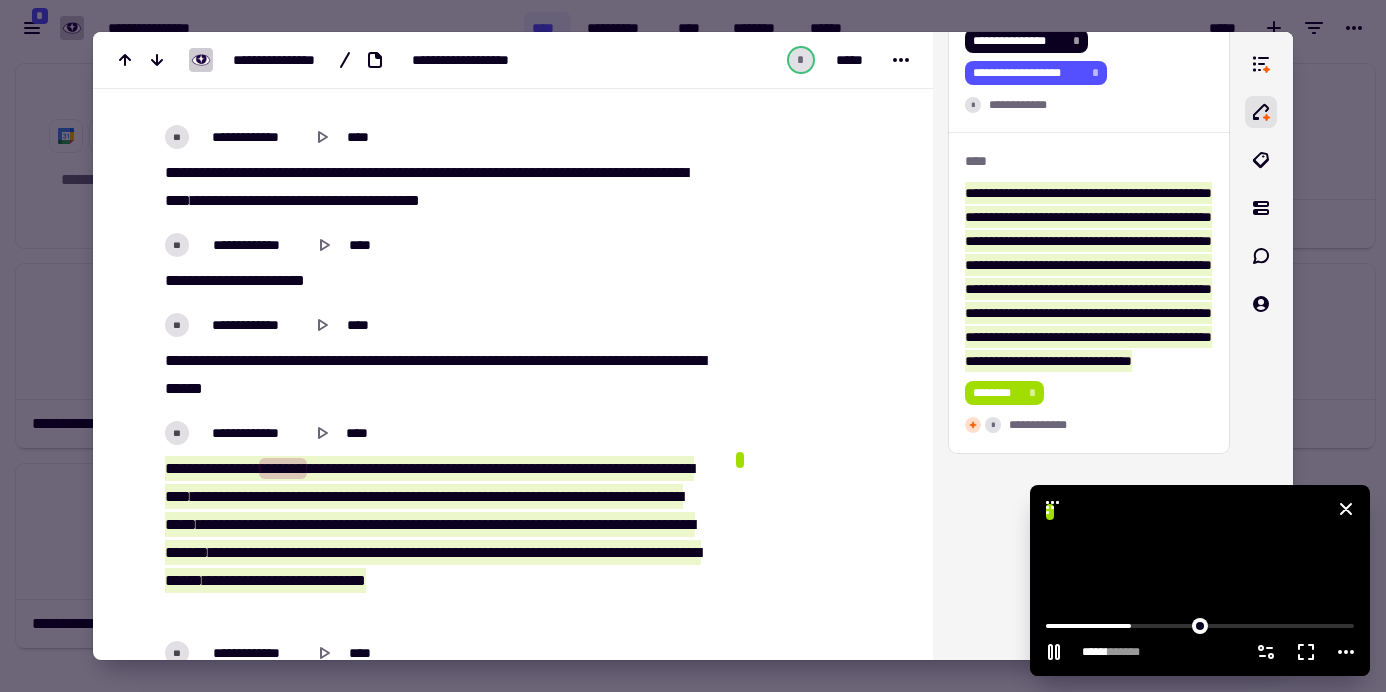 click 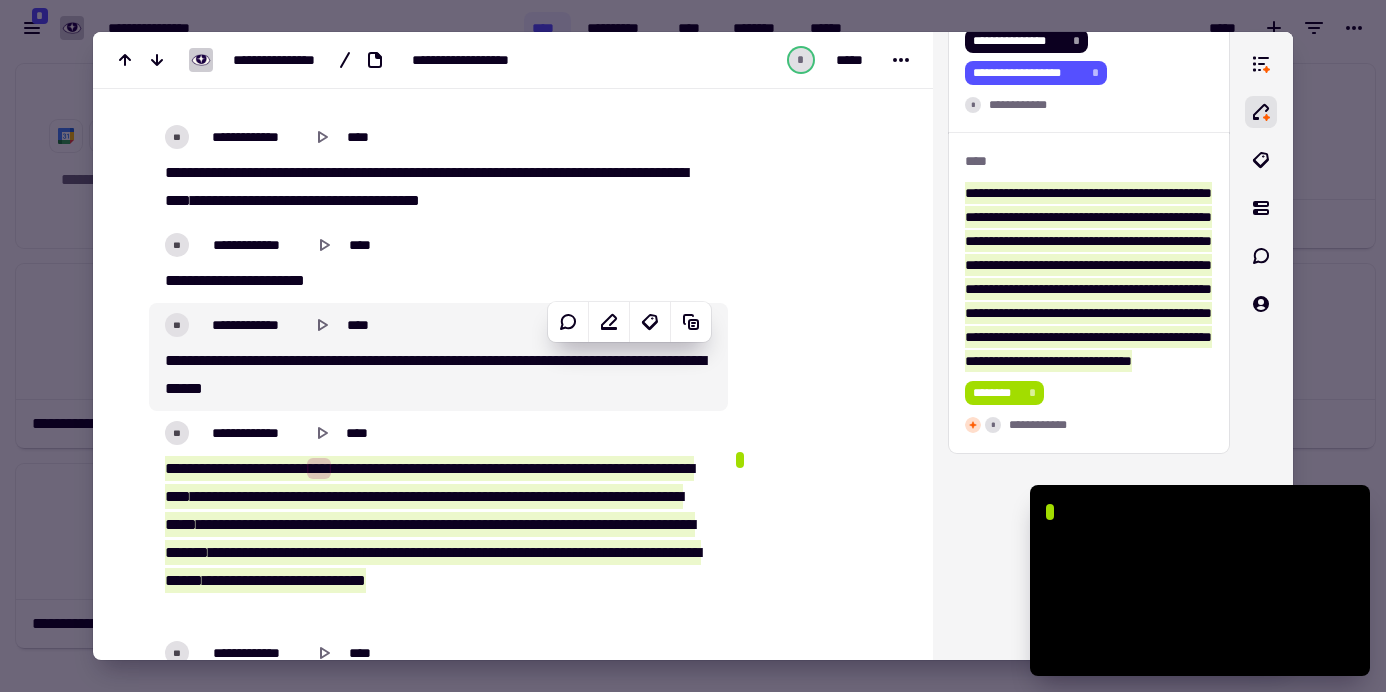 scroll, scrollTop: 4822, scrollLeft: 0, axis: vertical 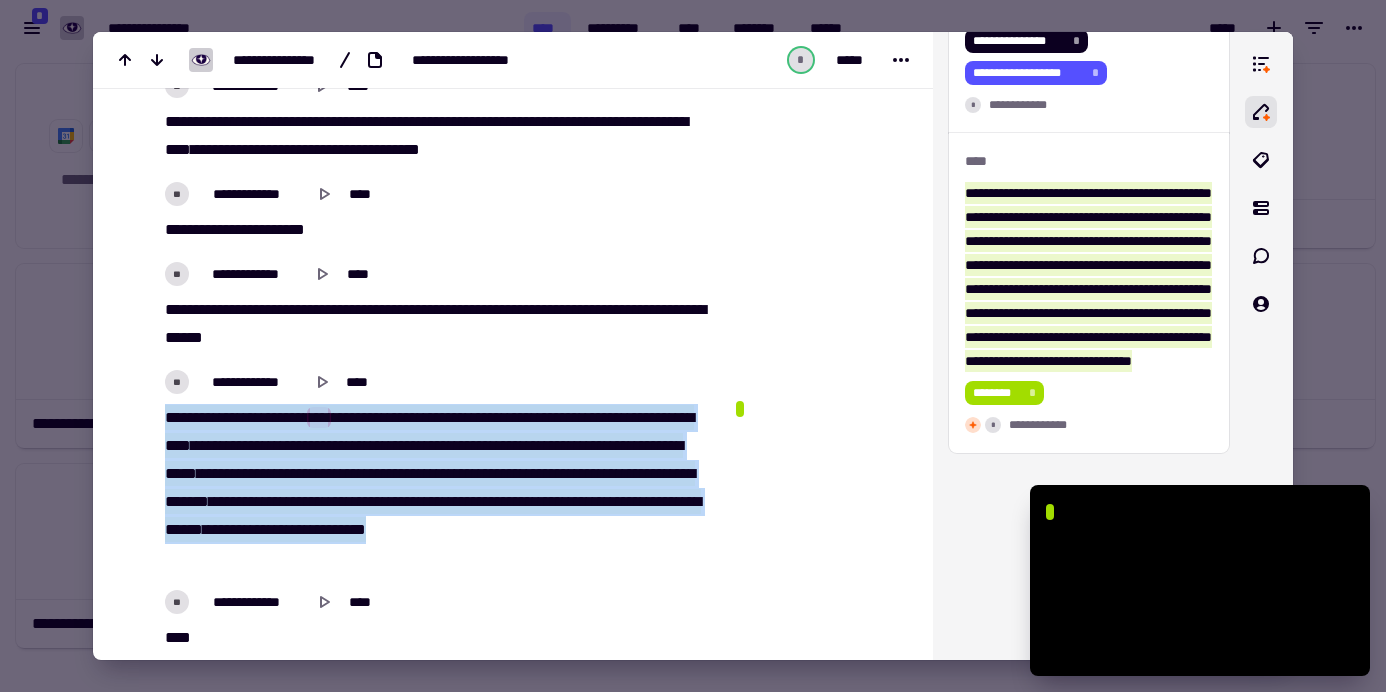 drag, startPoint x: 340, startPoint y: 553, endPoint x: 159, endPoint y: 397, distance: 238.94978 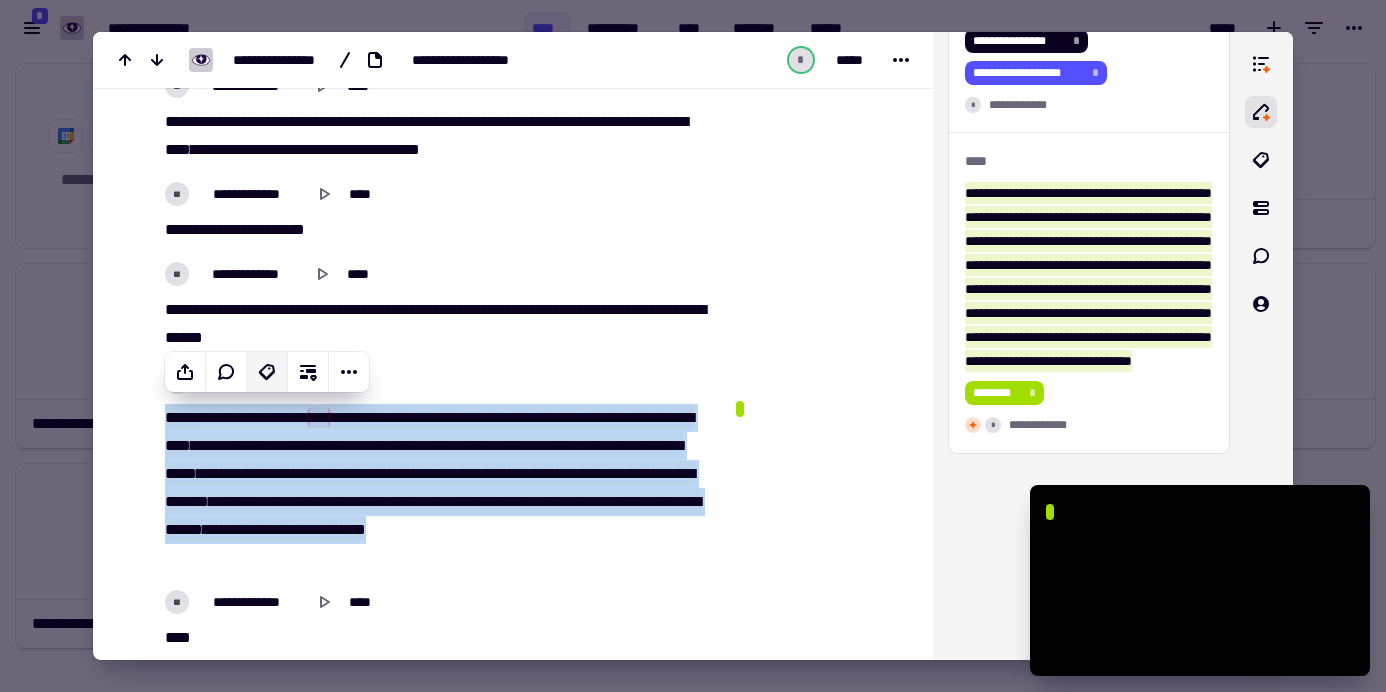 click 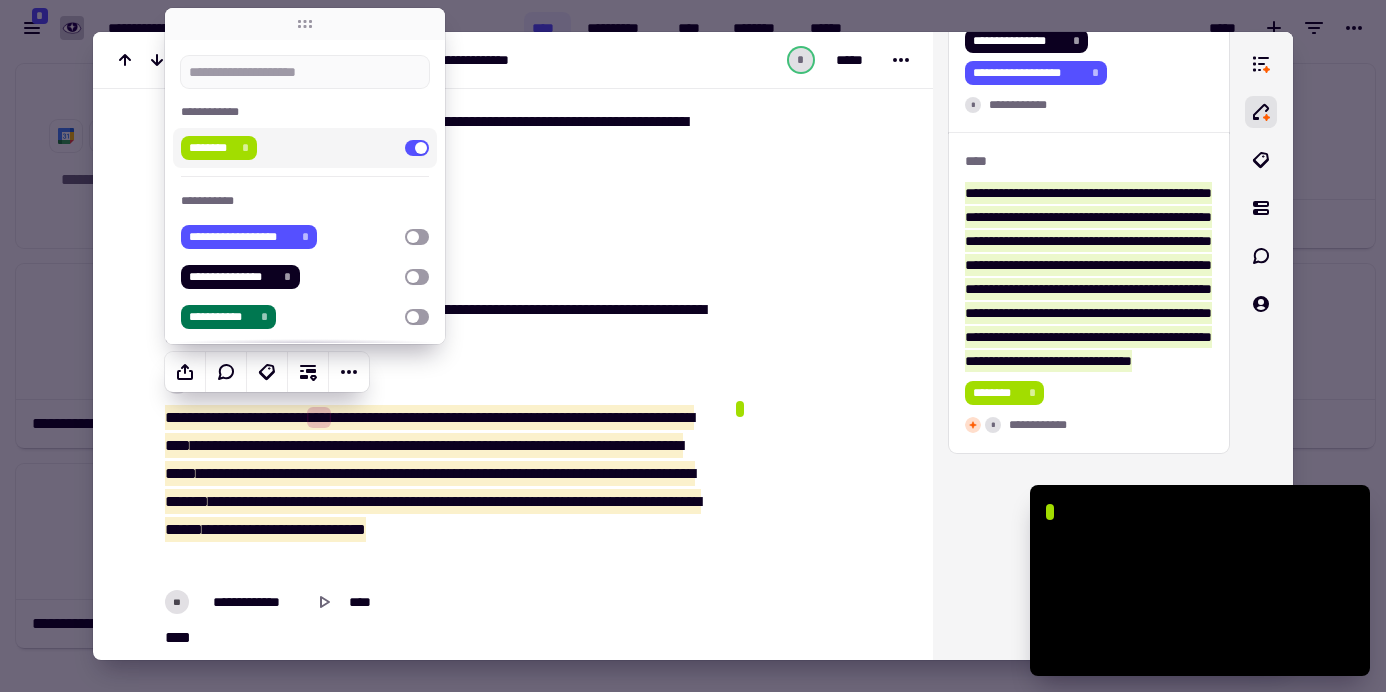 click at bounding box center (417, 148) 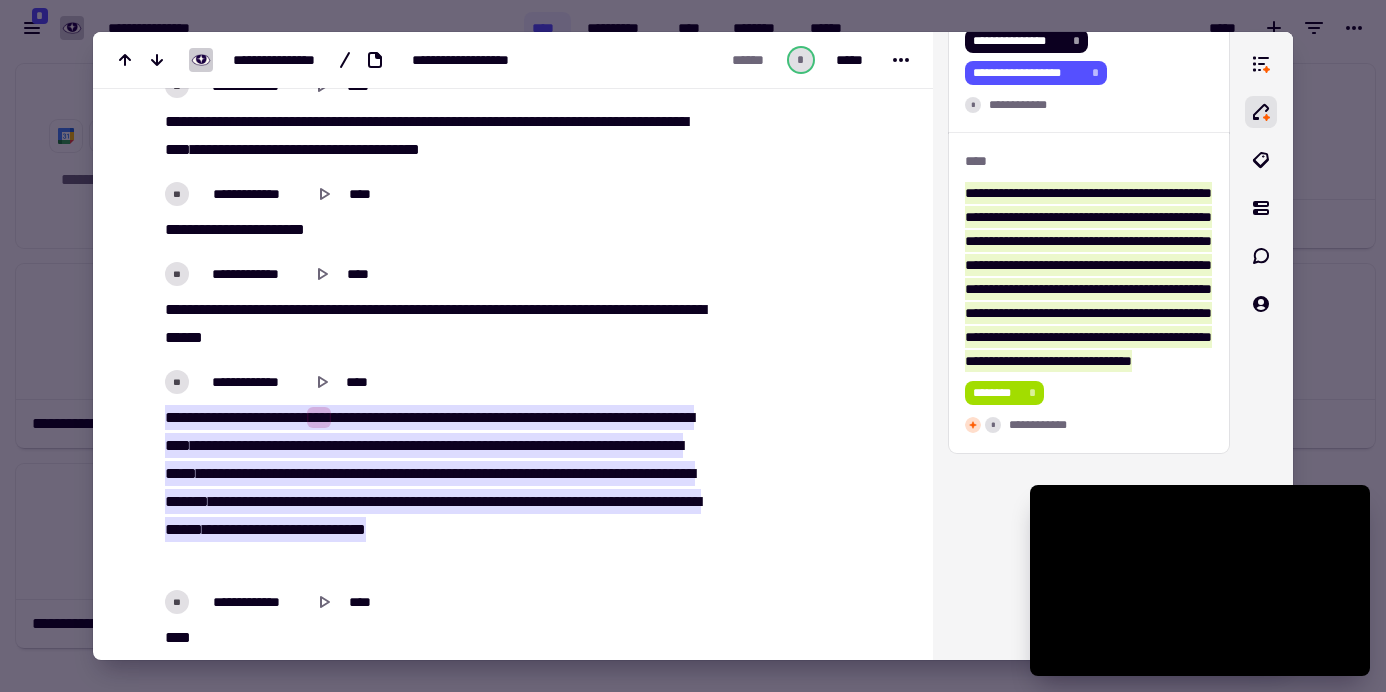 click on "**********" at bounding box center [432, 488] 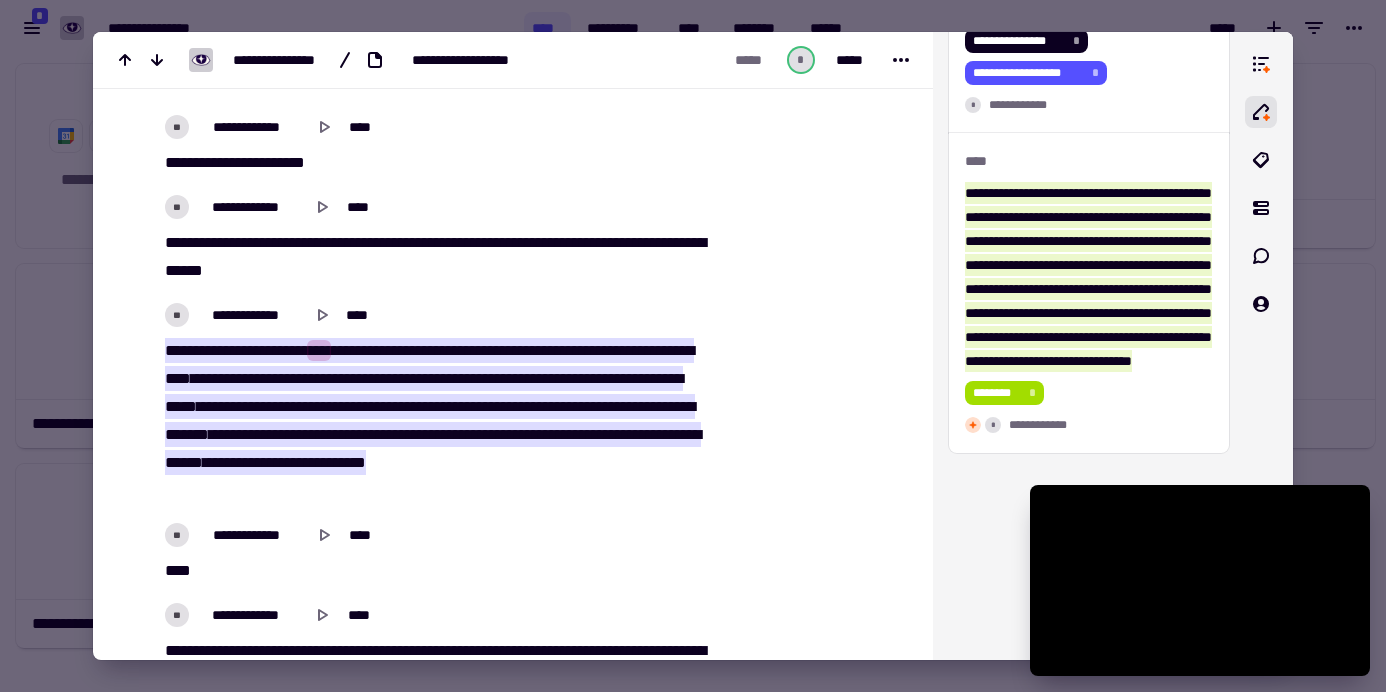 scroll, scrollTop: 4899, scrollLeft: 0, axis: vertical 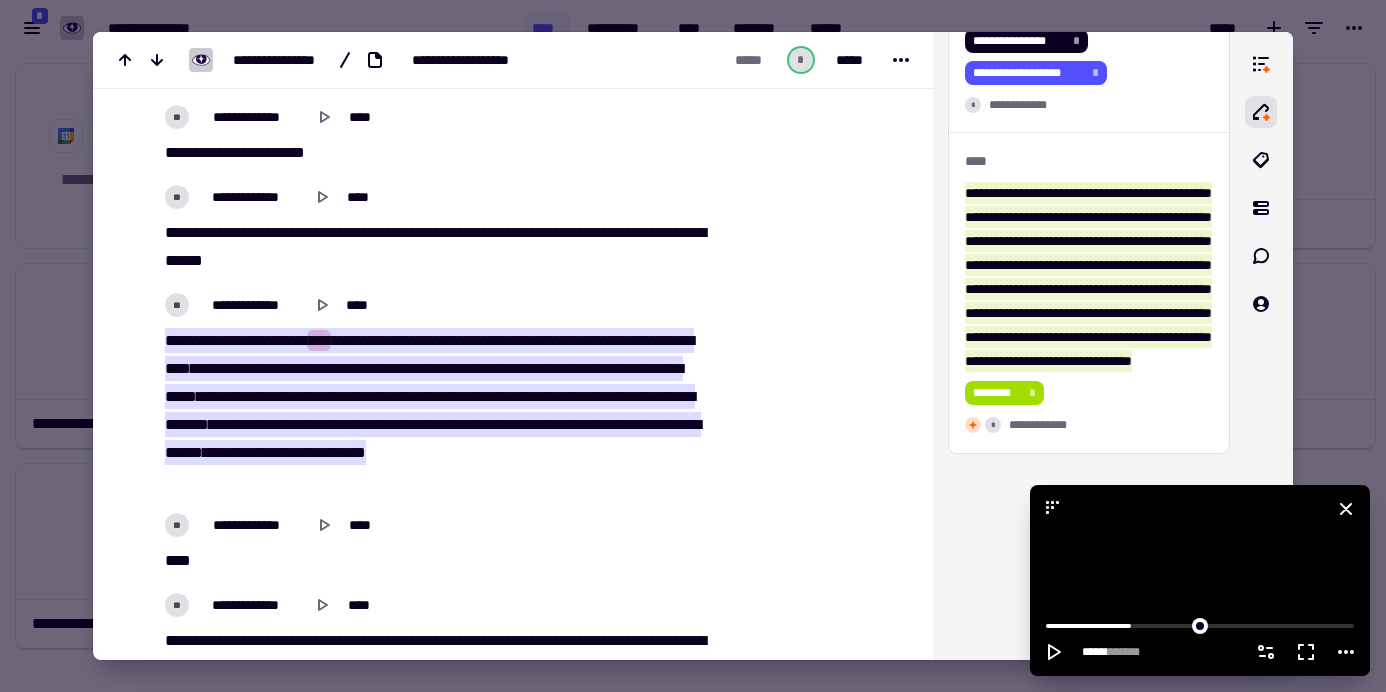click 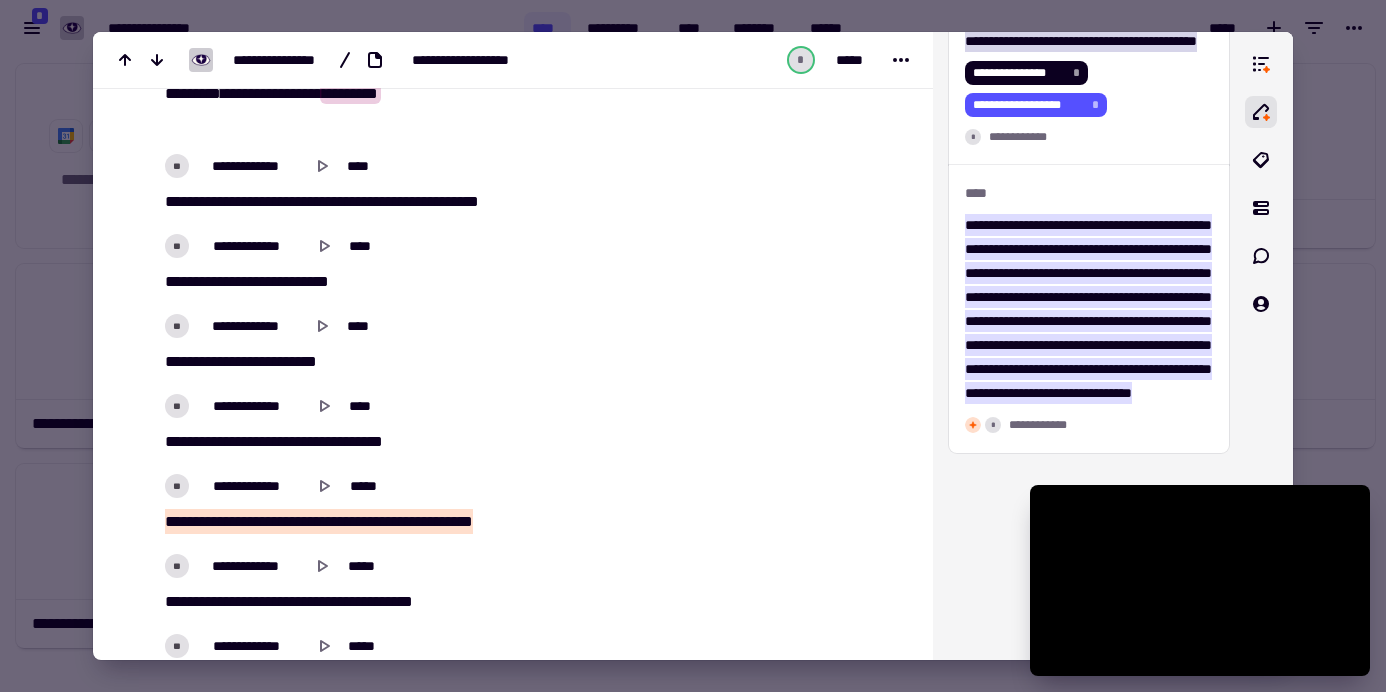 scroll, scrollTop: 5546, scrollLeft: 0, axis: vertical 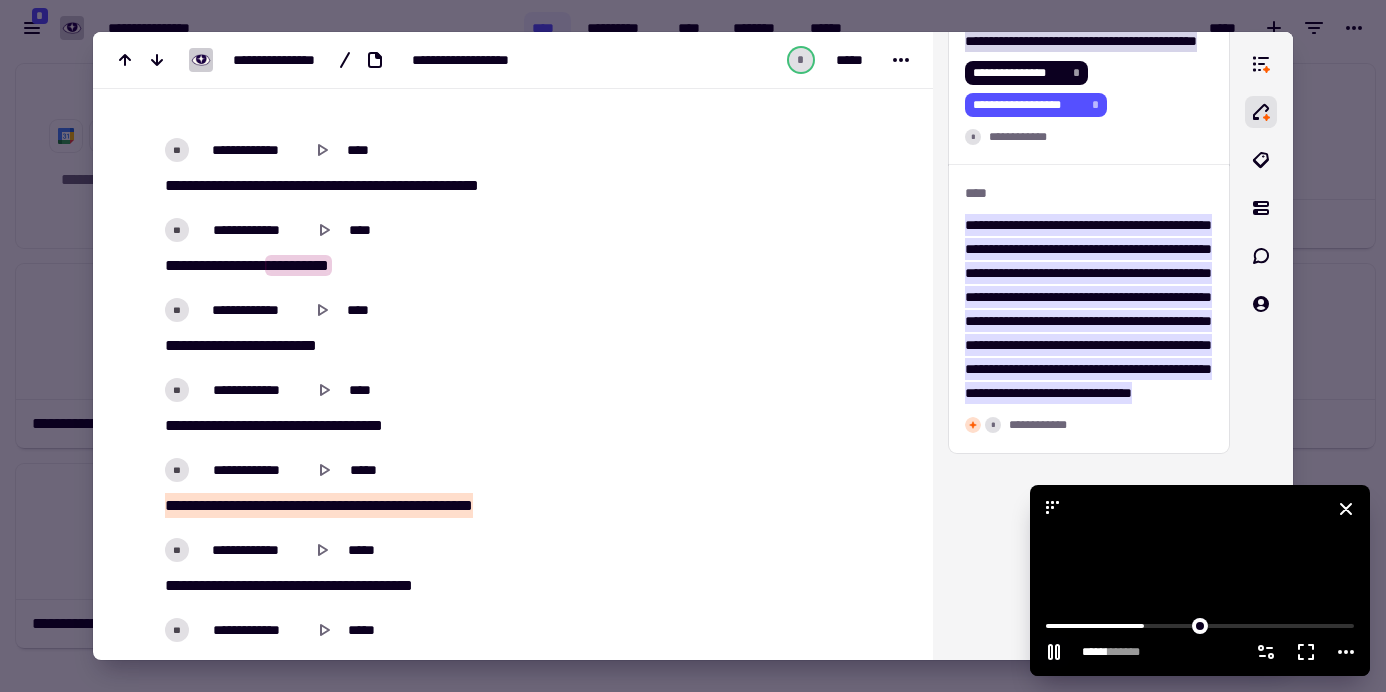 click 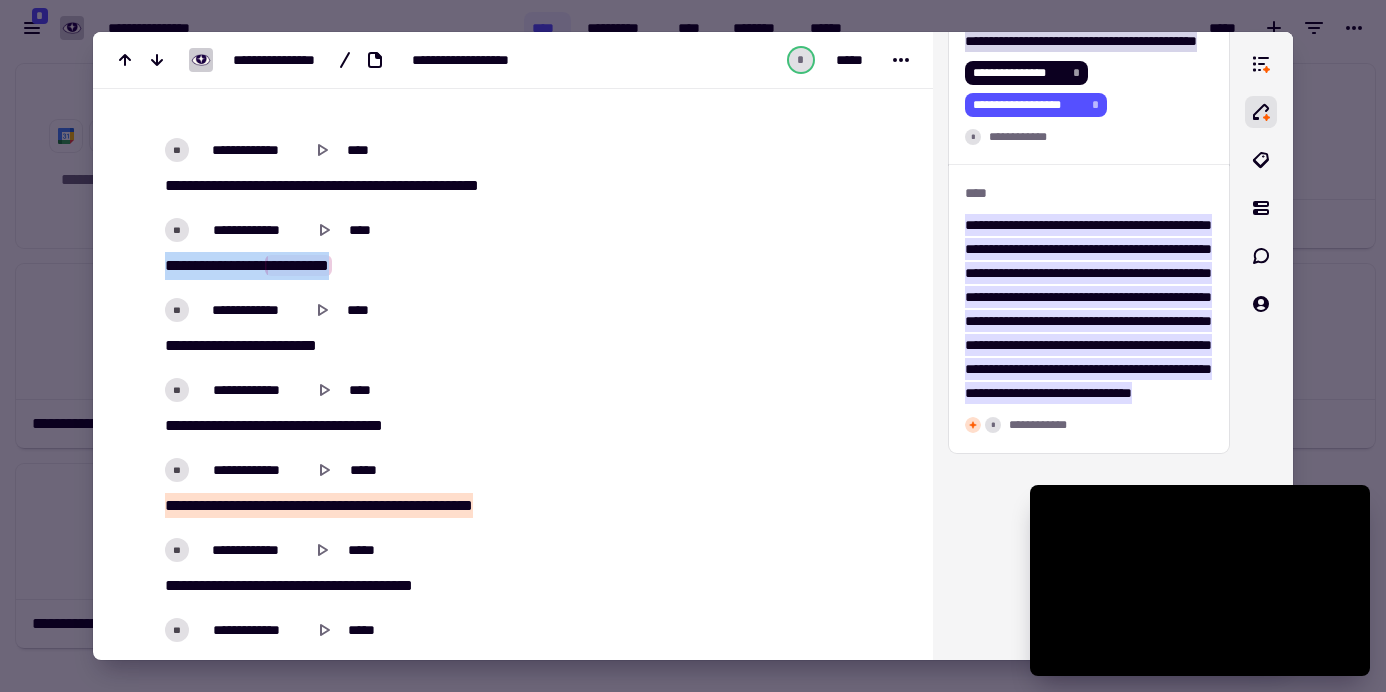 drag, startPoint x: 166, startPoint y: 255, endPoint x: 353, endPoint y: 254, distance: 187.00267 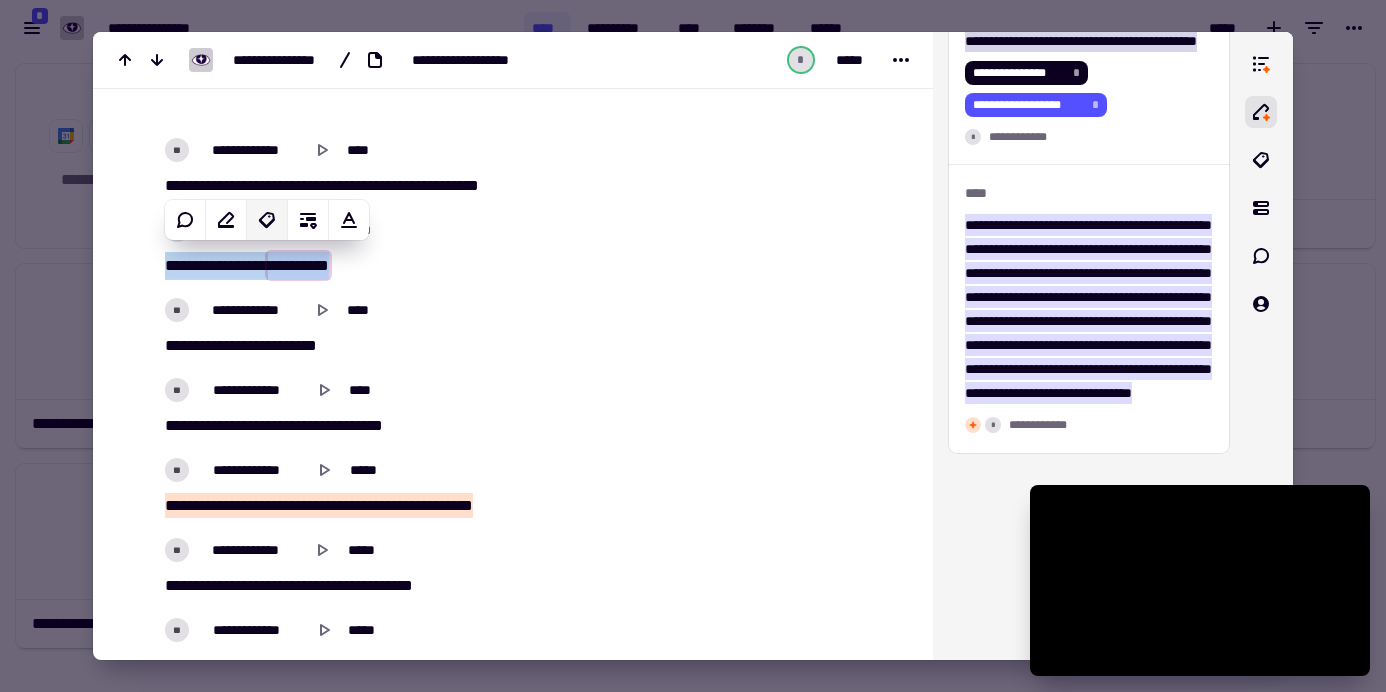 click 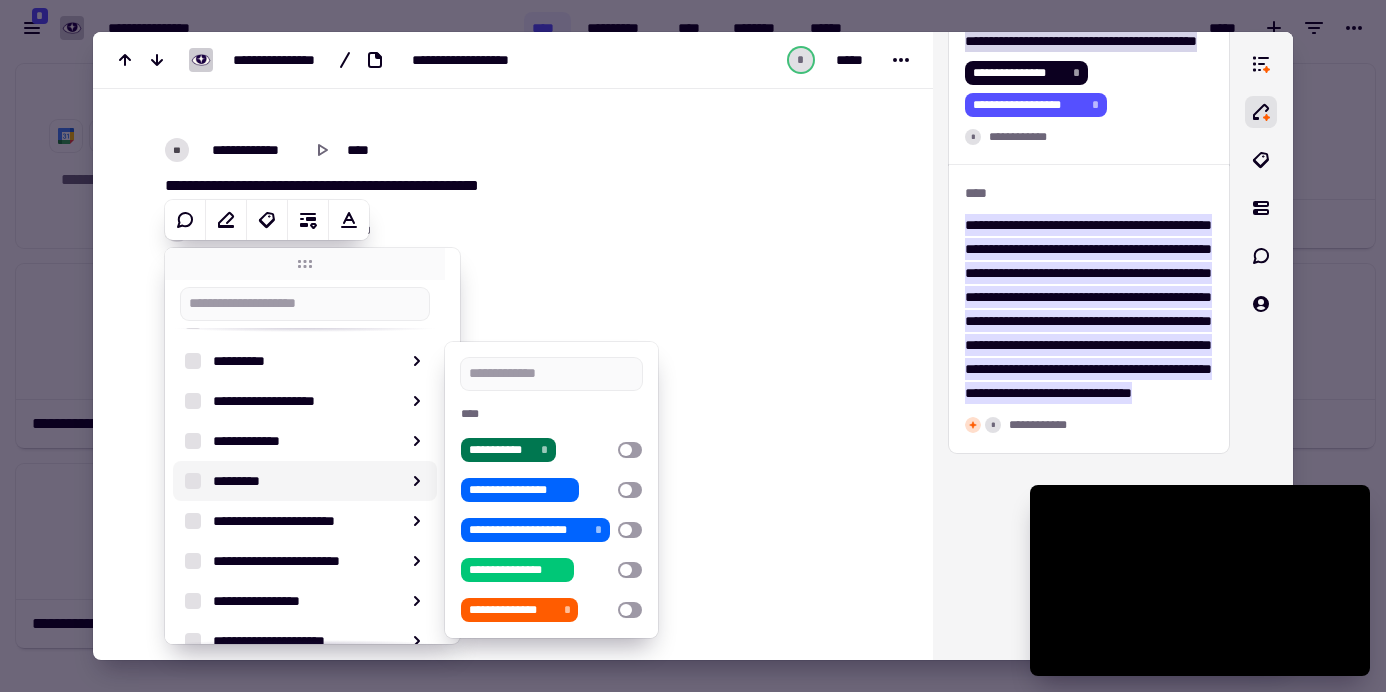 scroll, scrollTop: 222, scrollLeft: 0, axis: vertical 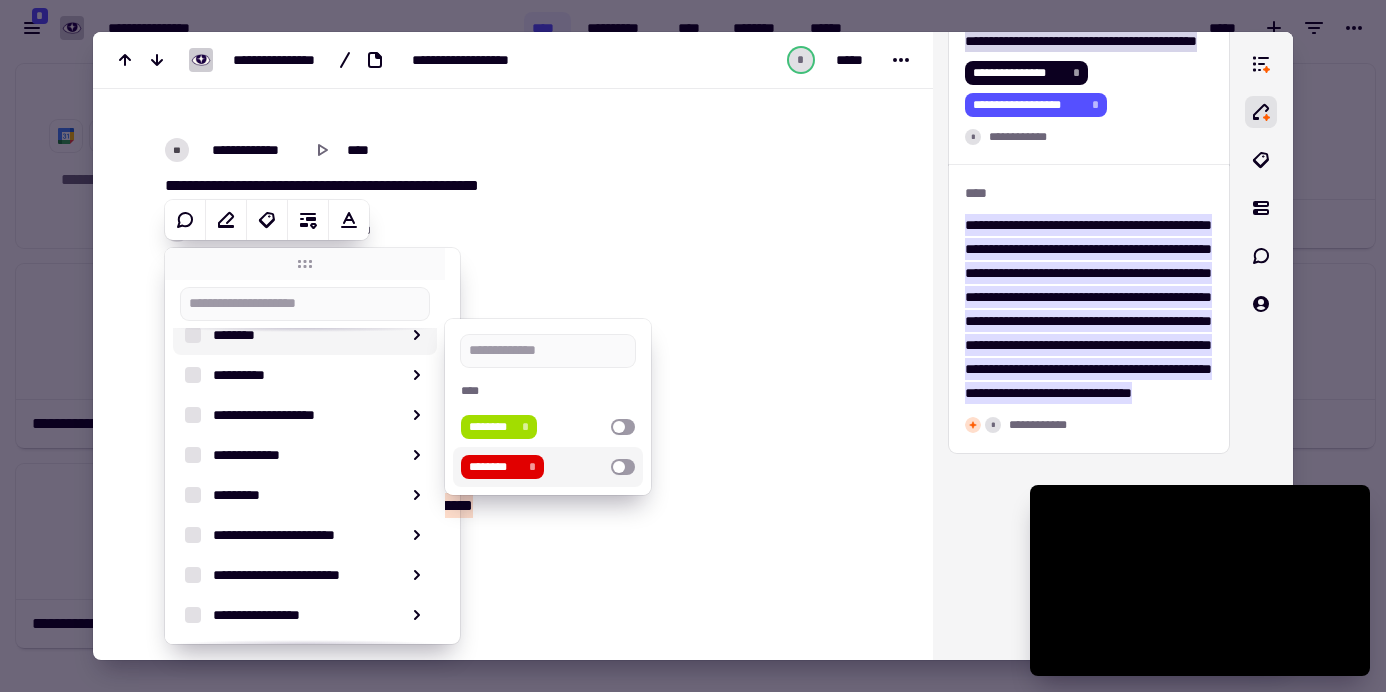 click at bounding box center (623, 467) 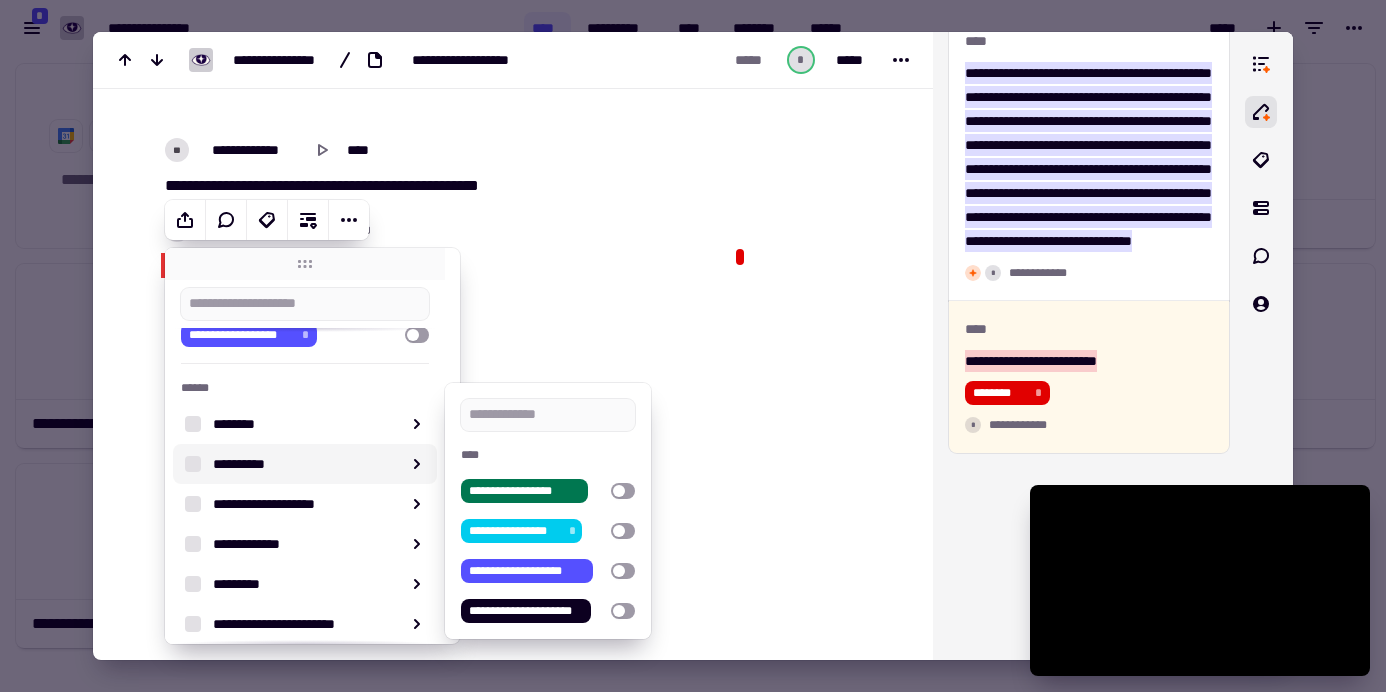 scroll, scrollTop: 8611, scrollLeft: 0, axis: vertical 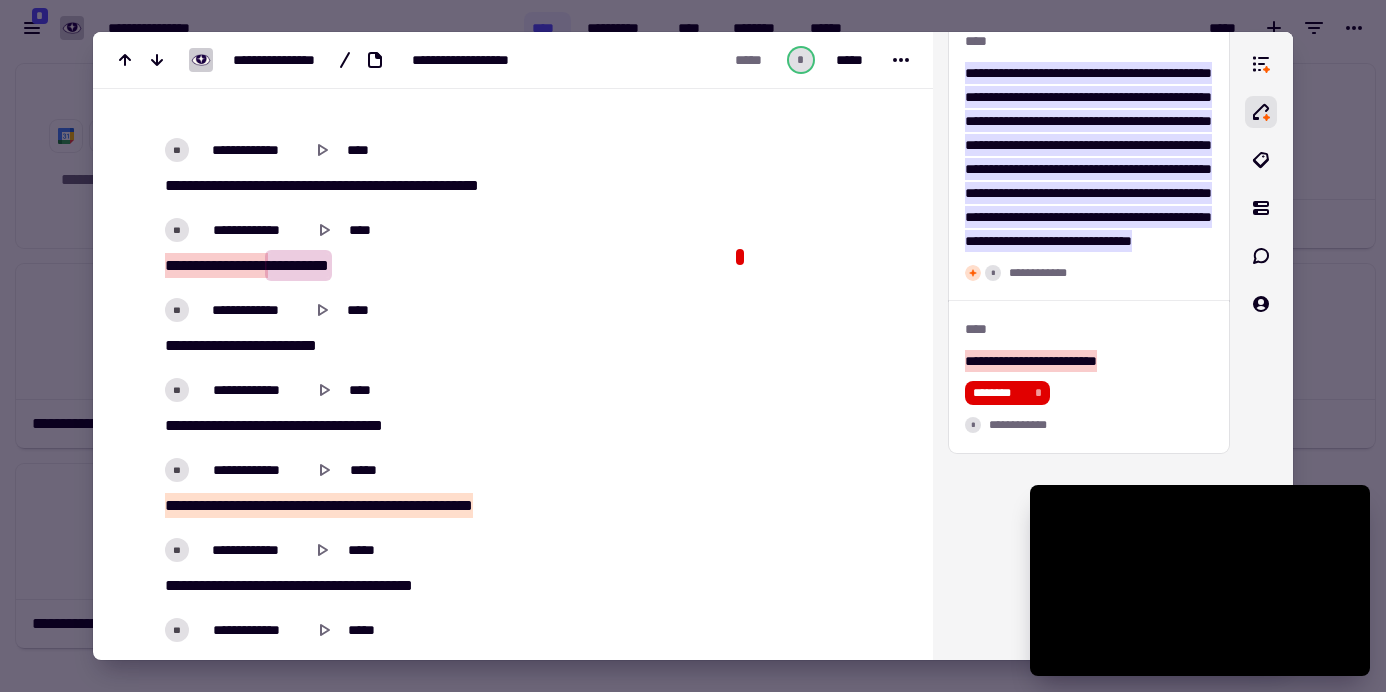 click on "**   ***   *****   ***   *******" at bounding box center [432, 346] 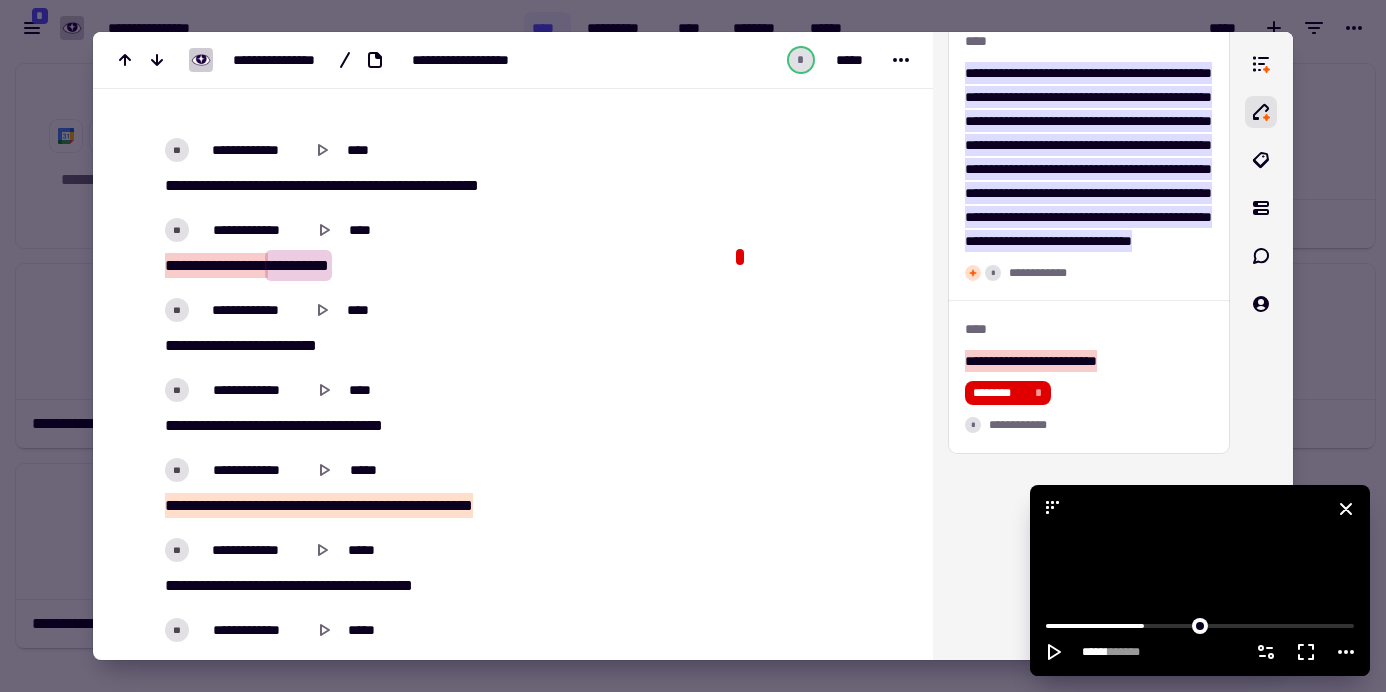 click 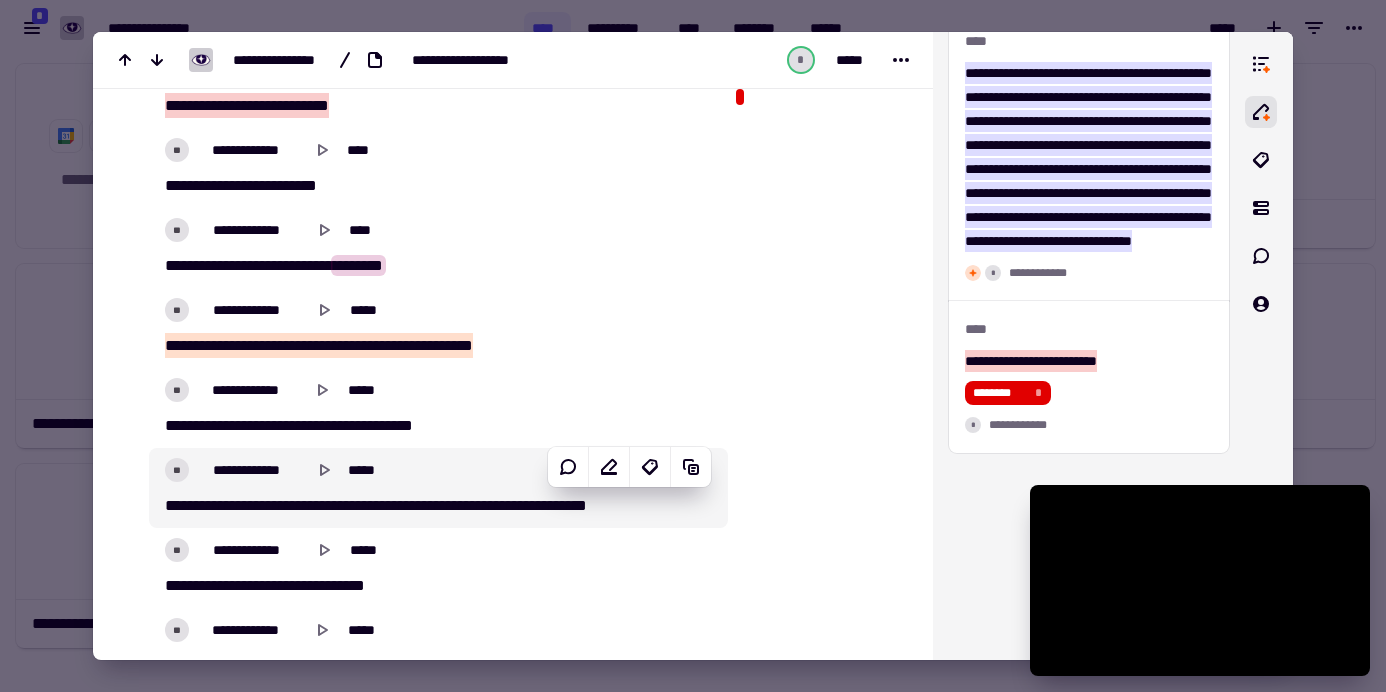 scroll, scrollTop: 5765, scrollLeft: 0, axis: vertical 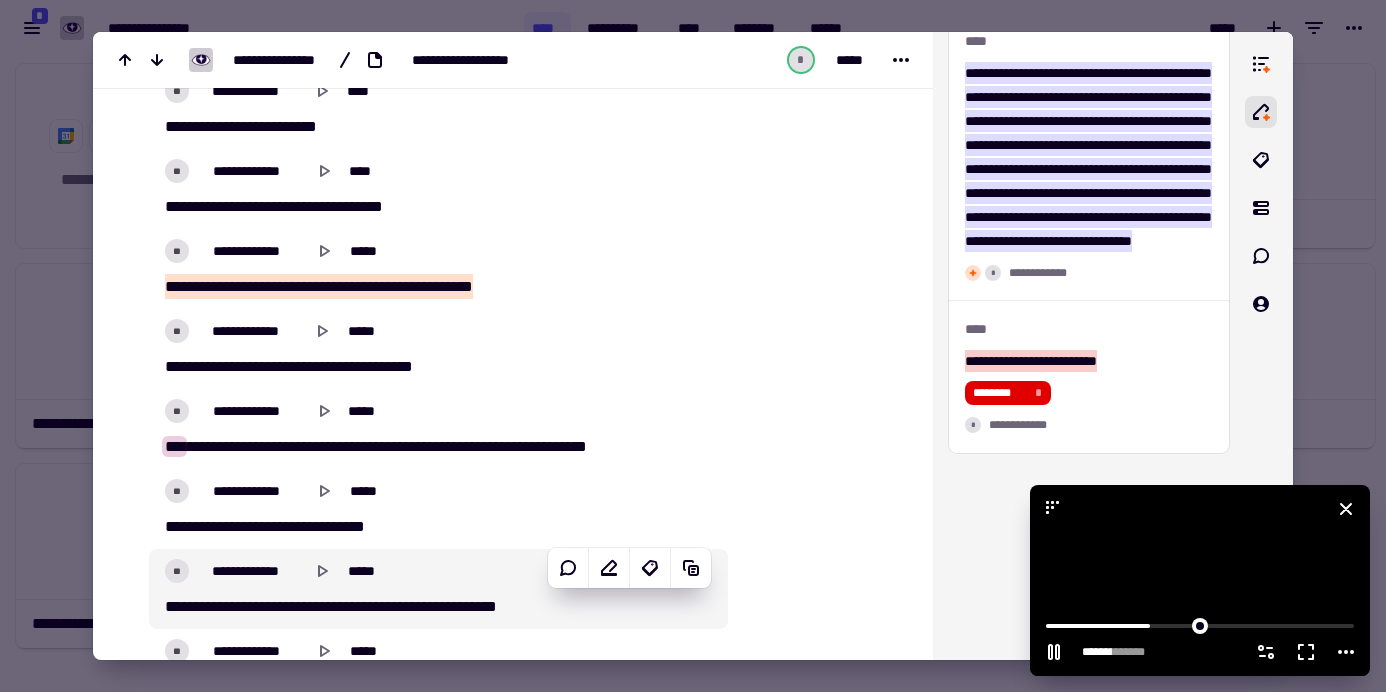 click 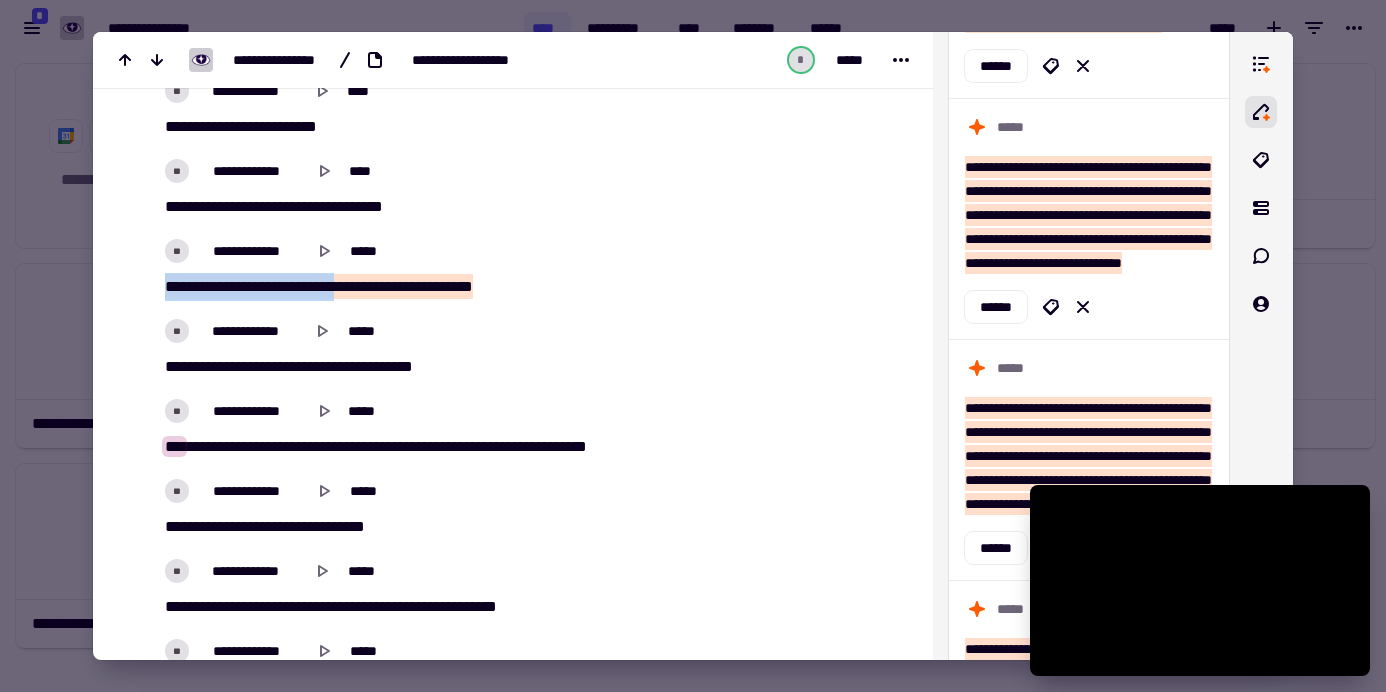 scroll, scrollTop: 208, scrollLeft: 0, axis: vertical 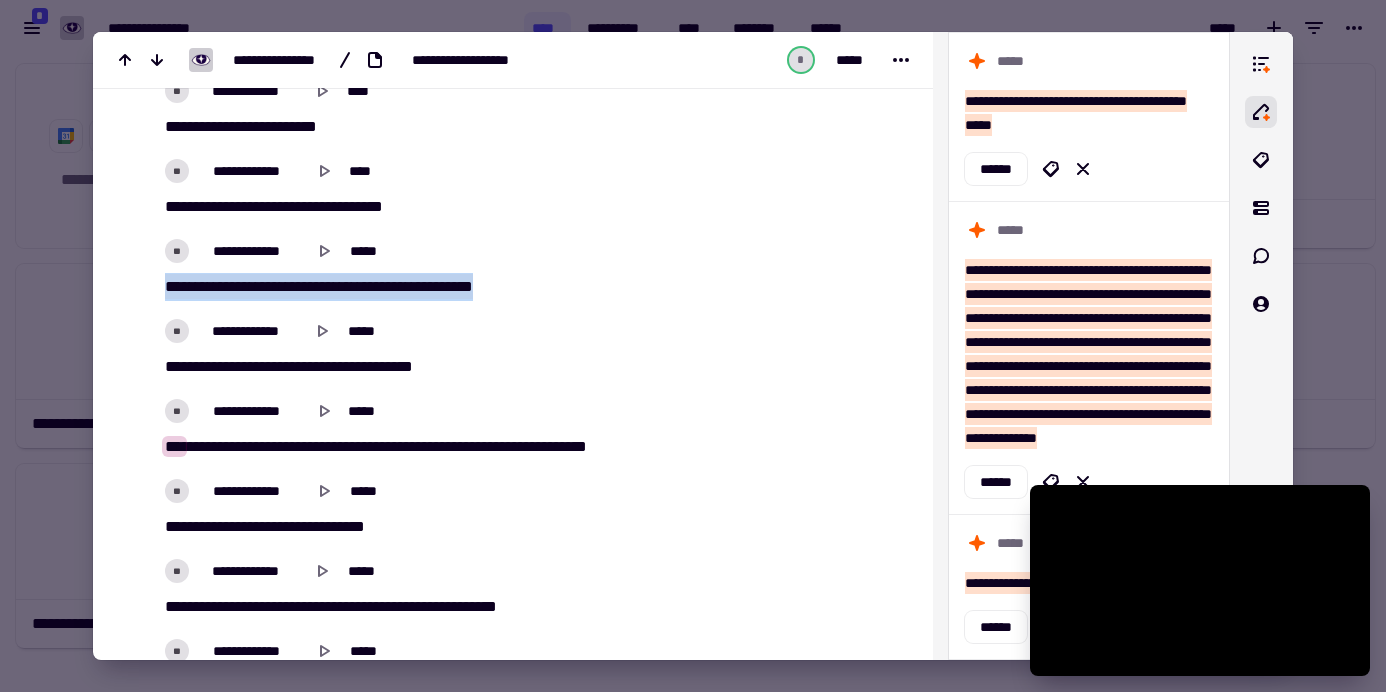 drag, startPoint x: 162, startPoint y: 275, endPoint x: 529, endPoint y: 273, distance: 367.00546 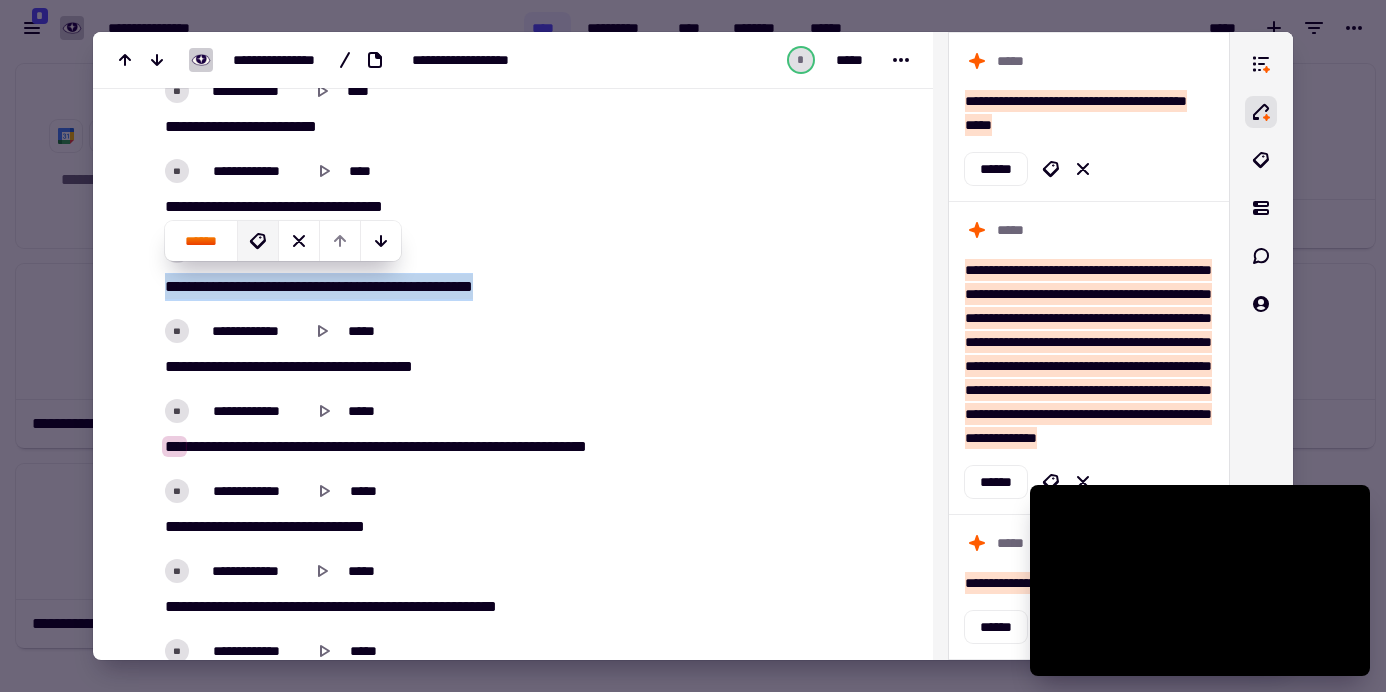 click 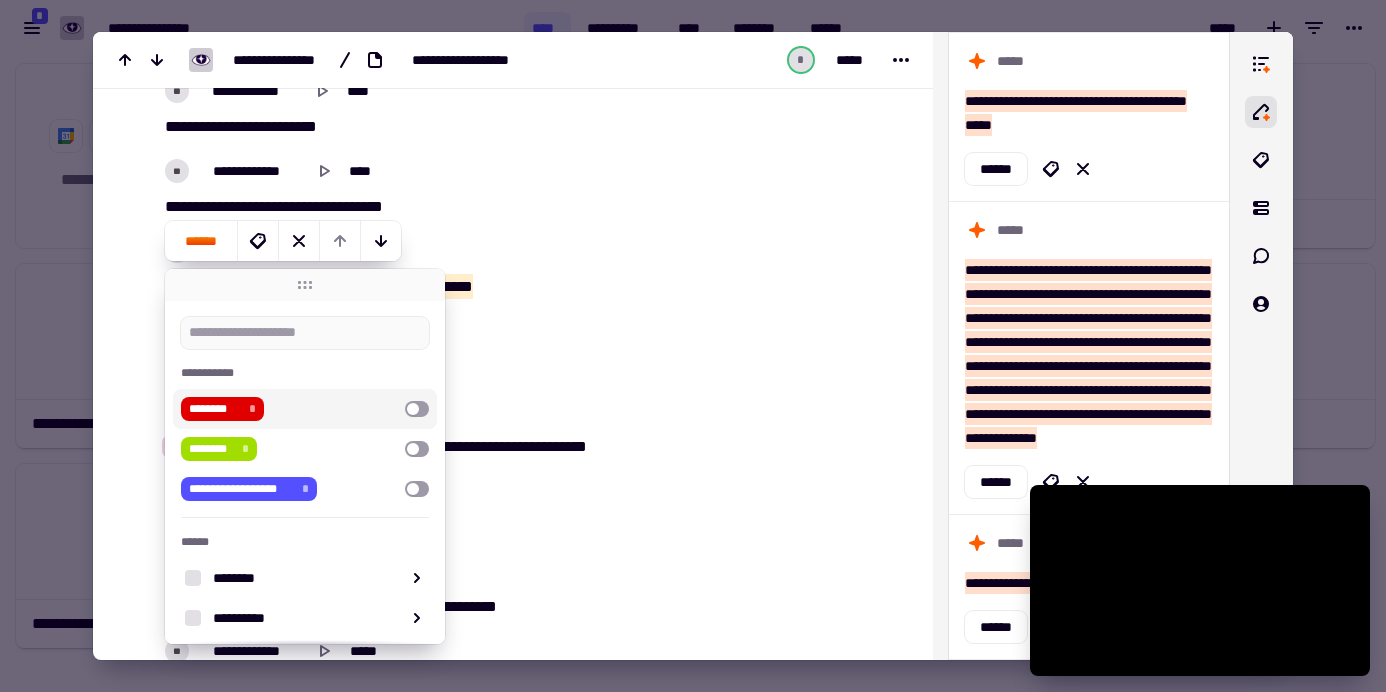 click at bounding box center (417, 409) 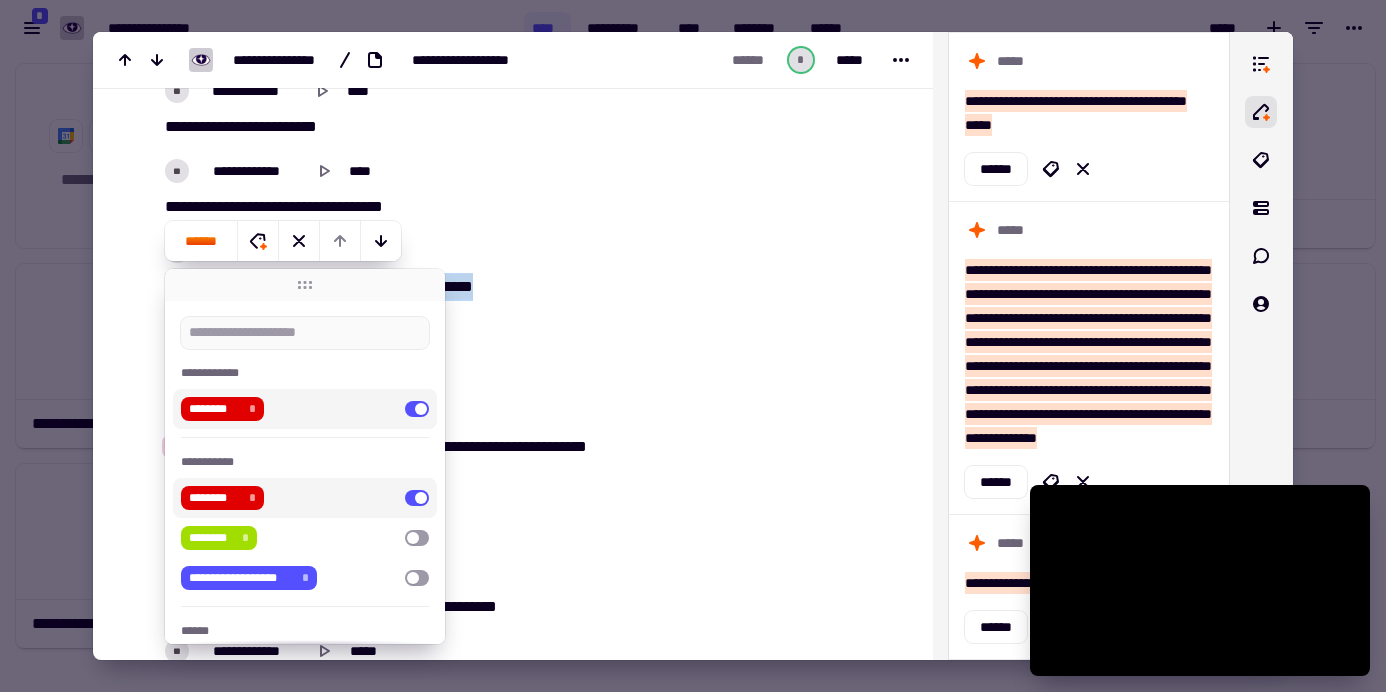 click on "**********" at bounding box center [438, 411] 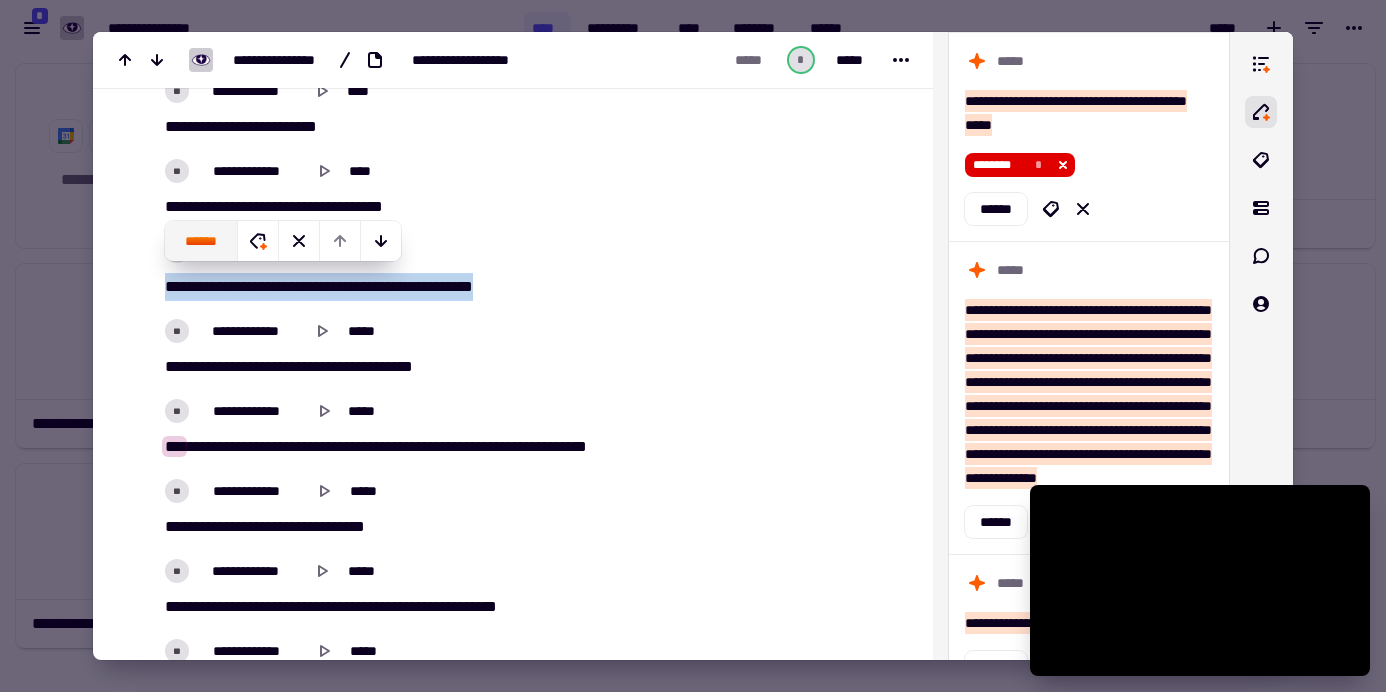 click on "******" 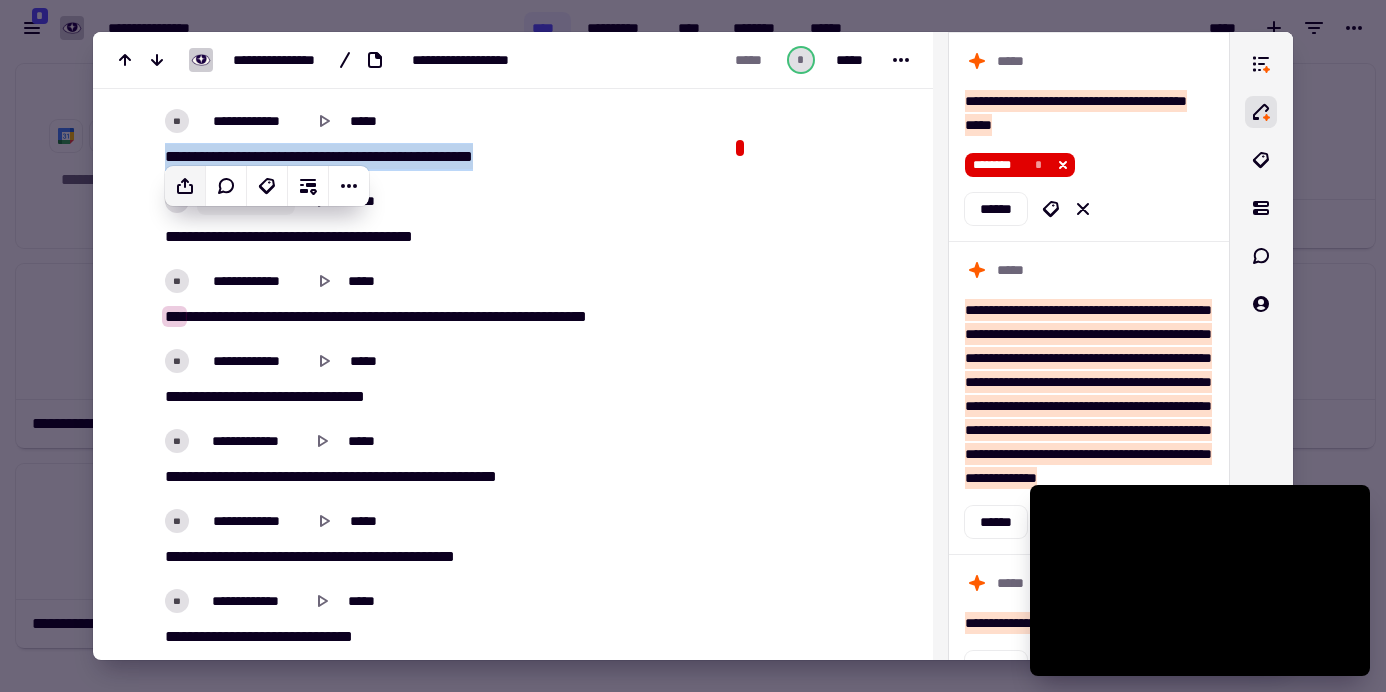 scroll, scrollTop: 5896, scrollLeft: 0, axis: vertical 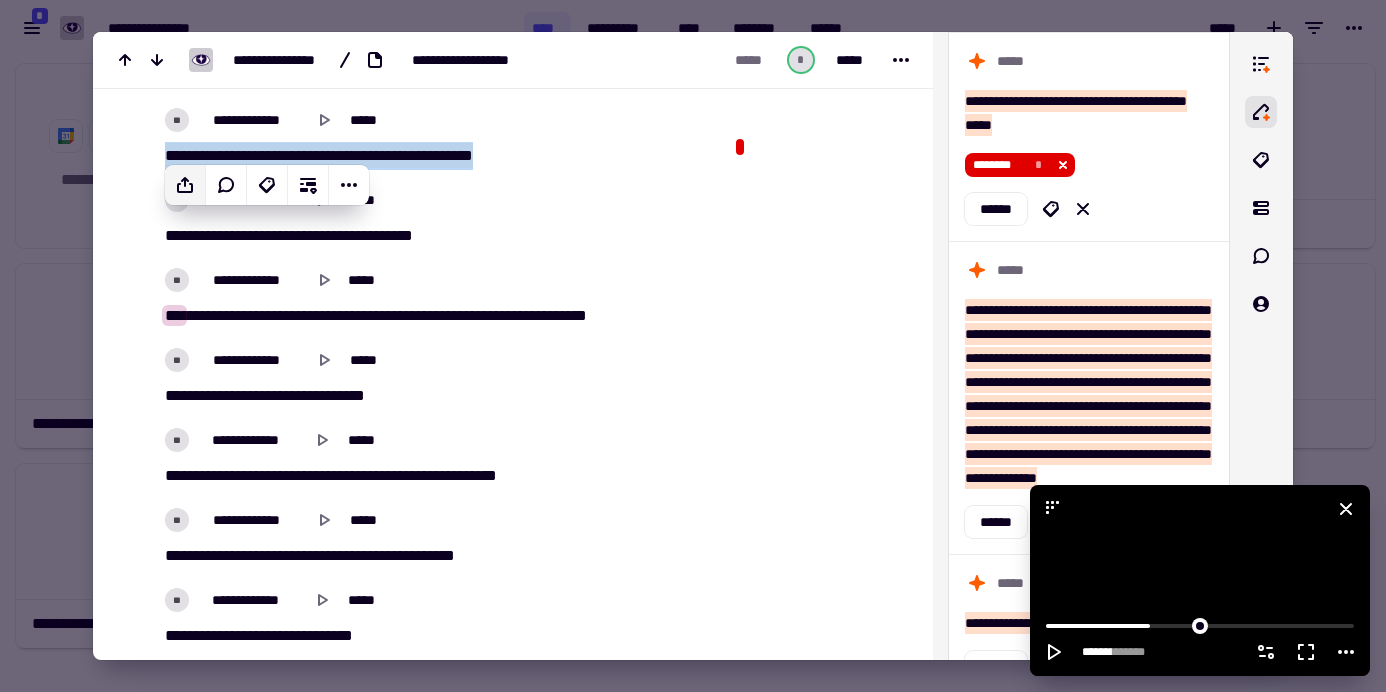click 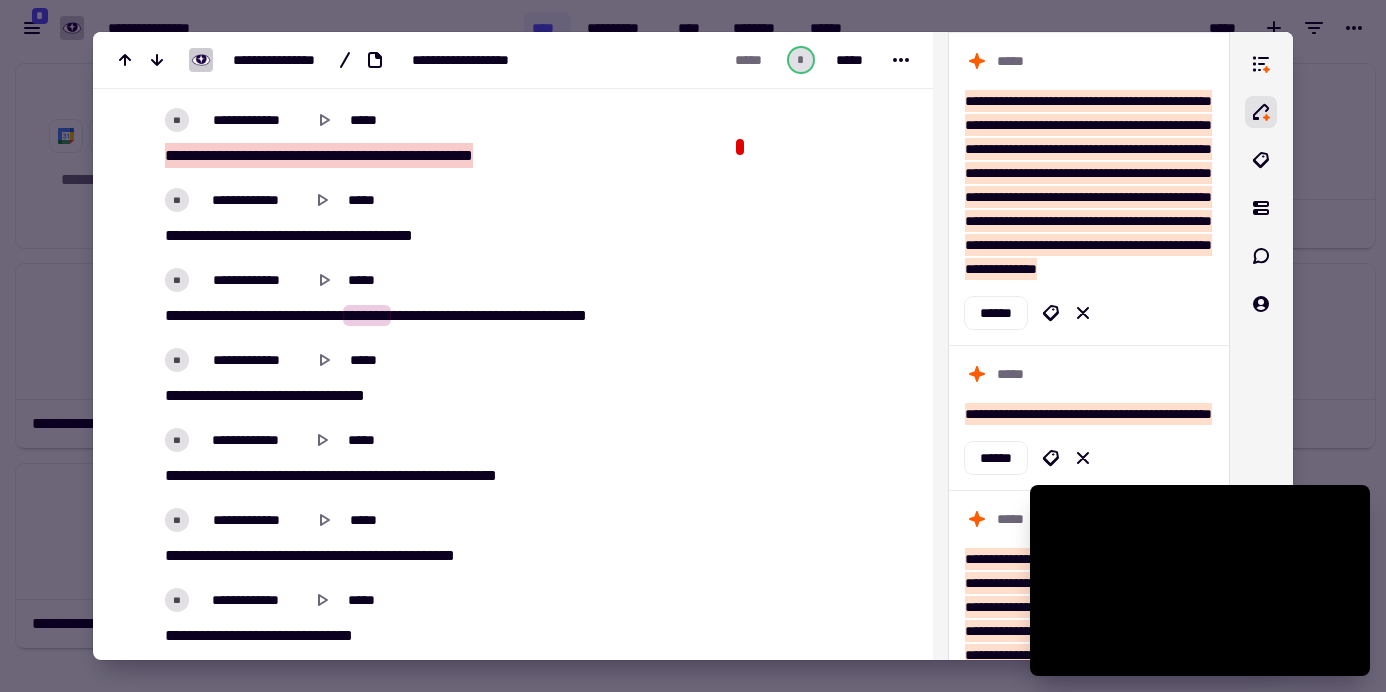 scroll, scrollTop: 0, scrollLeft: 0, axis: both 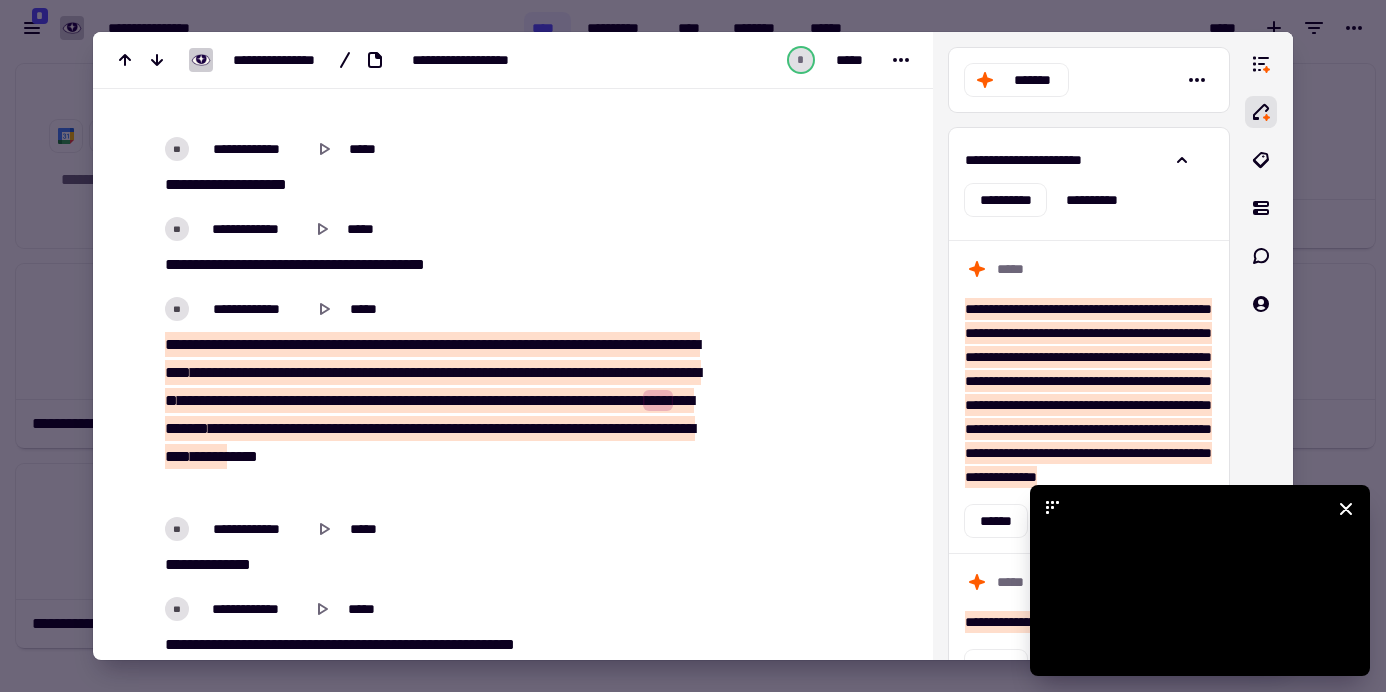 click 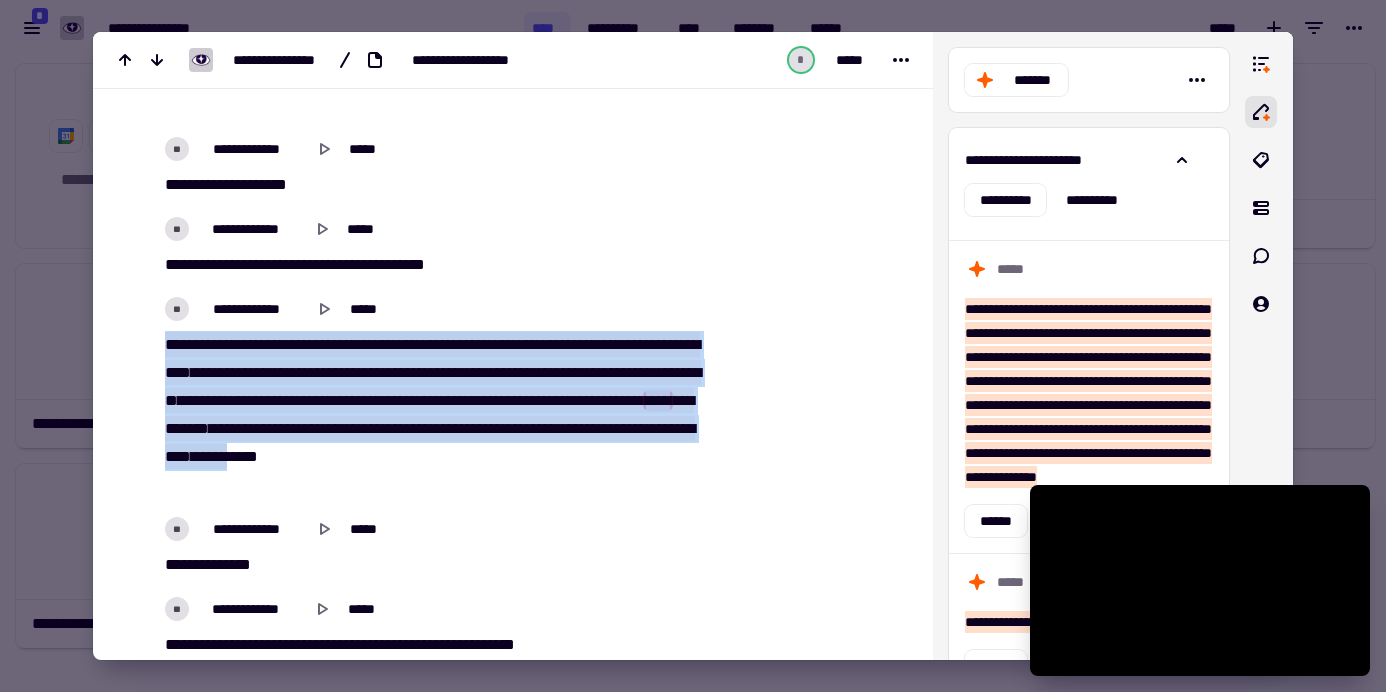drag, startPoint x: 294, startPoint y: 479, endPoint x: 163, endPoint y: 336, distance: 193.93298 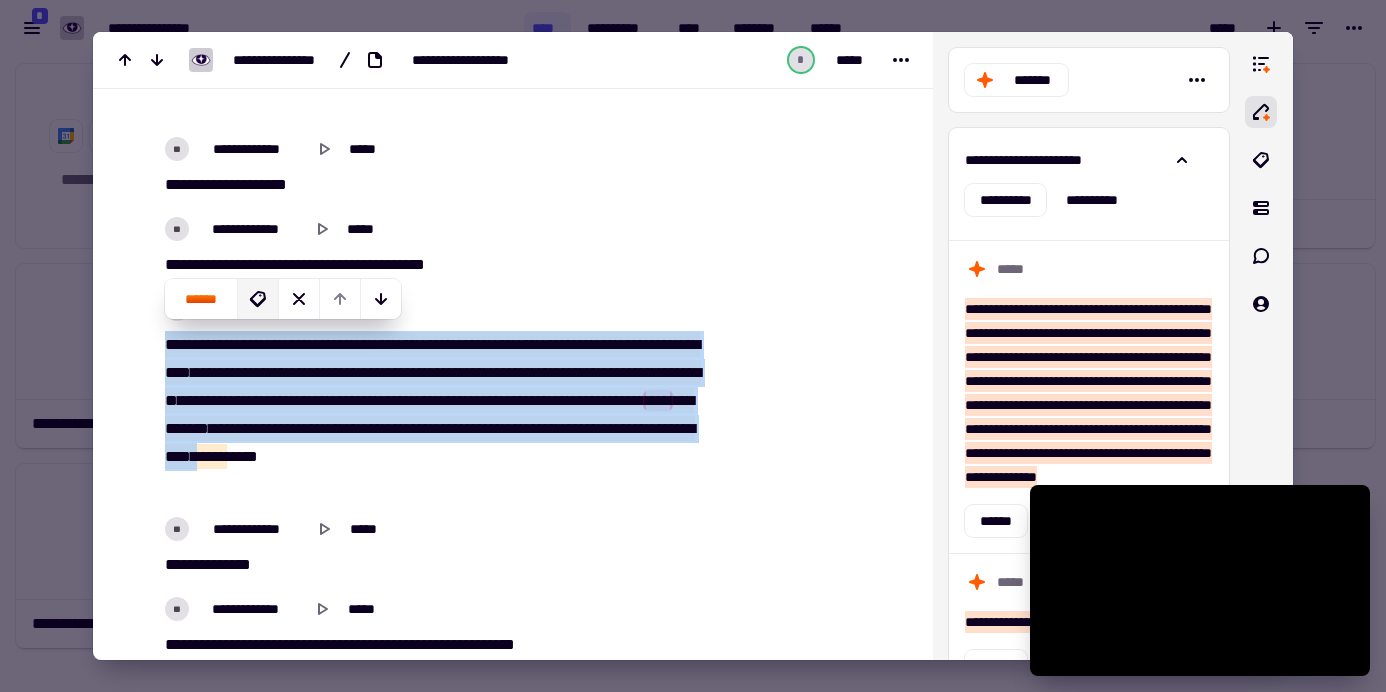 click 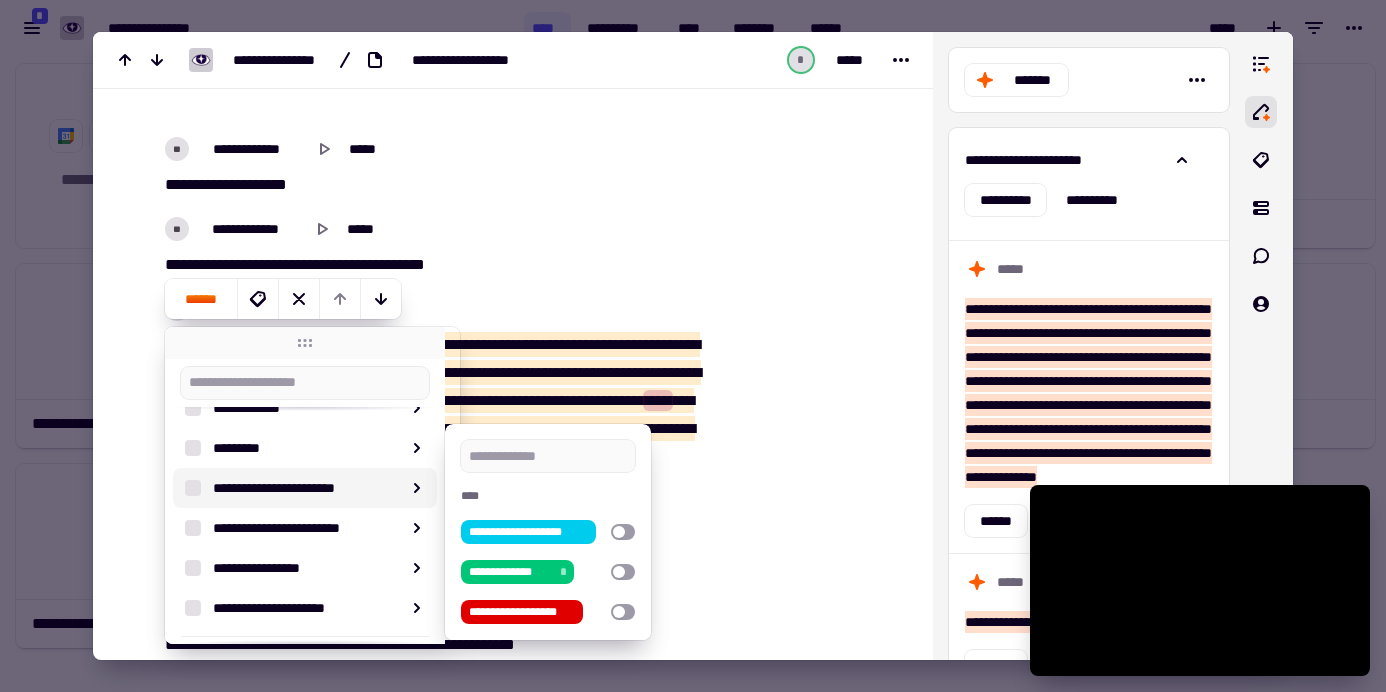 scroll, scrollTop: 307, scrollLeft: 0, axis: vertical 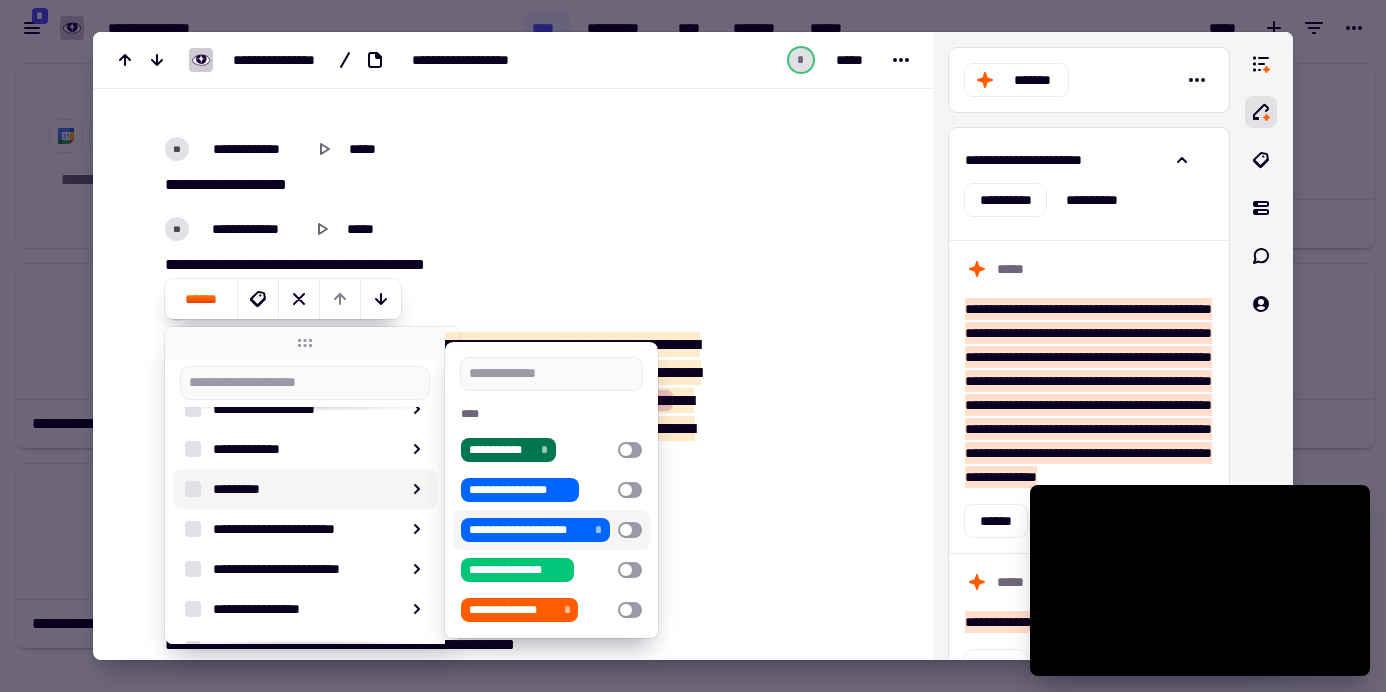 click at bounding box center [630, 530] 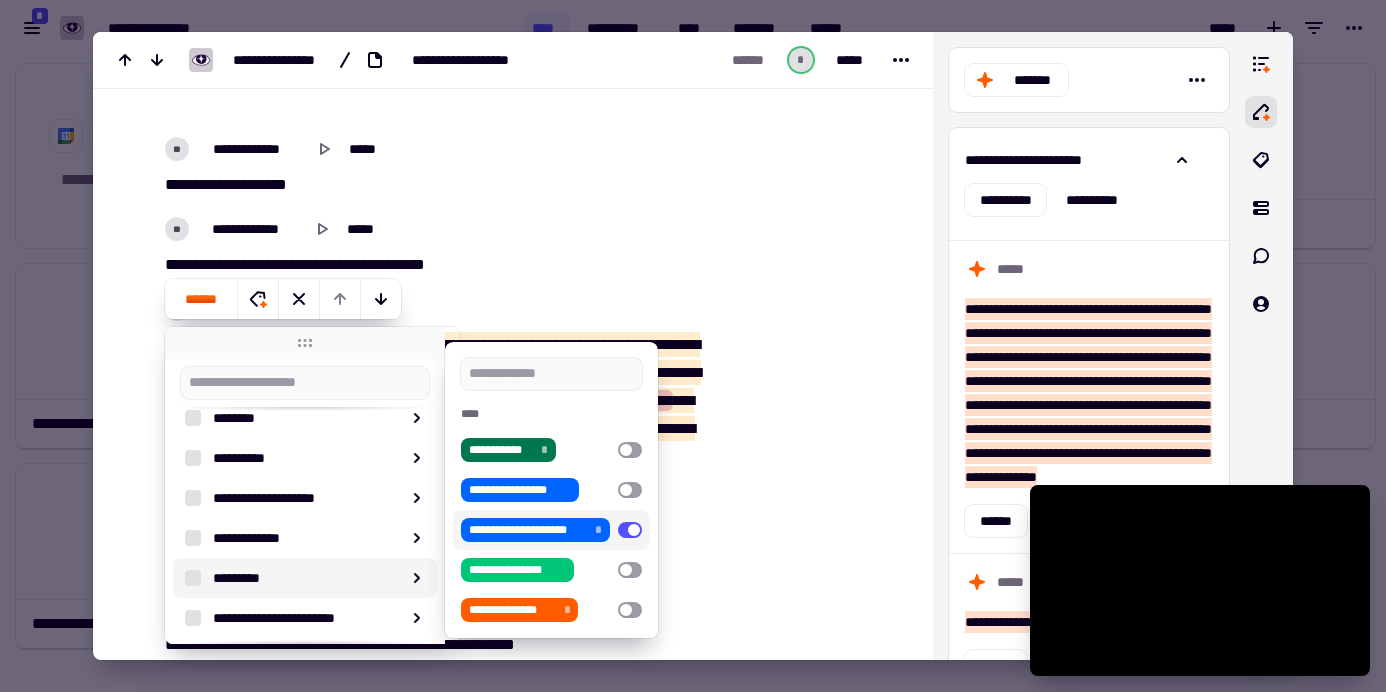click at bounding box center (816, 2561) 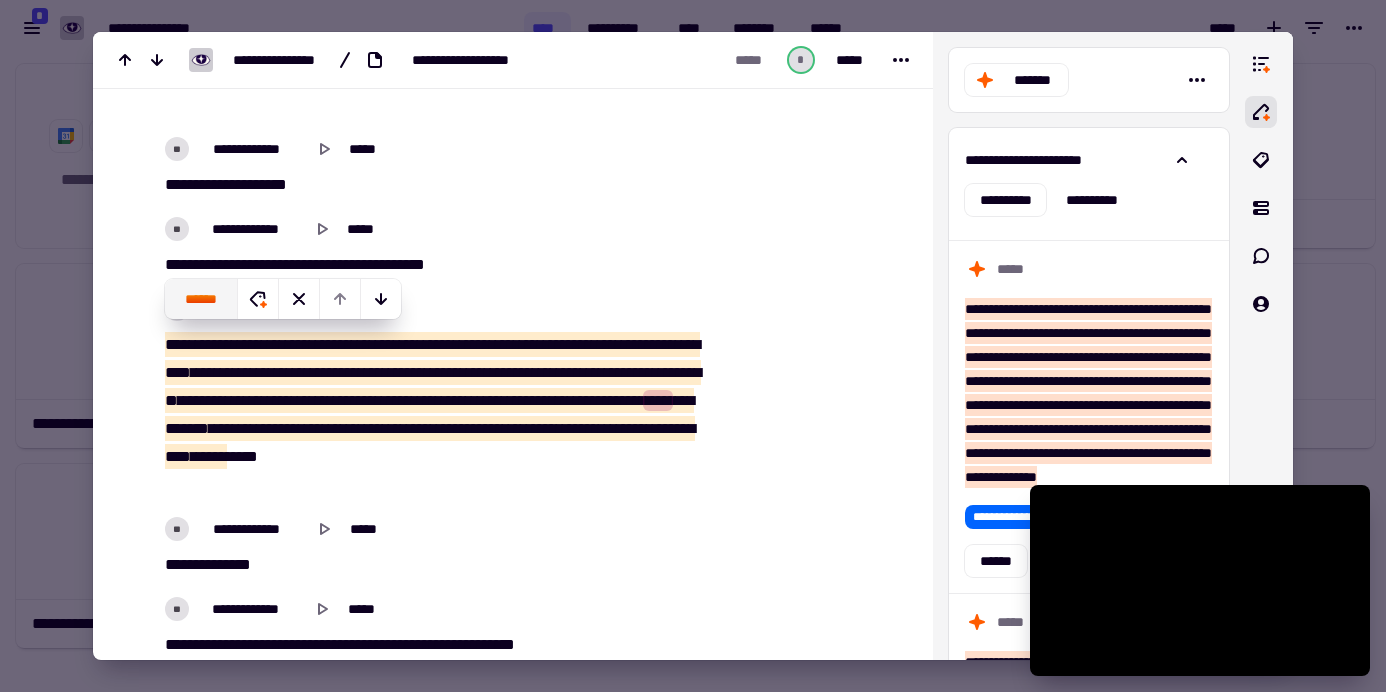 click on "******" 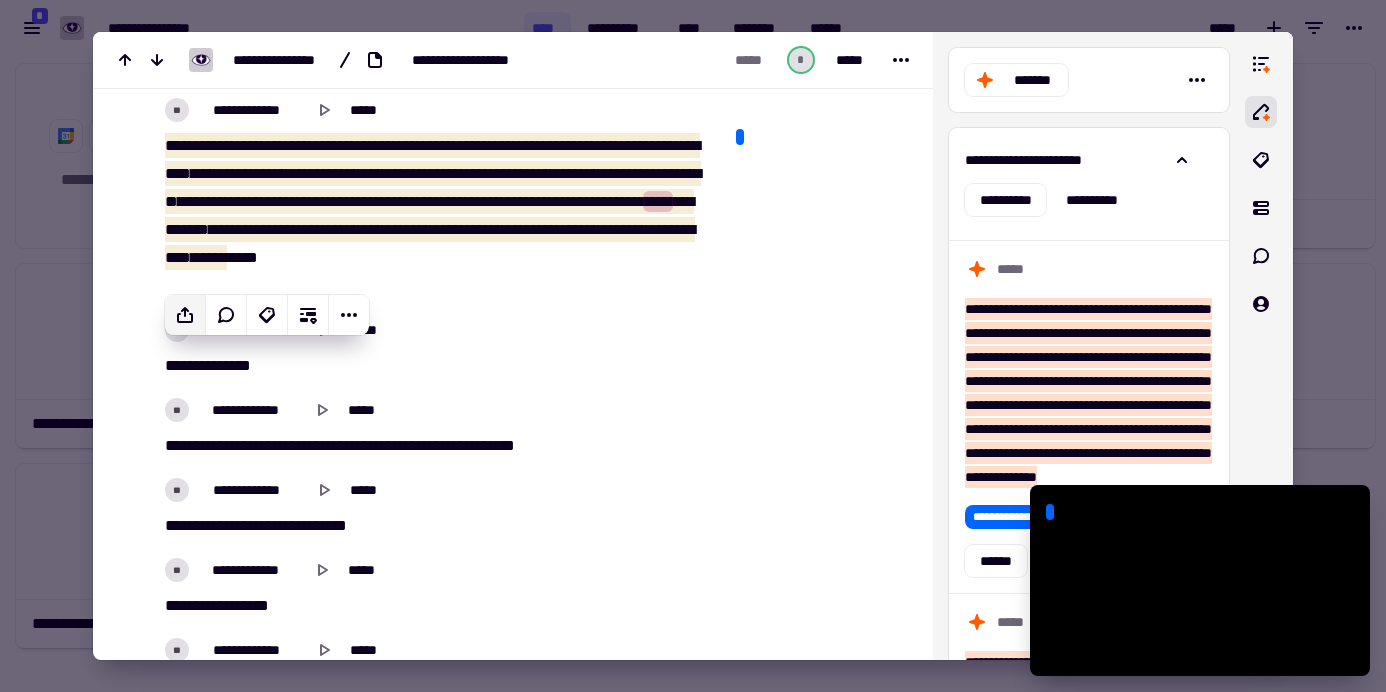 scroll, scrollTop: 7658, scrollLeft: 0, axis: vertical 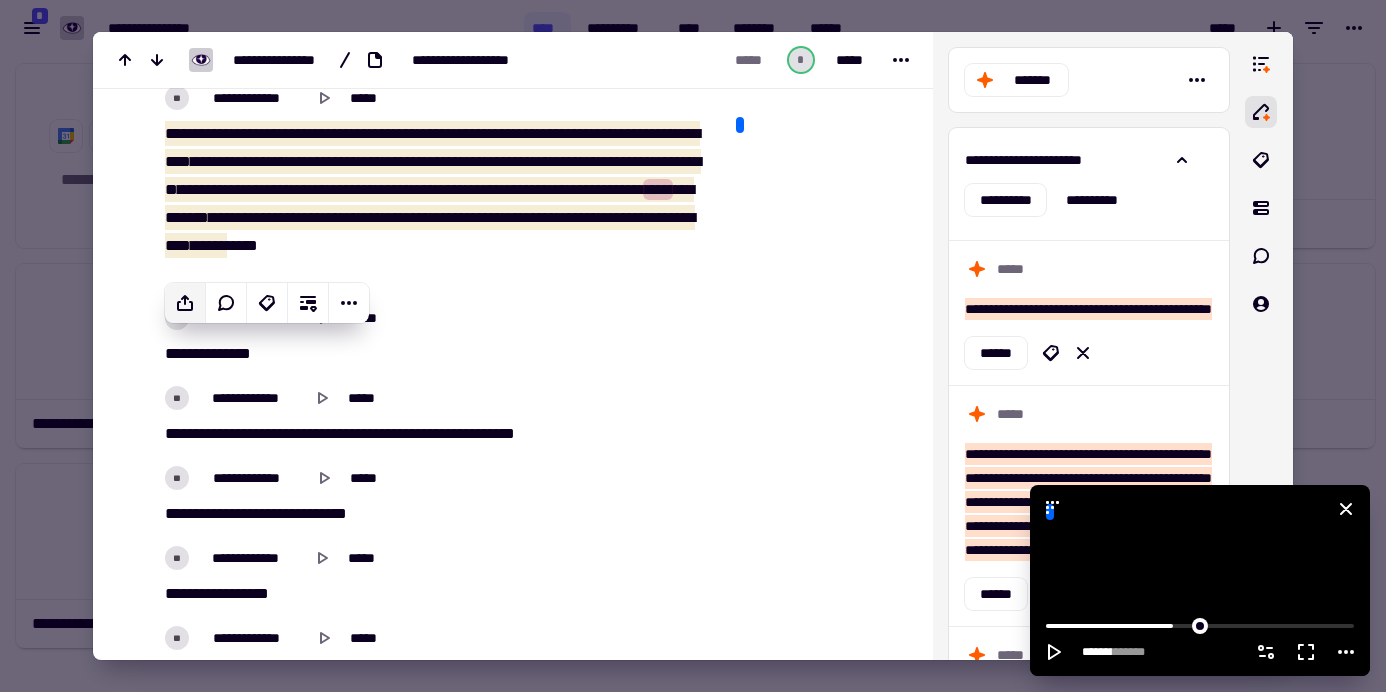 click 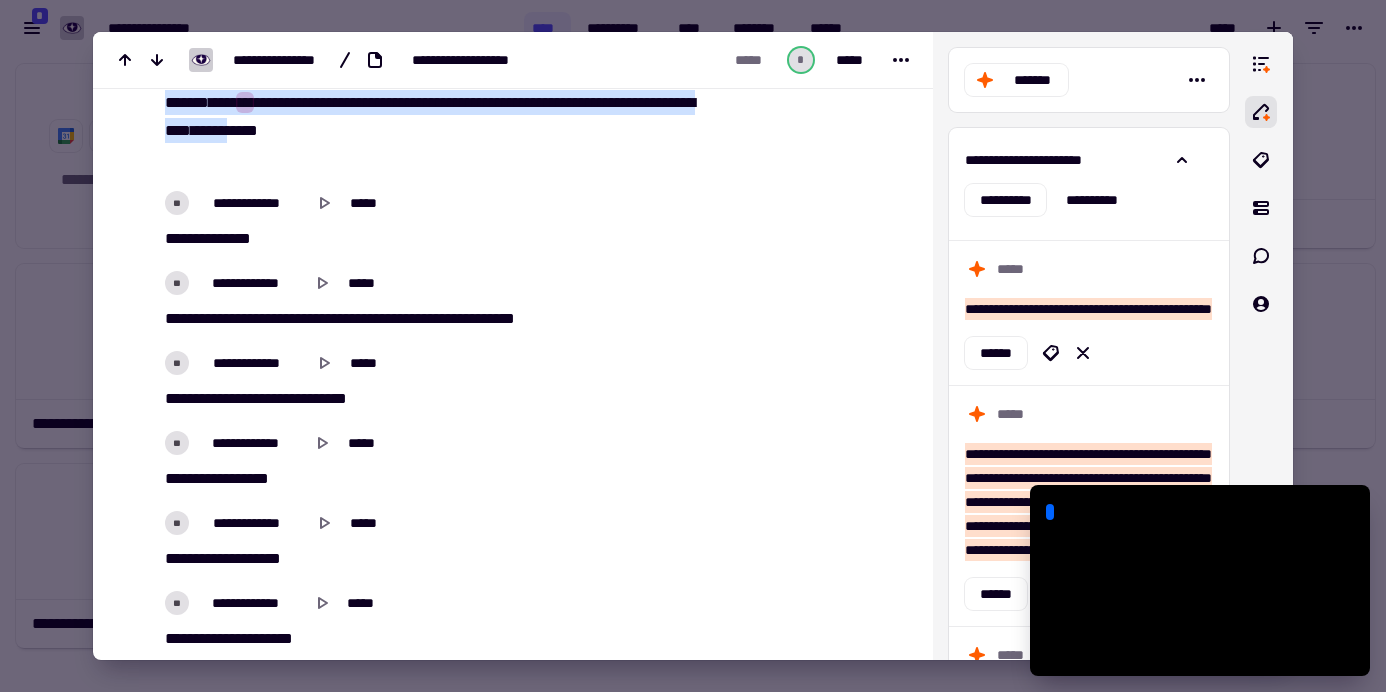 scroll, scrollTop: 7790, scrollLeft: 0, axis: vertical 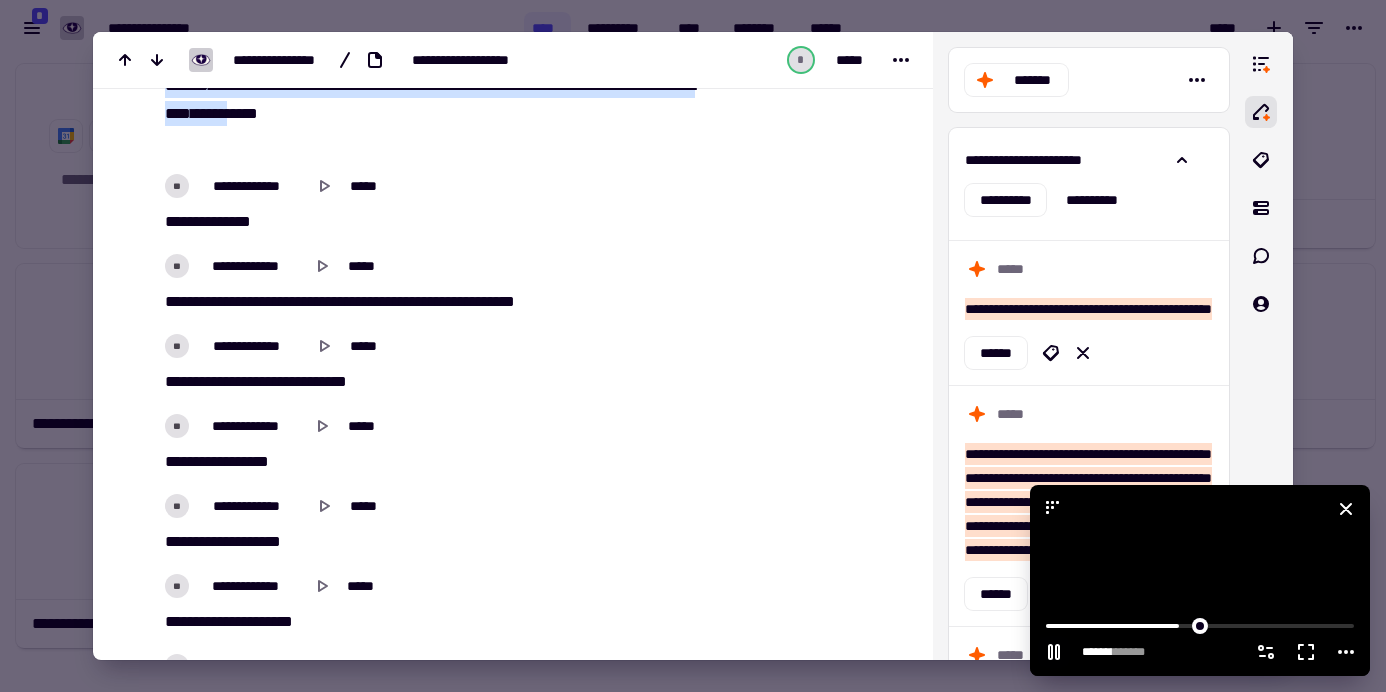 click 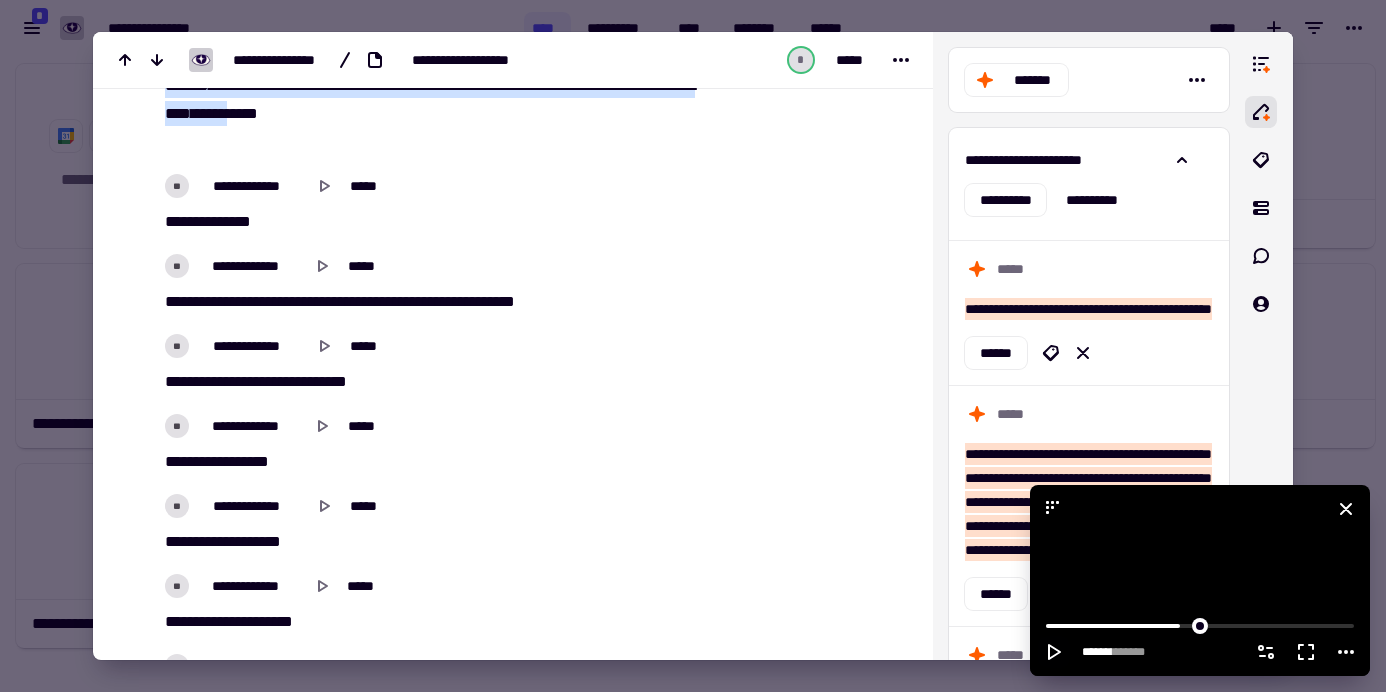 click 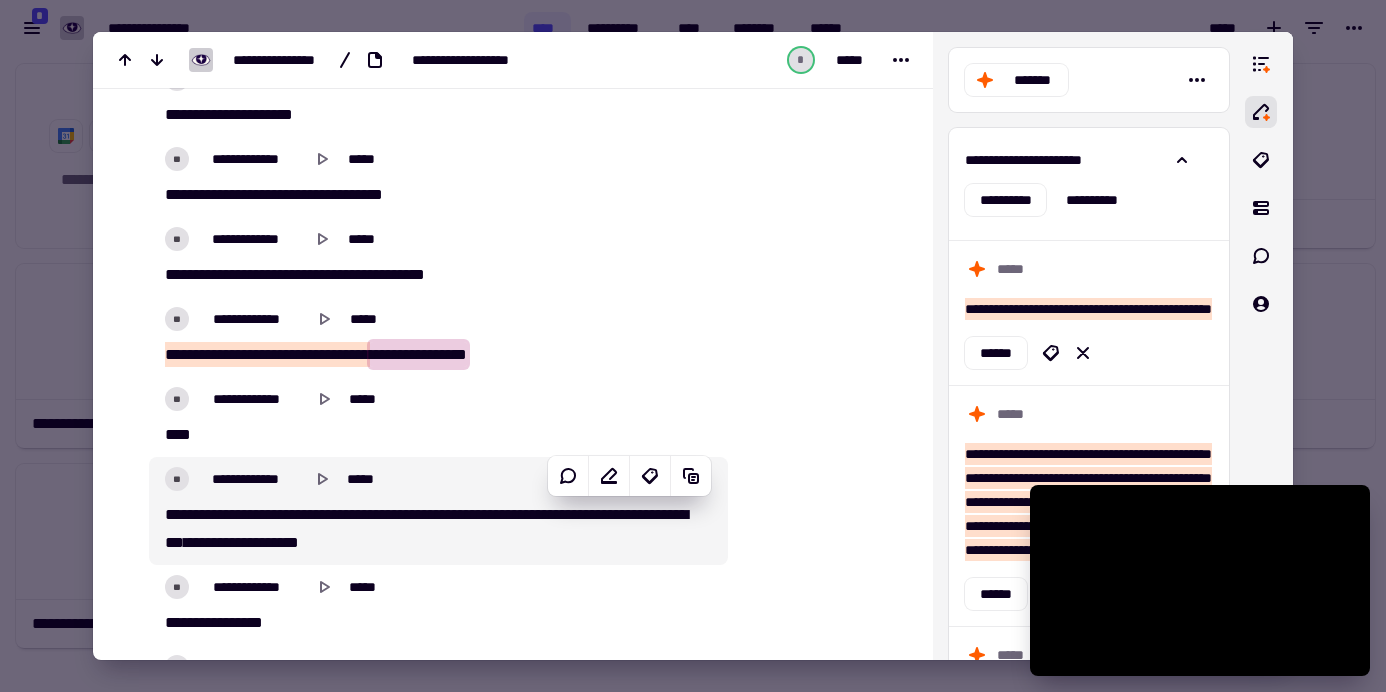 scroll, scrollTop: 8303, scrollLeft: 0, axis: vertical 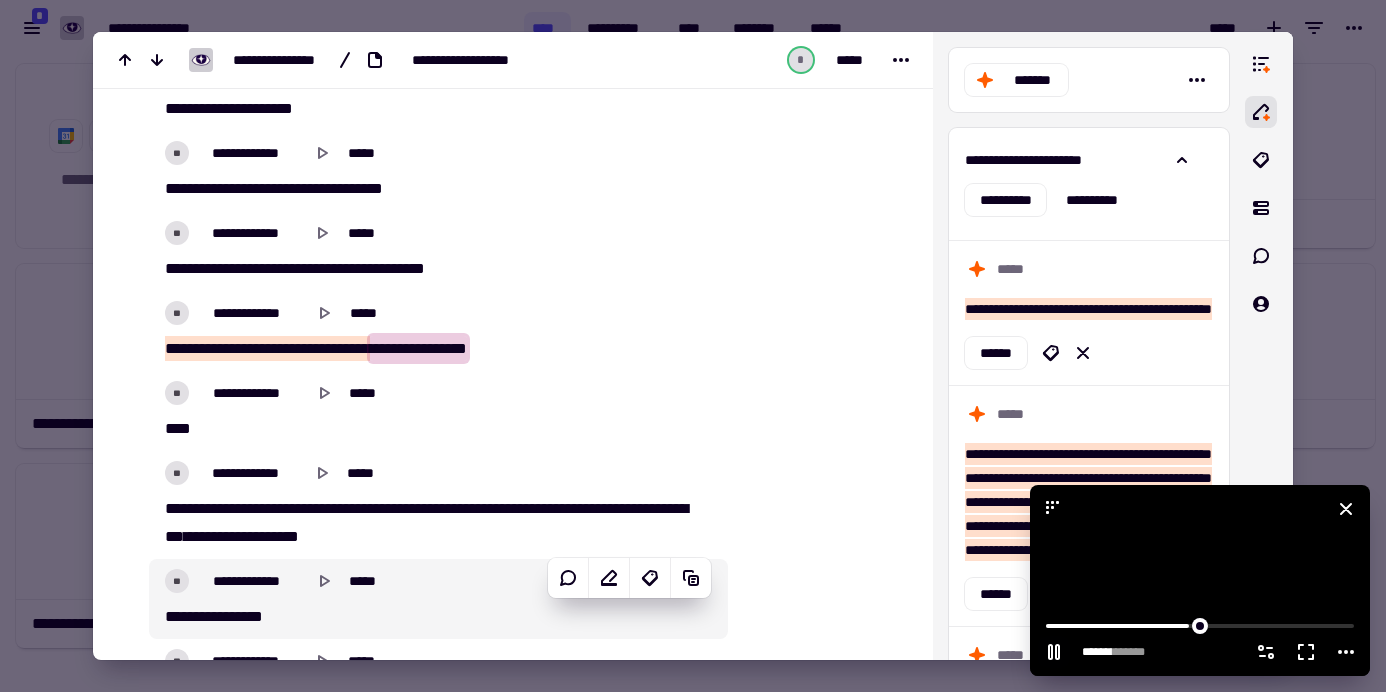click 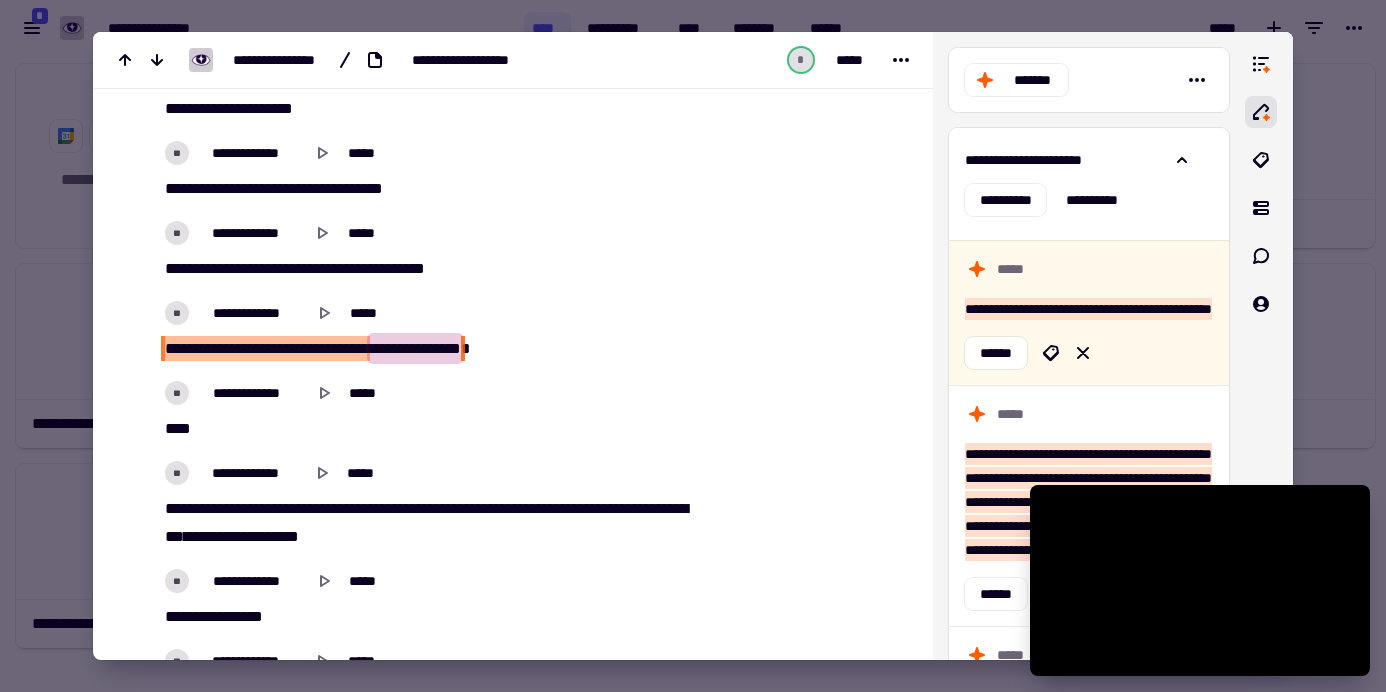 drag, startPoint x: 163, startPoint y: 340, endPoint x: 522, endPoint y: 339, distance: 359.0014 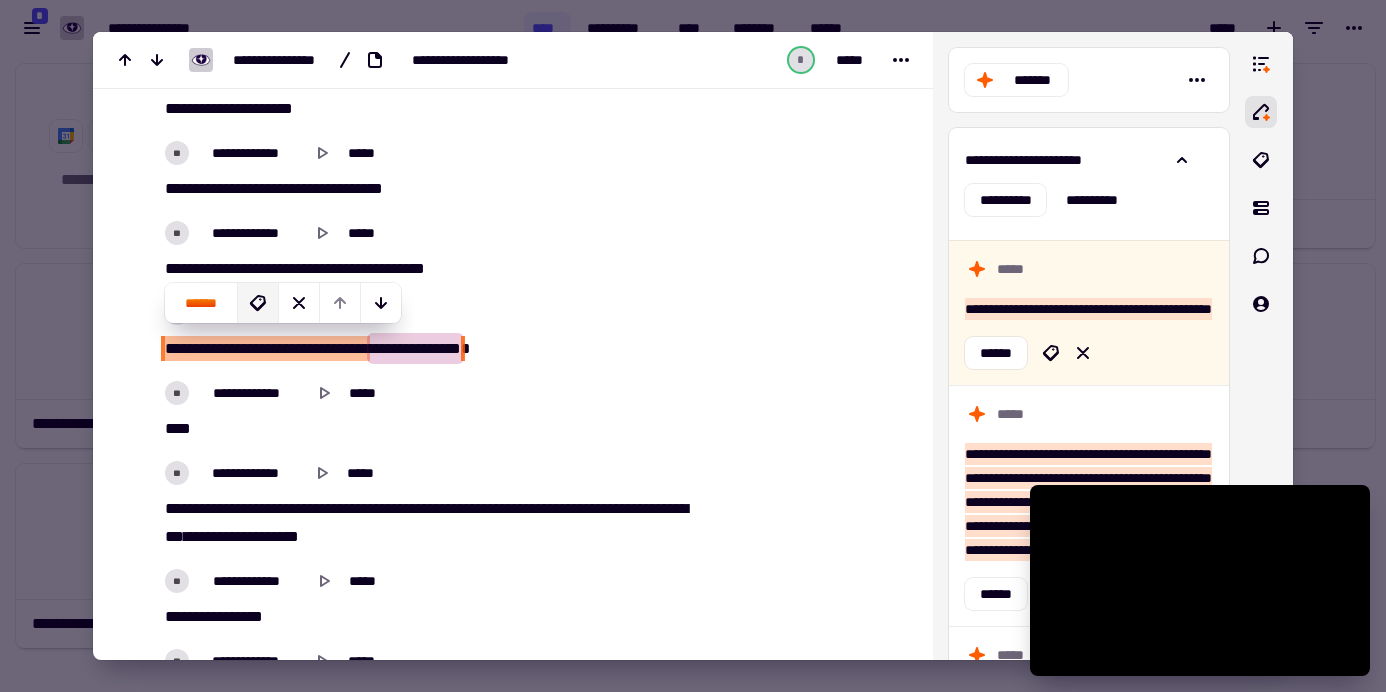 click 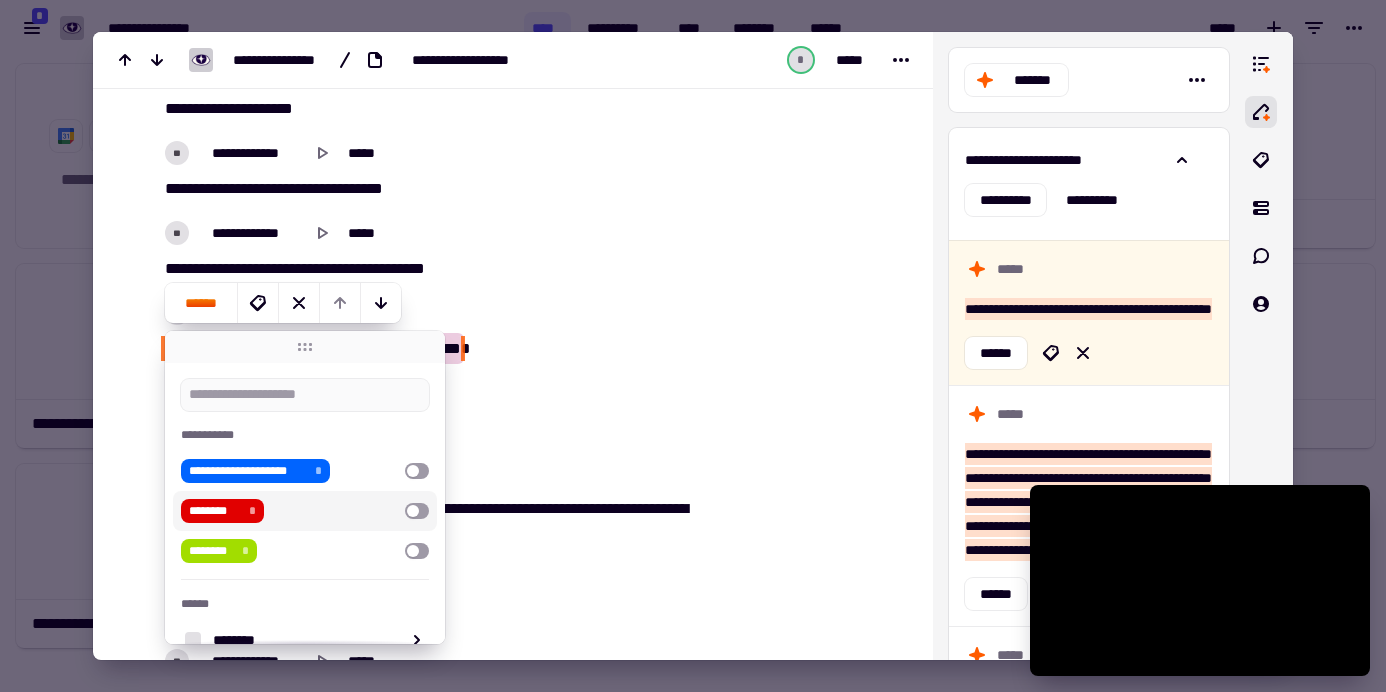 click at bounding box center [417, 511] 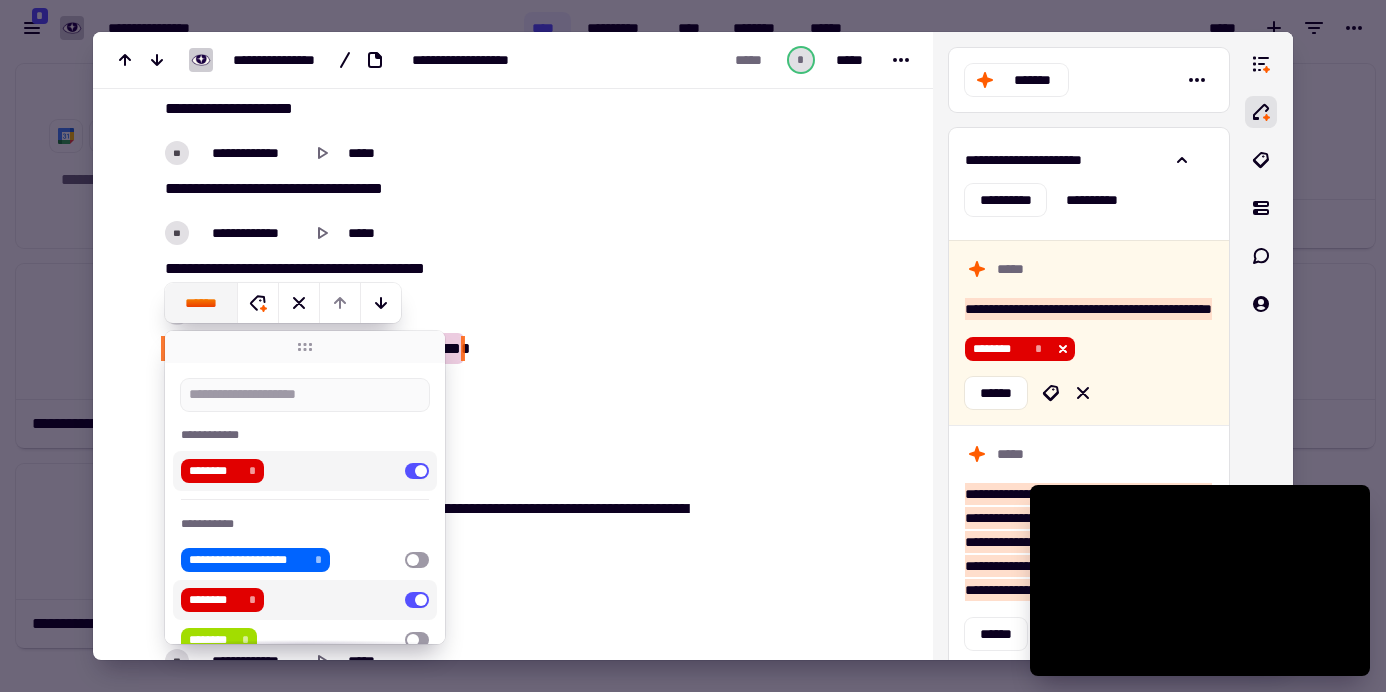 click on "******" 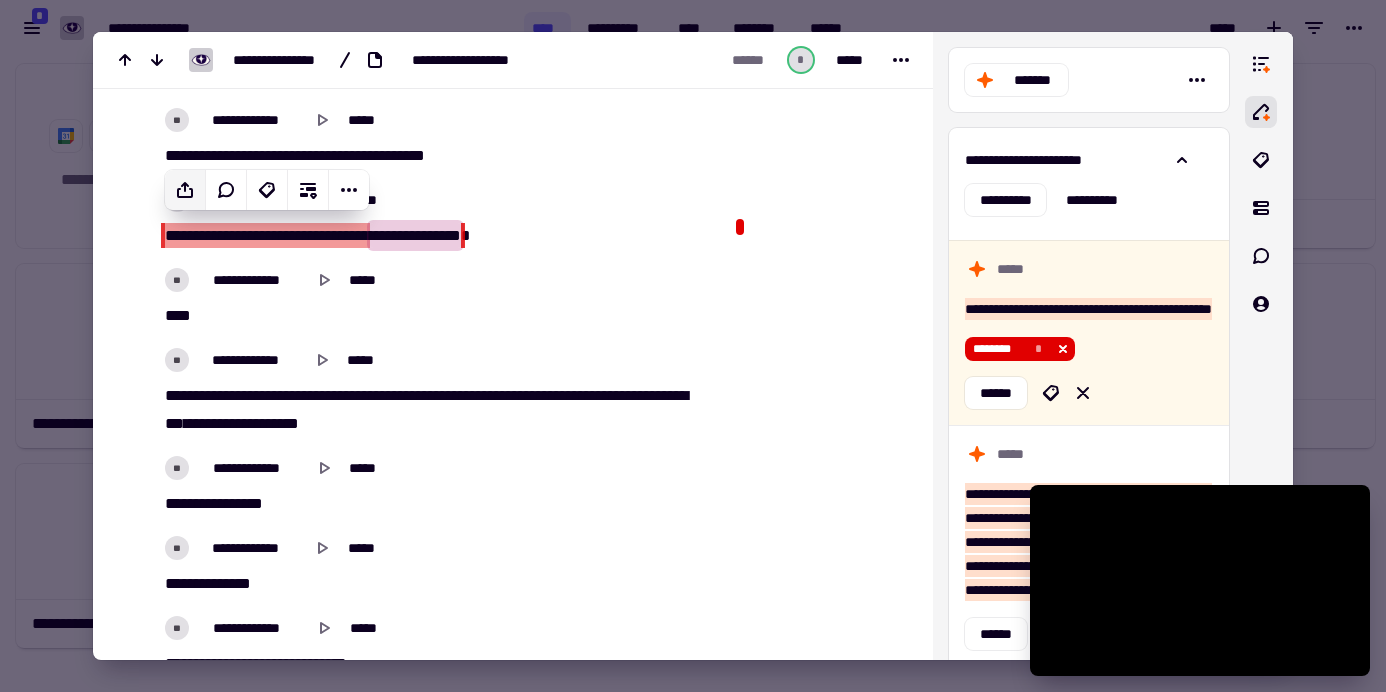 scroll, scrollTop: 8426, scrollLeft: 0, axis: vertical 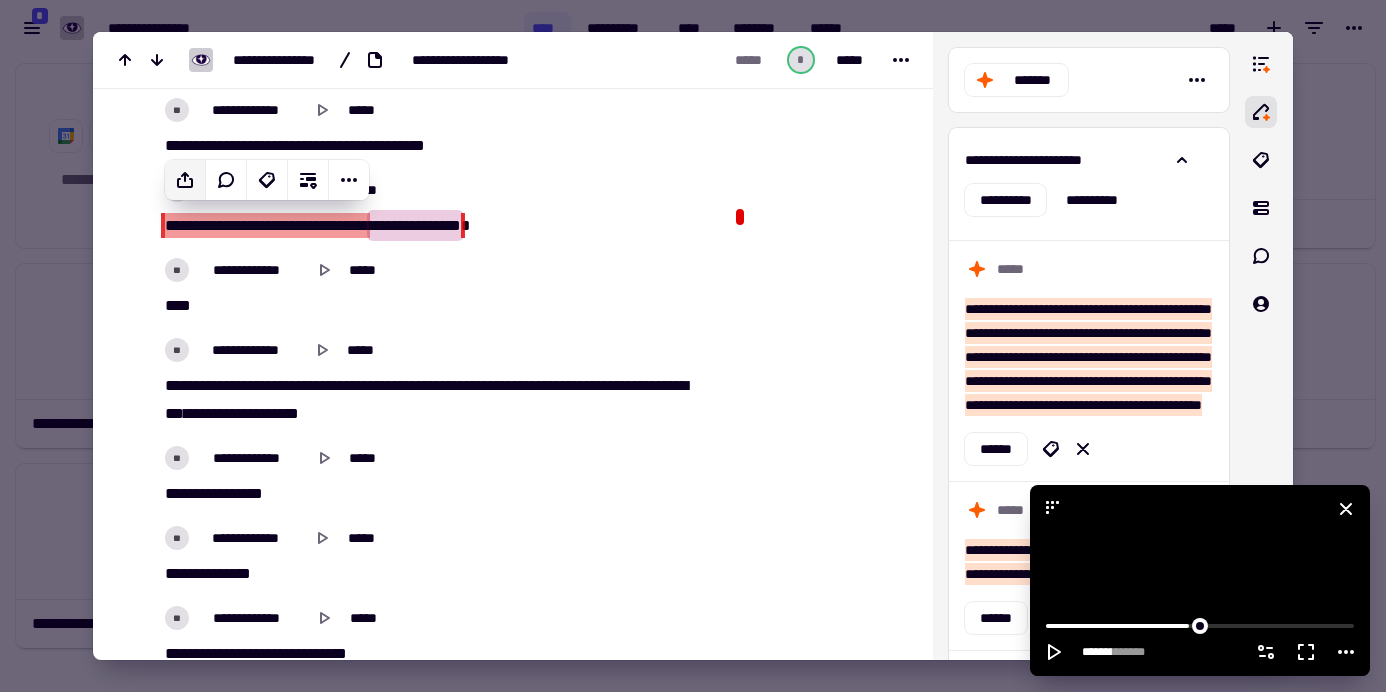 click 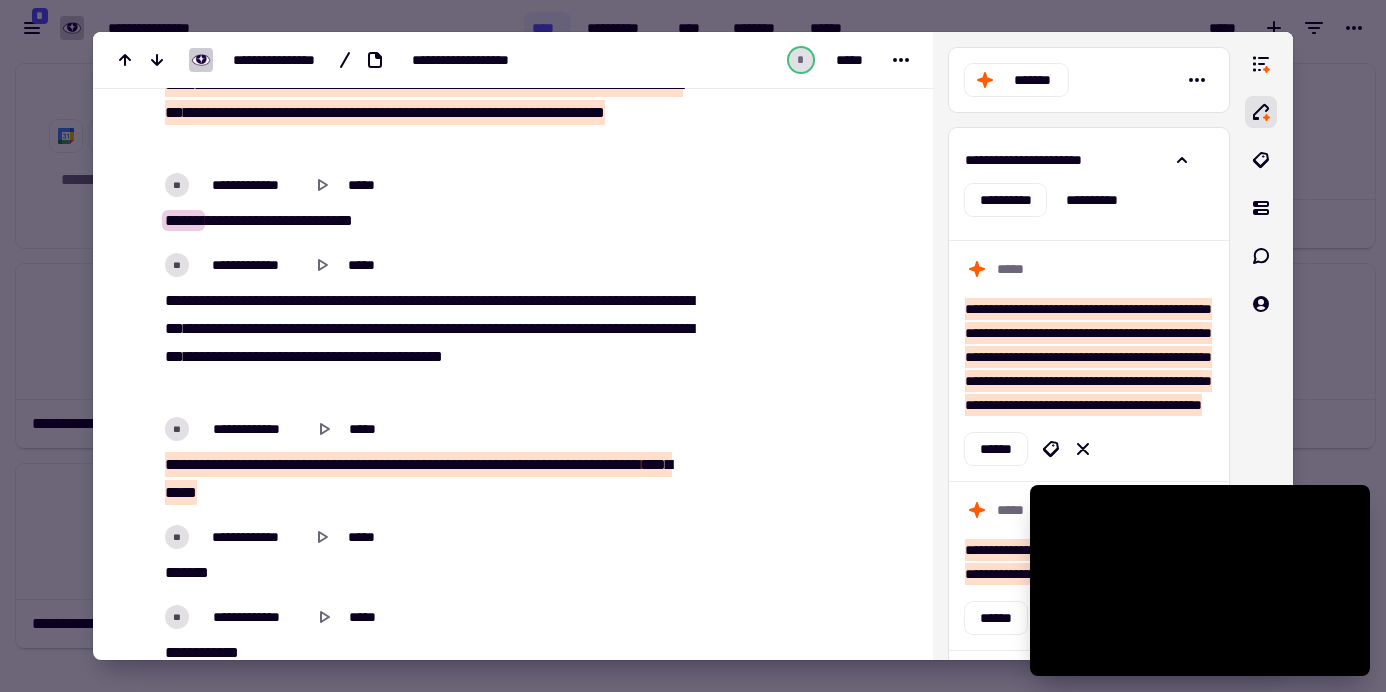 scroll, scrollTop: 9240, scrollLeft: 0, axis: vertical 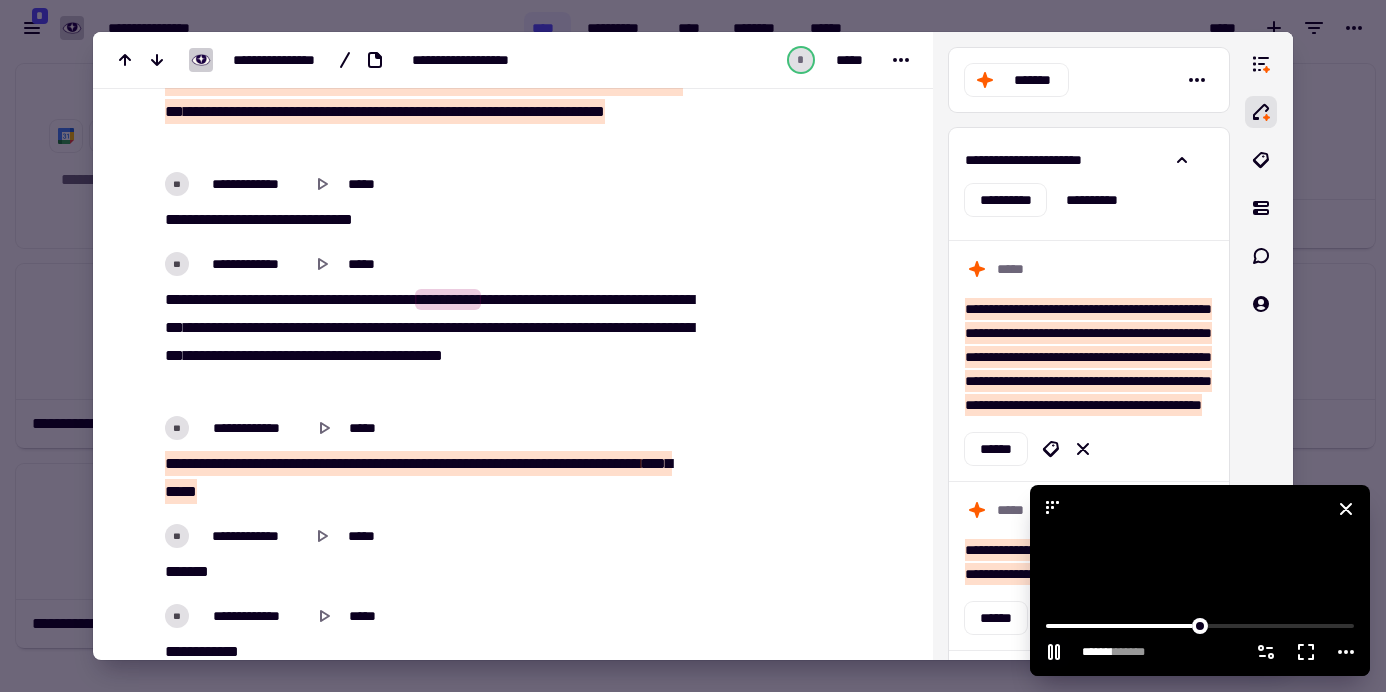 click 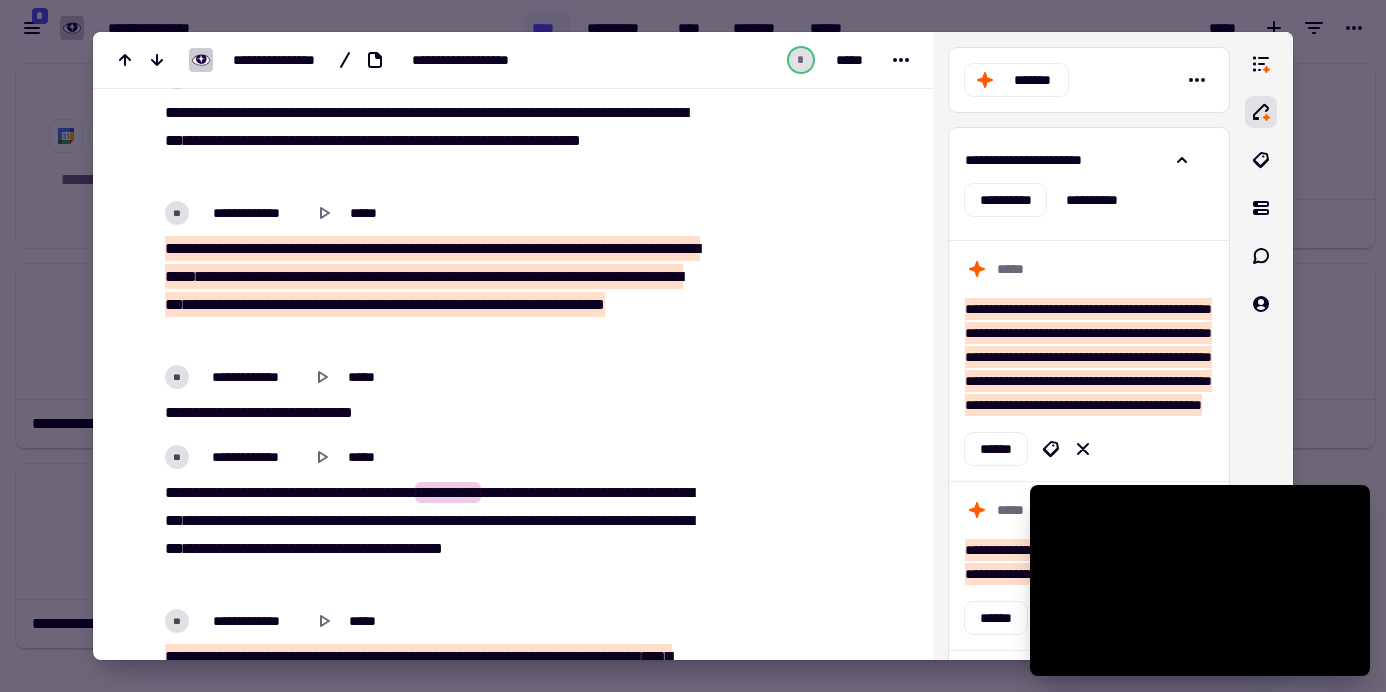 scroll, scrollTop: 9043, scrollLeft: 0, axis: vertical 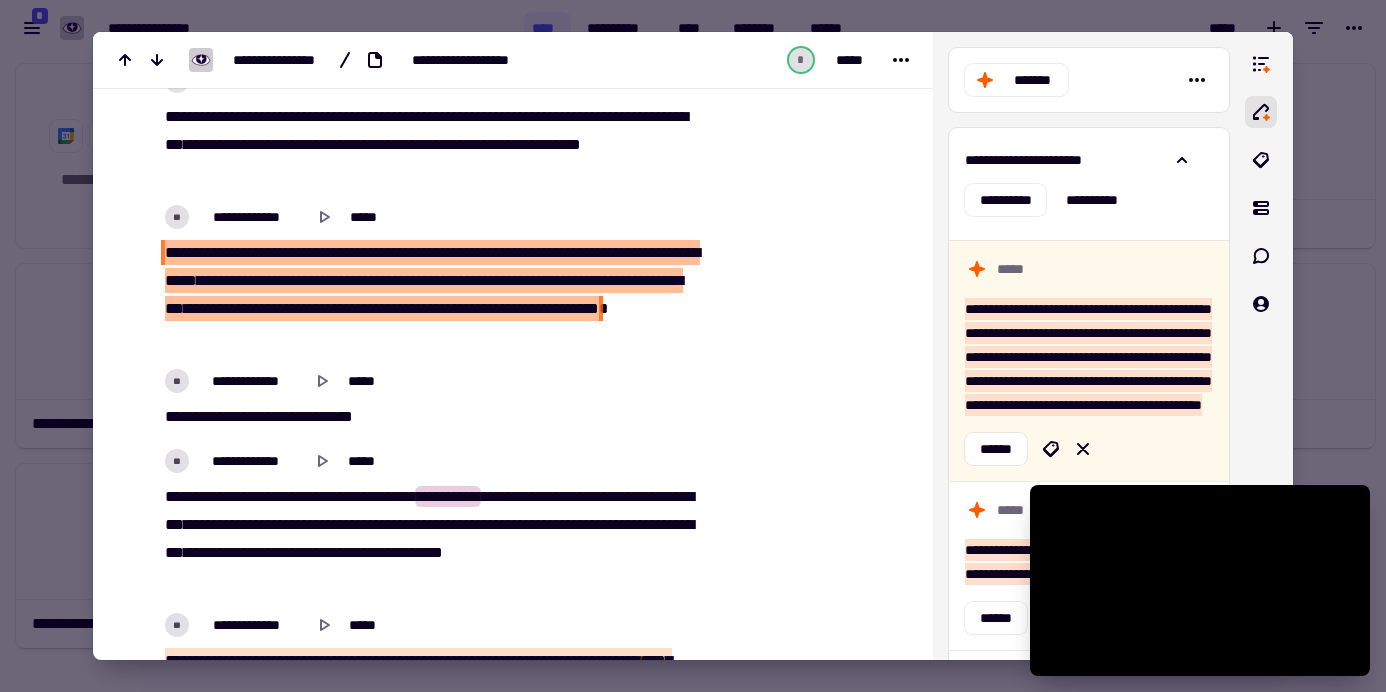 drag, startPoint x: 447, startPoint y: 333, endPoint x: 169, endPoint y: 239, distance: 293.4621 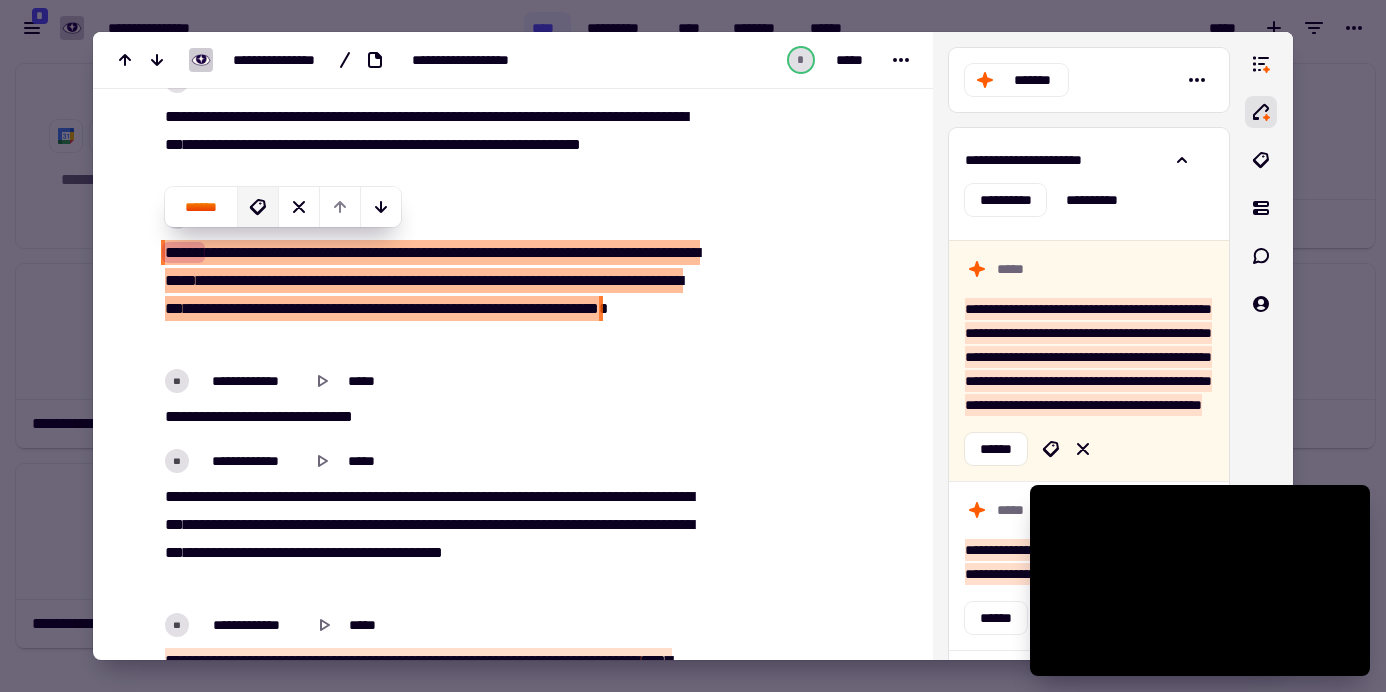 click 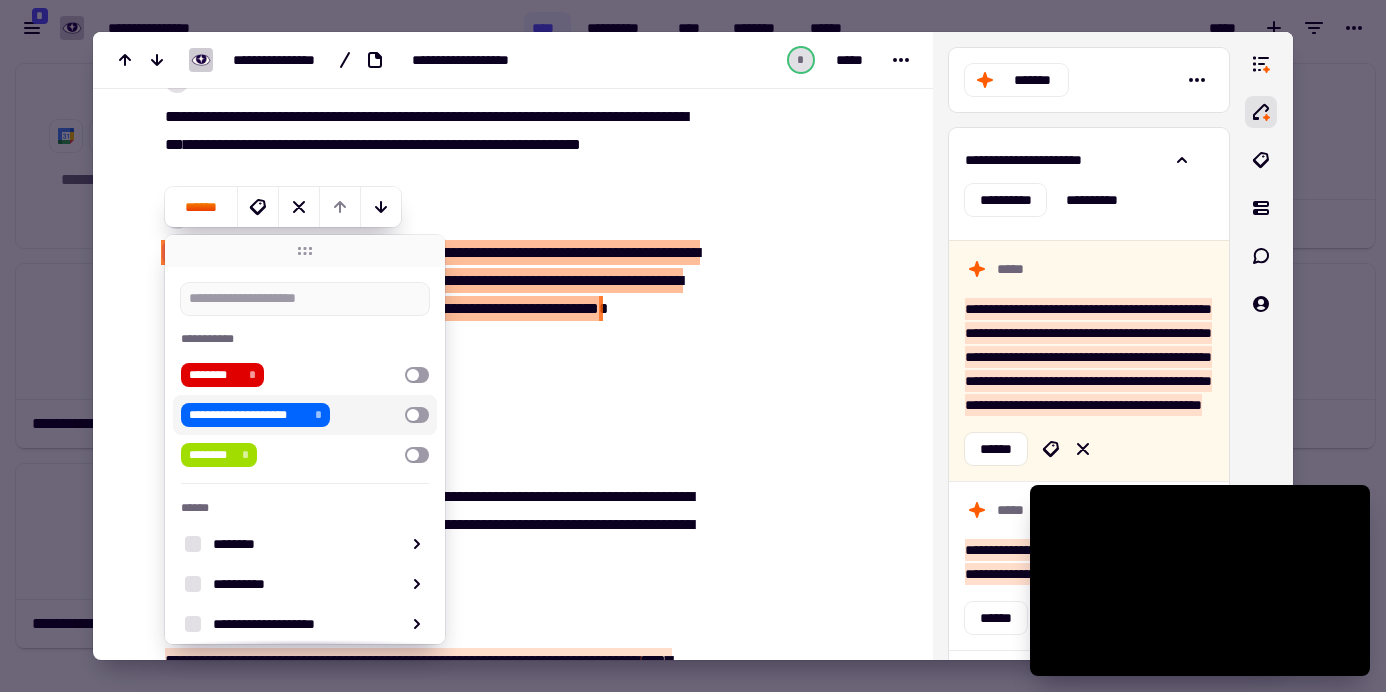click at bounding box center [417, 415] 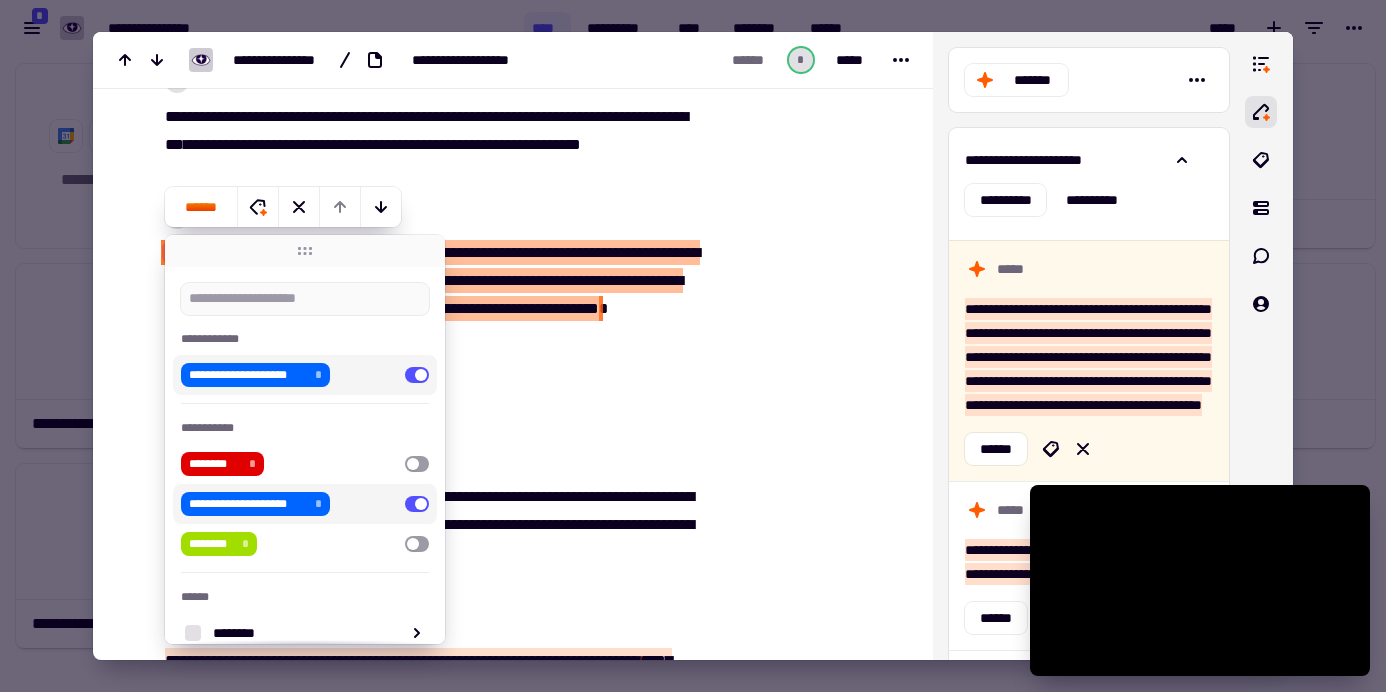 click on "******   ***   *********   *********" at bounding box center [432, 417] 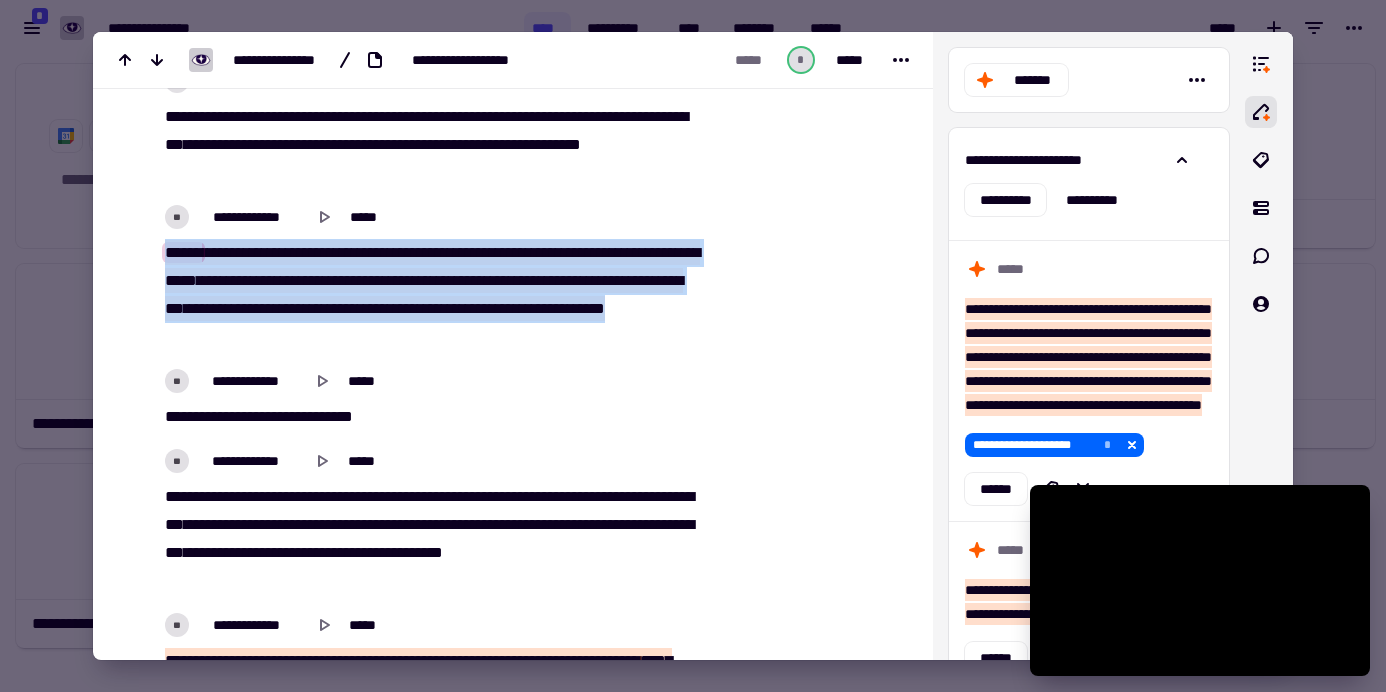 drag, startPoint x: 451, startPoint y: 328, endPoint x: 162, endPoint y: 246, distance: 300.40805 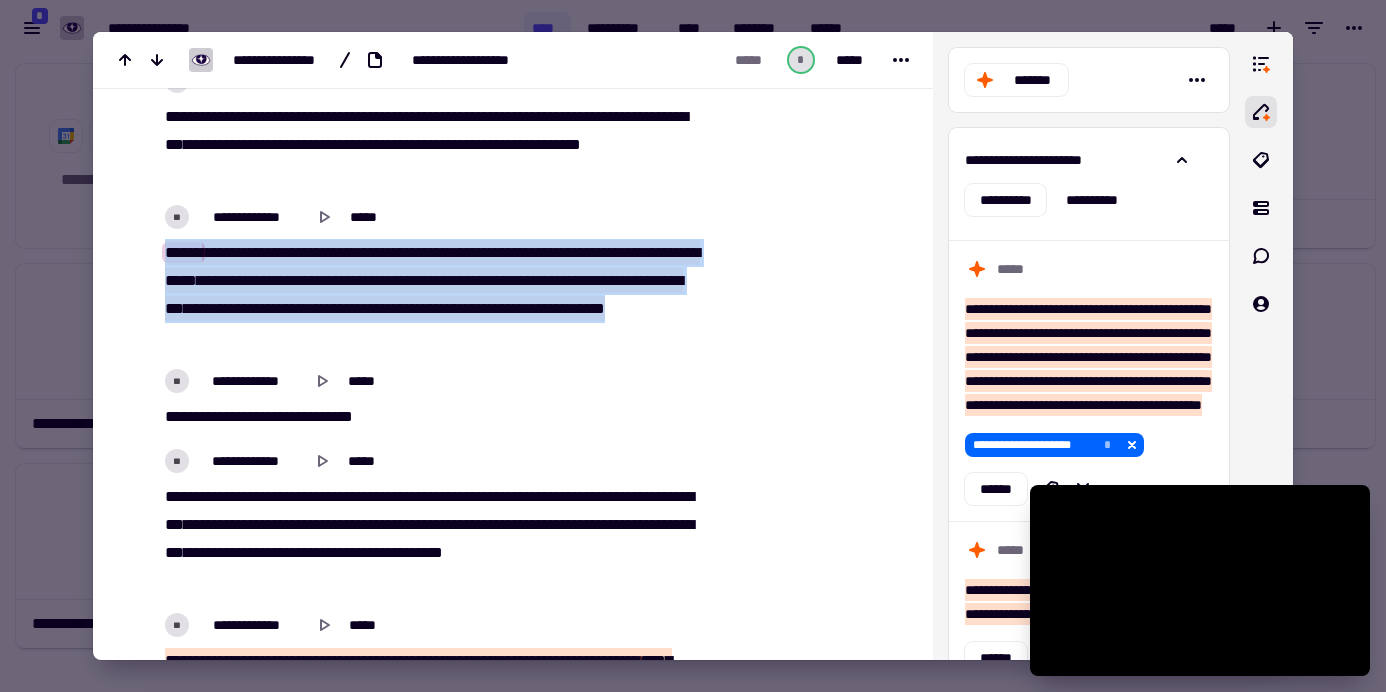 click on "******   ******   **   **   ********   **   *****   *********   ******   *****   ****   ********   *   **   *****   **   *****   ***   ****   ***   **   ****   *********   ****   **   **   *****   ***   ****   ******   *   ****   ****   ***   ***   ***   **   *******   ****   **   *****   ****   ****   ***   **   ****   ***   *   ******   ****" at bounding box center (432, 295) 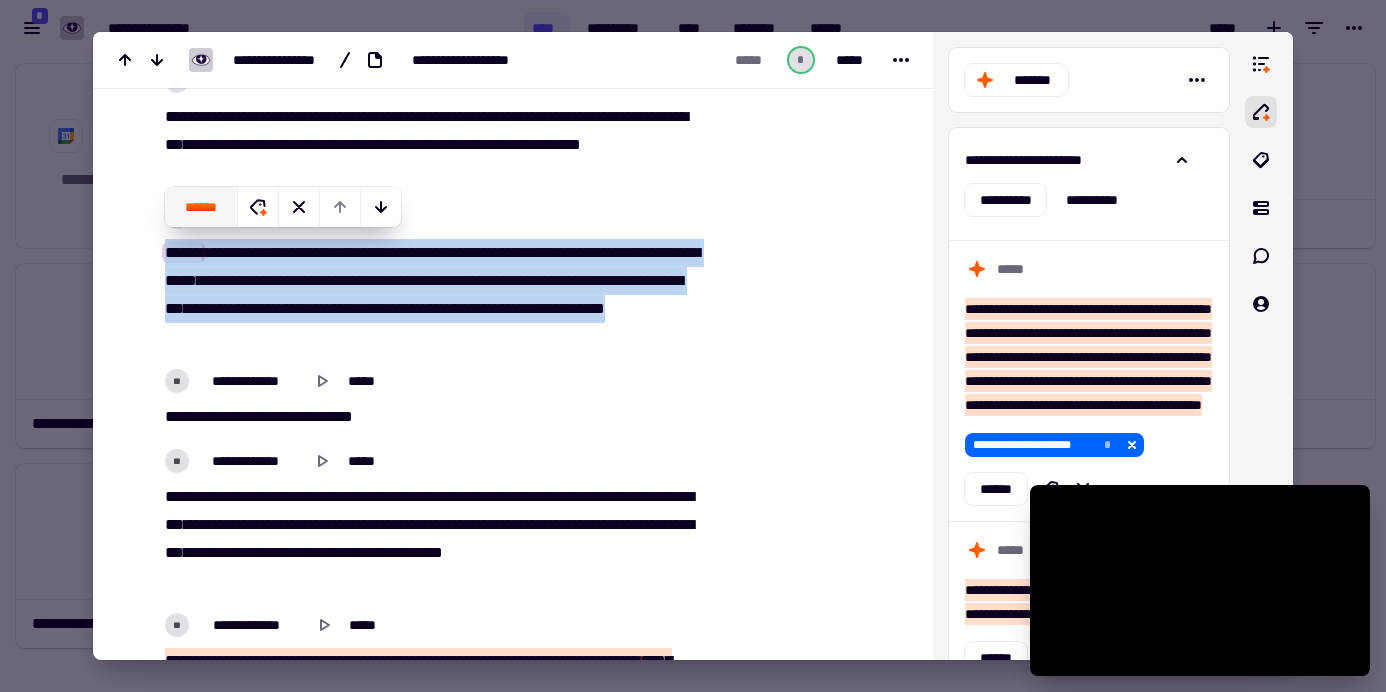 click on "******" 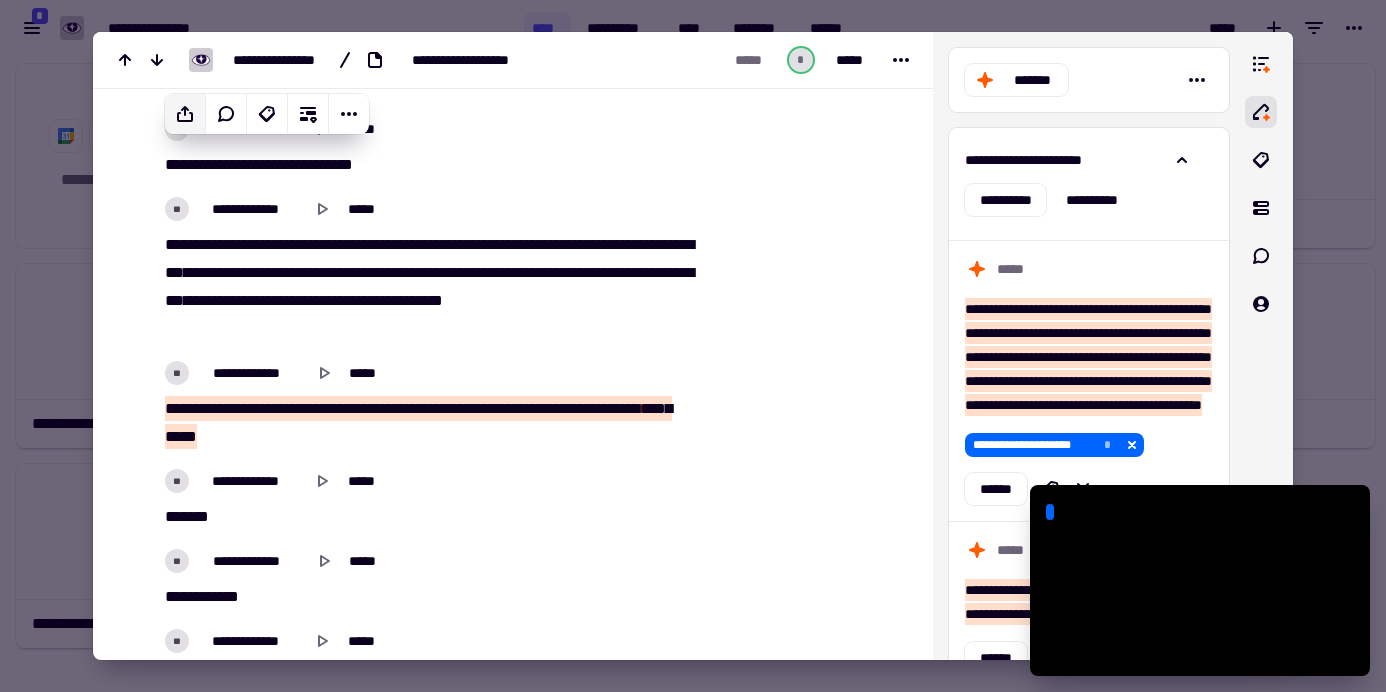 scroll, scrollTop: 9297, scrollLeft: 0, axis: vertical 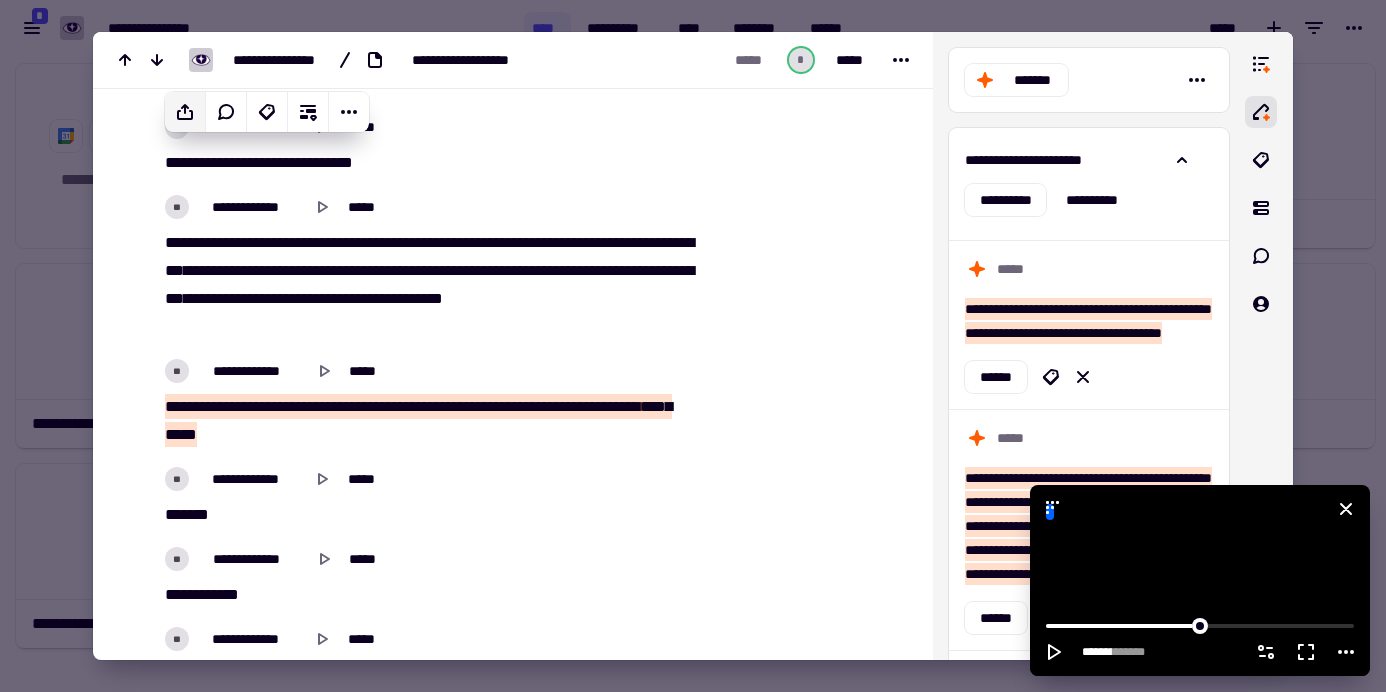 click 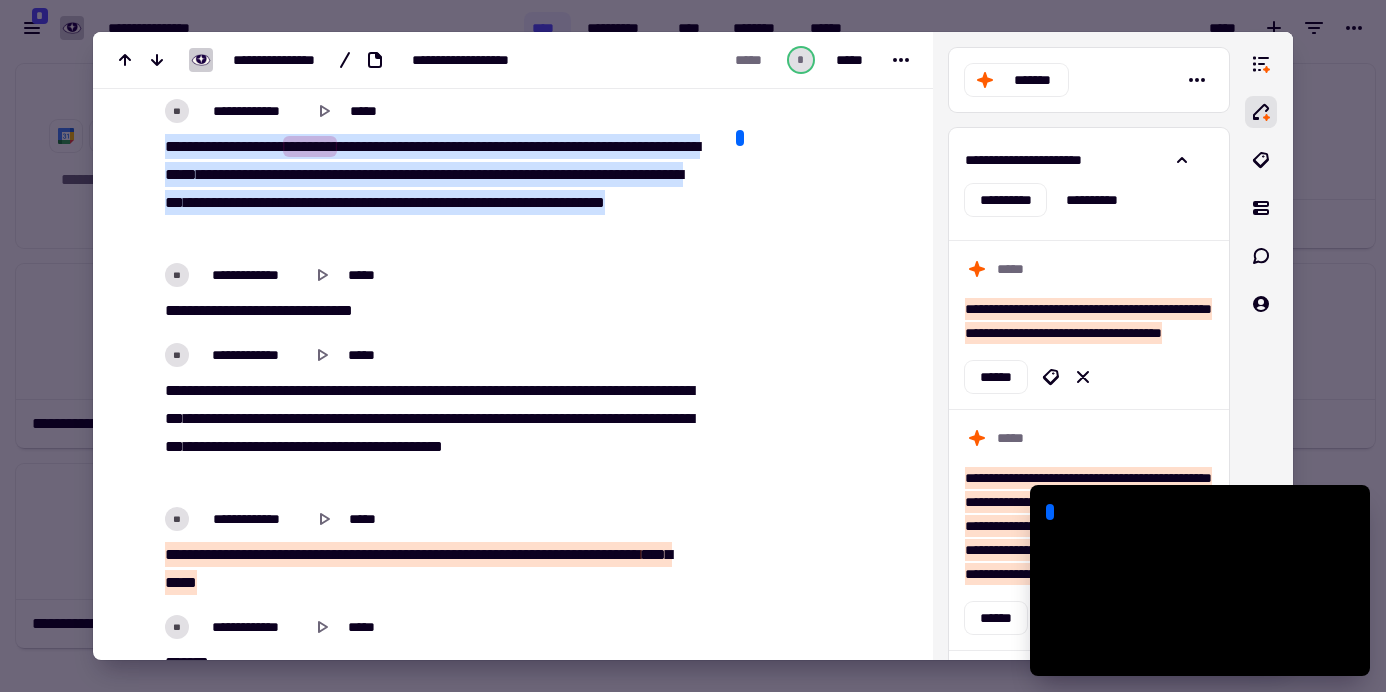 scroll, scrollTop: 9154, scrollLeft: 0, axis: vertical 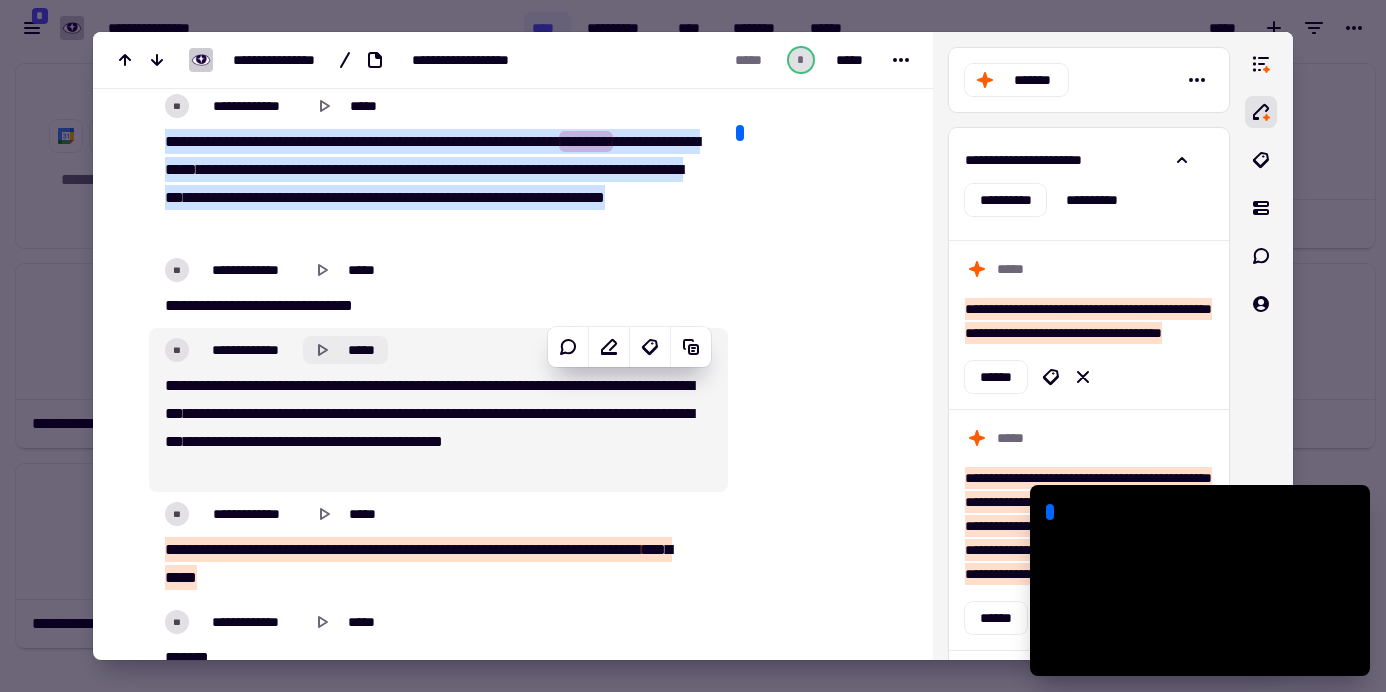 click 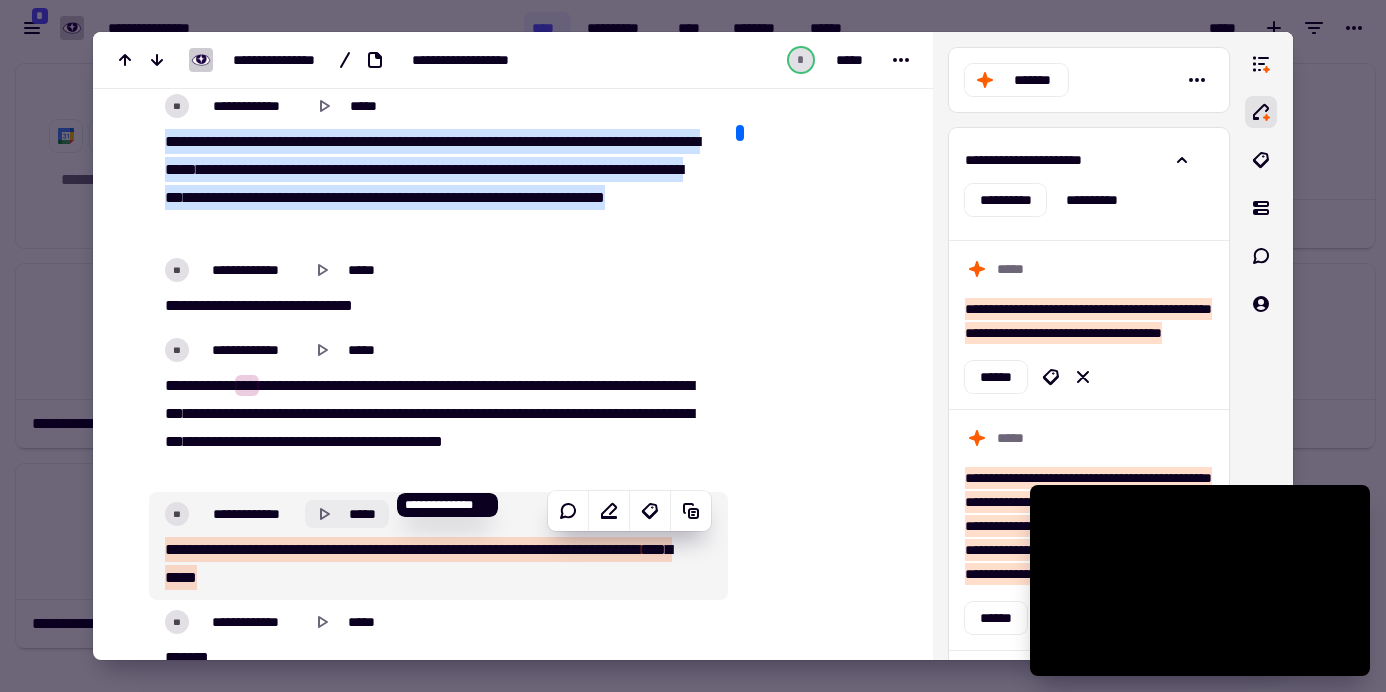 click 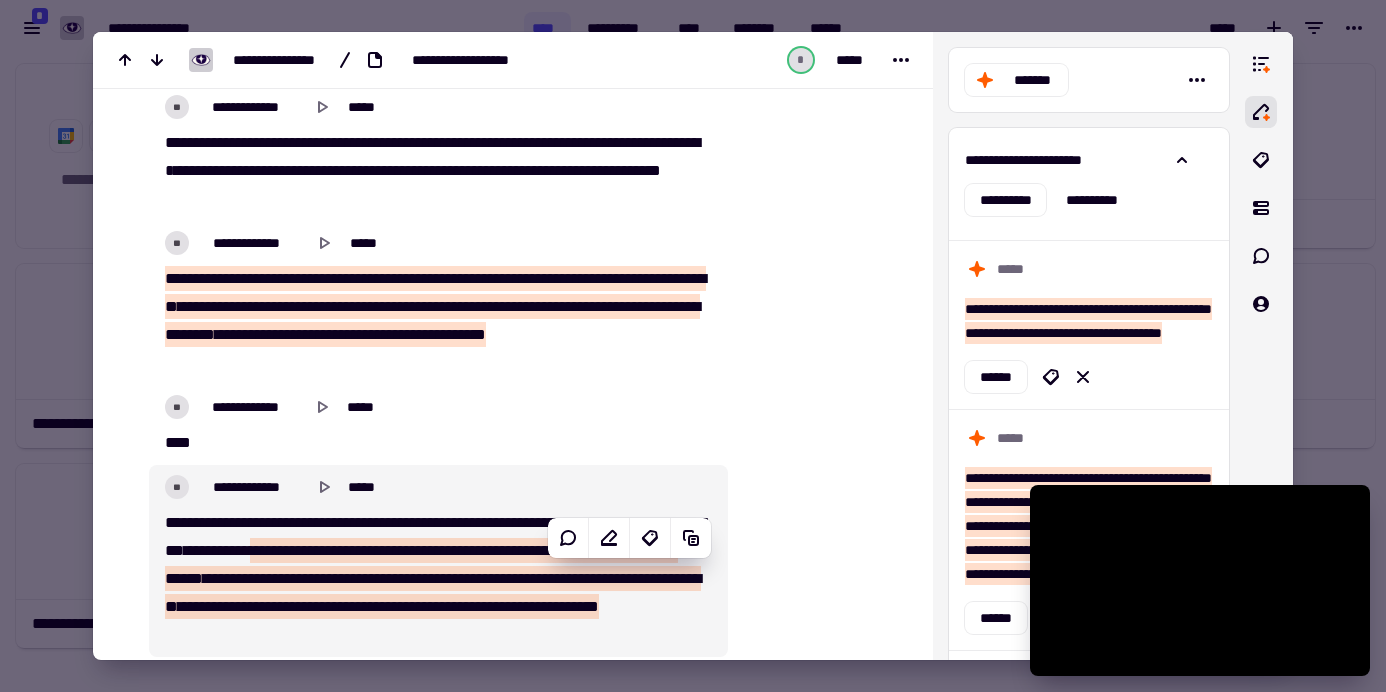 scroll, scrollTop: 9910, scrollLeft: 0, axis: vertical 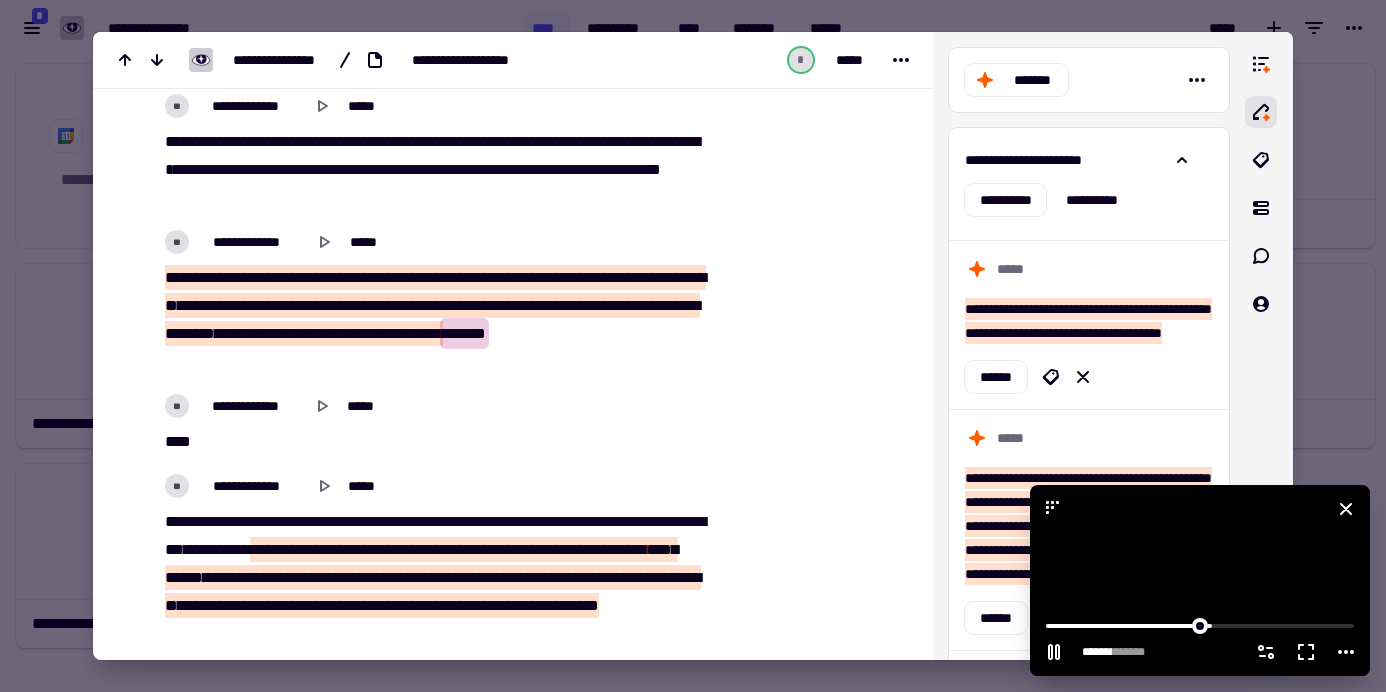 click 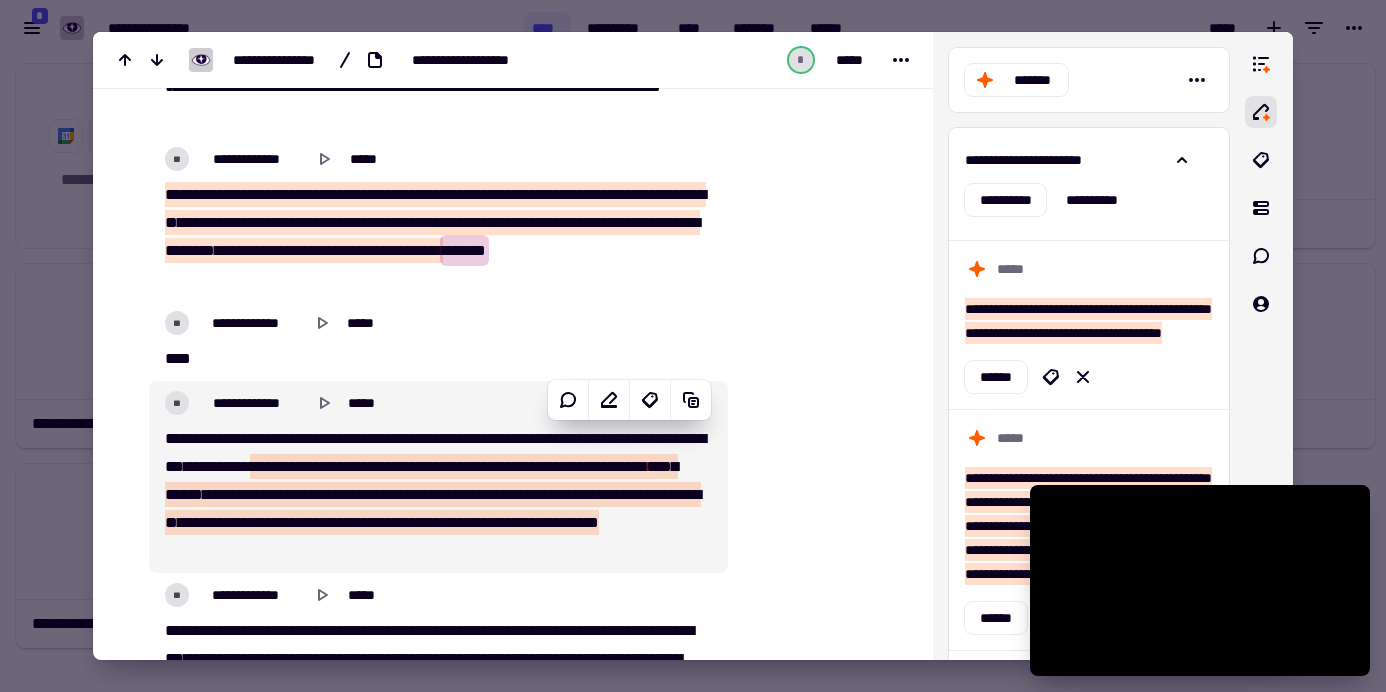 scroll, scrollTop: 10027, scrollLeft: 0, axis: vertical 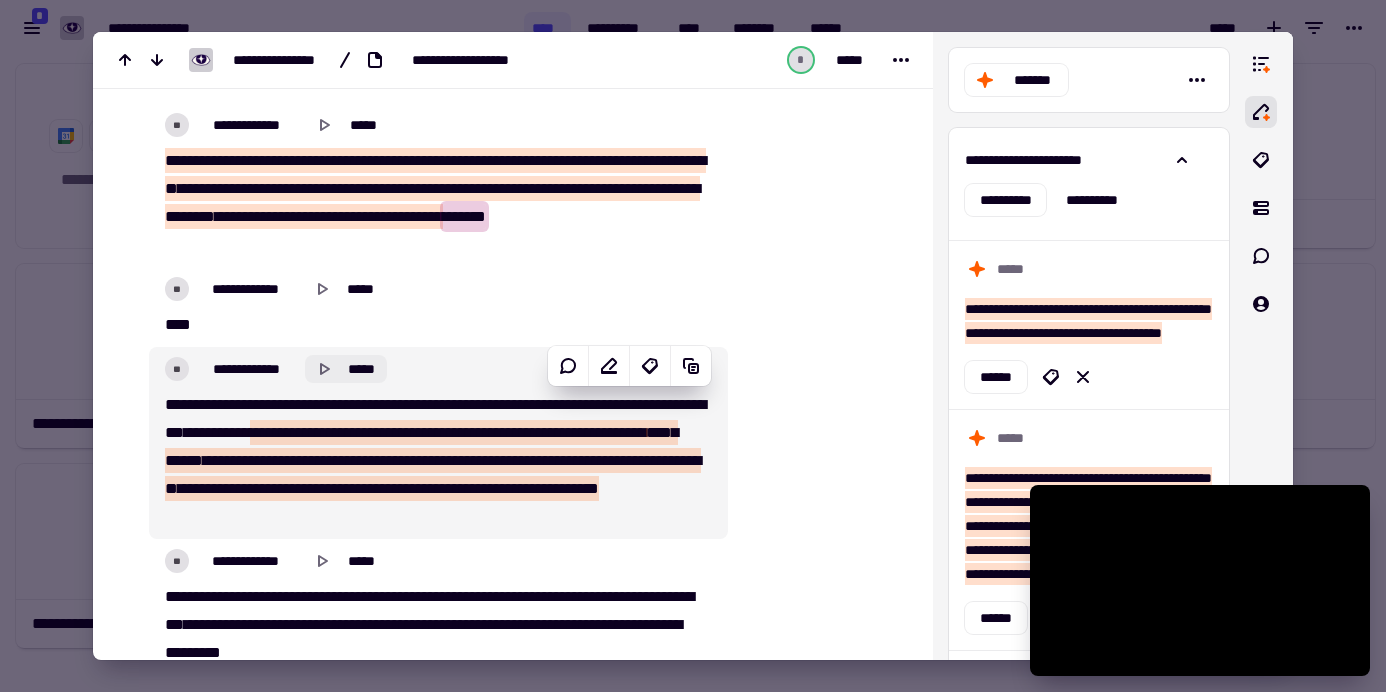 click 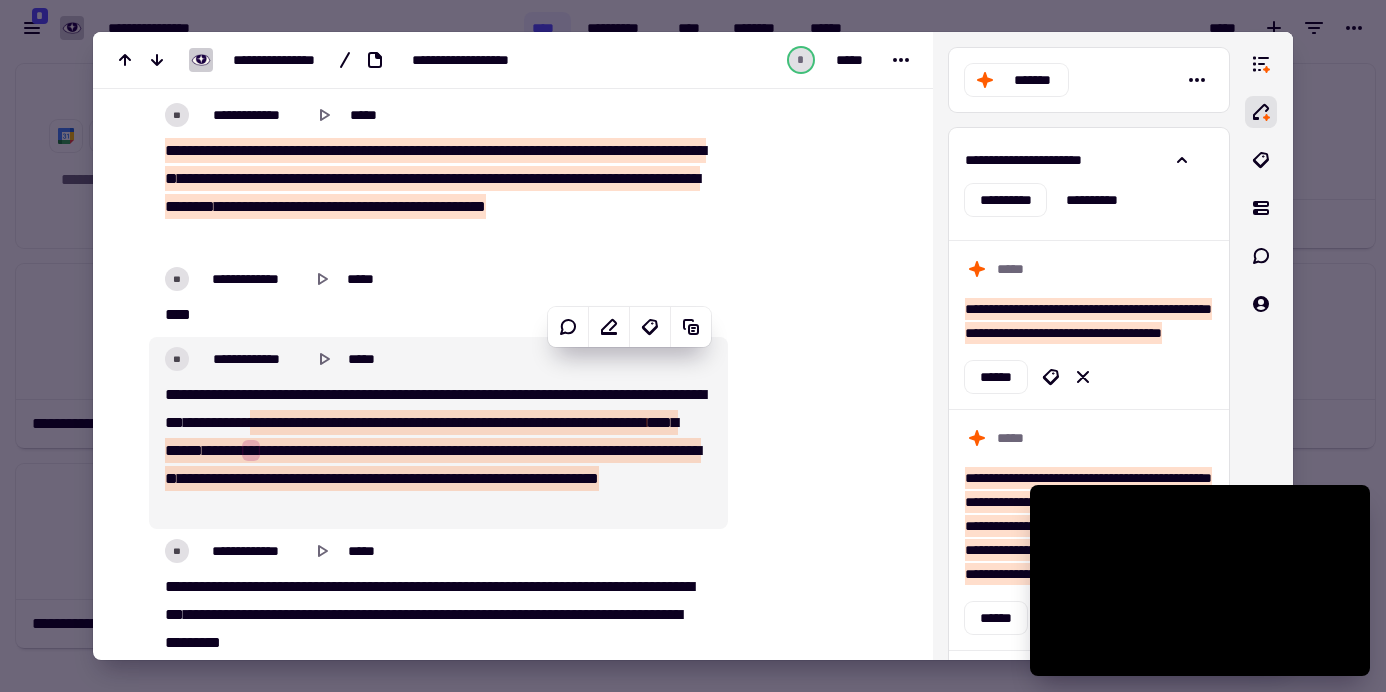 scroll, scrollTop: 10041, scrollLeft: 0, axis: vertical 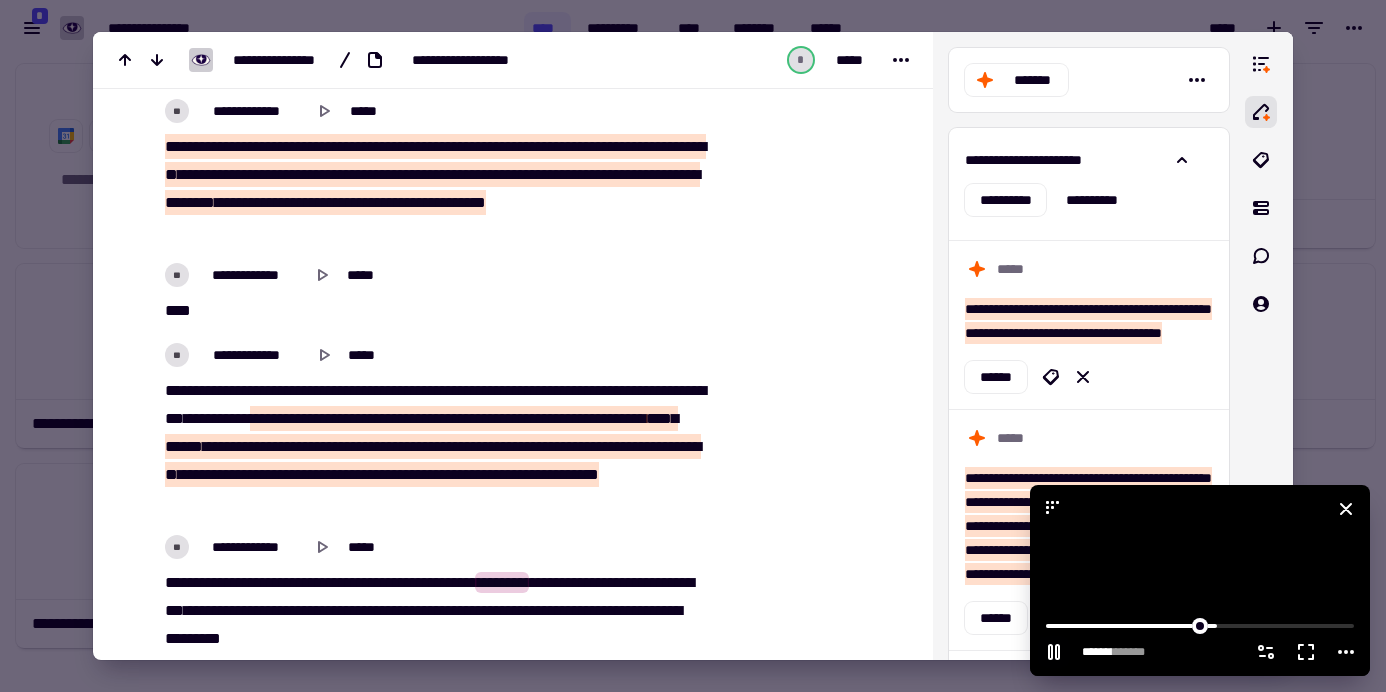 click 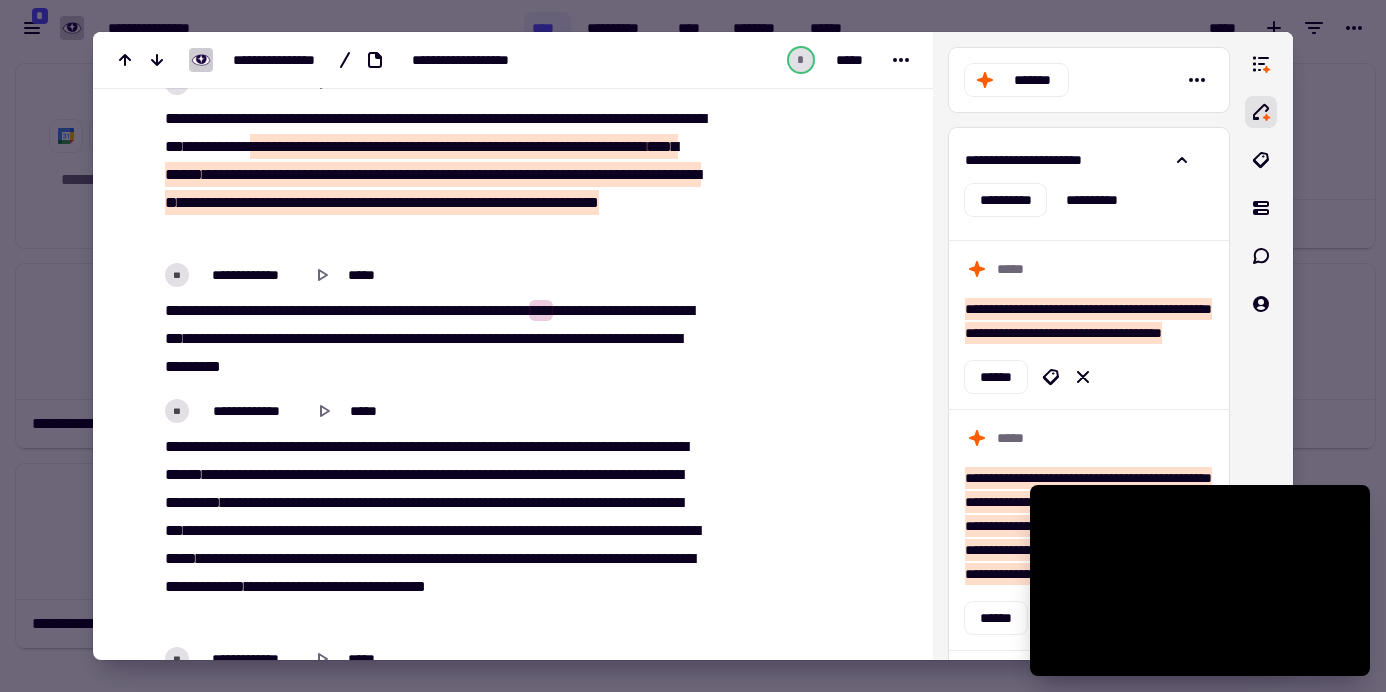 scroll, scrollTop: 10364, scrollLeft: 0, axis: vertical 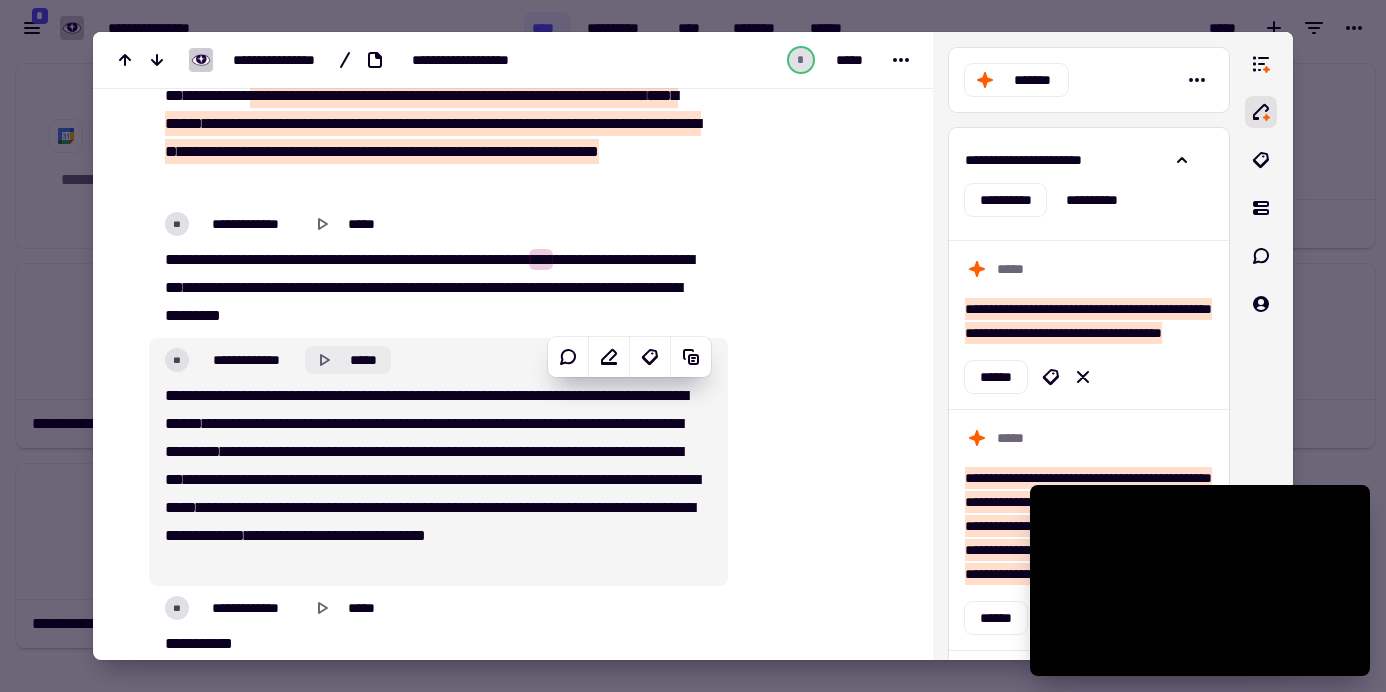 click 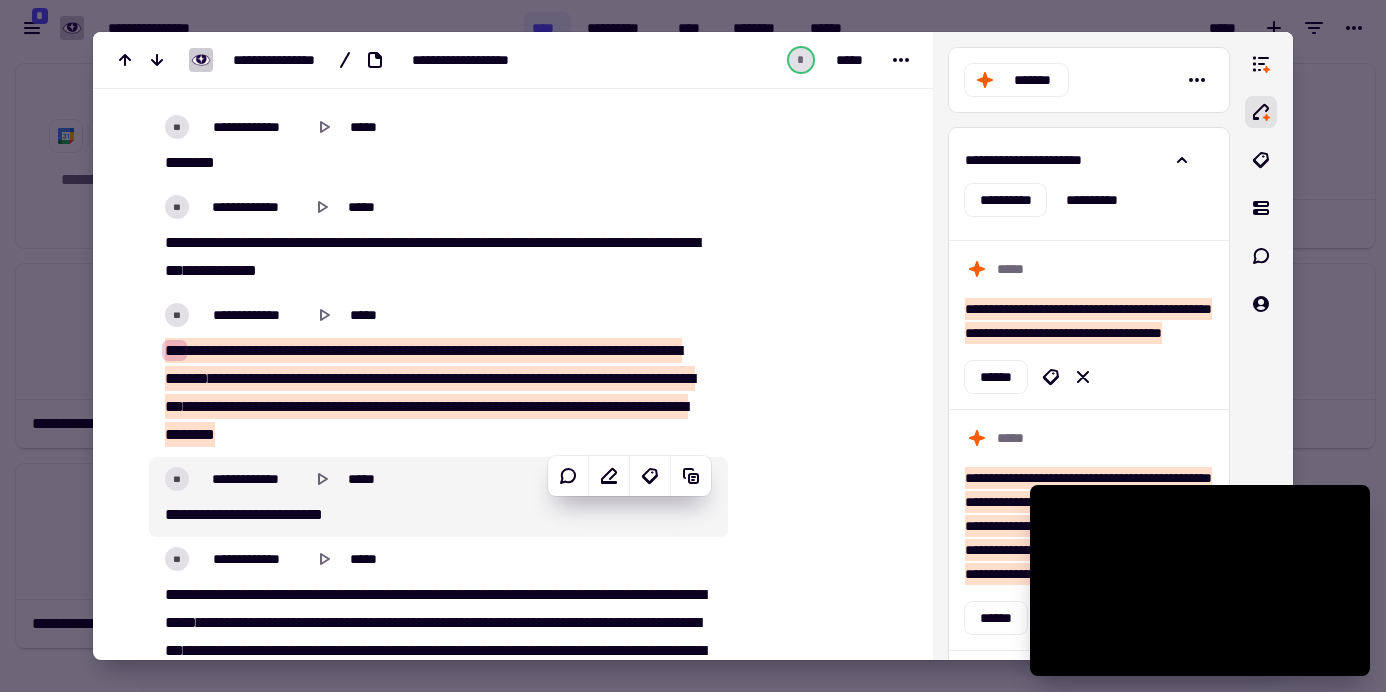 scroll, scrollTop: 11081, scrollLeft: 0, axis: vertical 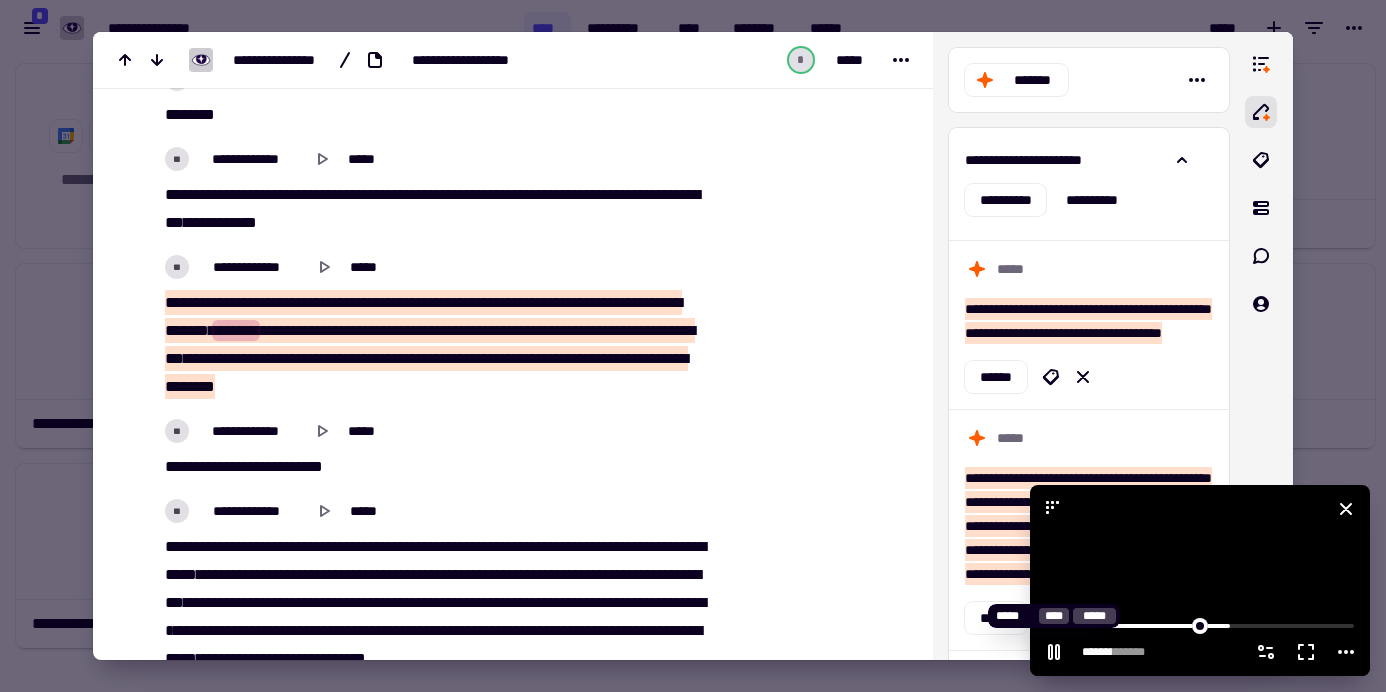 click 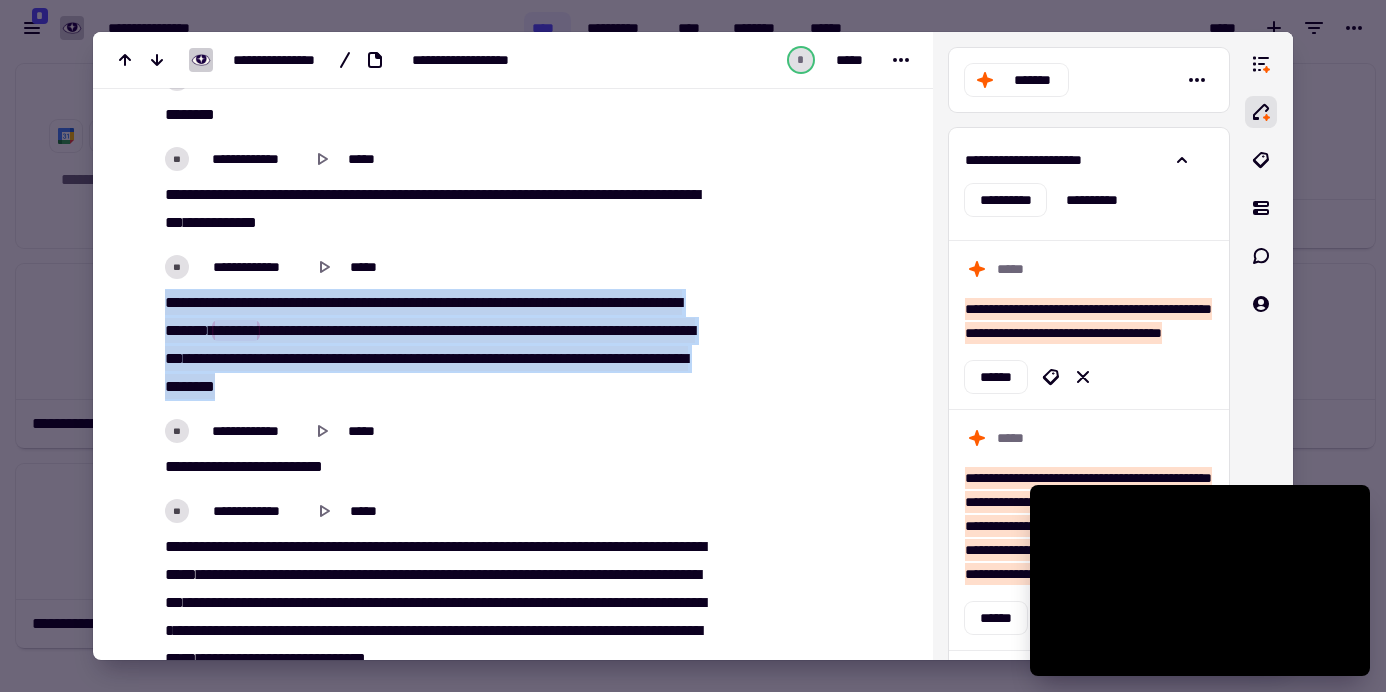 drag, startPoint x: 558, startPoint y: 384, endPoint x: 163, endPoint y: 285, distance: 407.21738 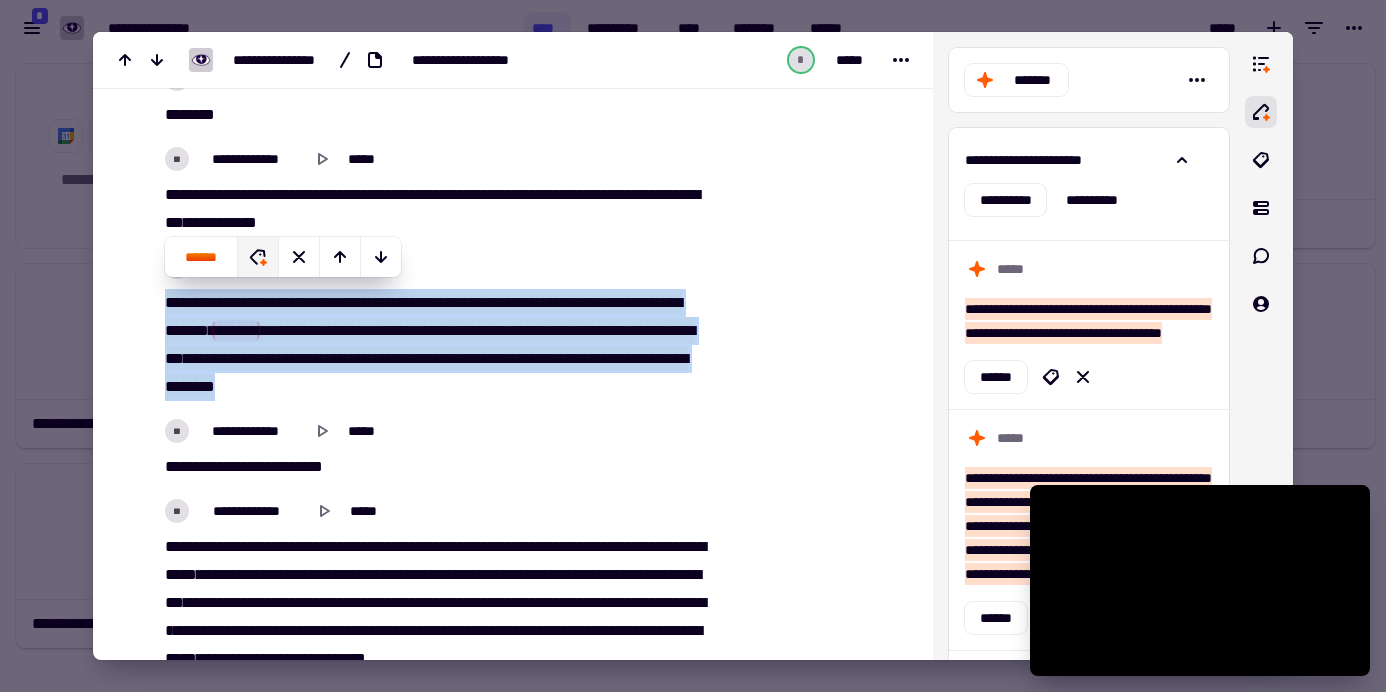 click 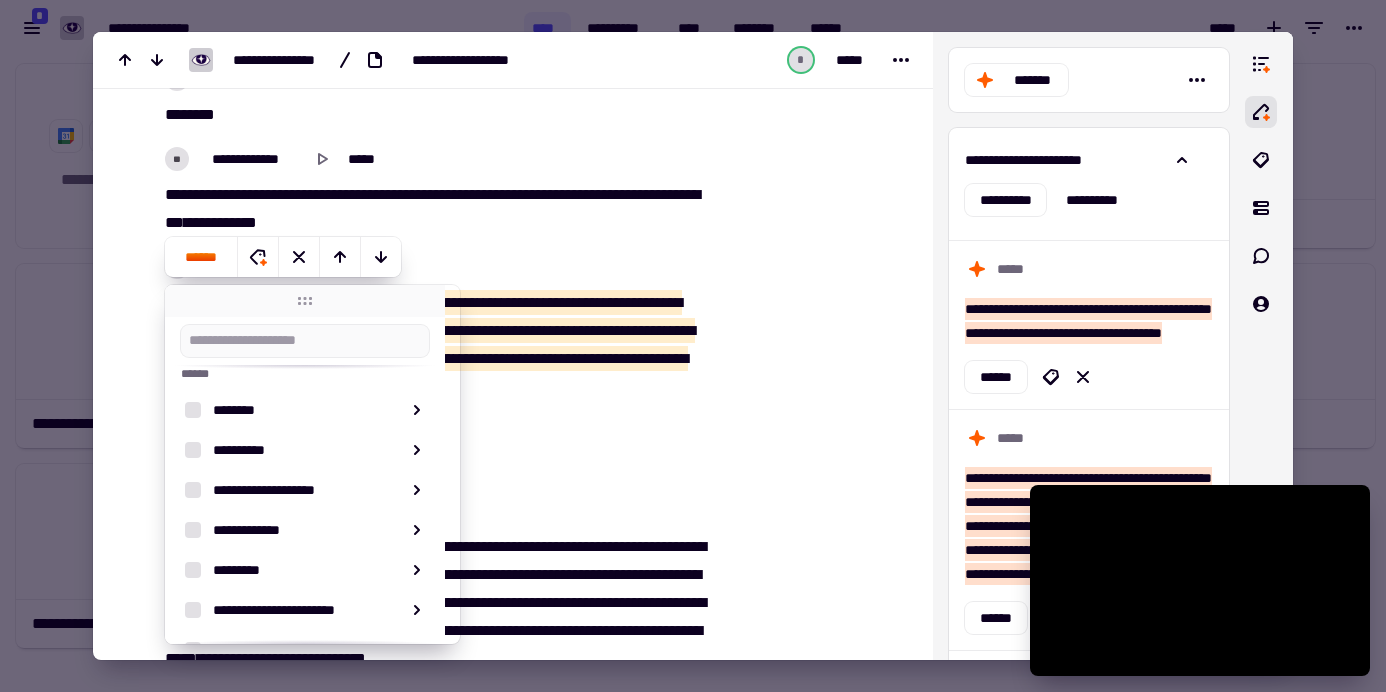 scroll, scrollTop: 281, scrollLeft: 0, axis: vertical 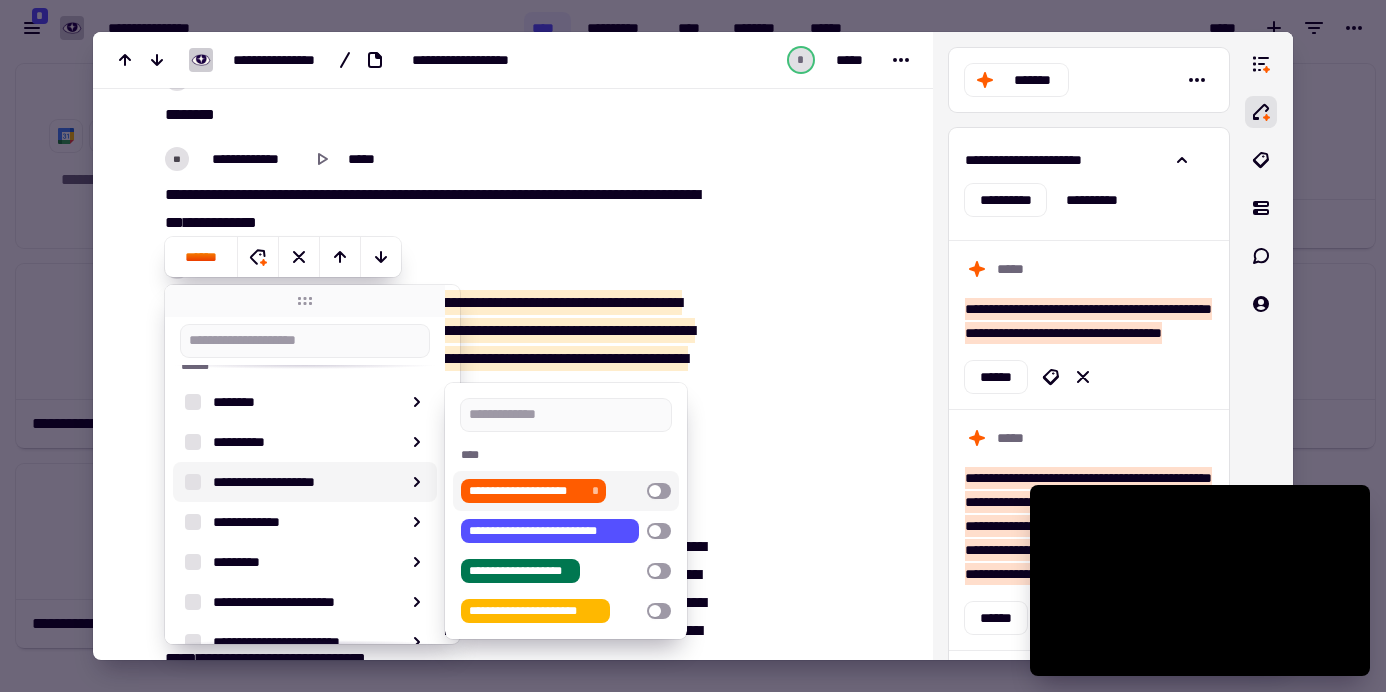 click at bounding box center (659, 491) 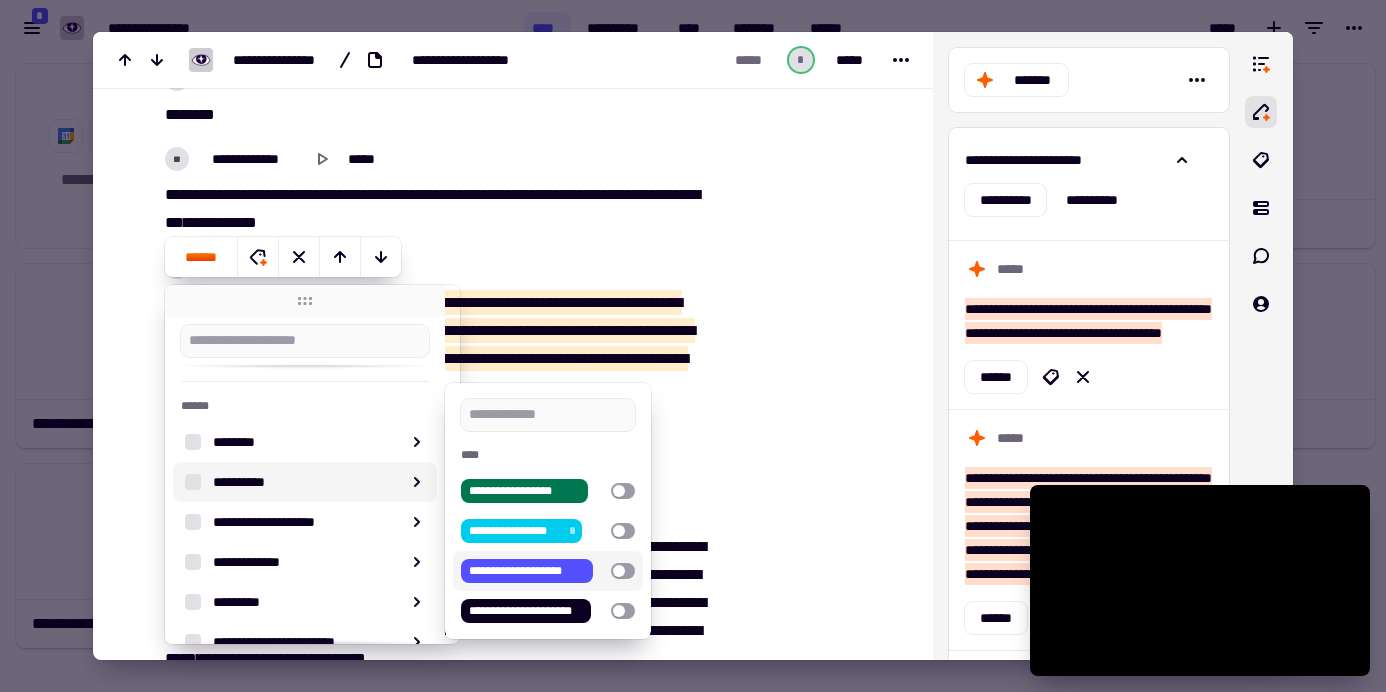 click on "**********" at bounding box center [548, 571] 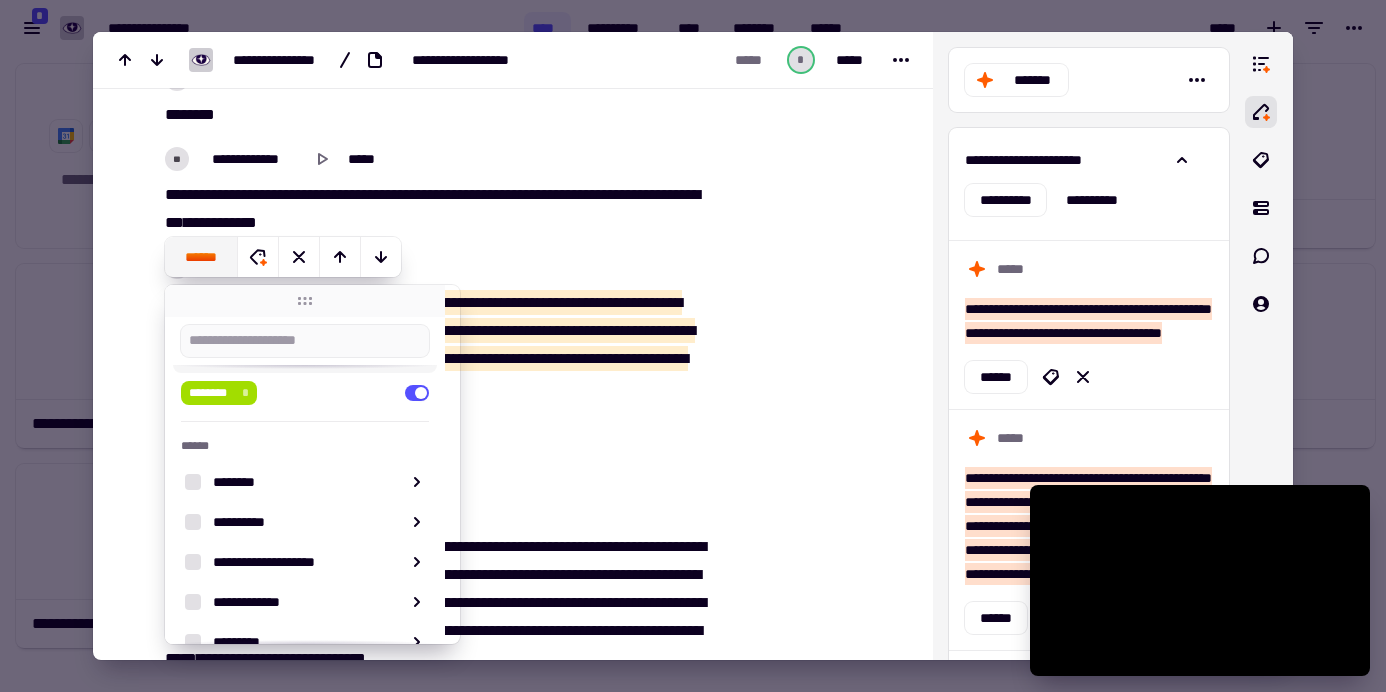 click on "******" 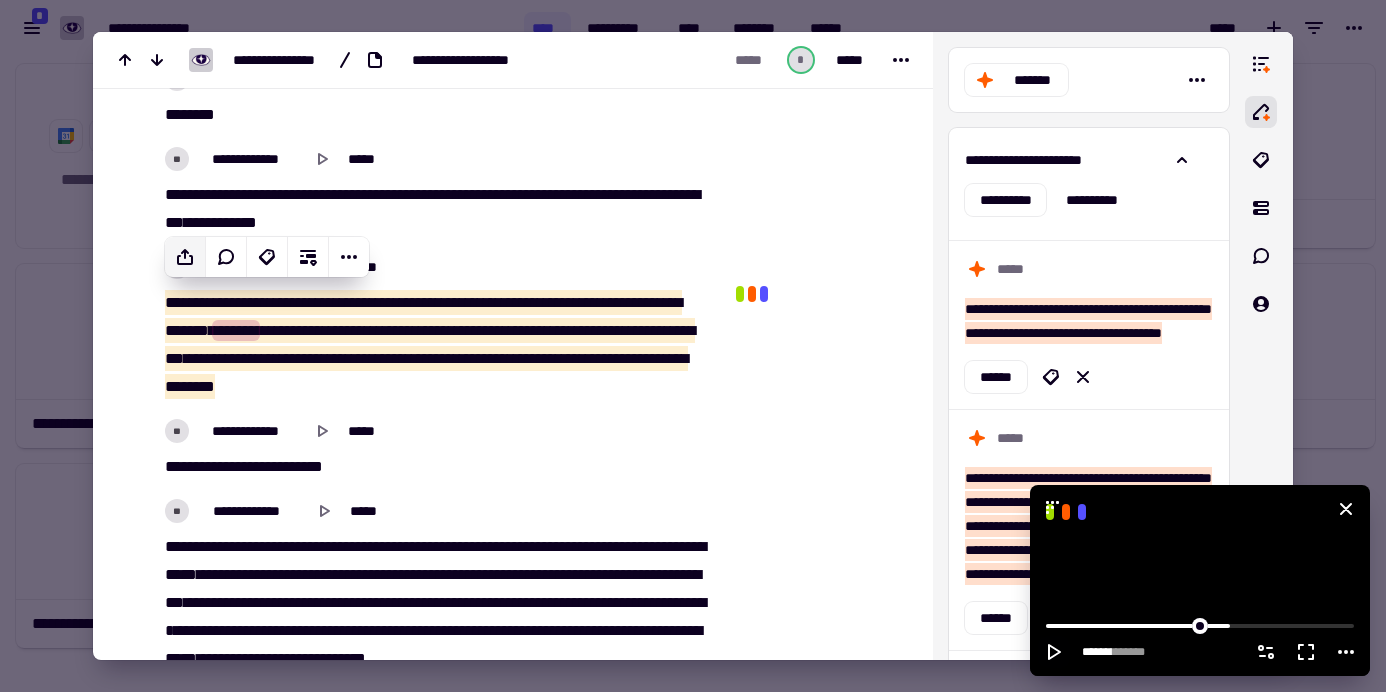 click 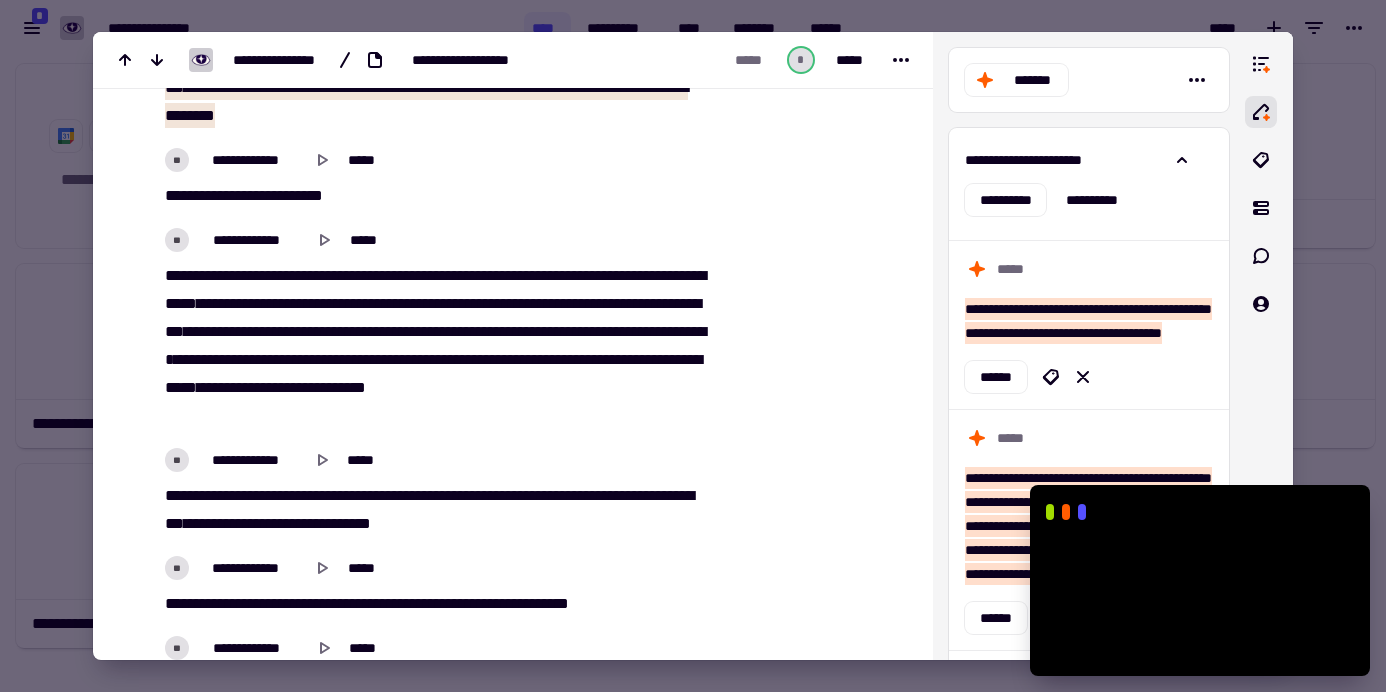 scroll, scrollTop: 11362, scrollLeft: 0, axis: vertical 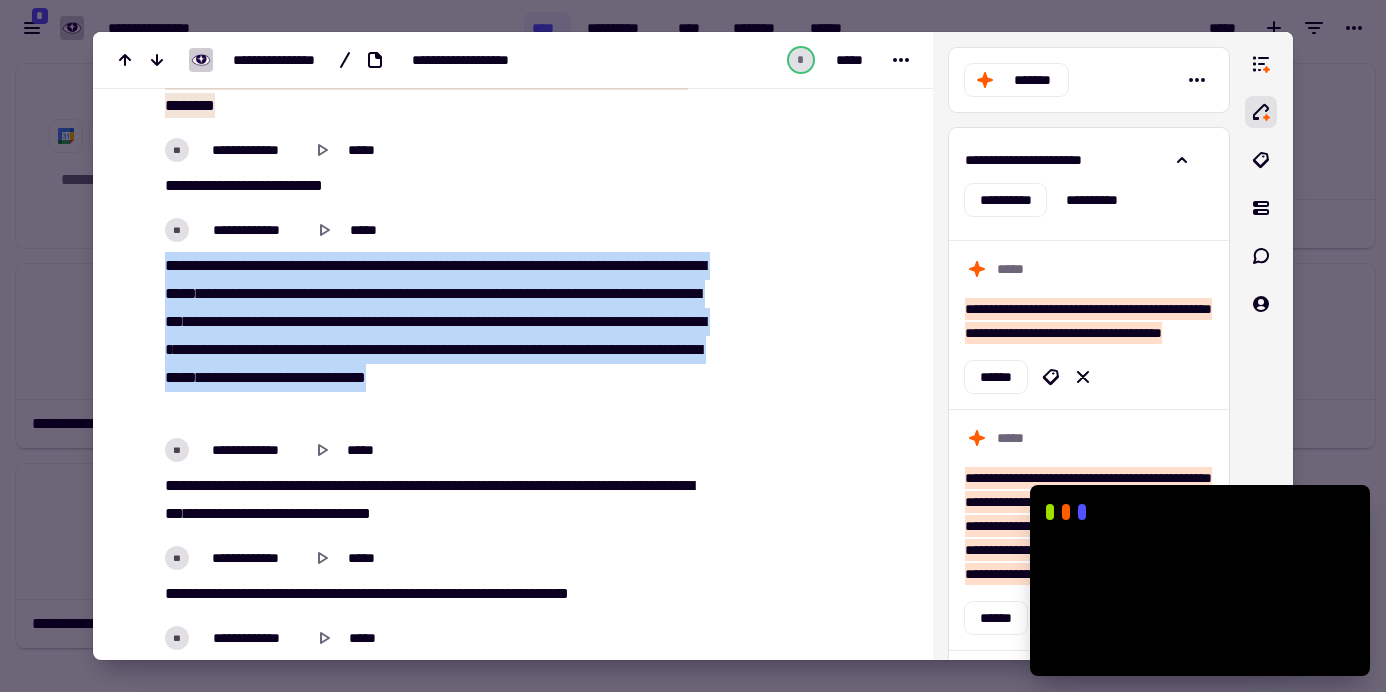 drag, startPoint x: 167, startPoint y: 258, endPoint x: 441, endPoint y: 404, distance: 310.4706 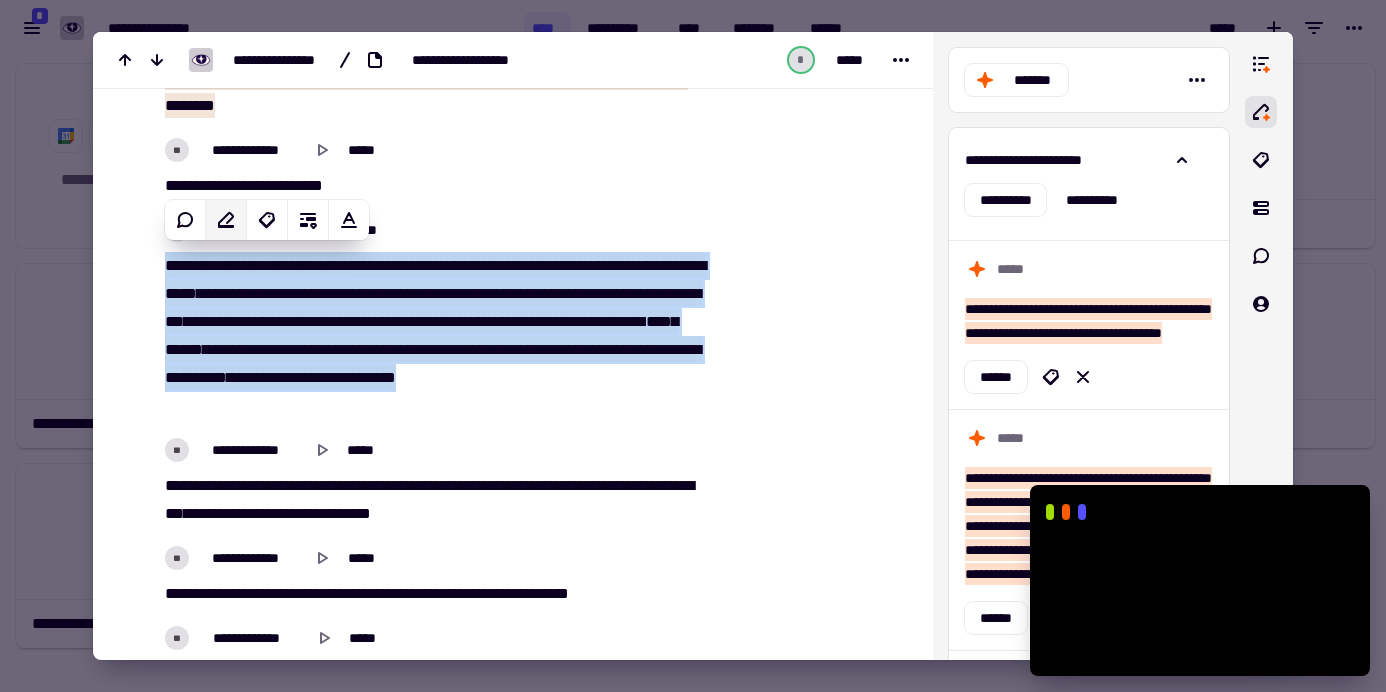click 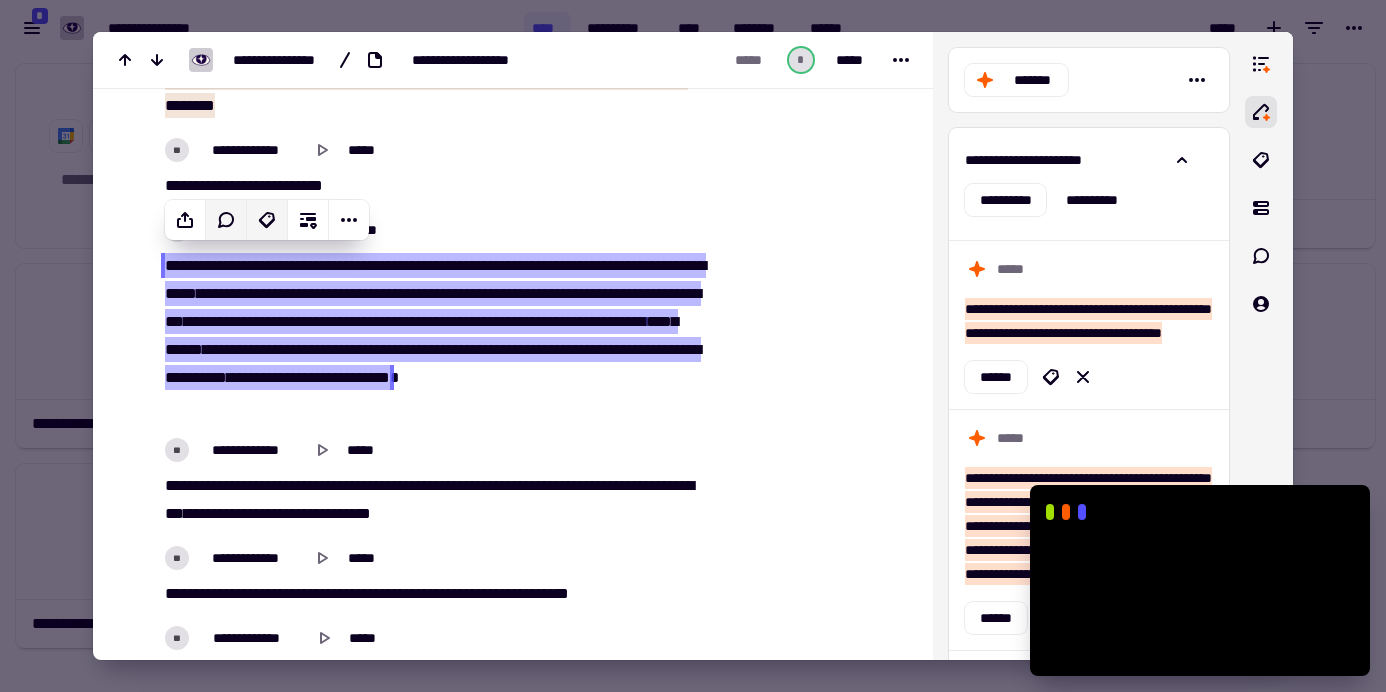 click 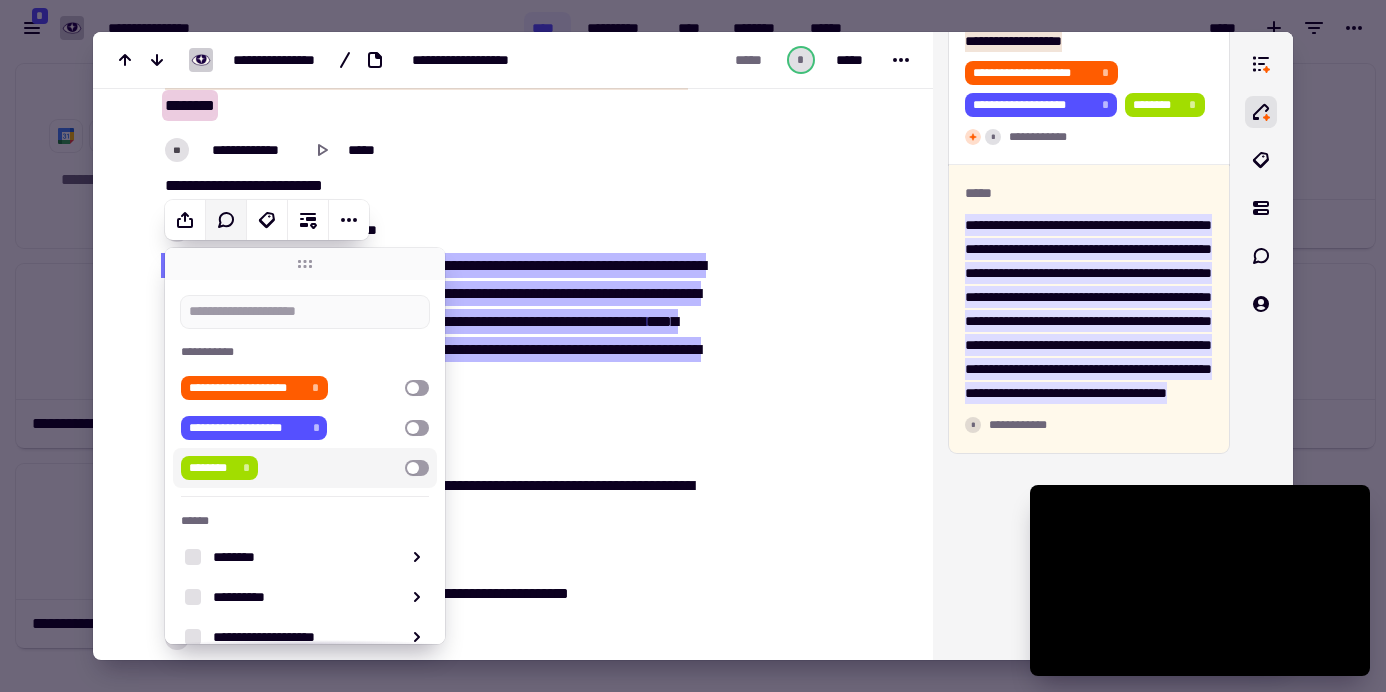 scroll, scrollTop: 9054, scrollLeft: 0, axis: vertical 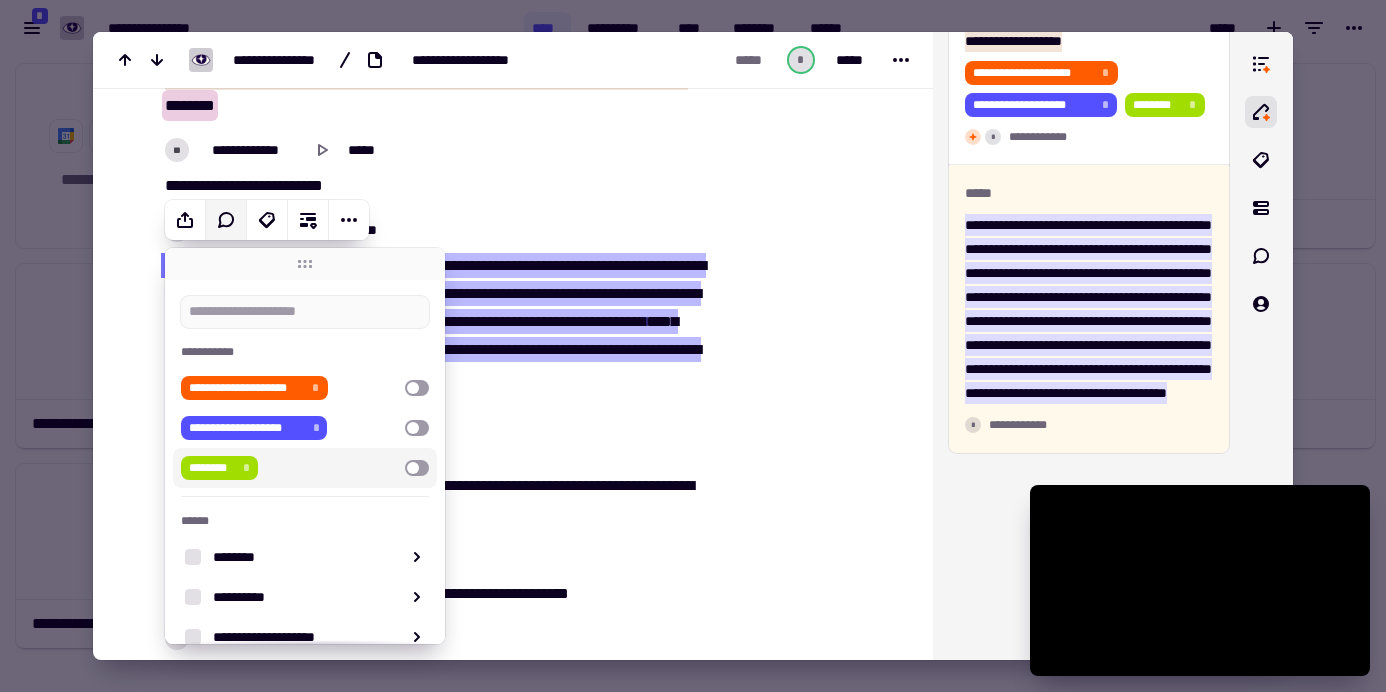 click at bounding box center [417, 468] 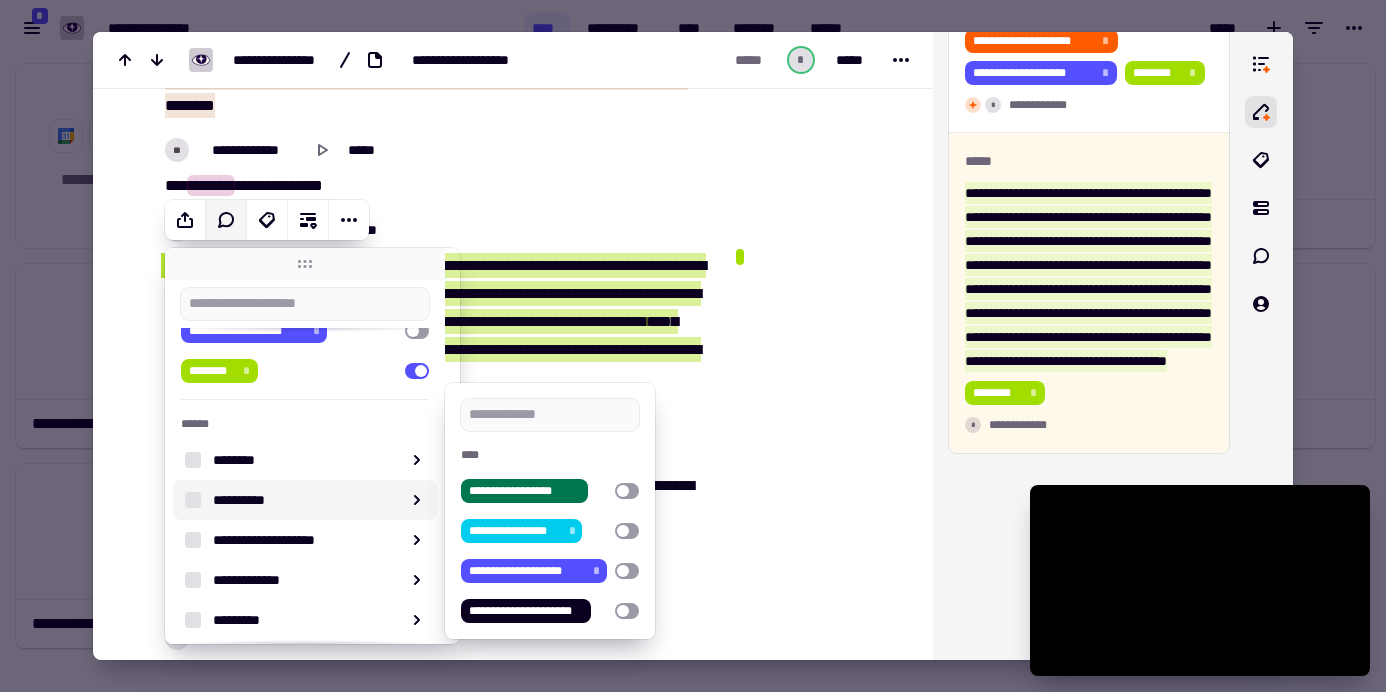 scroll, scrollTop: 189, scrollLeft: 0, axis: vertical 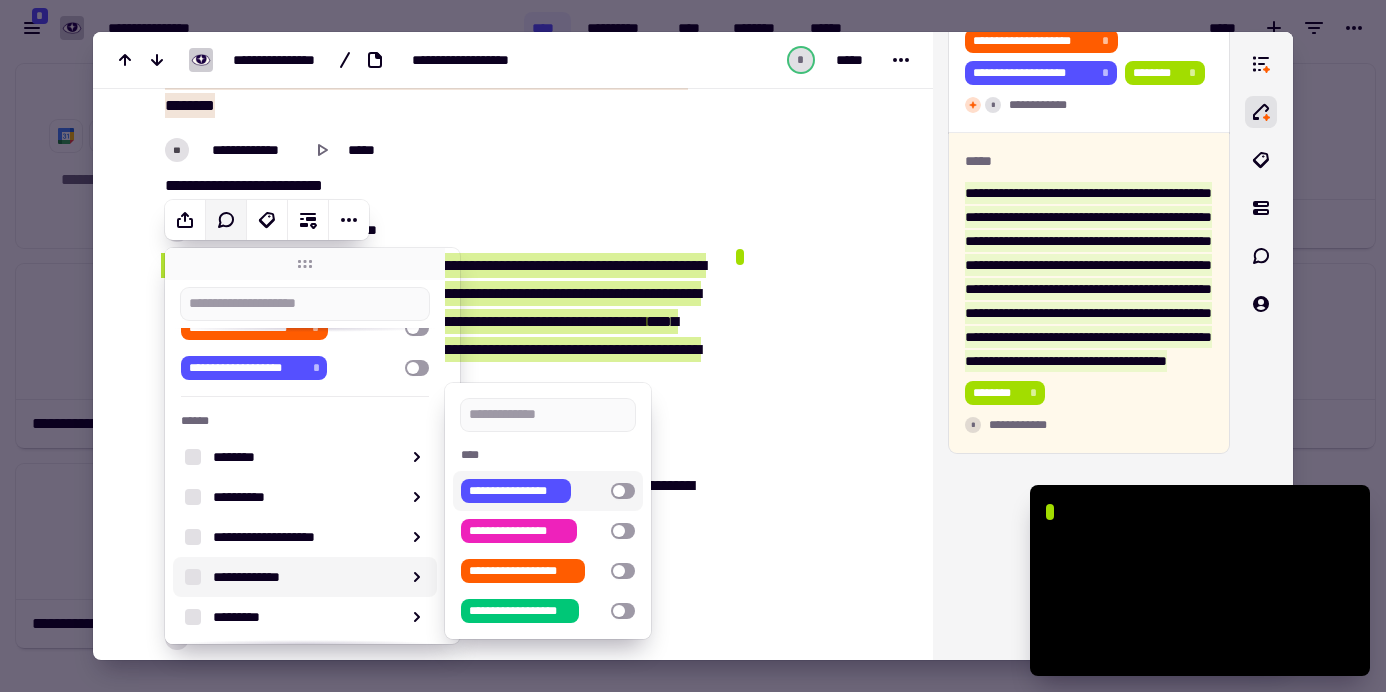 click at bounding box center [816, -1354] 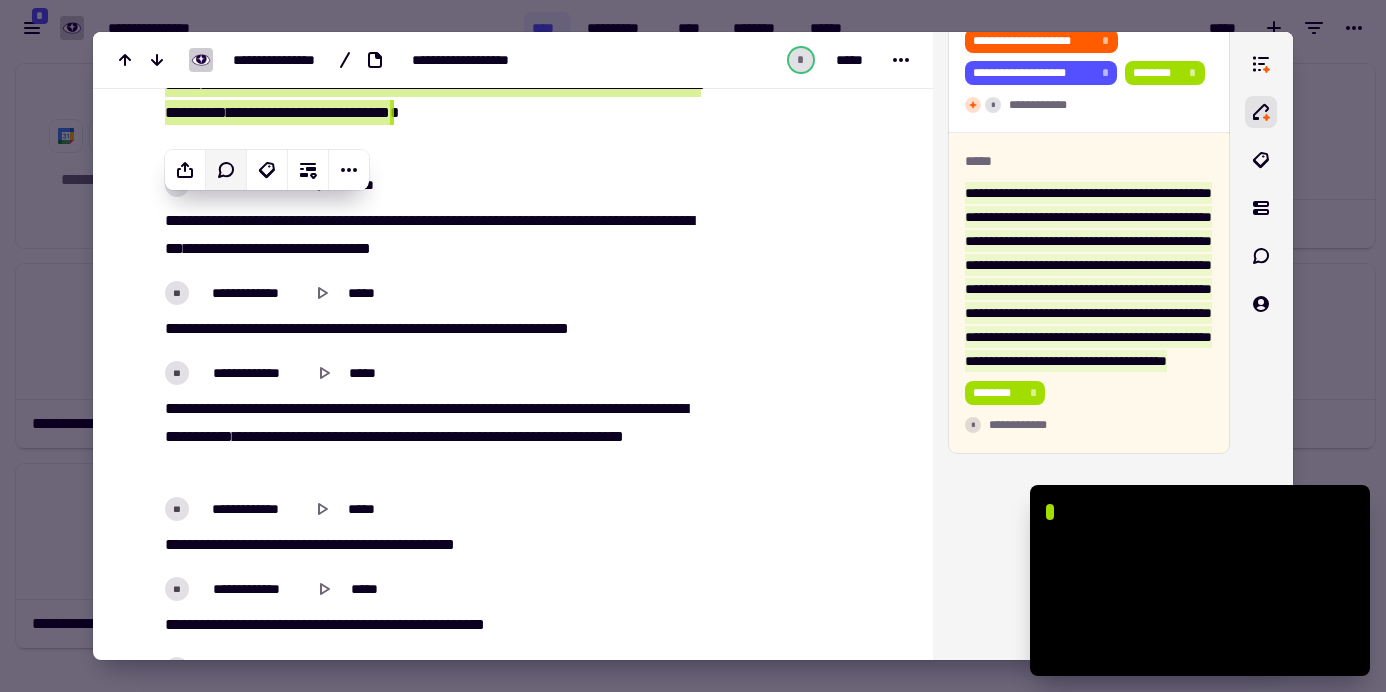 scroll, scrollTop: 11634, scrollLeft: 0, axis: vertical 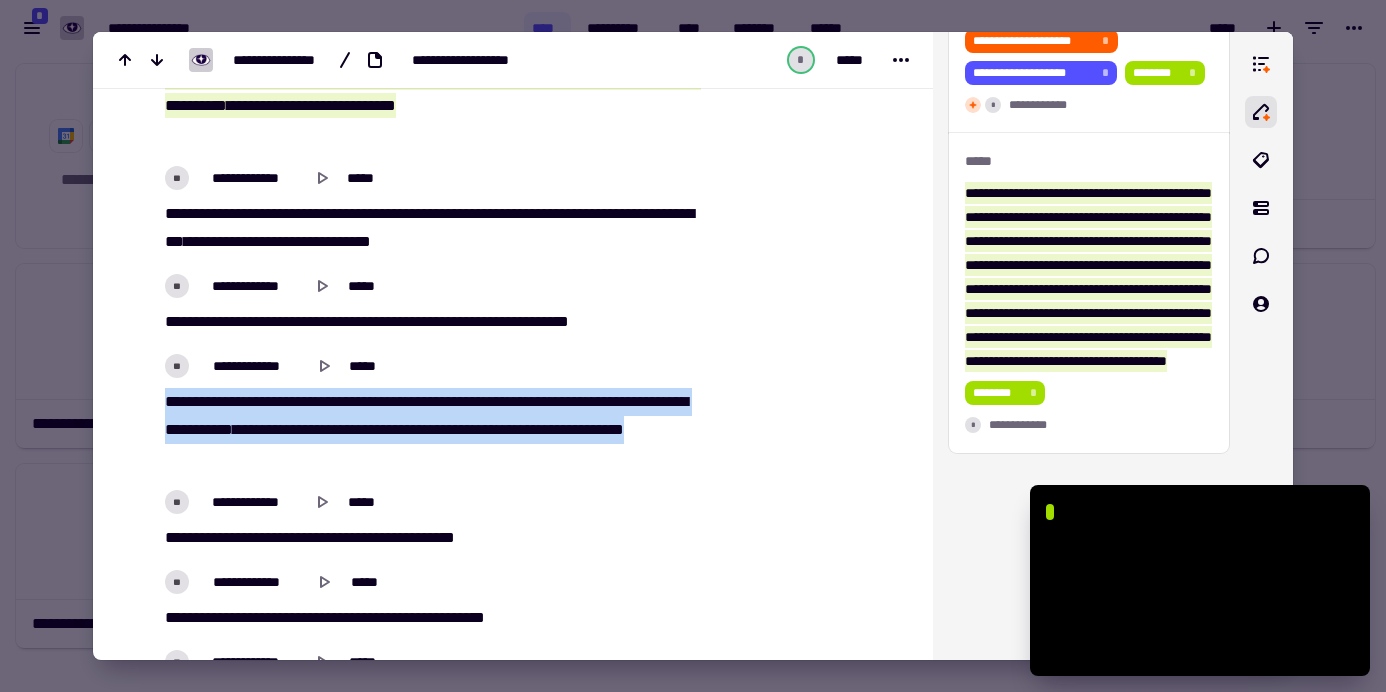 drag, startPoint x: 163, startPoint y: 387, endPoint x: 316, endPoint y: 448, distance: 164.71187 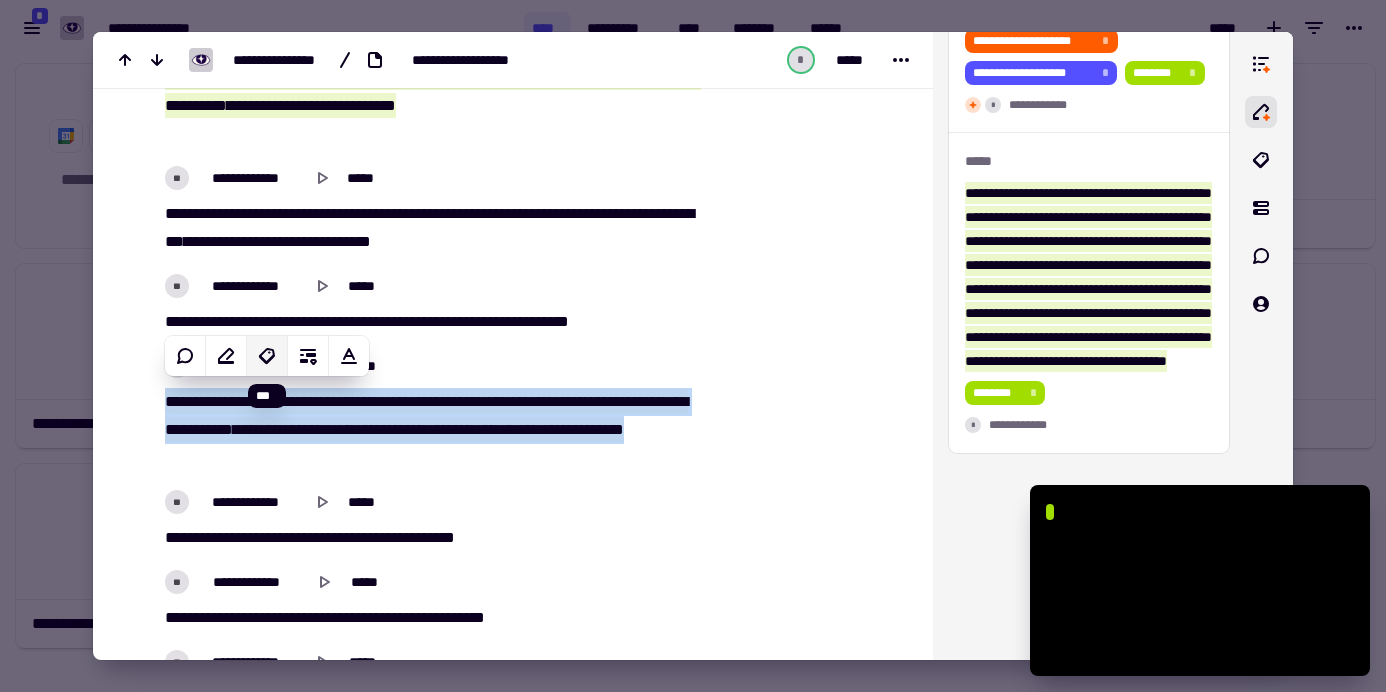click 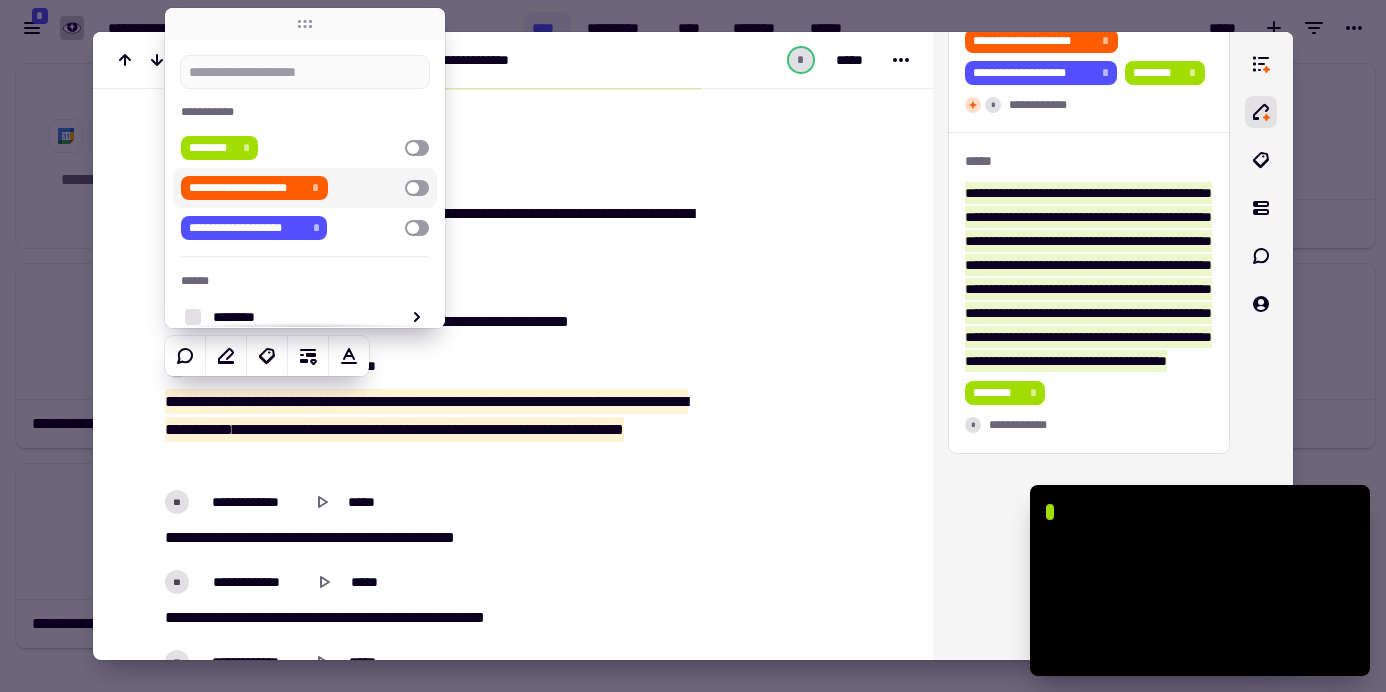 click at bounding box center (417, 188) 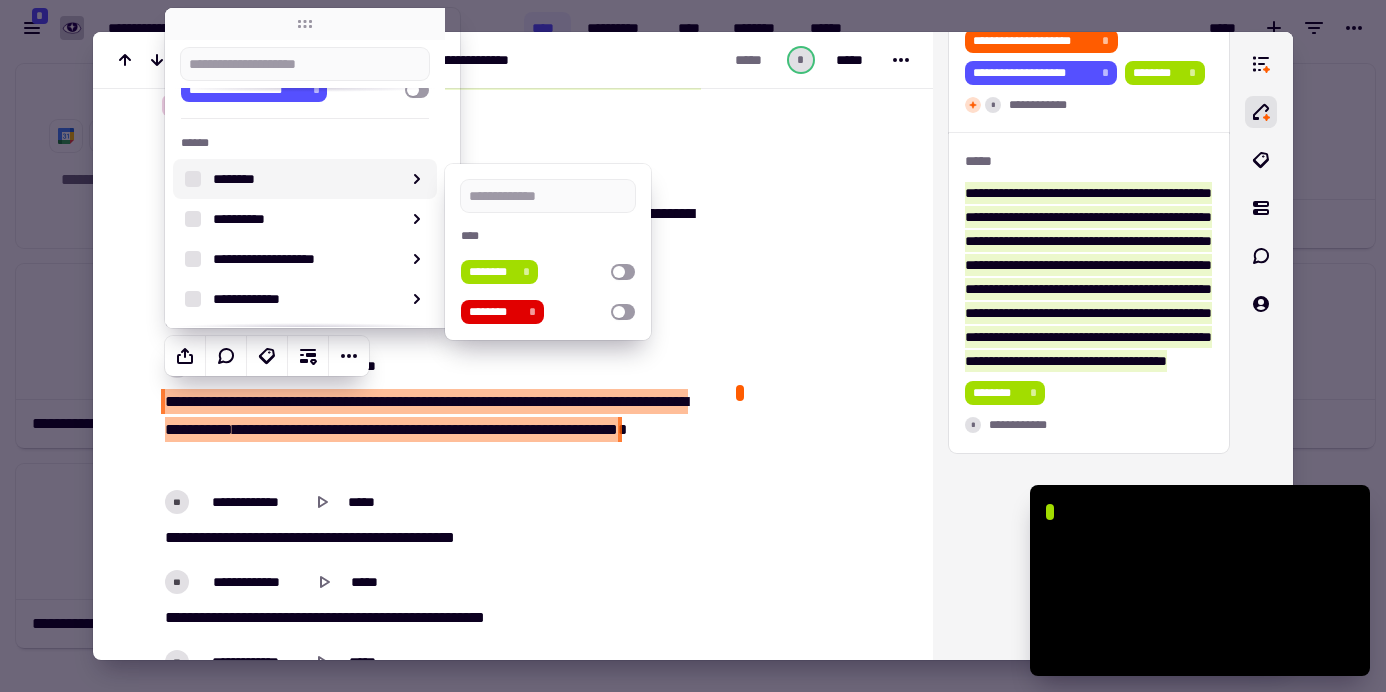 scroll, scrollTop: 249, scrollLeft: 0, axis: vertical 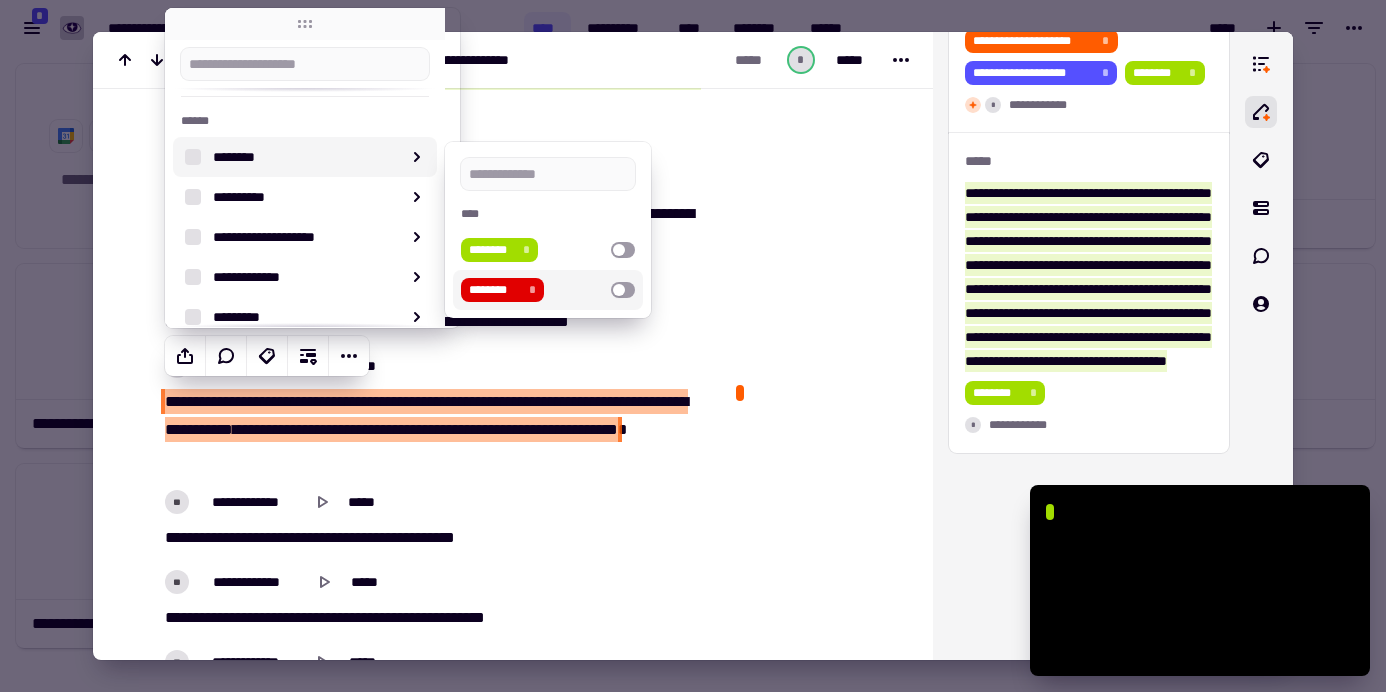 click at bounding box center [623, 290] 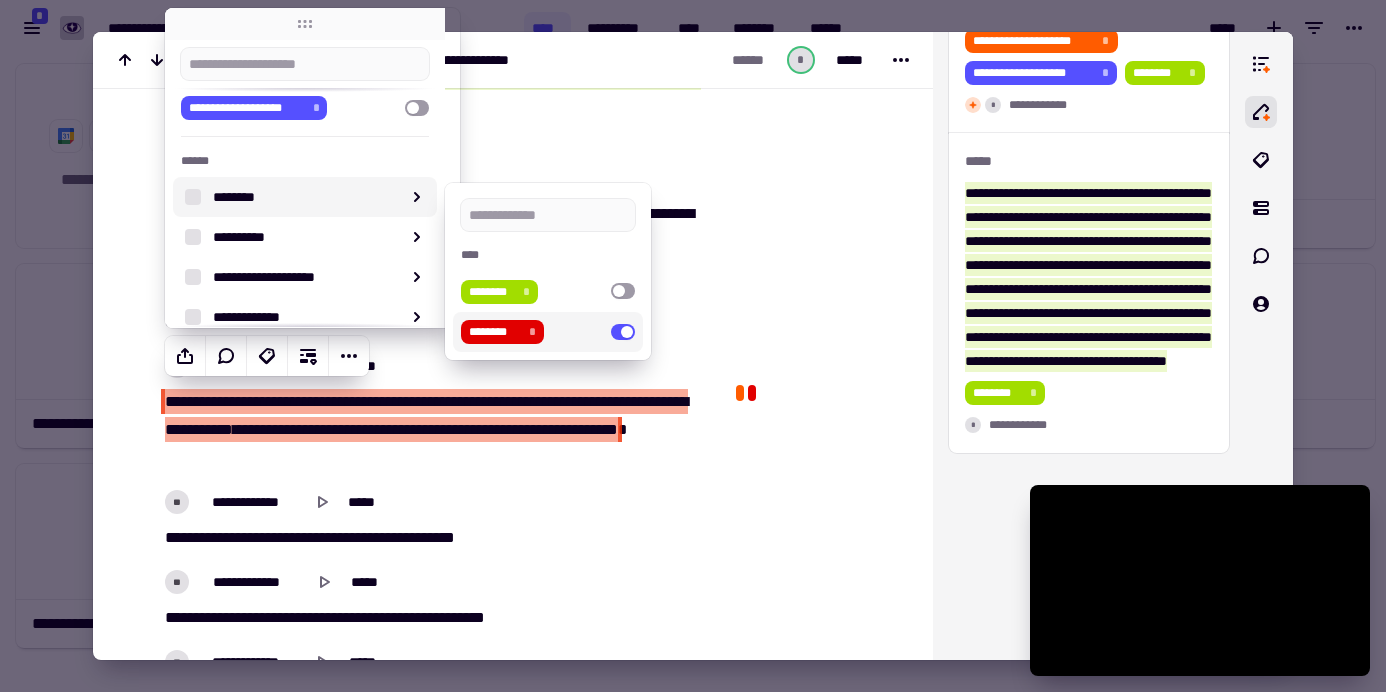 click on "**********" at bounding box center (438, 520) 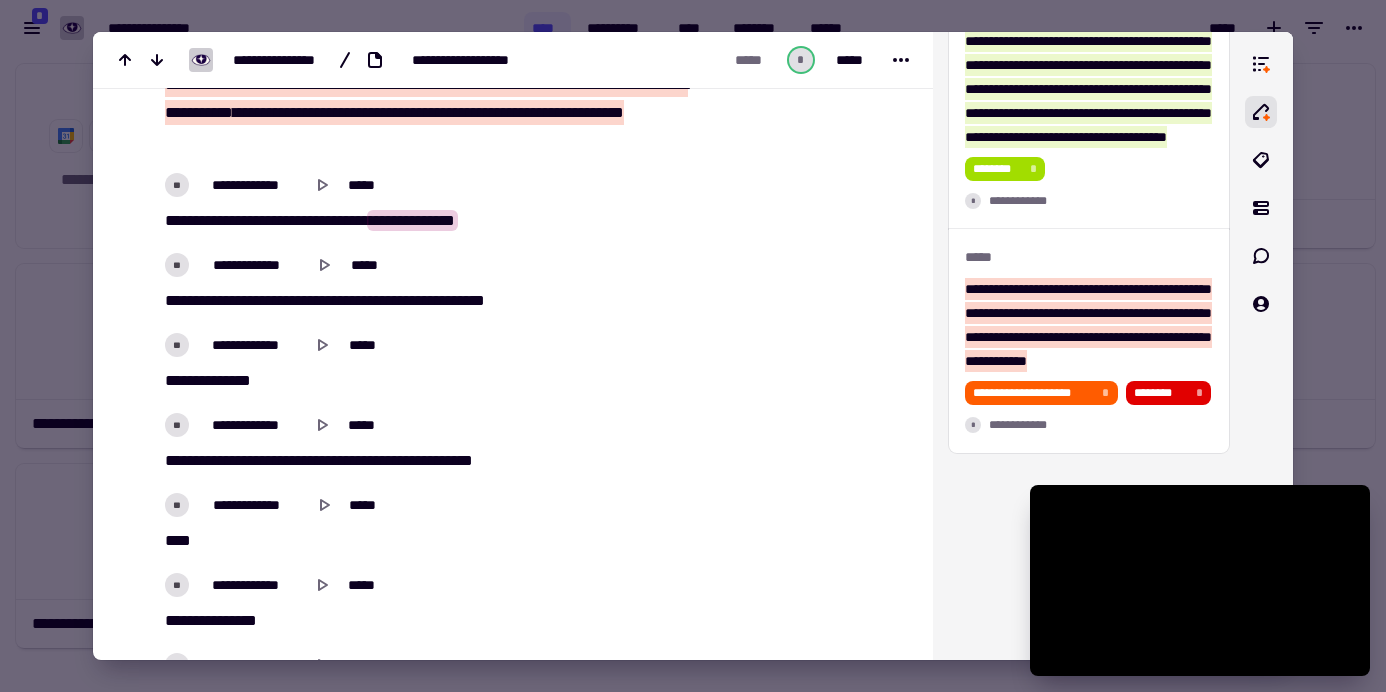 scroll, scrollTop: 11961, scrollLeft: 0, axis: vertical 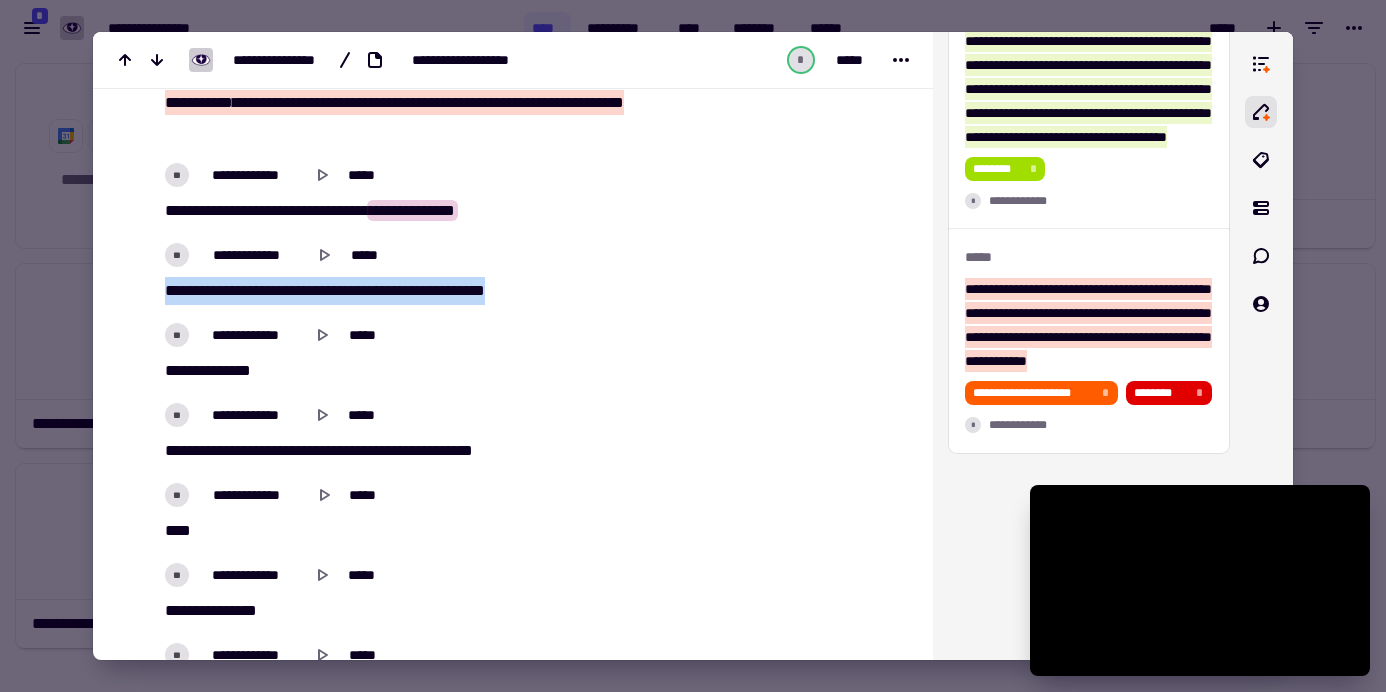 drag, startPoint x: 165, startPoint y: 282, endPoint x: 564, endPoint y: 284, distance: 399.005 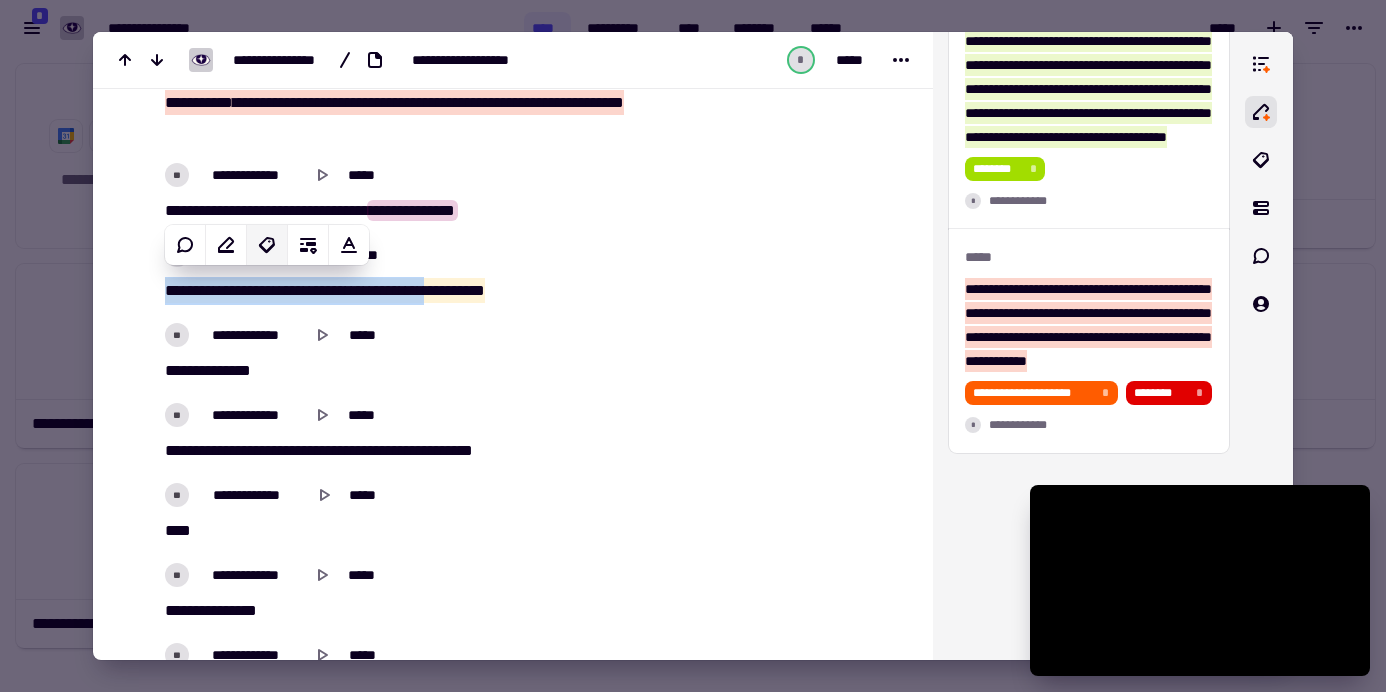 click 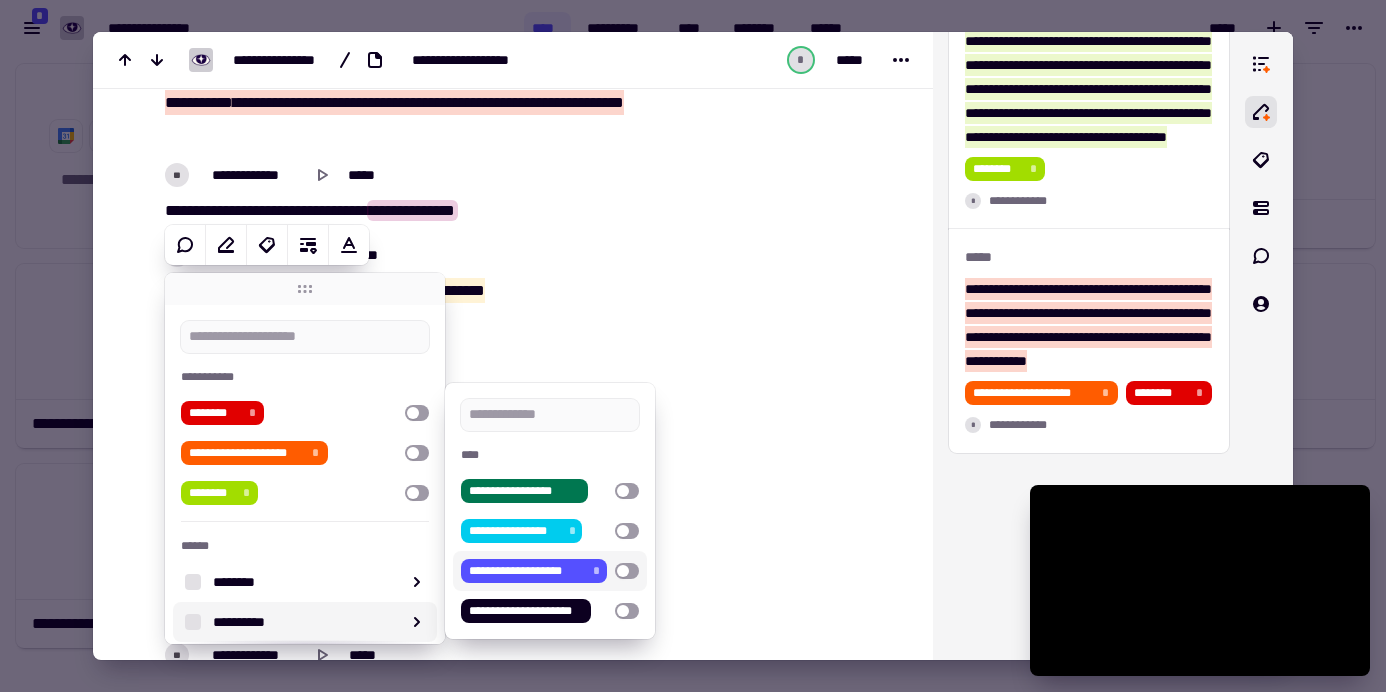 click at bounding box center [627, 571] 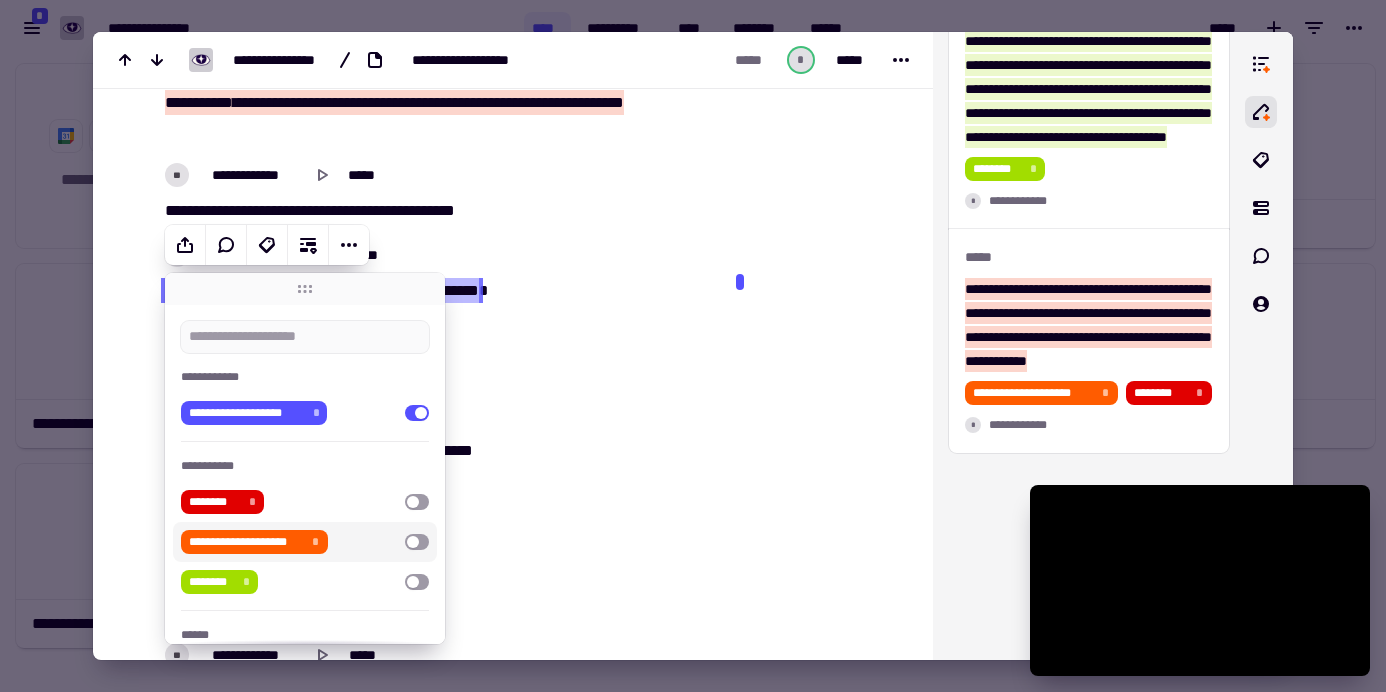click at bounding box center (417, 542) 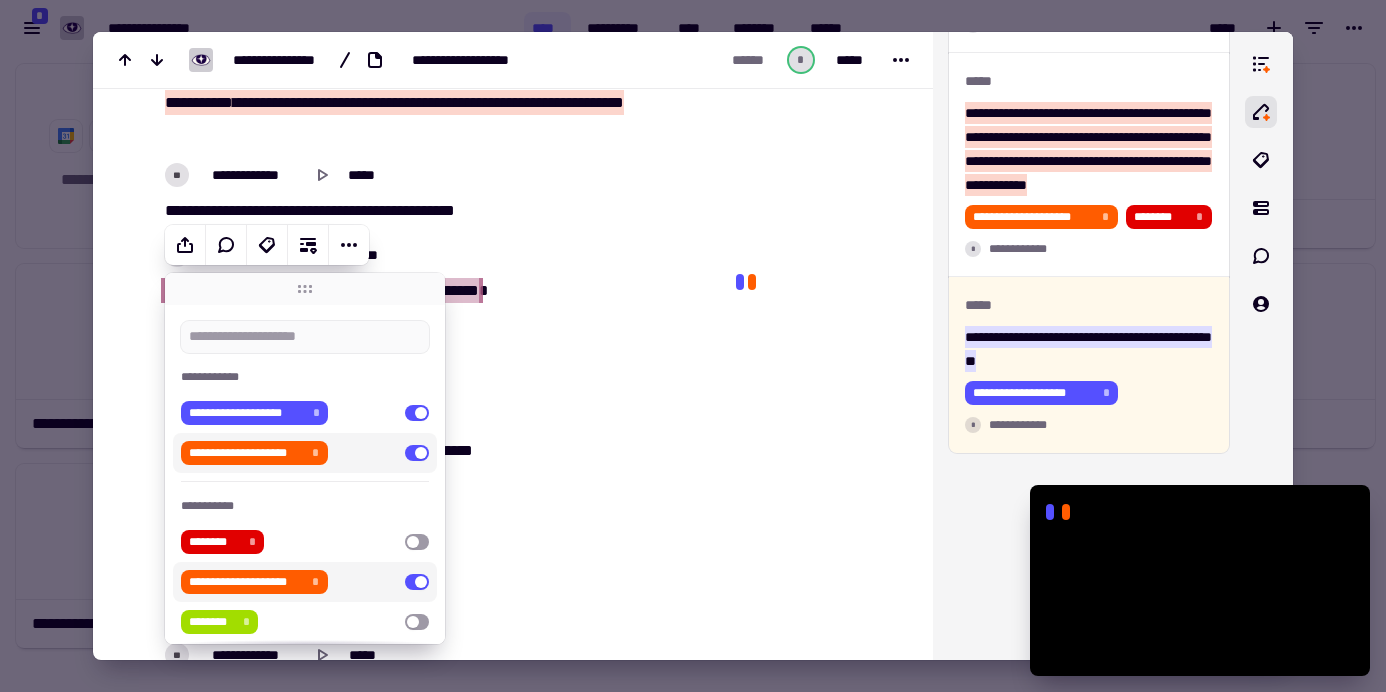 scroll, scrollTop: 9542, scrollLeft: 0, axis: vertical 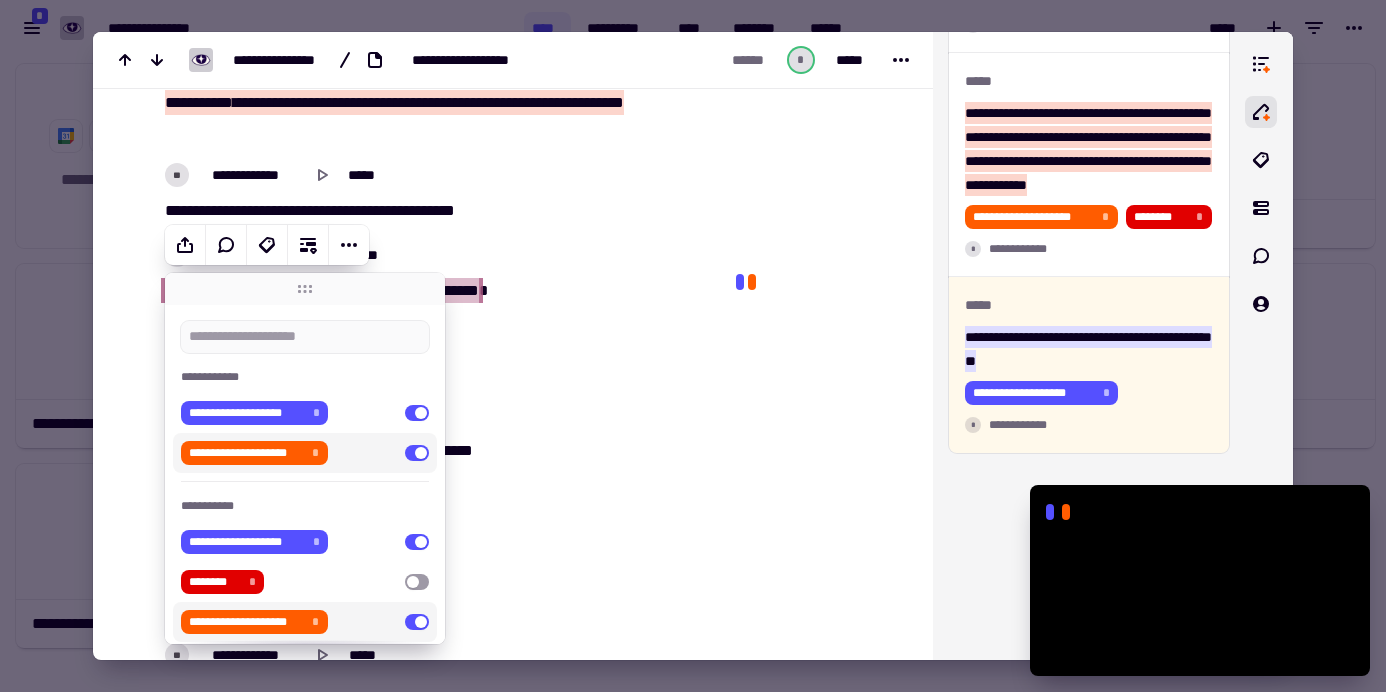 click on "**********" at bounding box center [438, 415] 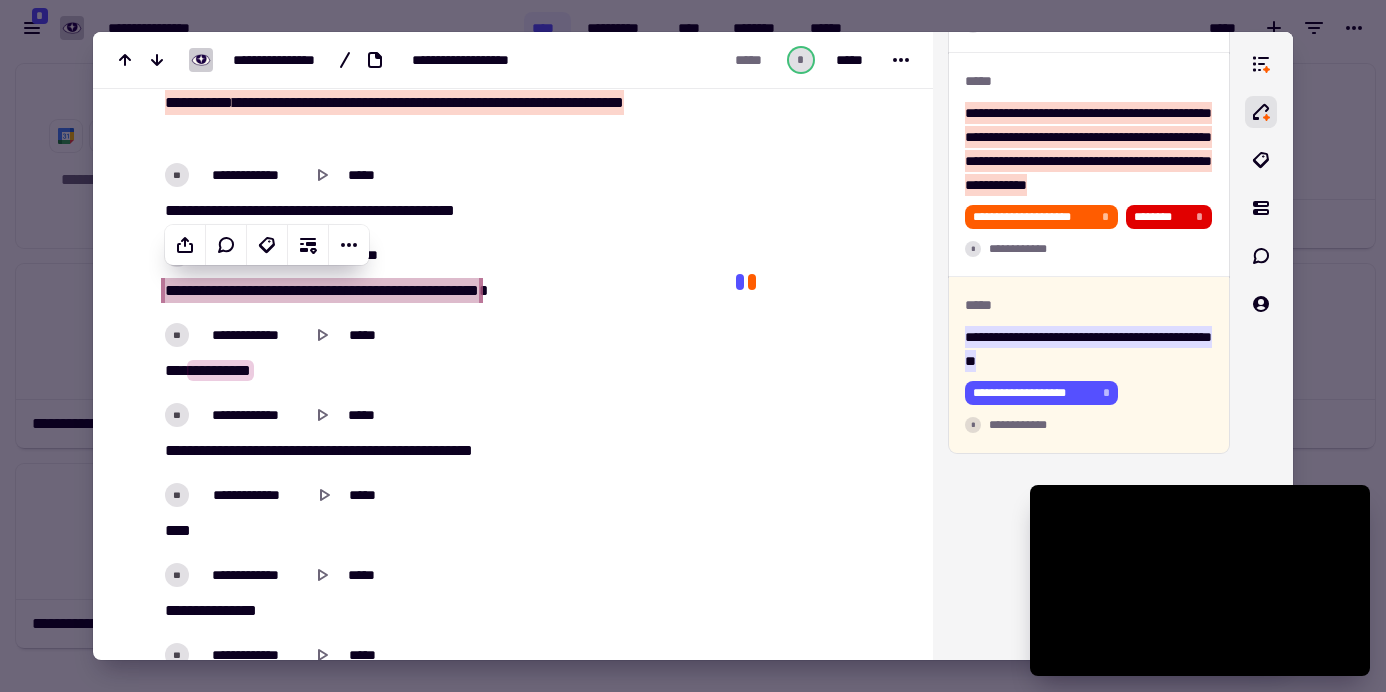 click on "**********" at bounding box center [438, 415] 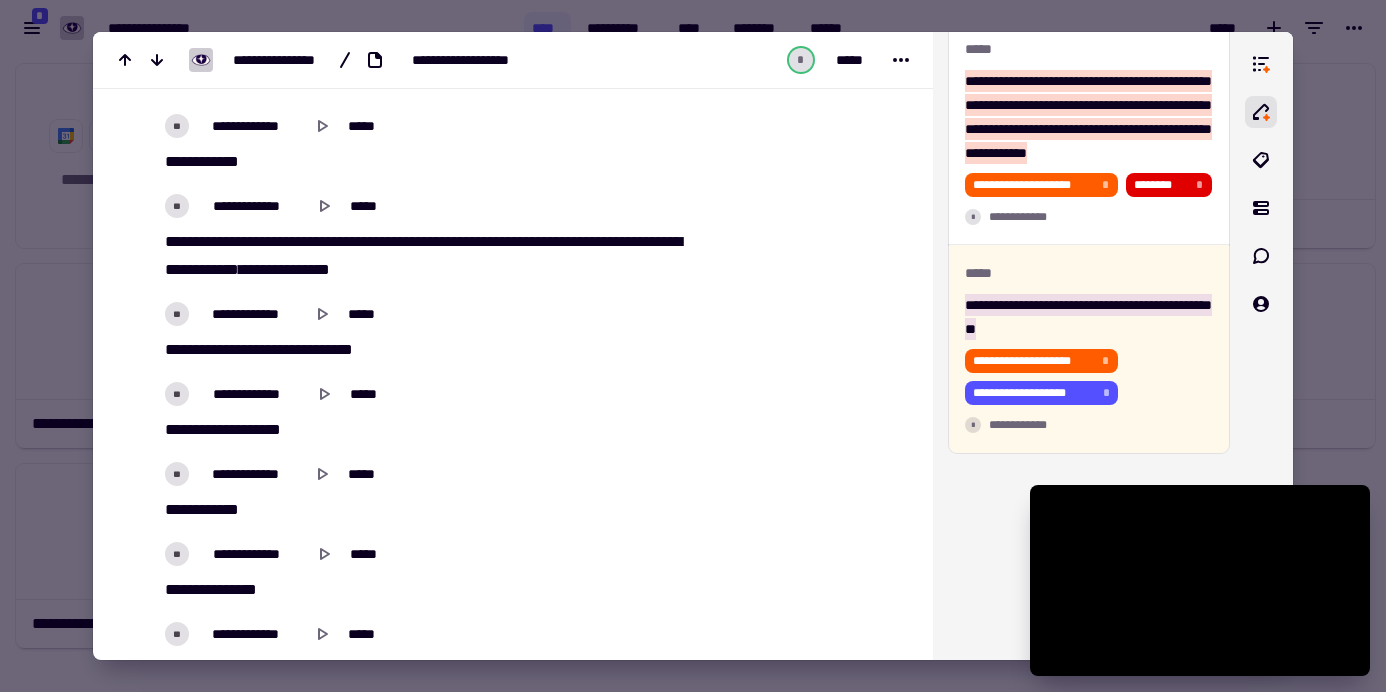 scroll, scrollTop: 13763, scrollLeft: 0, axis: vertical 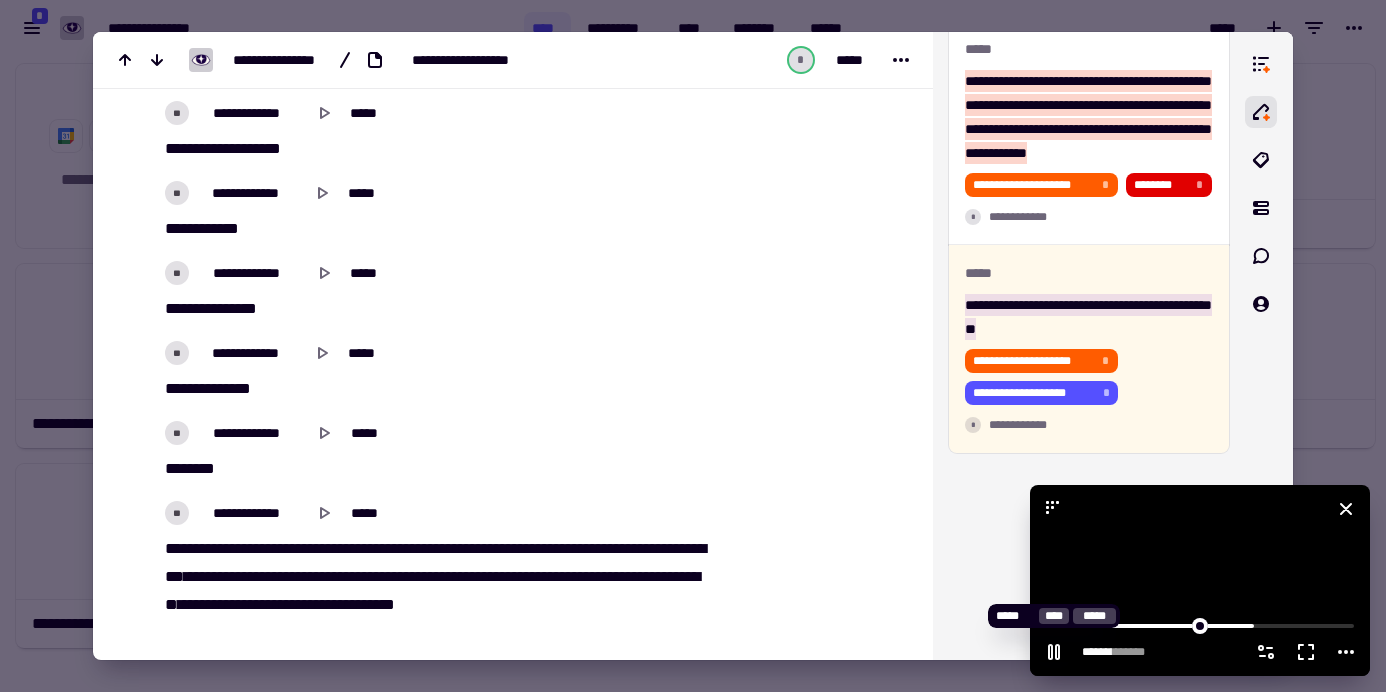 click 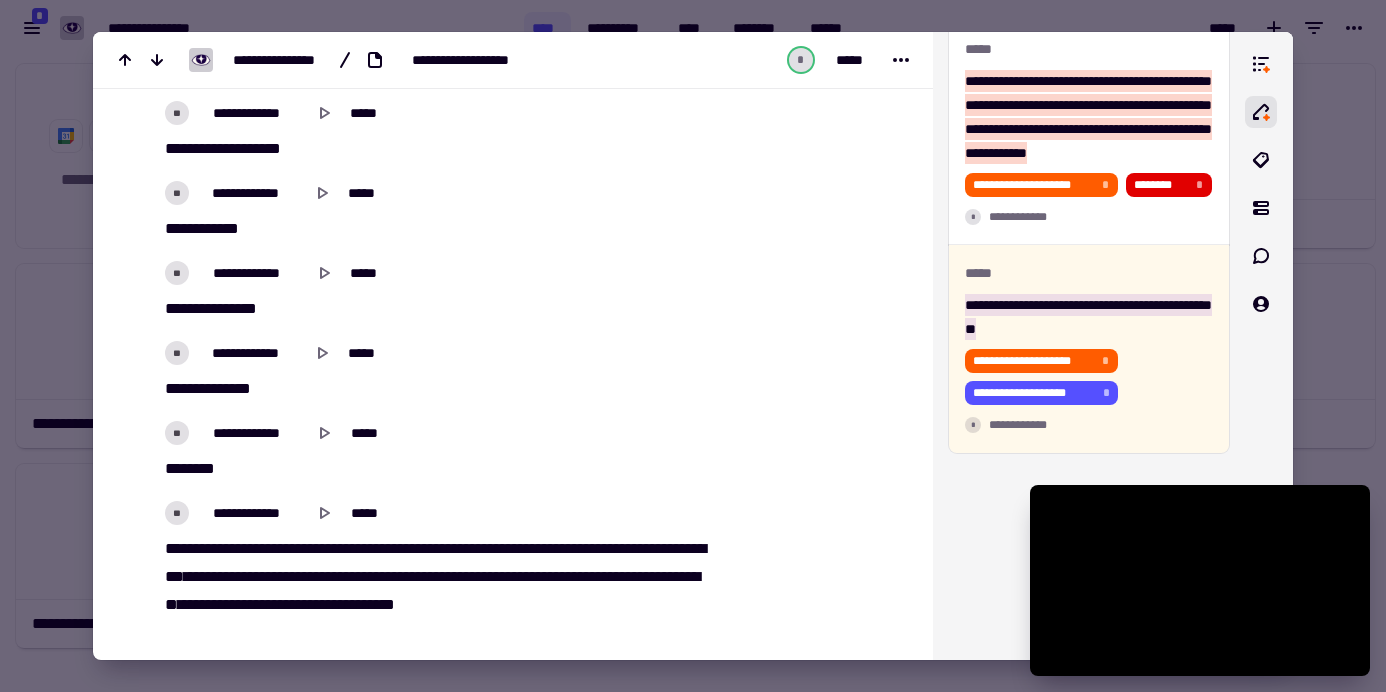 click at bounding box center (693, 346) 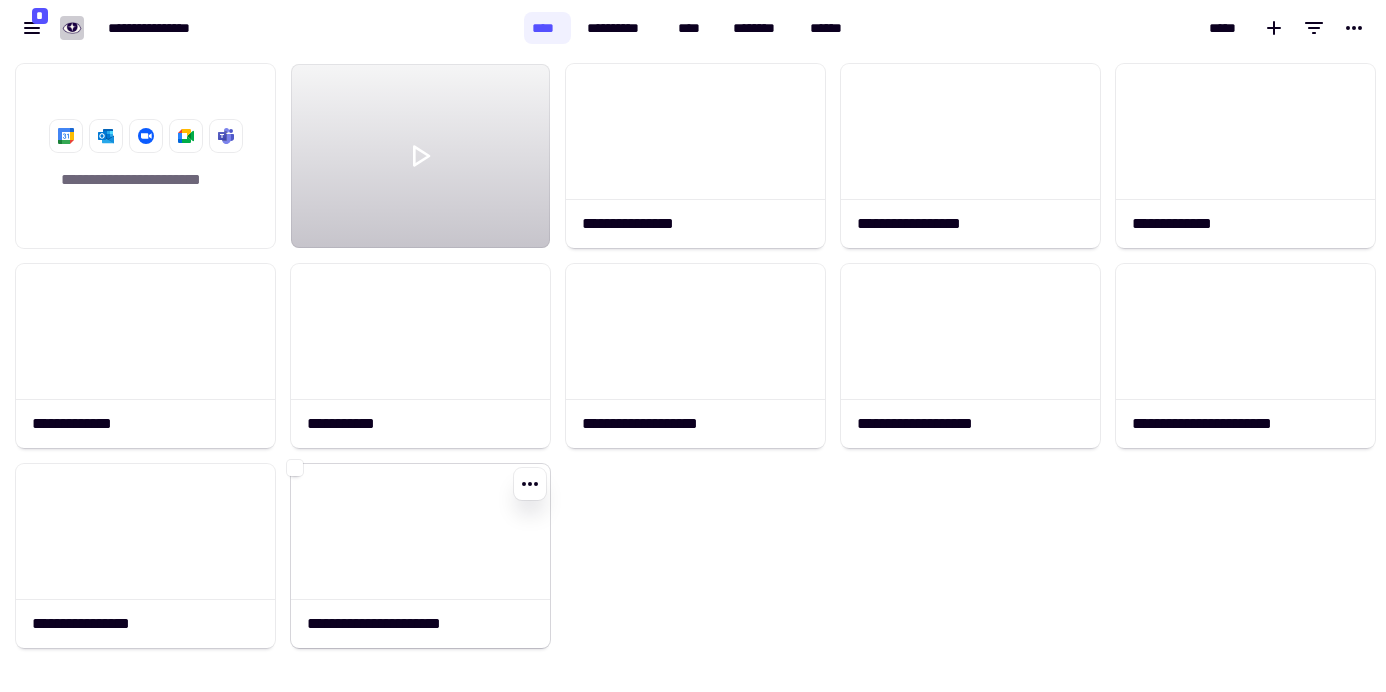 click 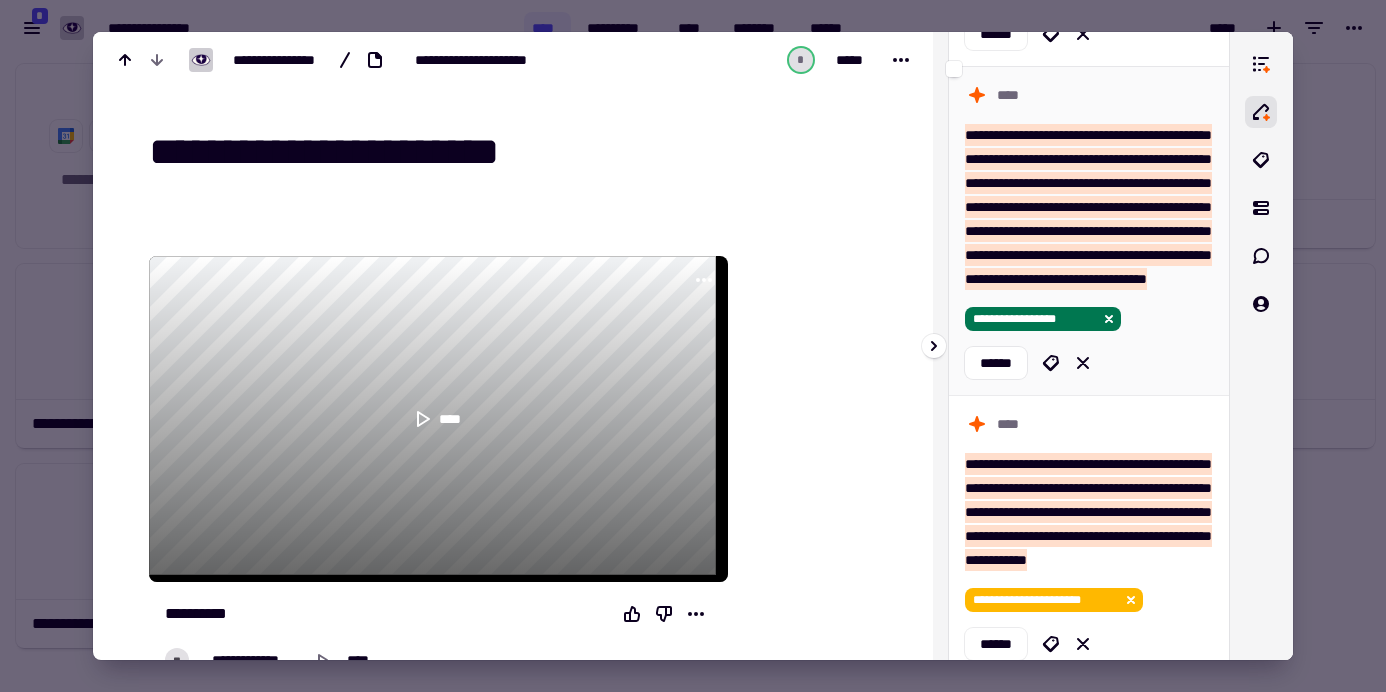 scroll, scrollTop: 677, scrollLeft: 0, axis: vertical 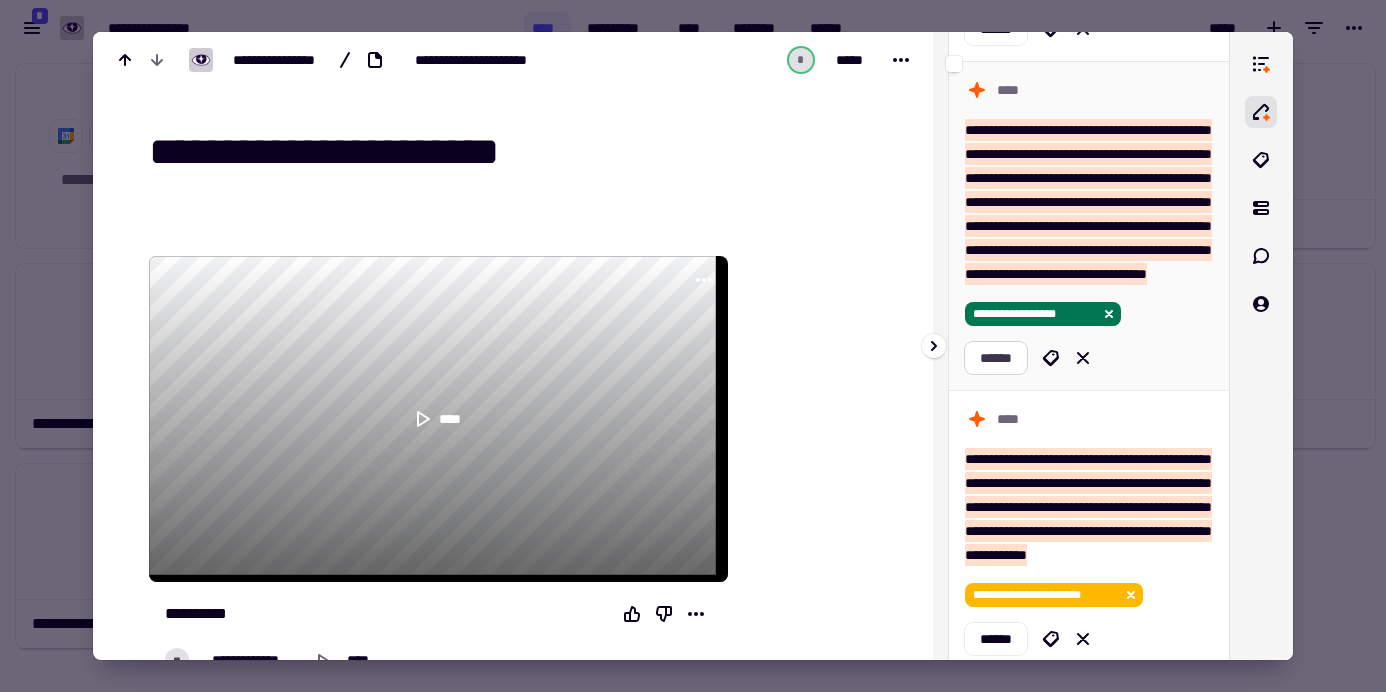 click on "******" 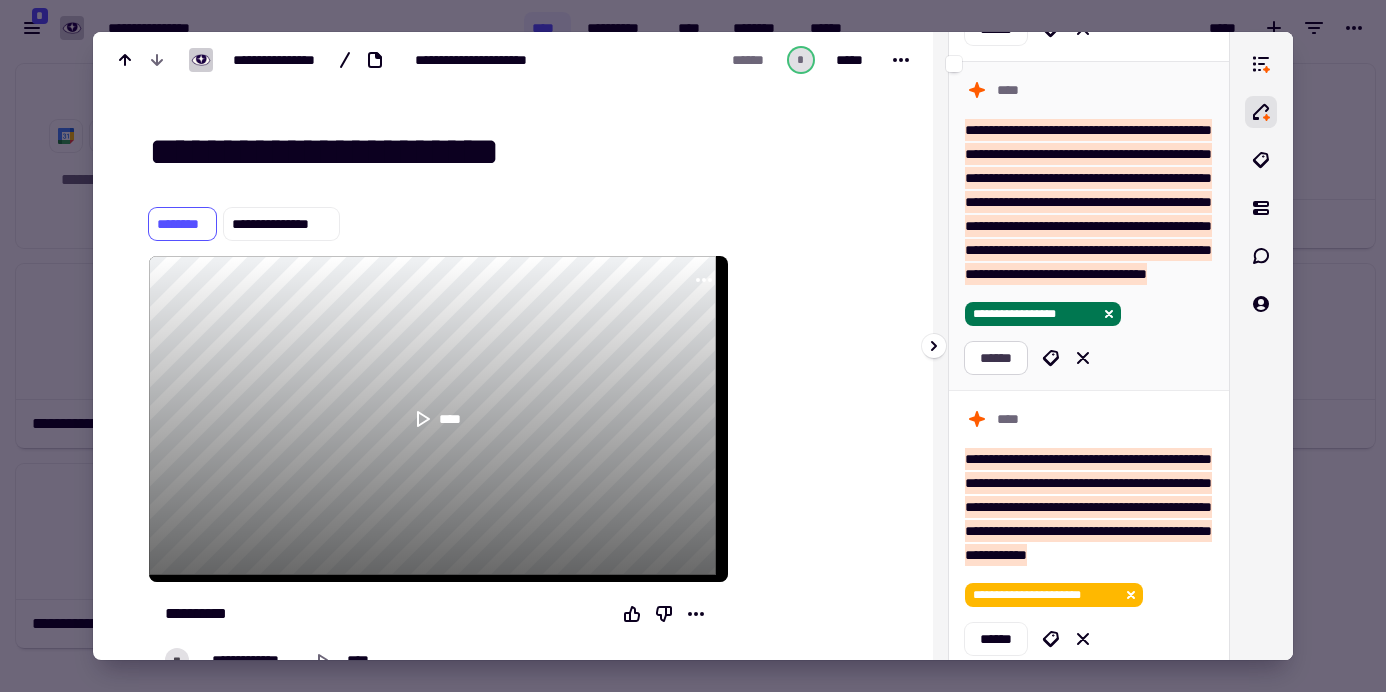 scroll, scrollTop: 323, scrollLeft: 0, axis: vertical 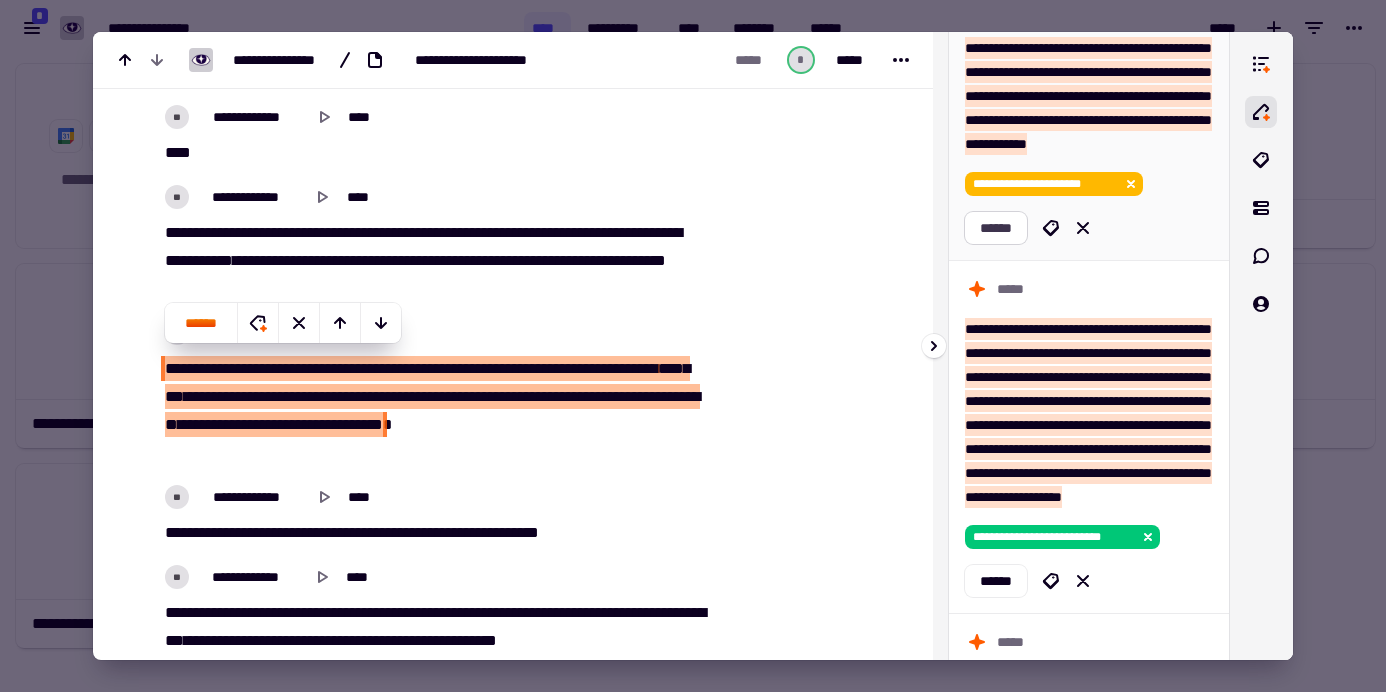 click on "******" 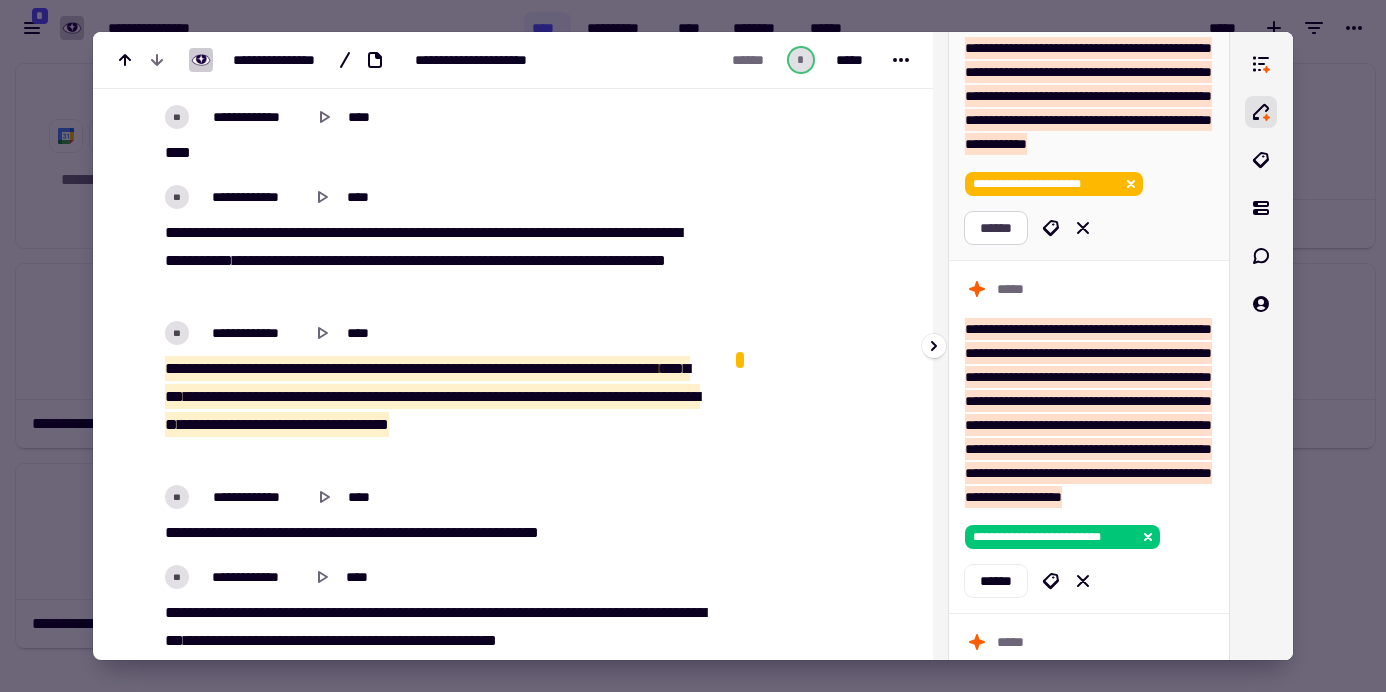 scroll, scrollTop: 5859, scrollLeft: 0, axis: vertical 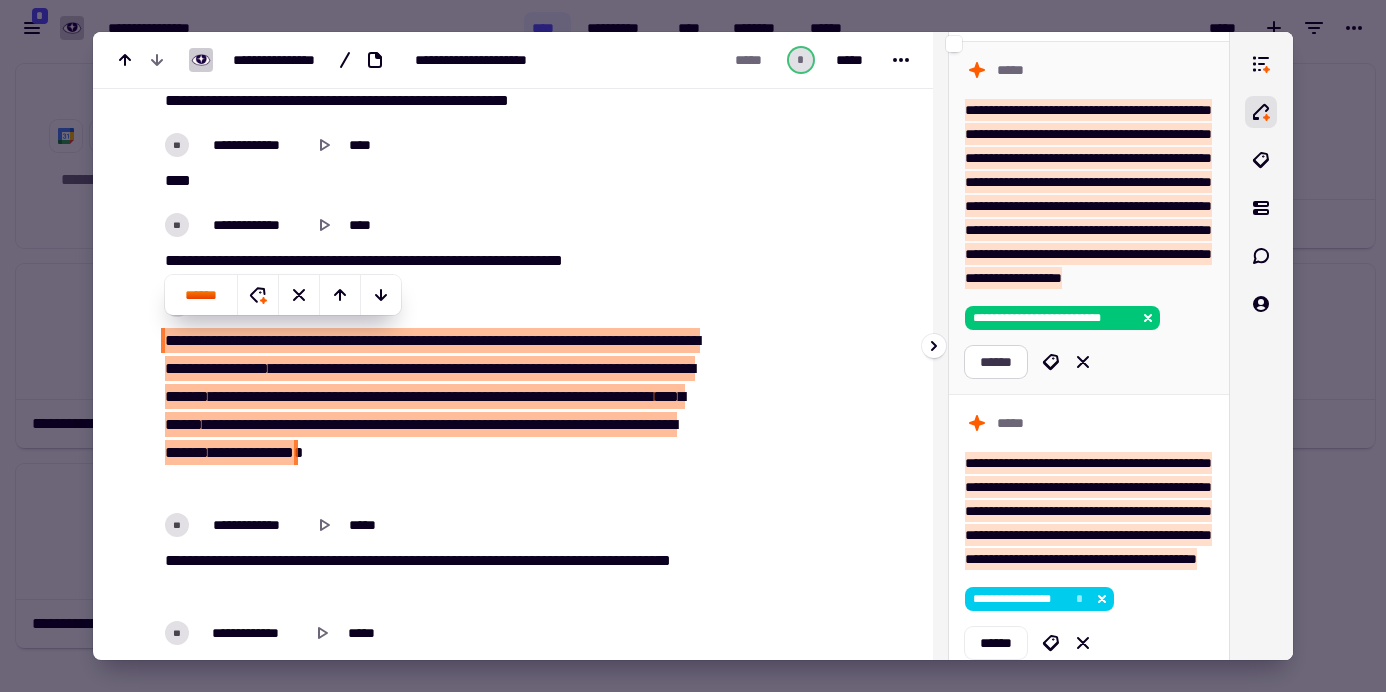 click on "******" 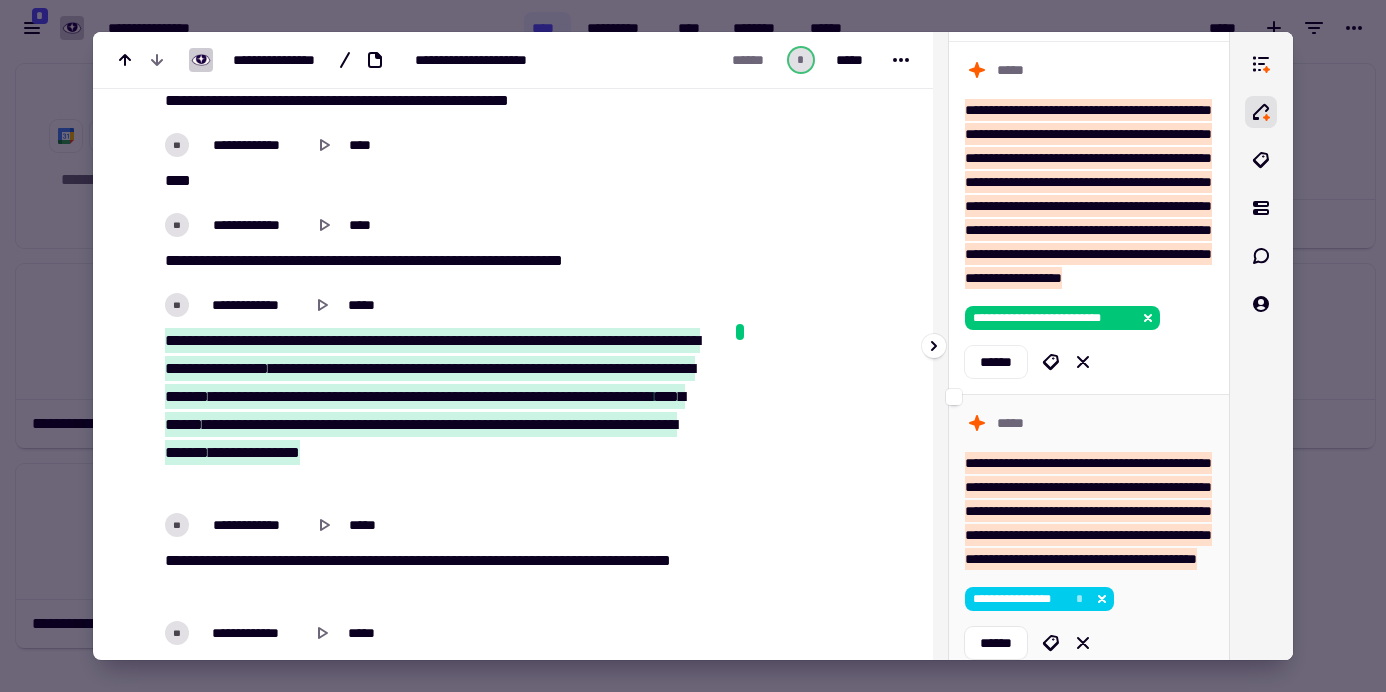 scroll, scrollTop: 7452, scrollLeft: 0, axis: vertical 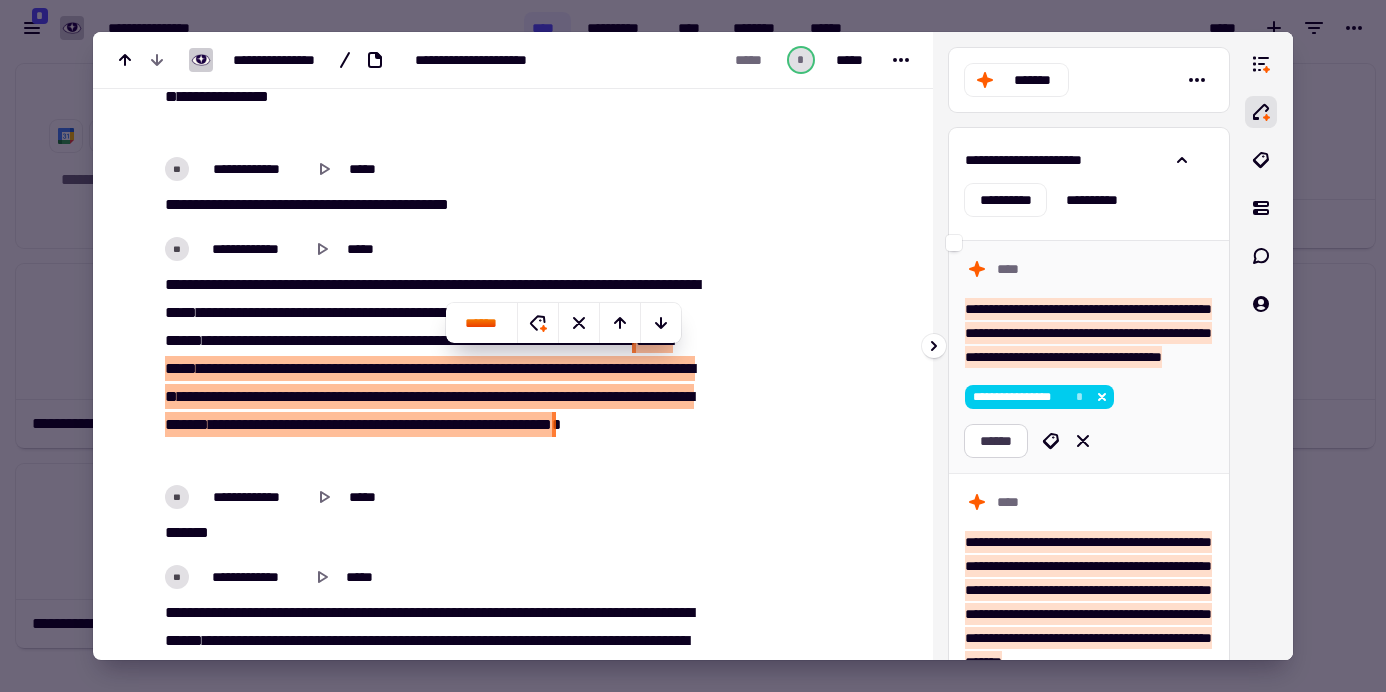 click on "******" 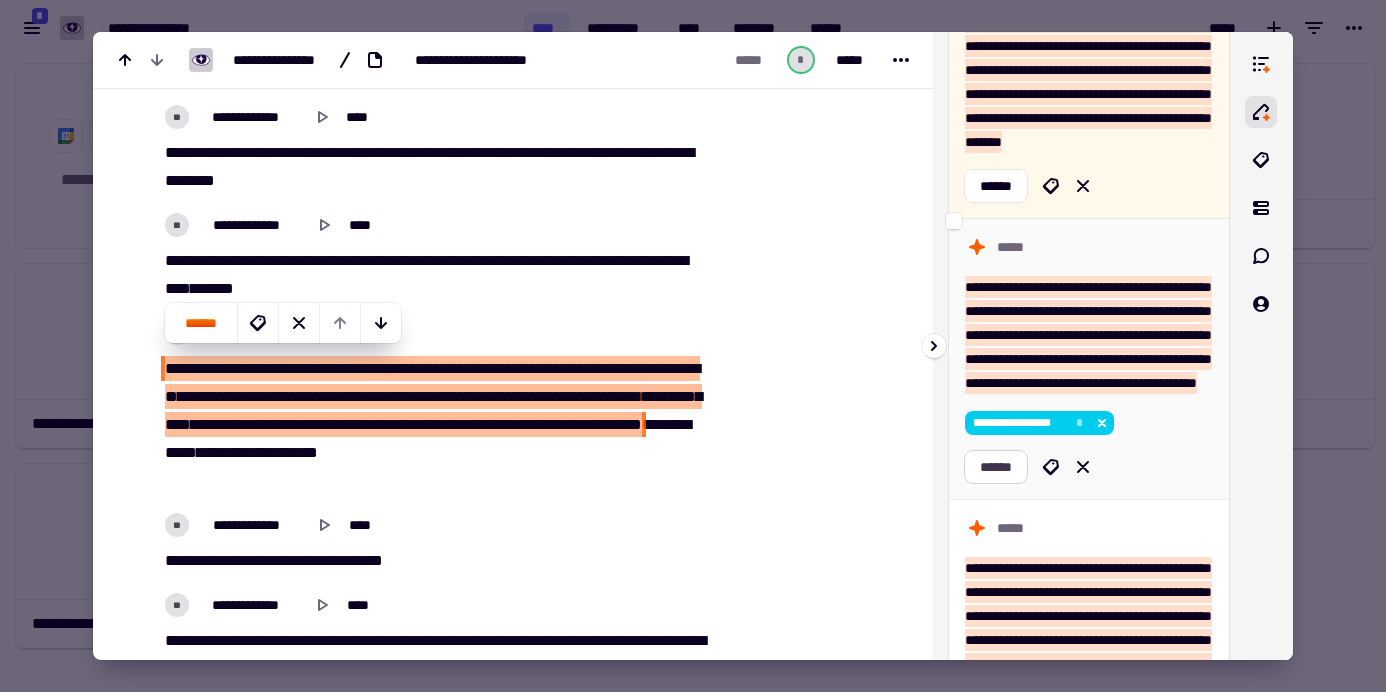 click on "******" 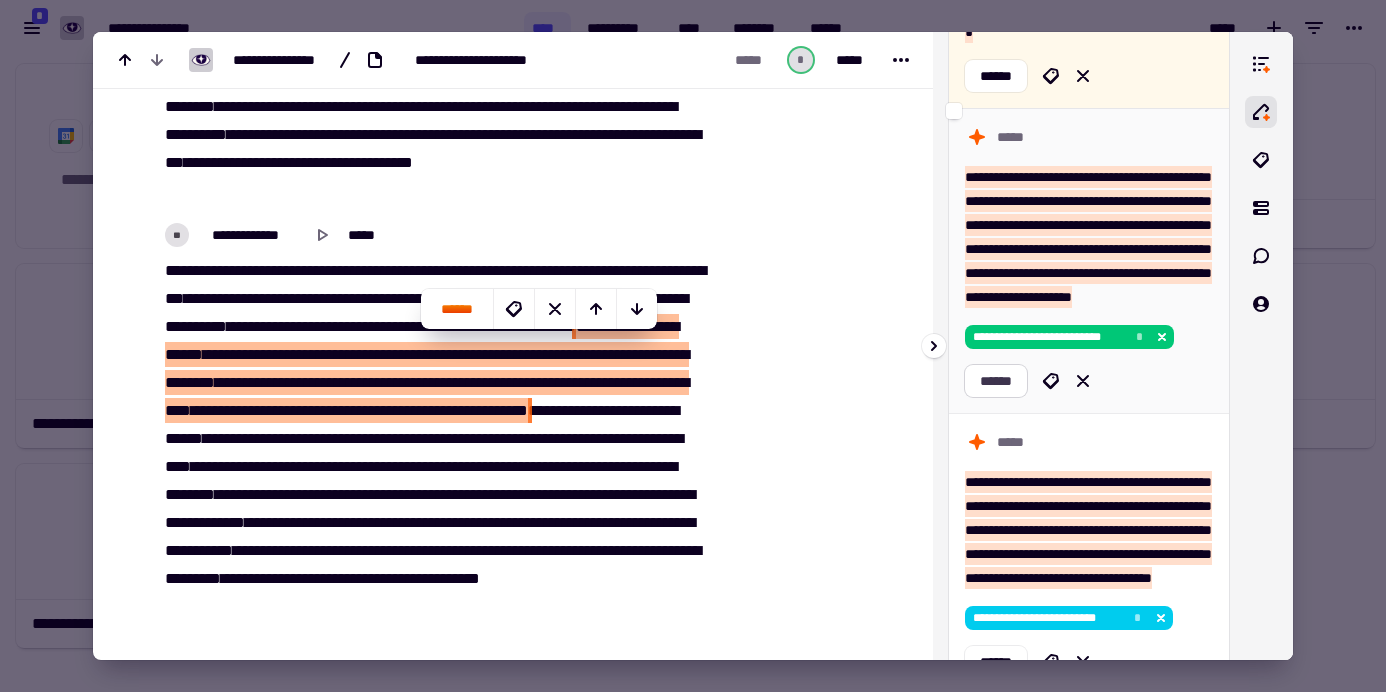 click on "******" 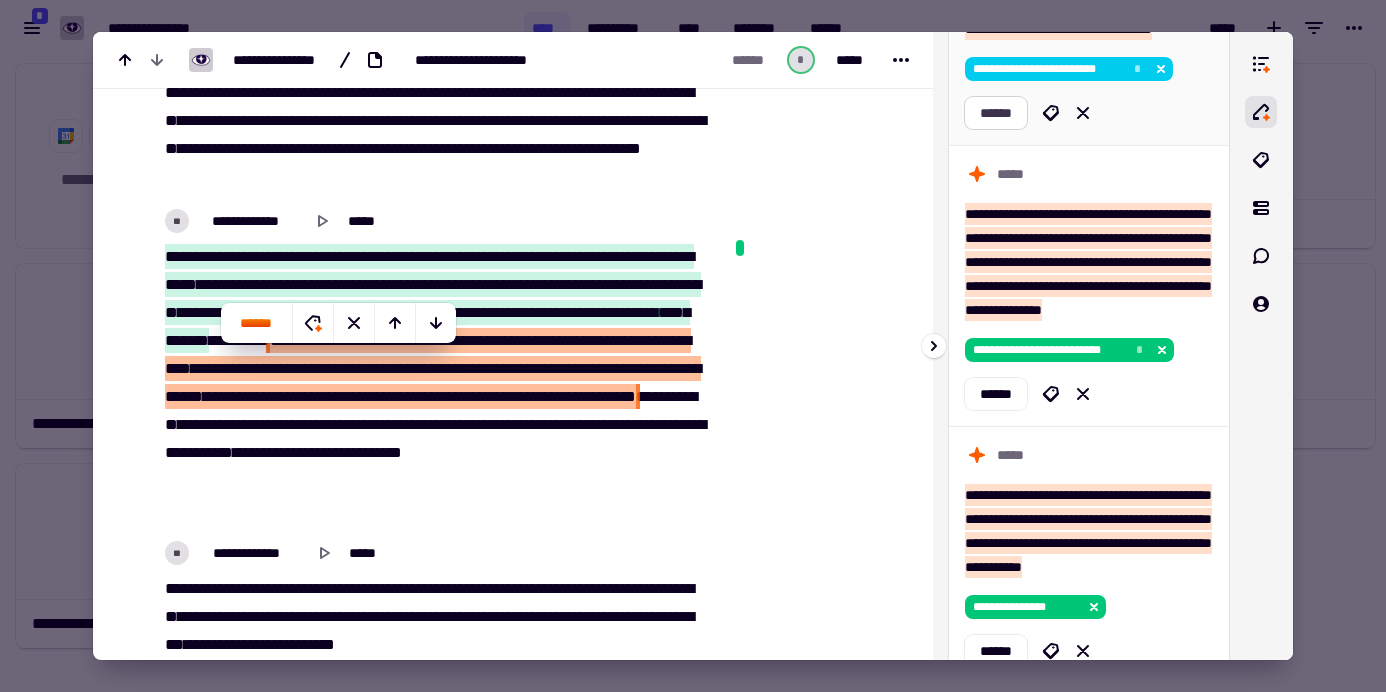click on "******" 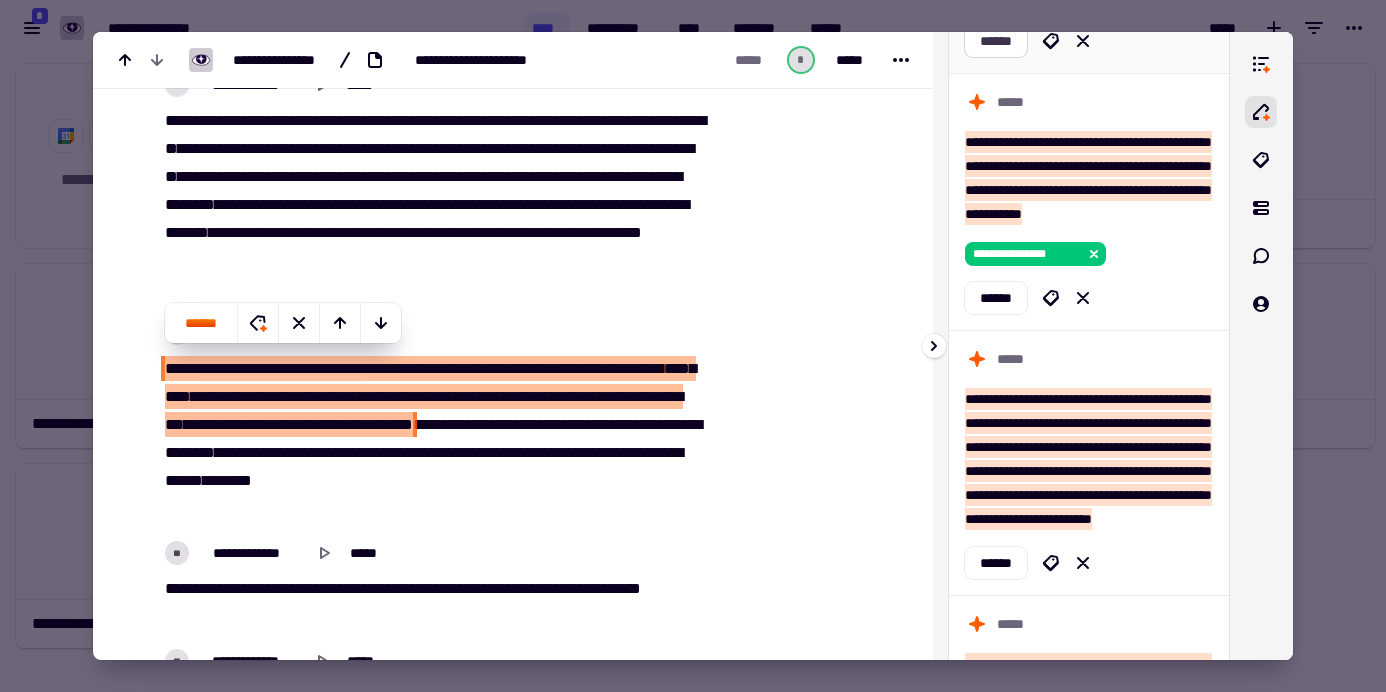 click on "******" 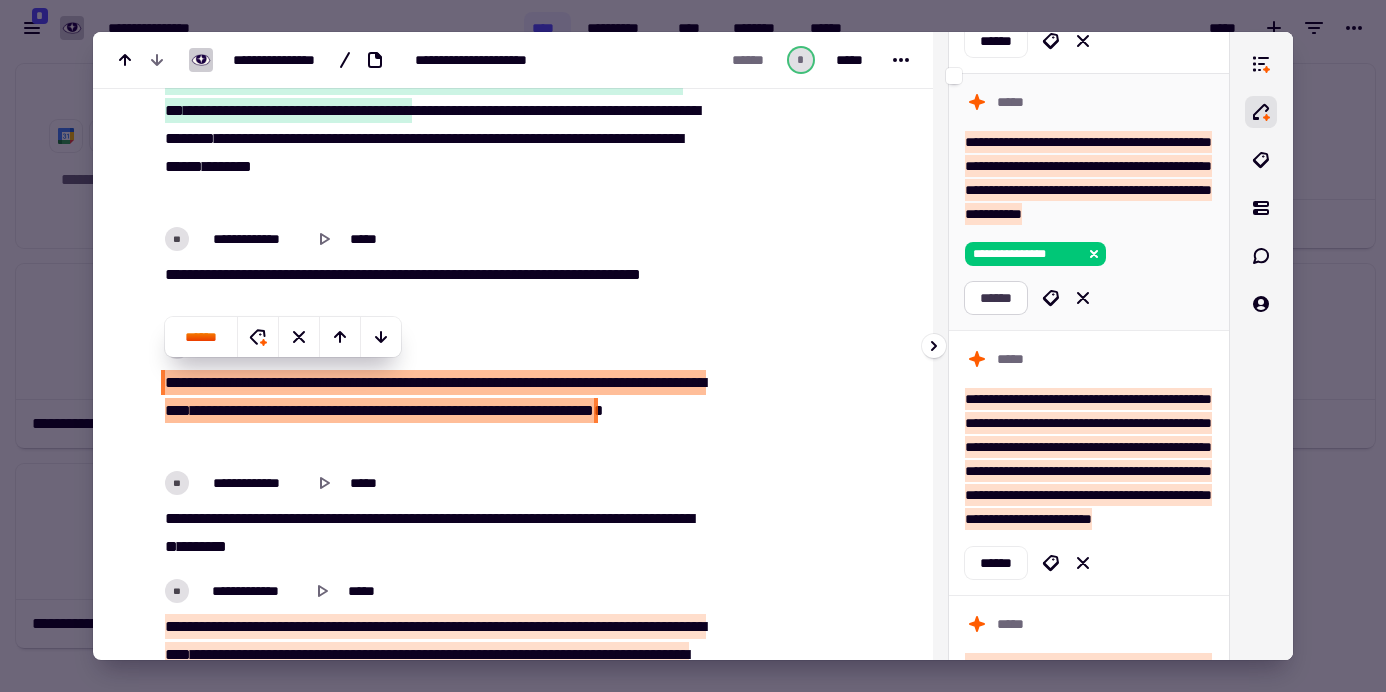 click on "******" 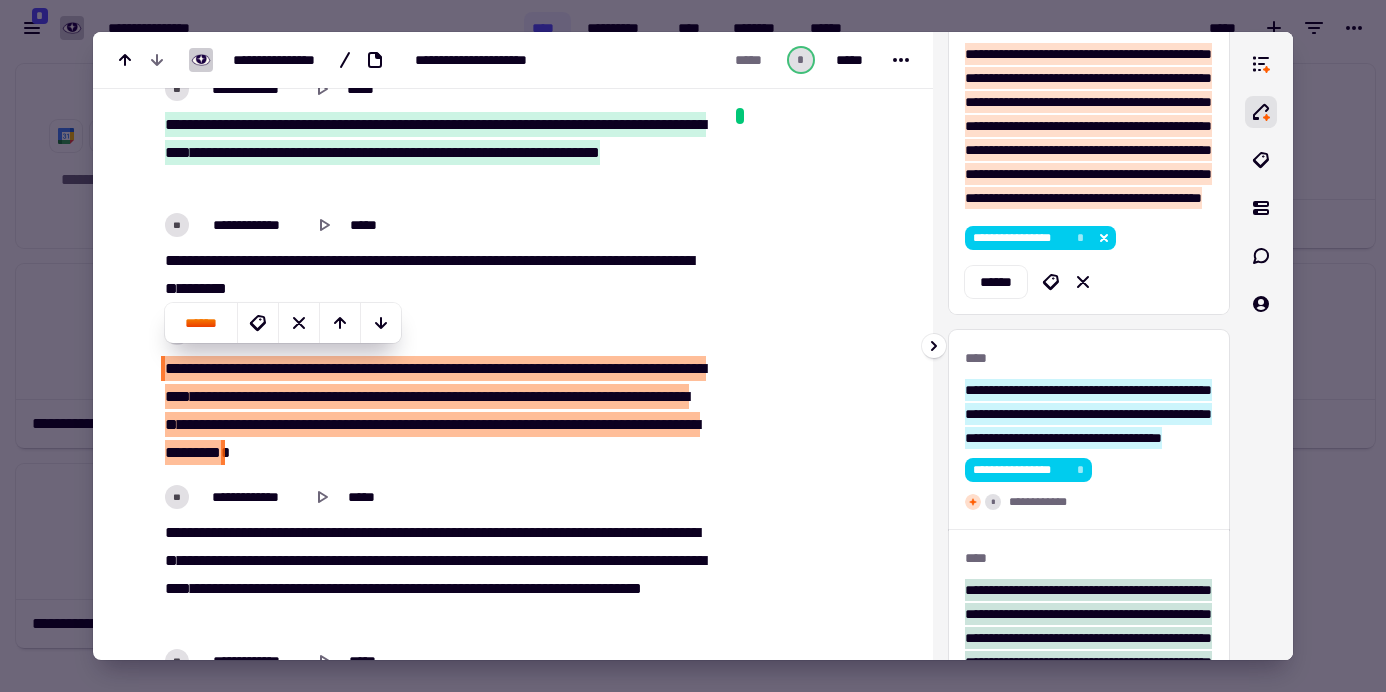click on "******" 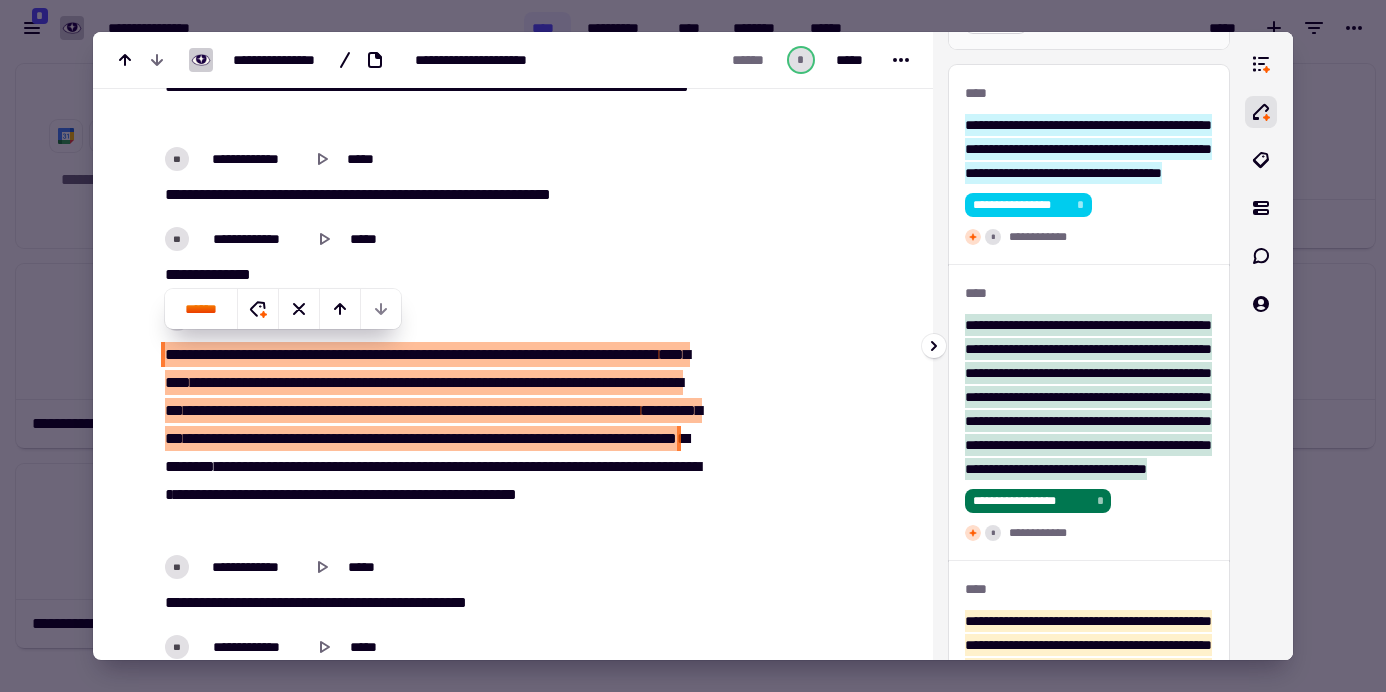 click on "******" 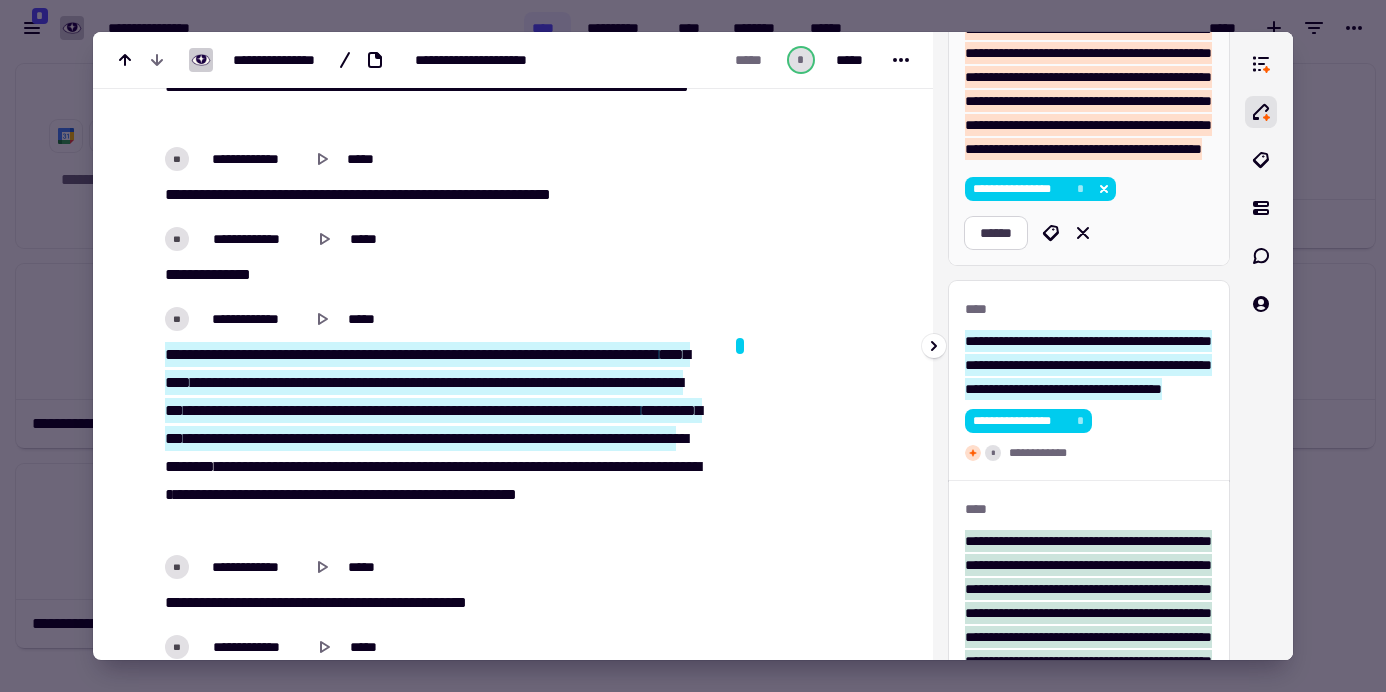 click on "******" 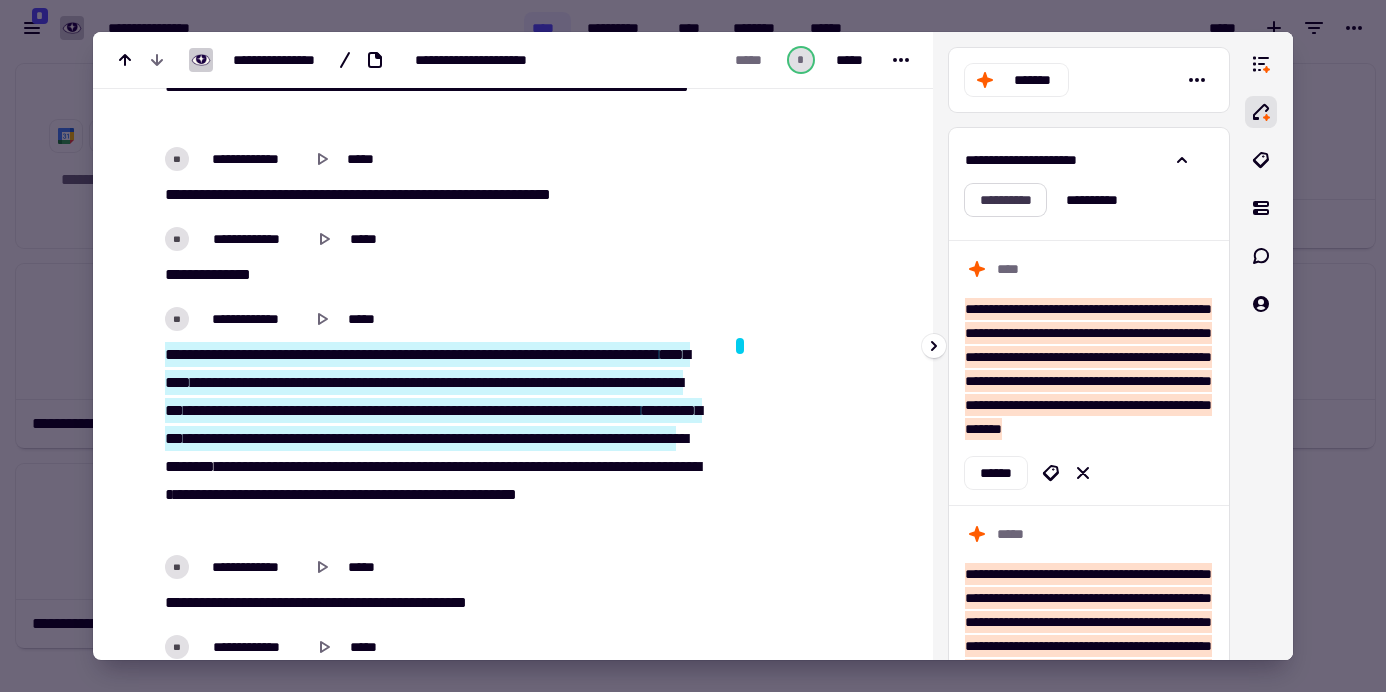 click on "**********" 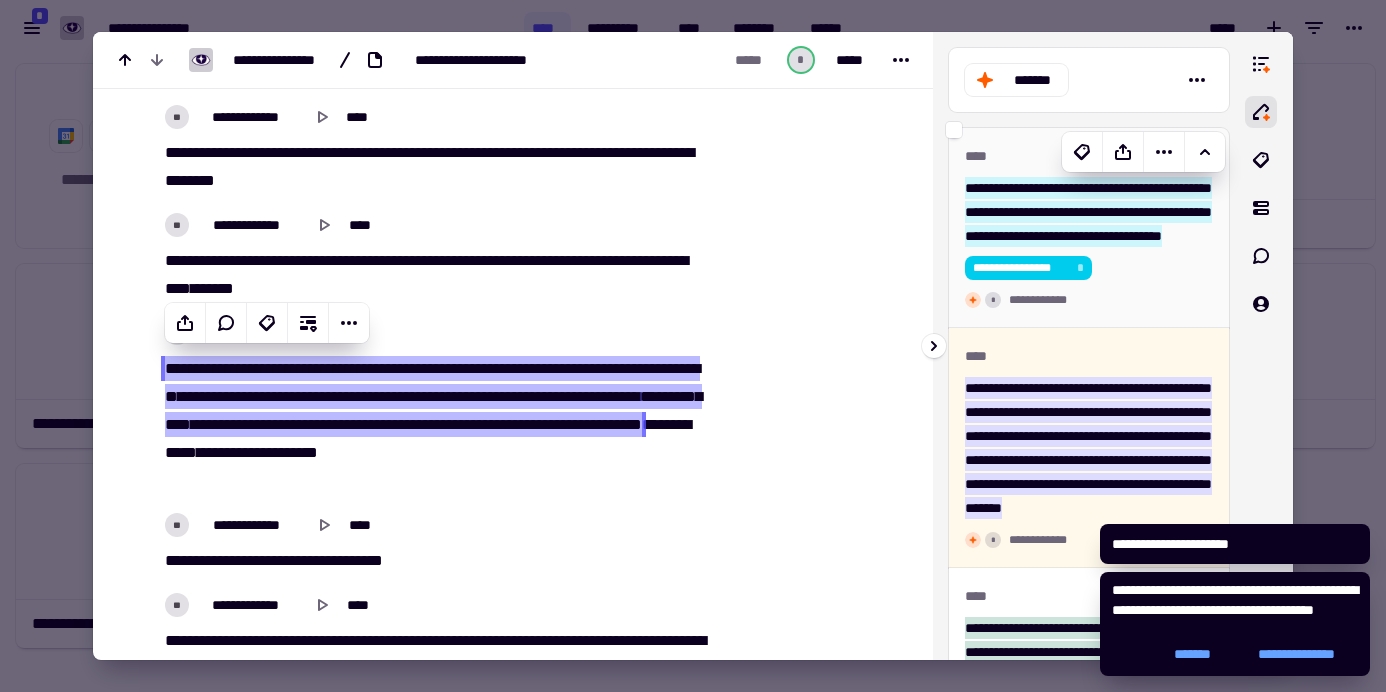 click on "**********" at bounding box center [1088, 212] 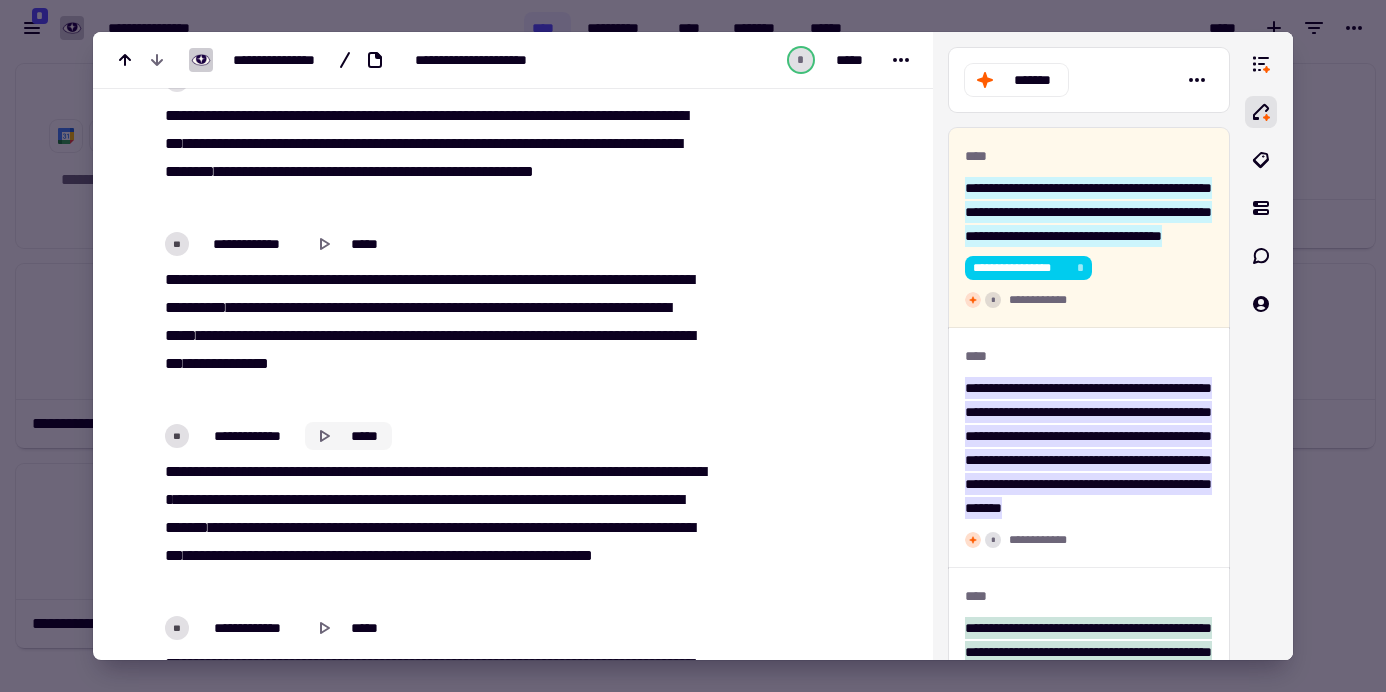 click 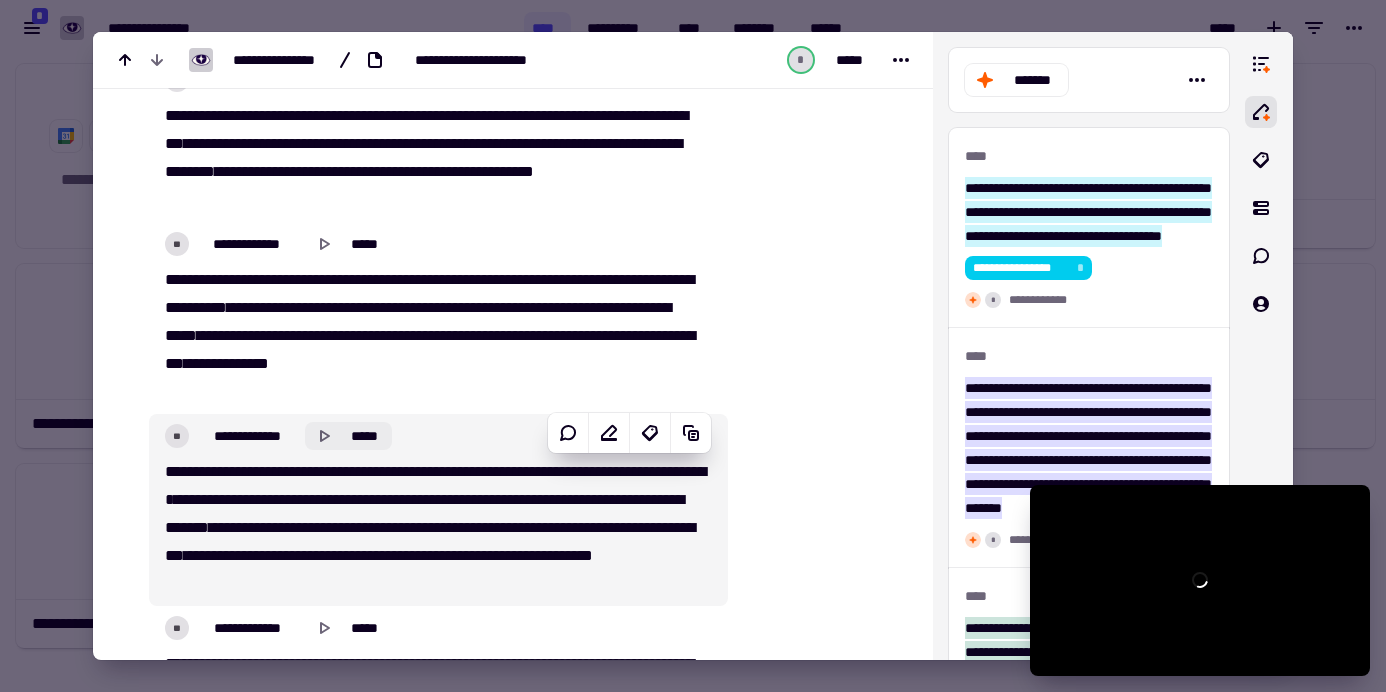 click 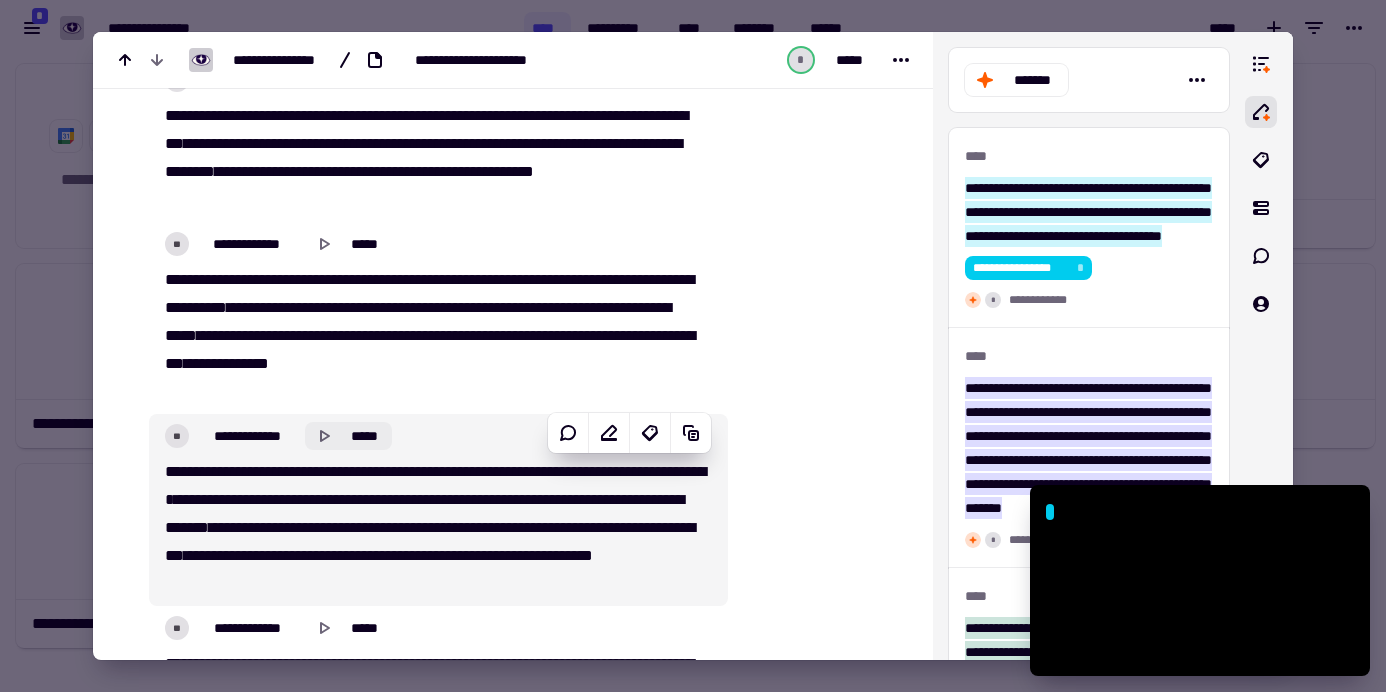click 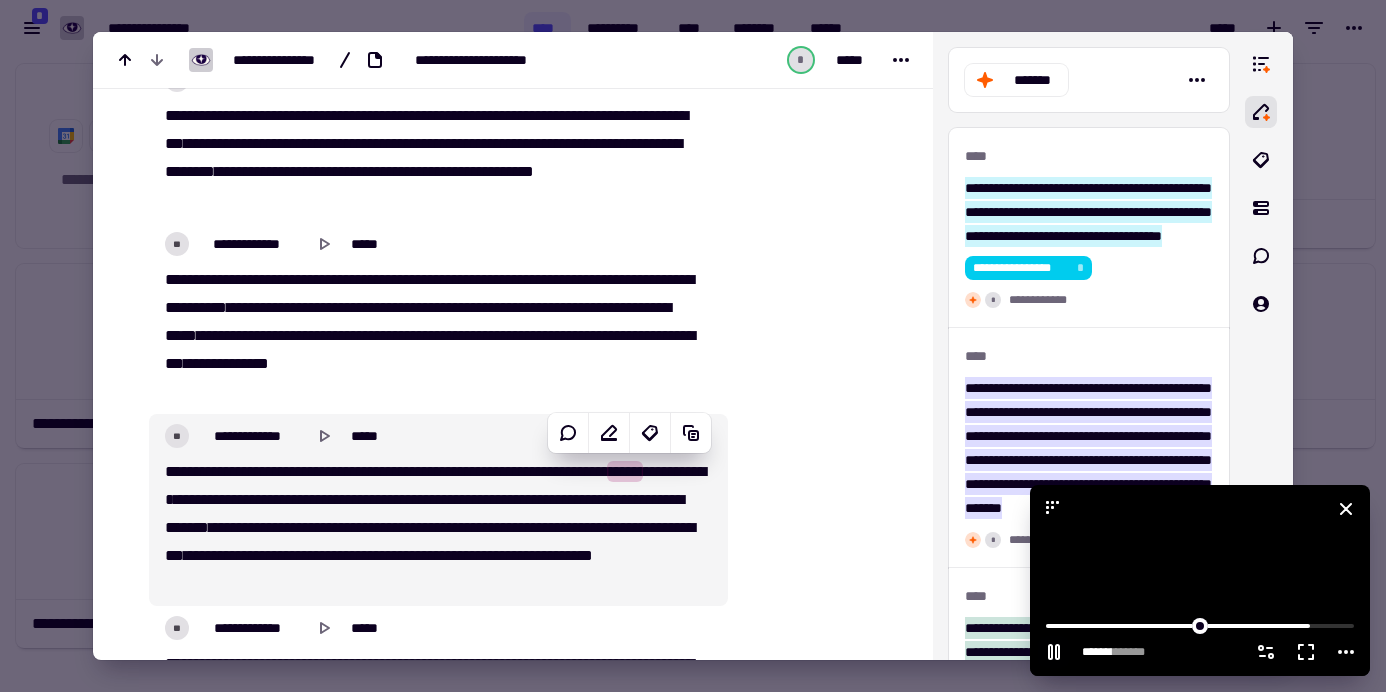 click 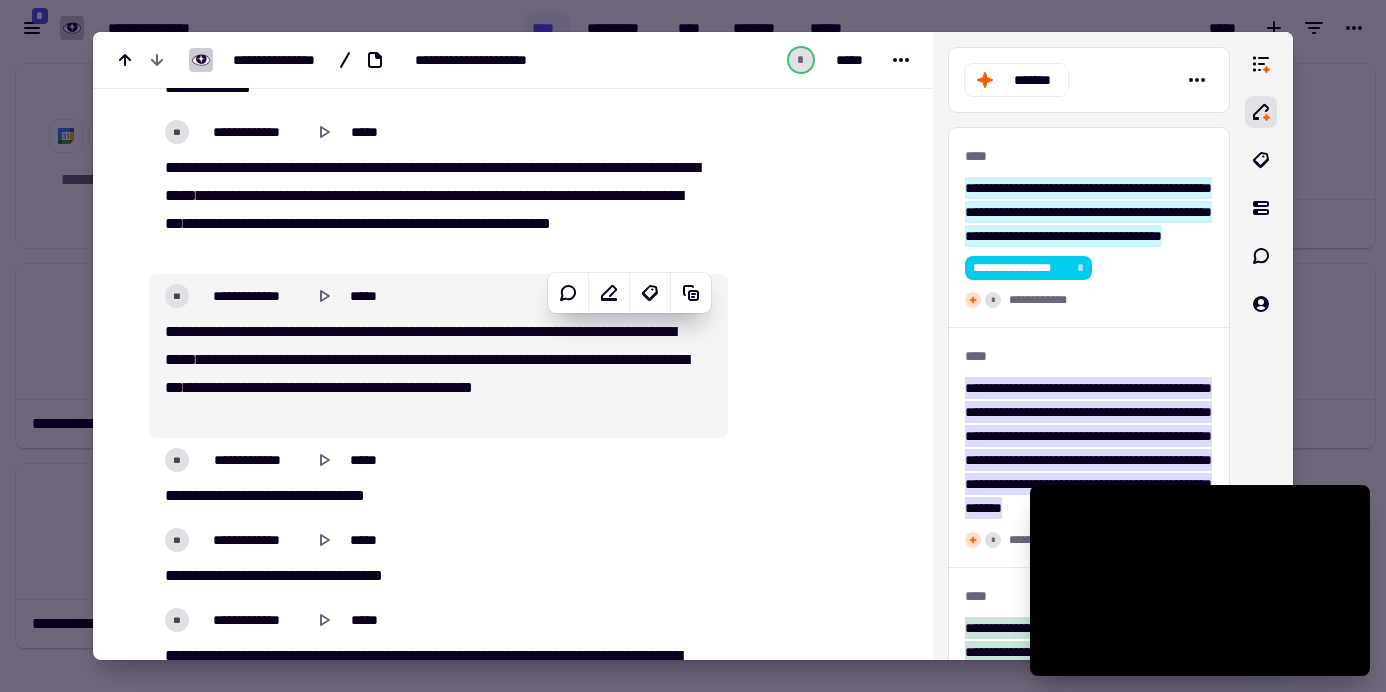 scroll, scrollTop: 17474, scrollLeft: 0, axis: vertical 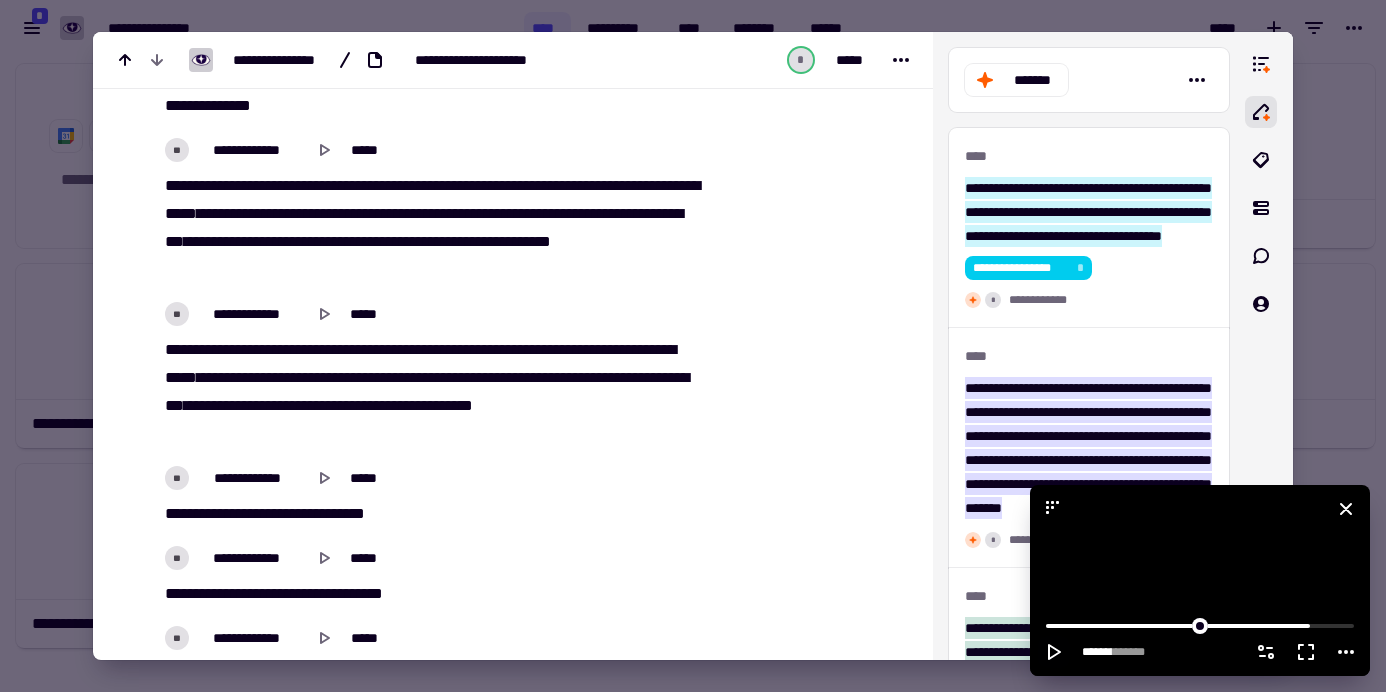 click 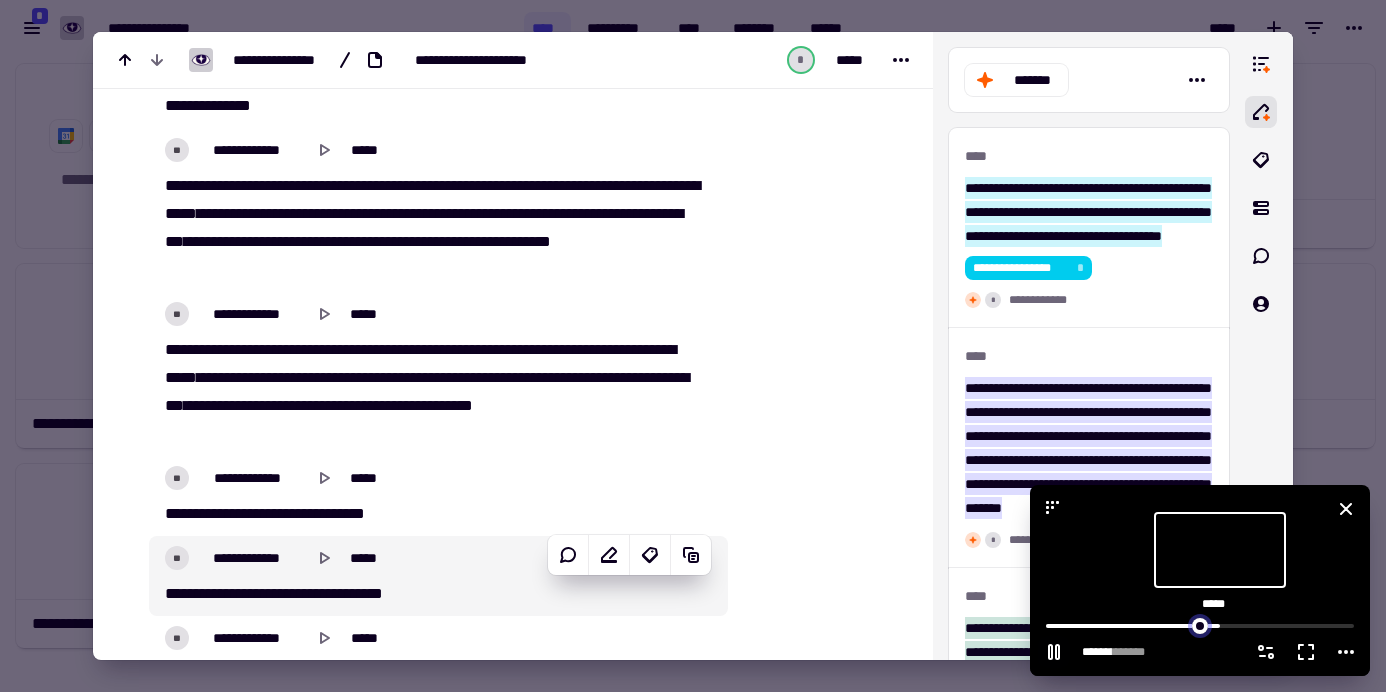 click at bounding box center (1200, 624) 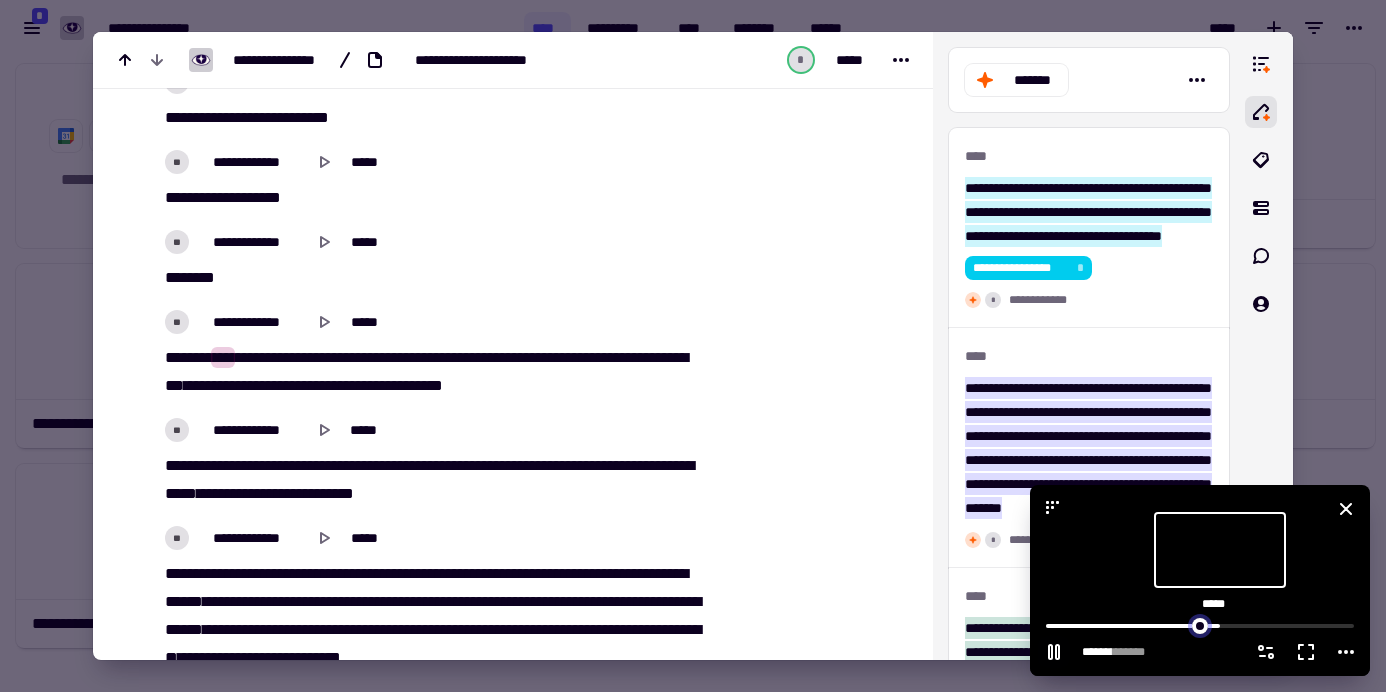 scroll, scrollTop: 15939, scrollLeft: 0, axis: vertical 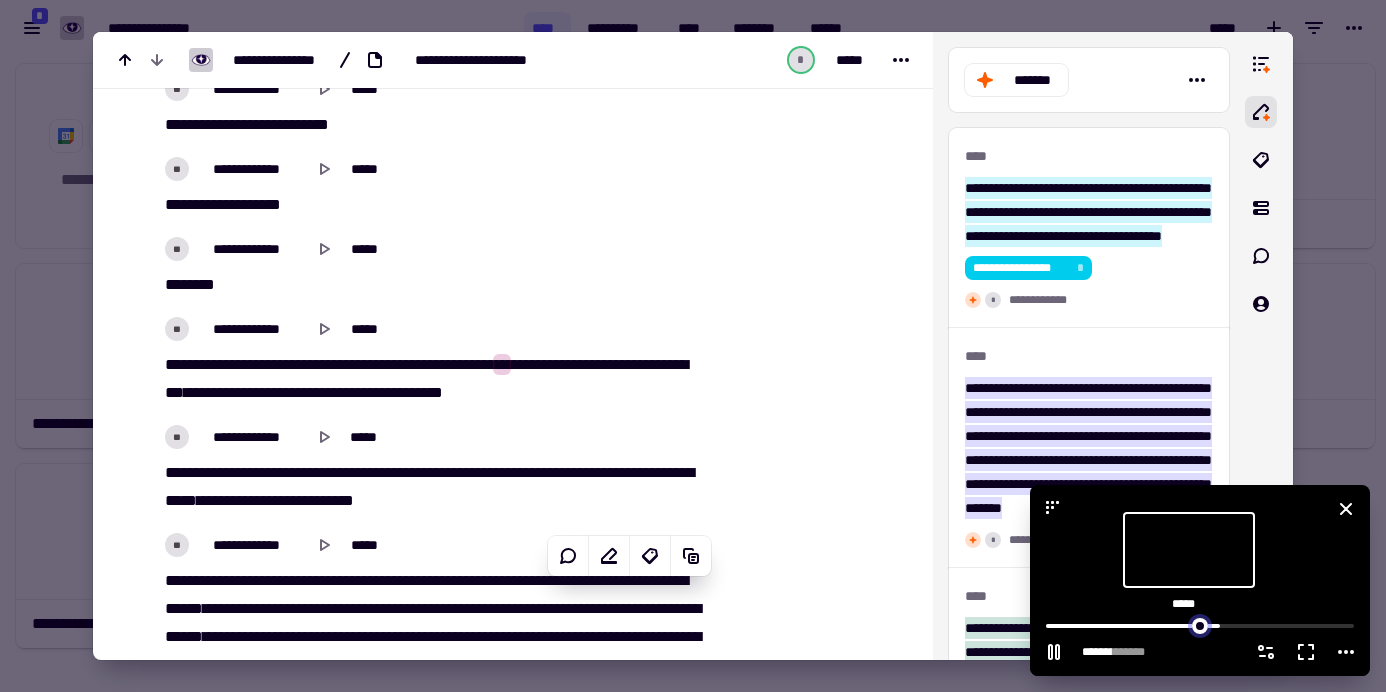 click at bounding box center (1200, 624) 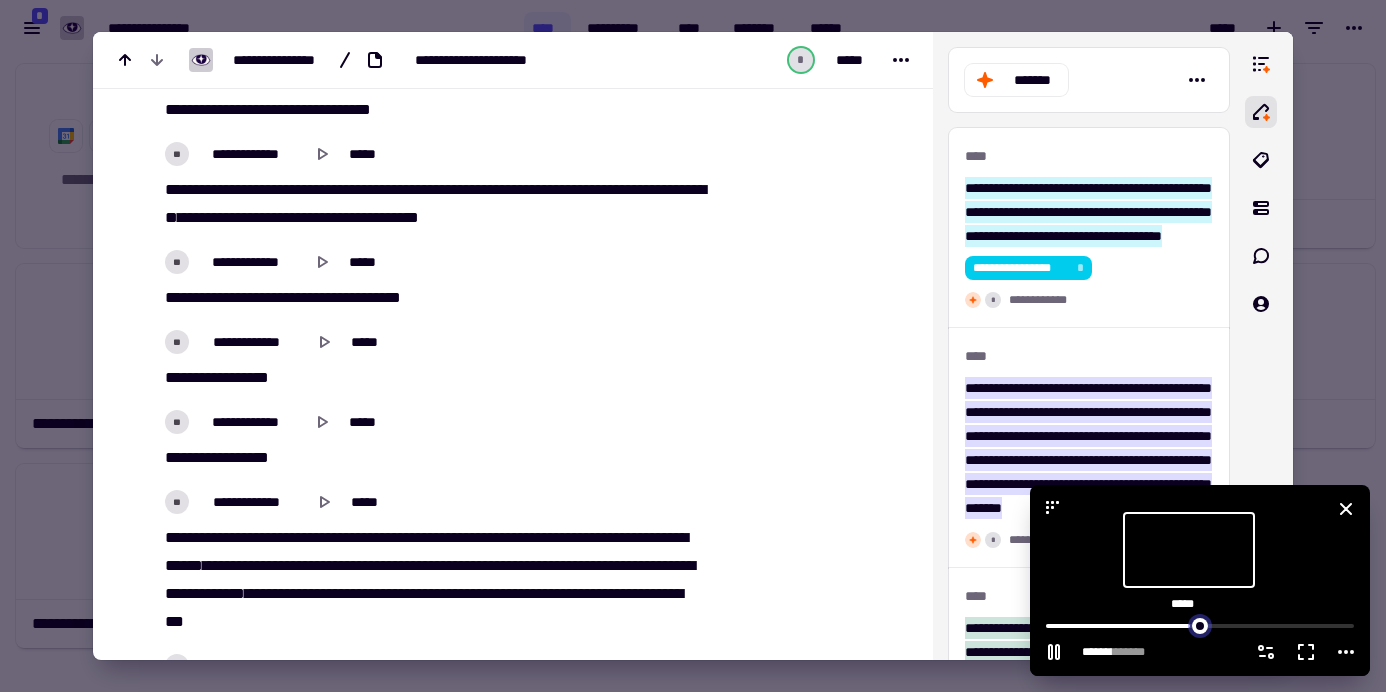 scroll, scrollTop: 13575, scrollLeft: 0, axis: vertical 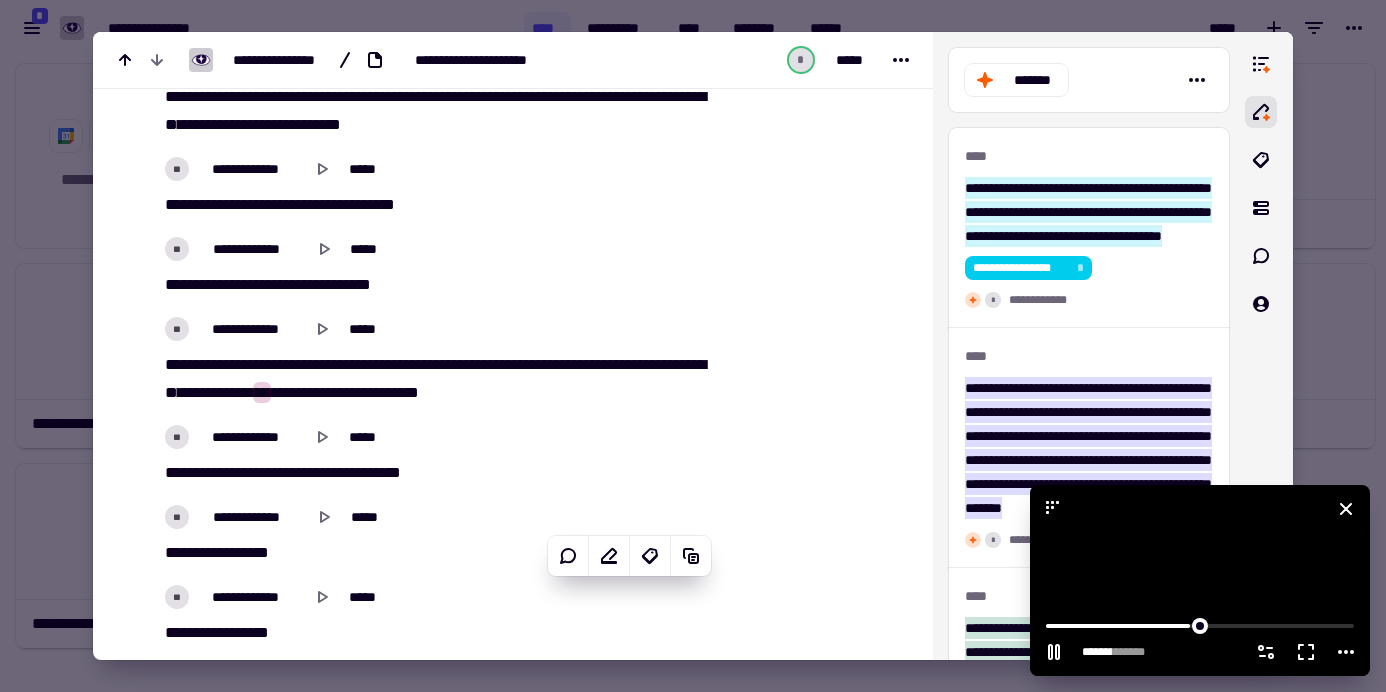 click 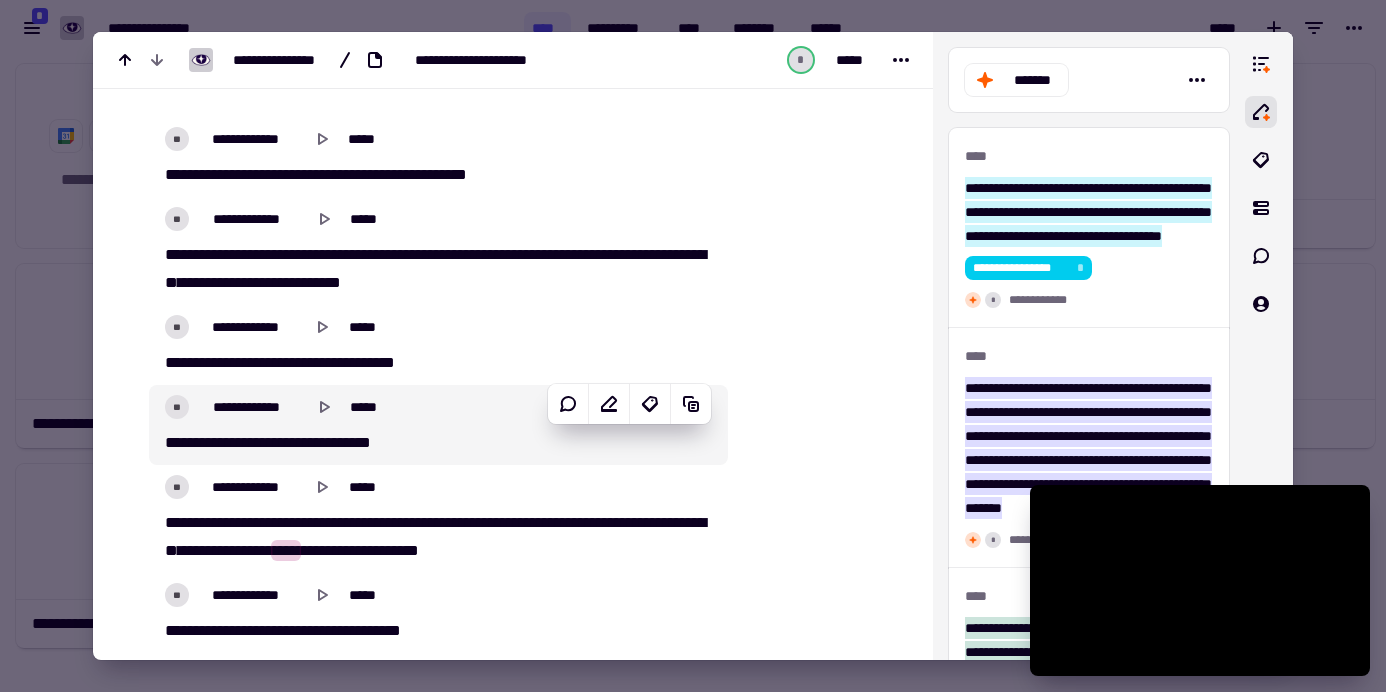 scroll, scrollTop: 13404, scrollLeft: 0, axis: vertical 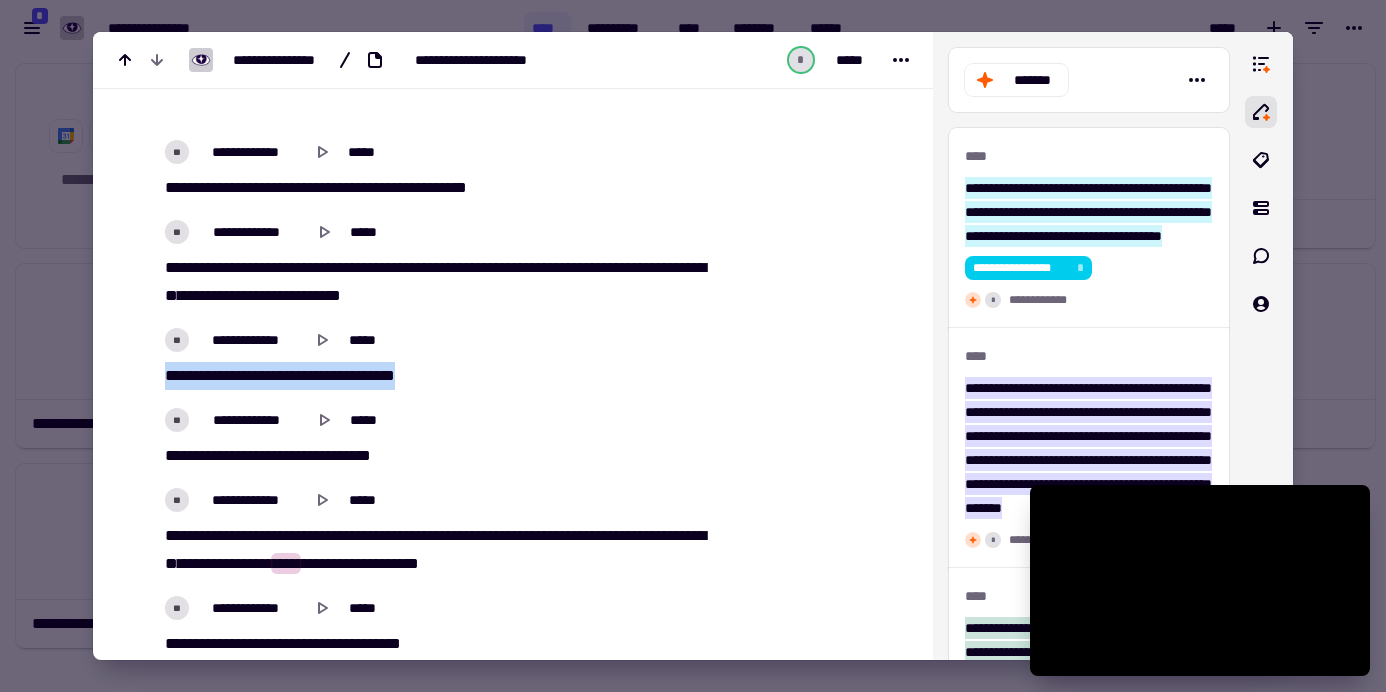 drag, startPoint x: 444, startPoint y: 373, endPoint x: 166, endPoint y: 369, distance: 278.02878 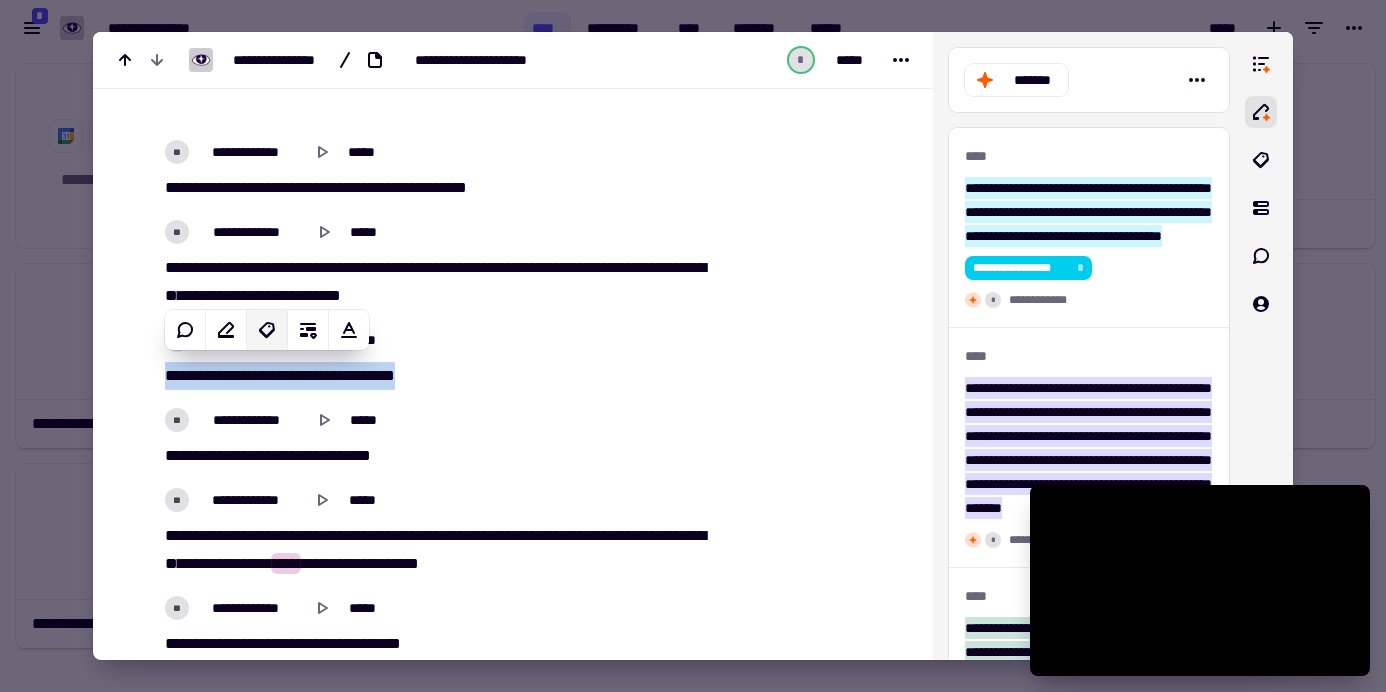 click 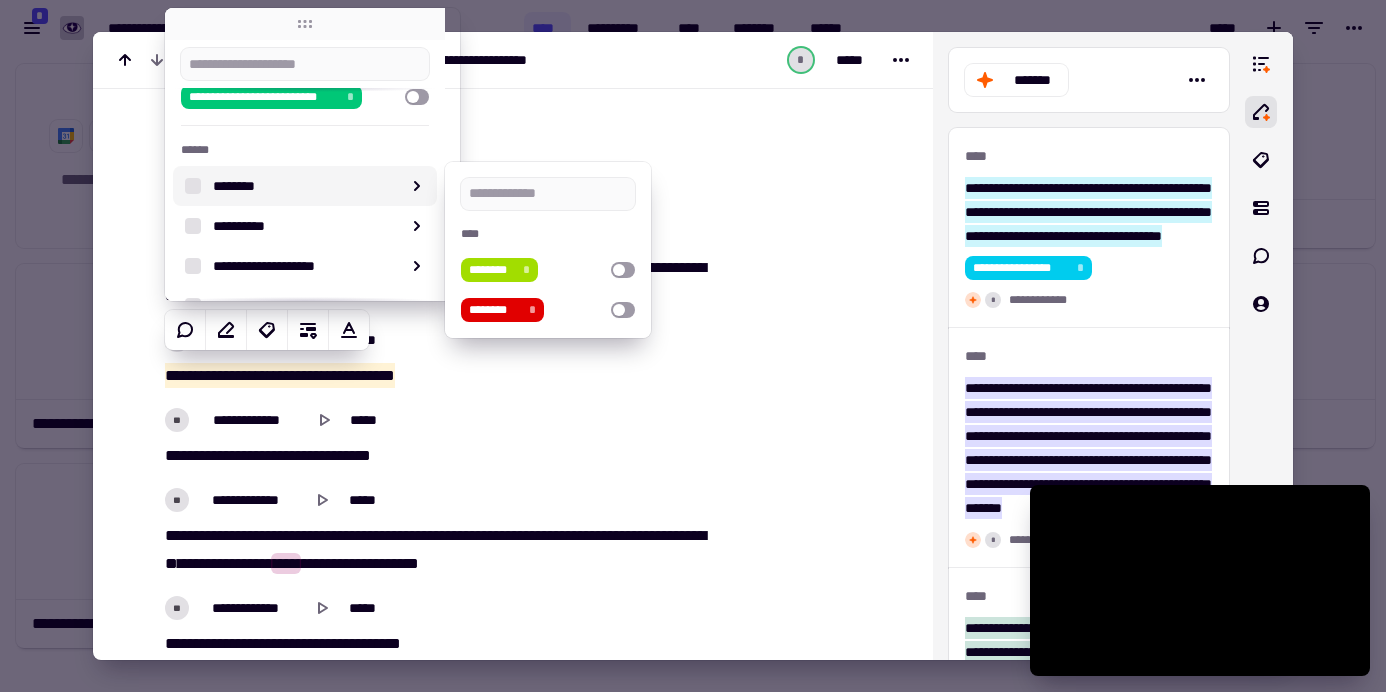 scroll, scrollTop: 169, scrollLeft: 0, axis: vertical 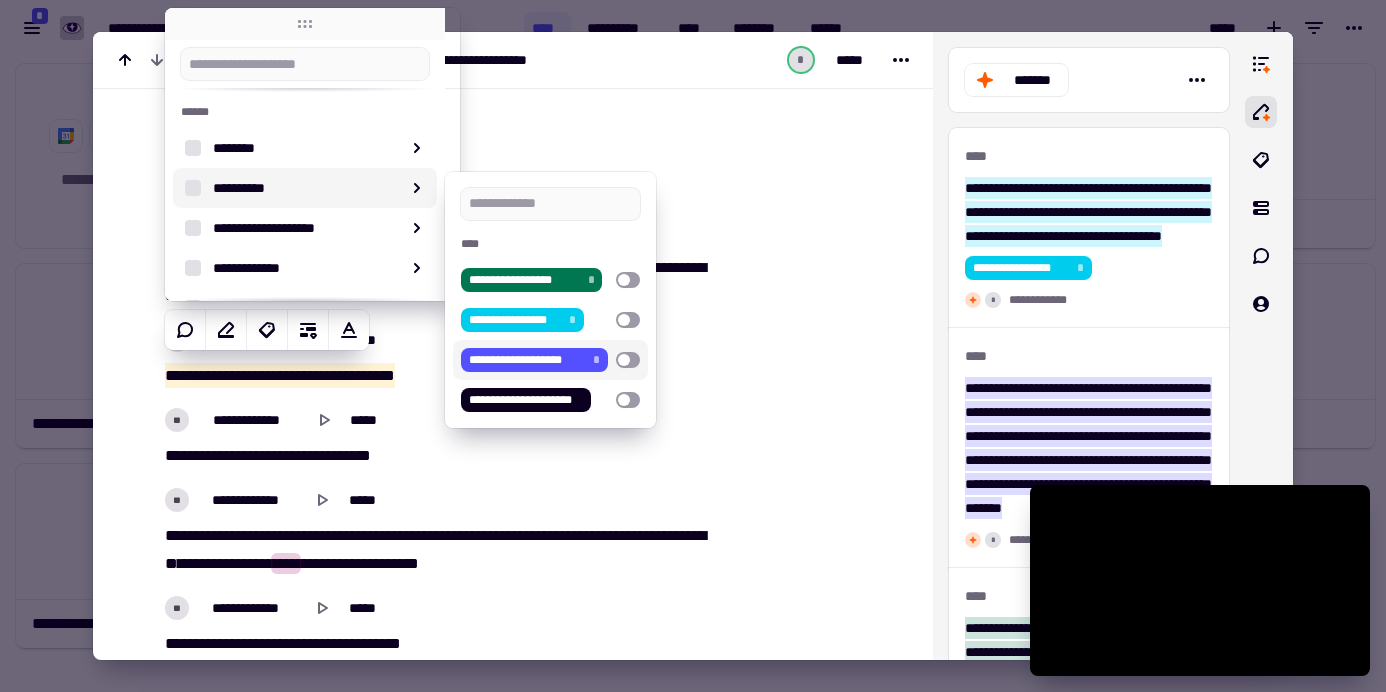 click at bounding box center [628, 360] 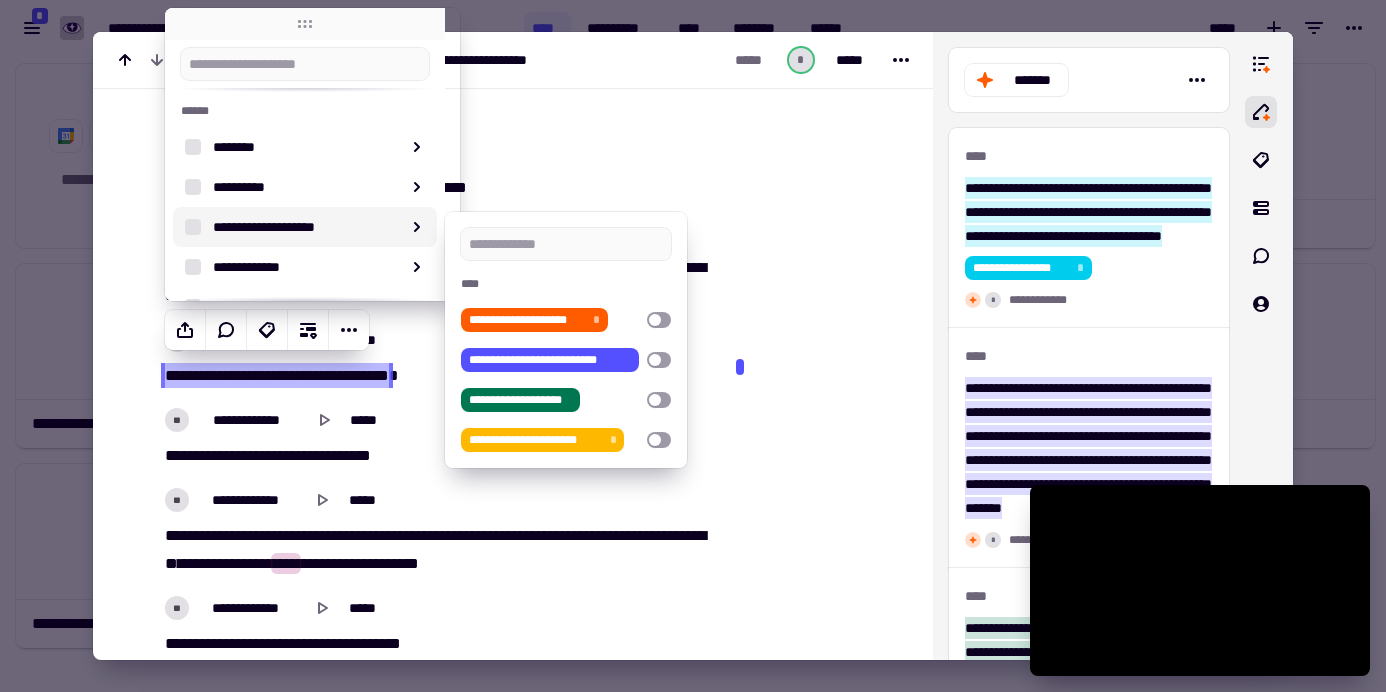 scroll, scrollTop: 271, scrollLeft: 0, axis: vertical 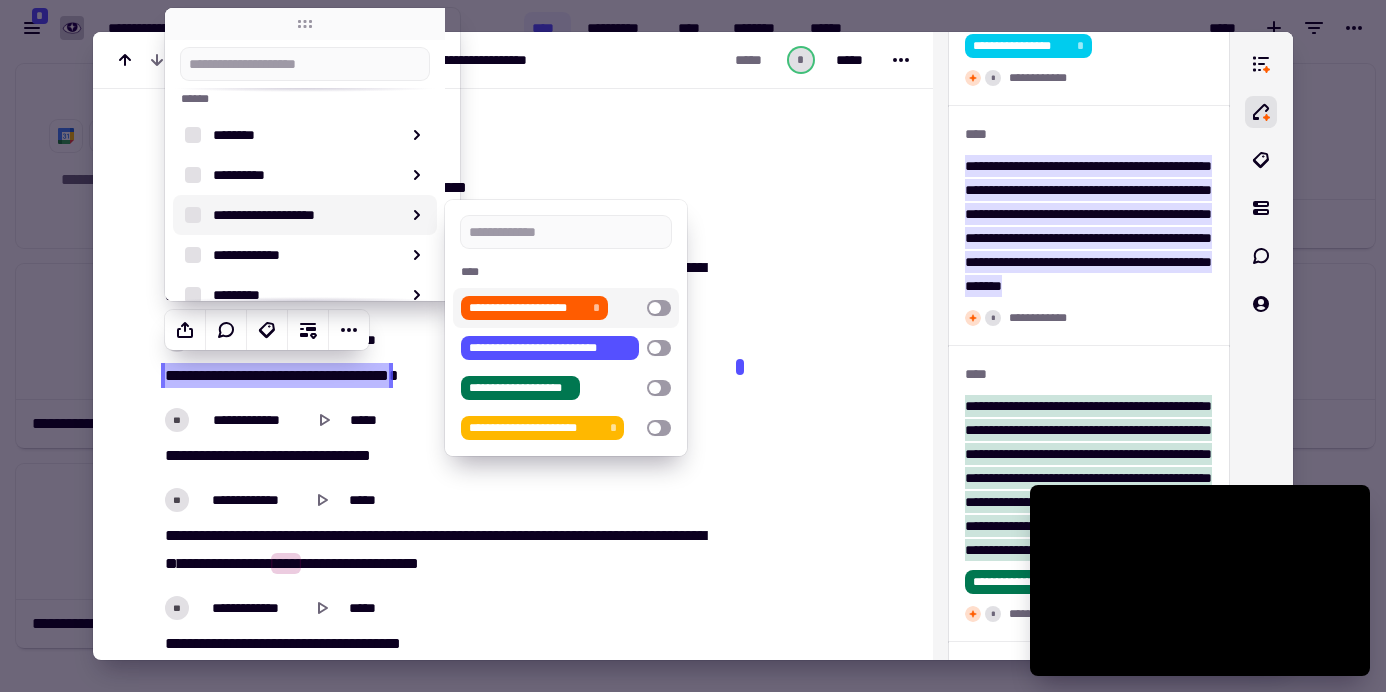 click at bounding box center [659, 308] 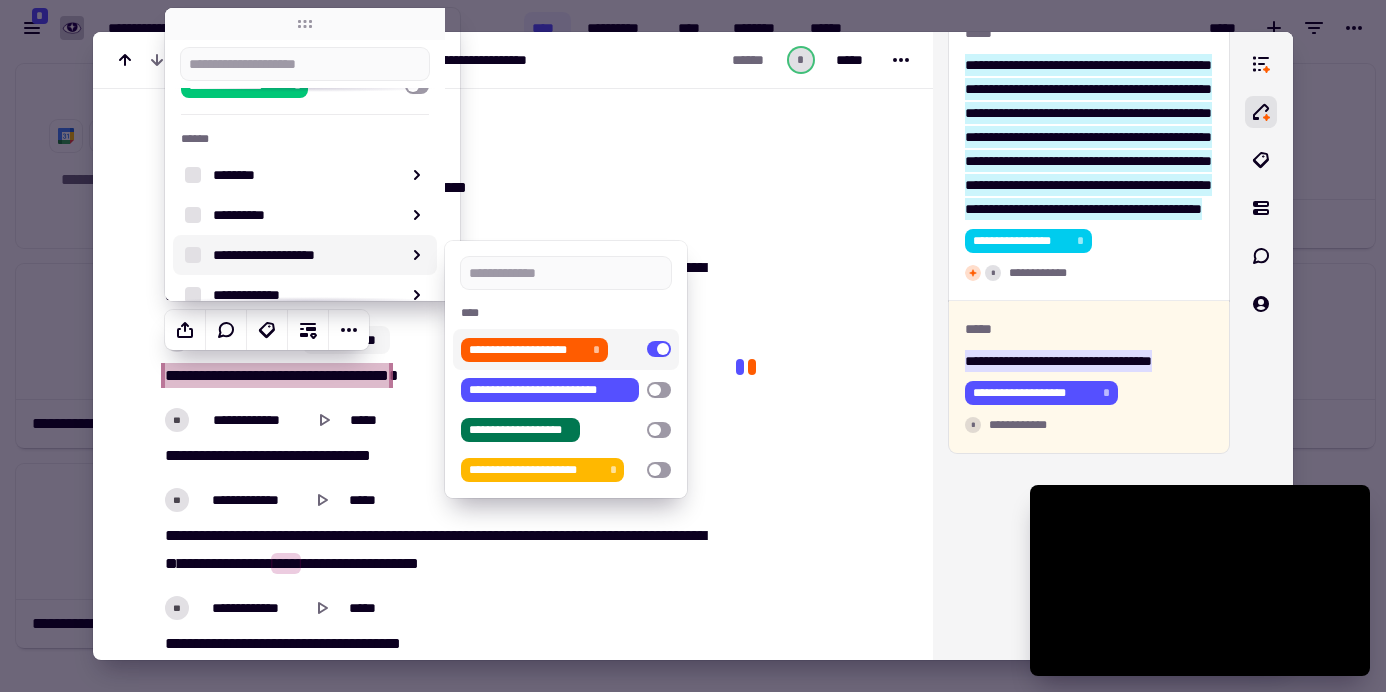 scroll, scrollTop: 3963, scrollLeft: 0, axis: vertical 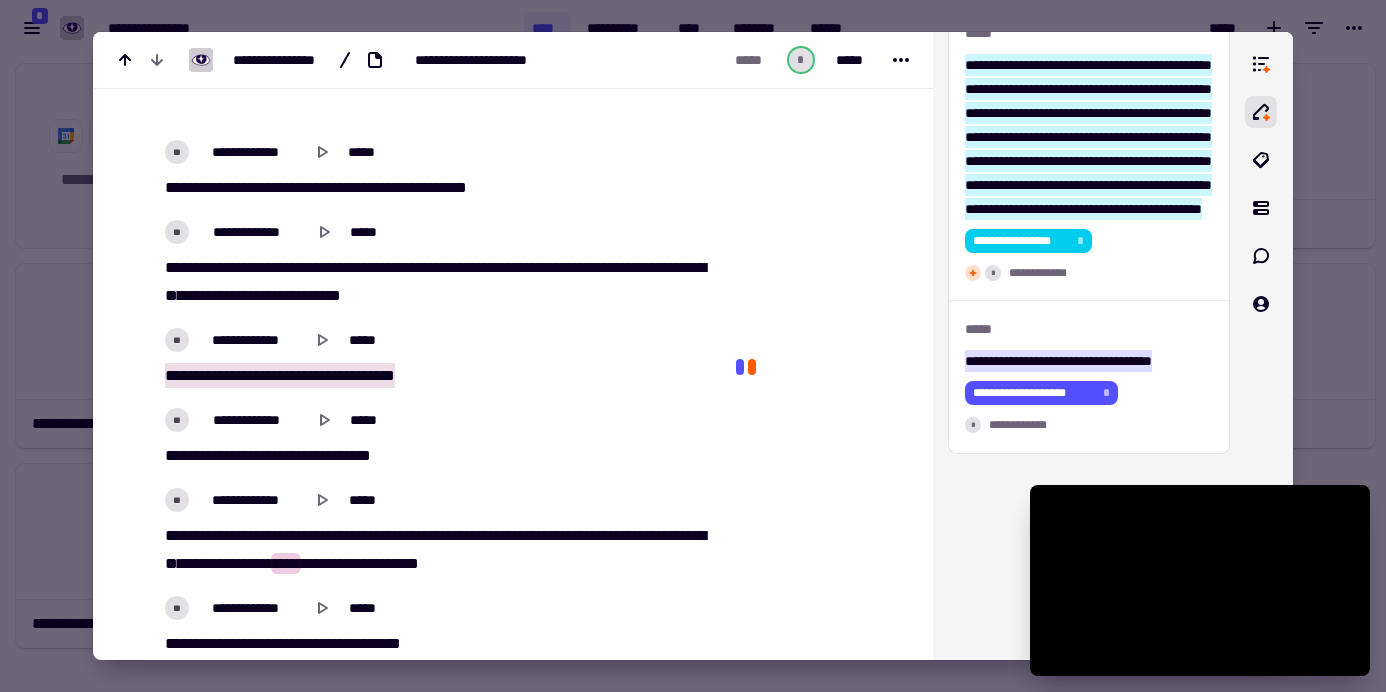 click on "**********" at bounding box center [438, 532] 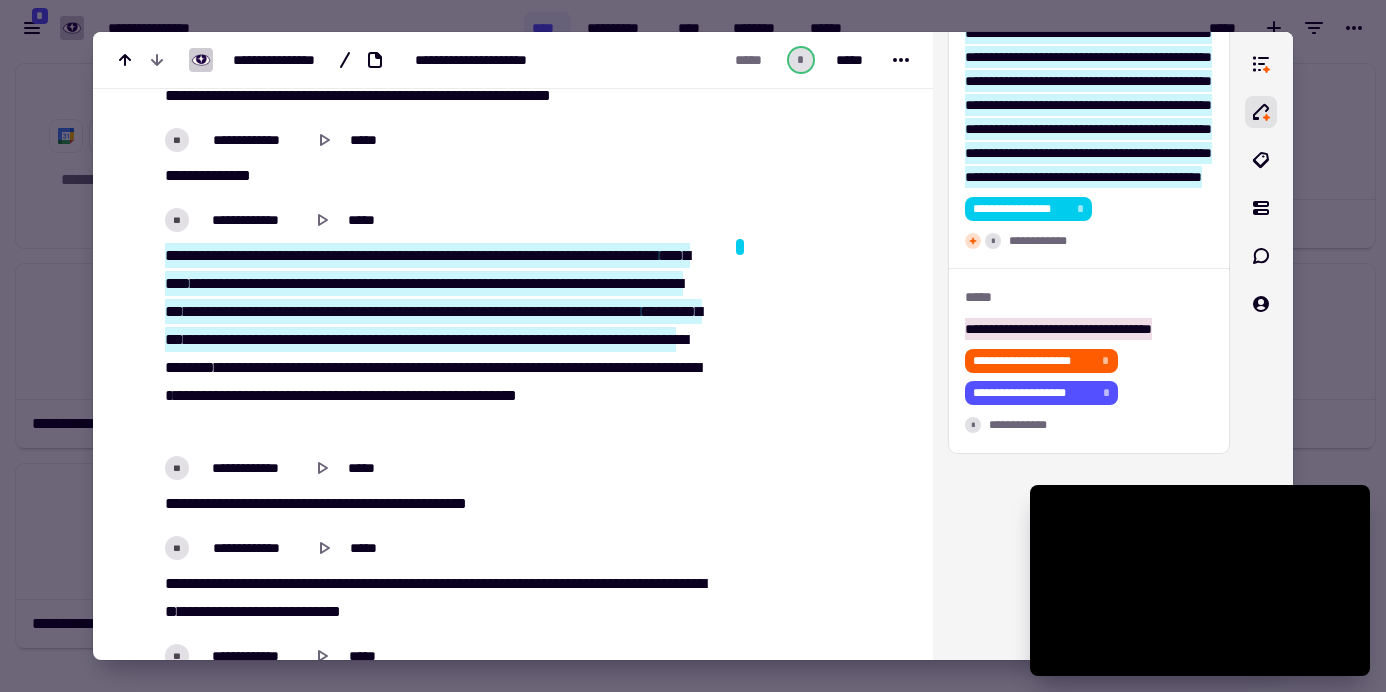 scroll, scrollTop: 13079, scrollLeft: 0, axis: vertical 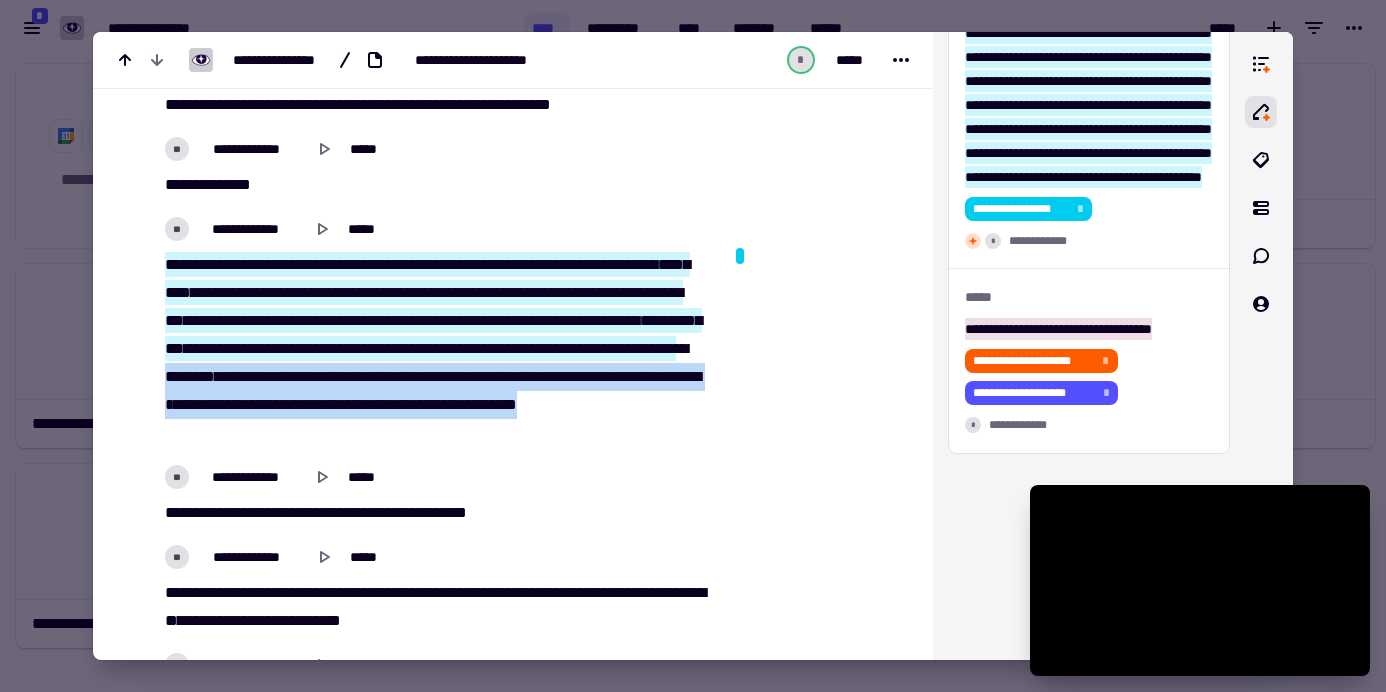 drag, startPoint x: 594, startPoint y: 372, endPoint x: 627, endPoint y: 435, distance: 71.11962 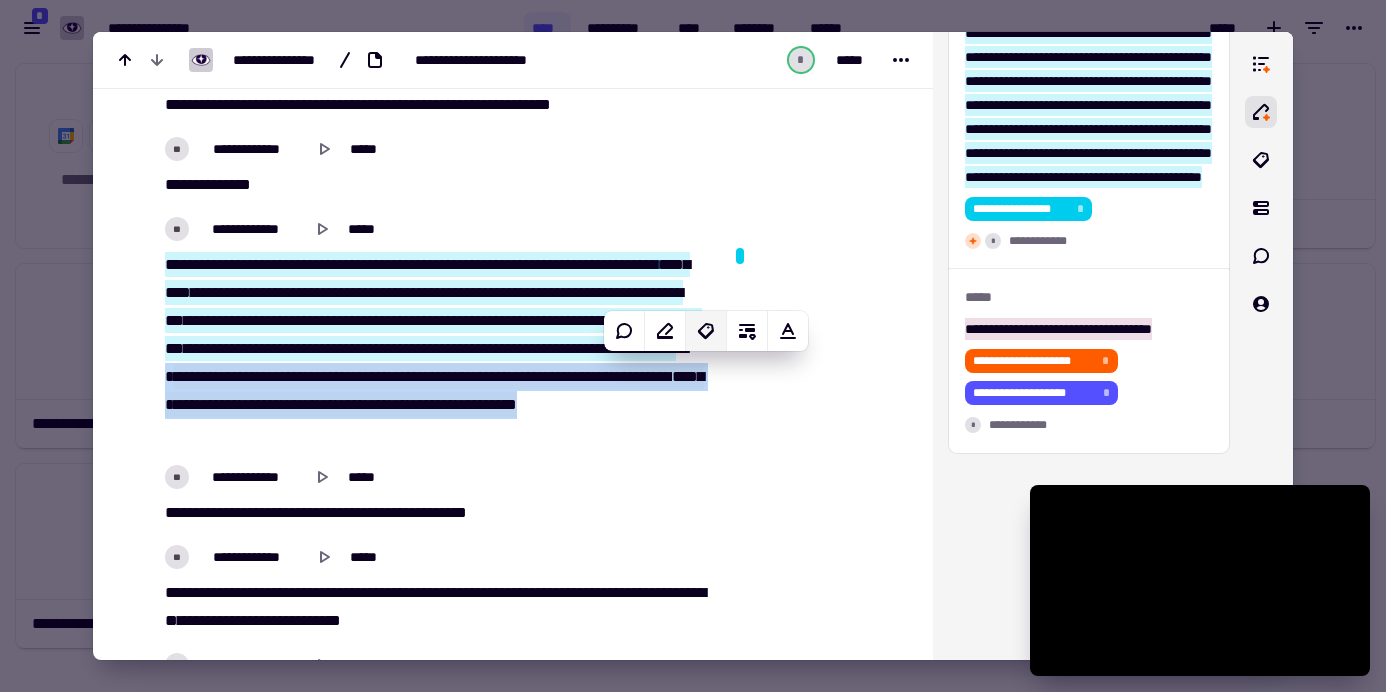 click 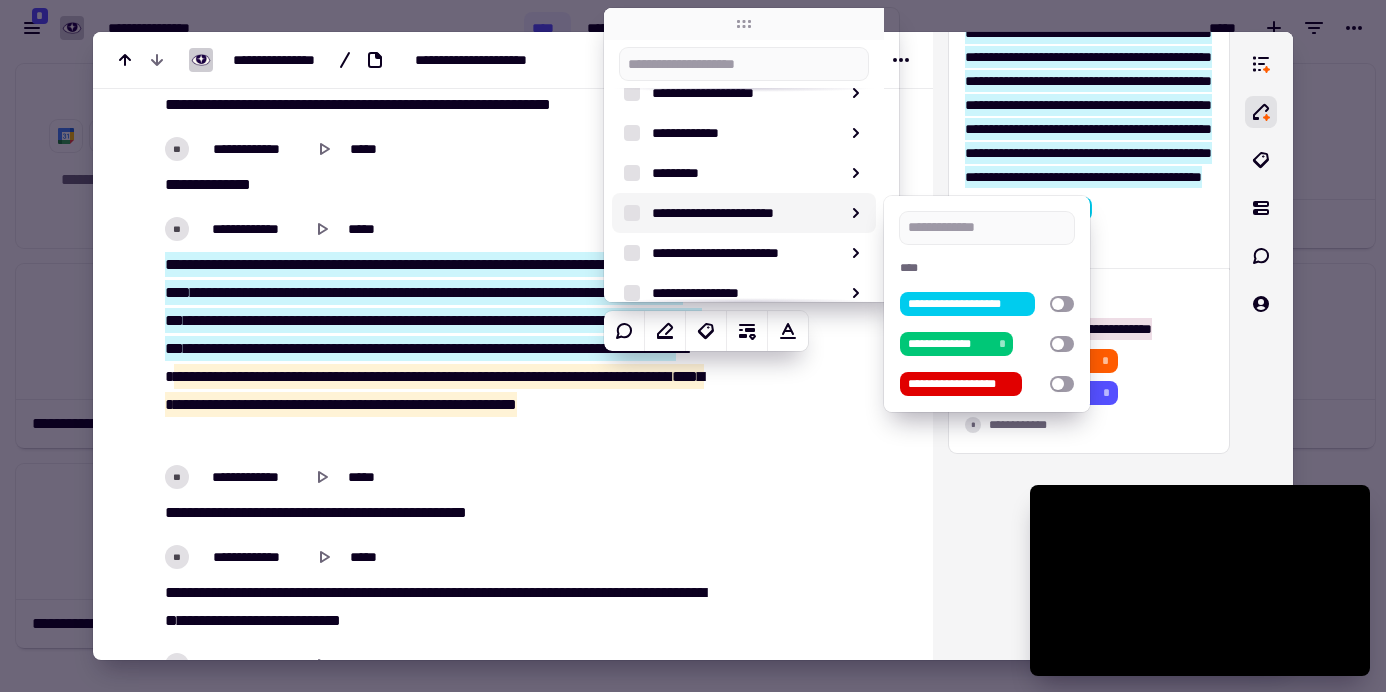 scroll, scrollTop: 305, scrollLeft: 0, axis: vertical 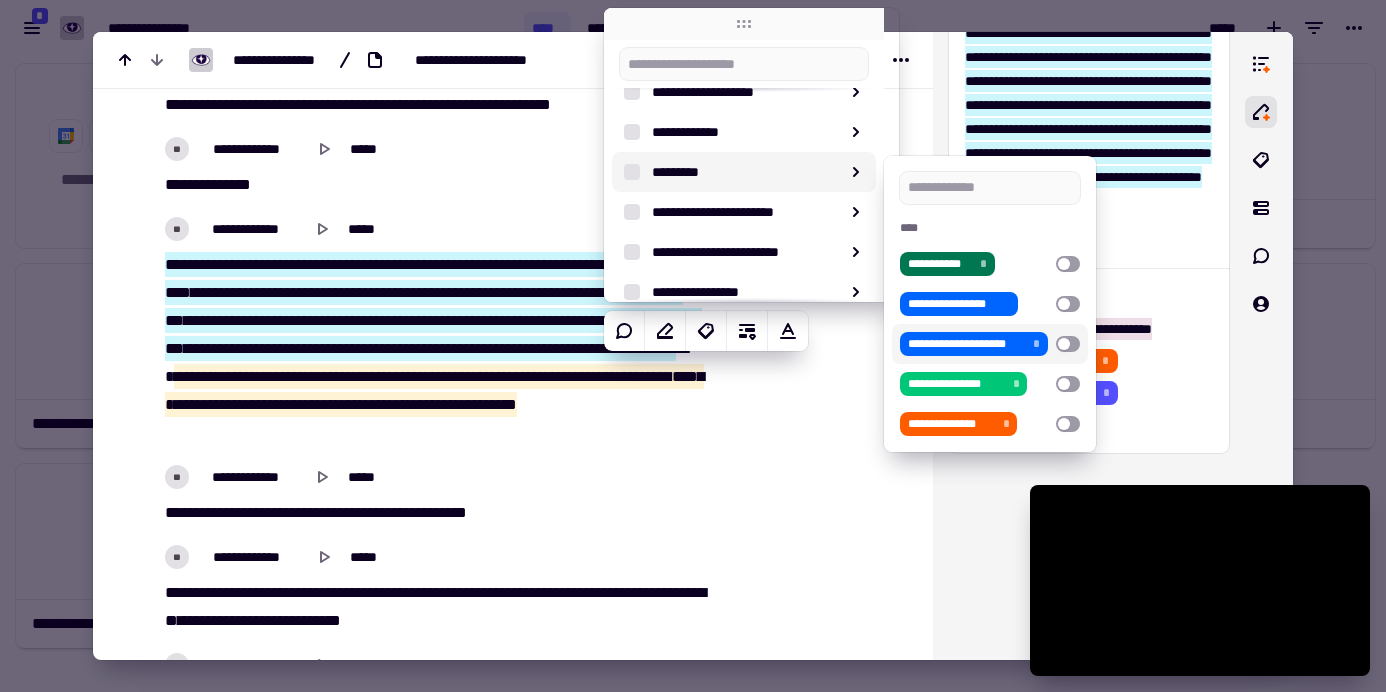 click at bounding box center [1068, 344] 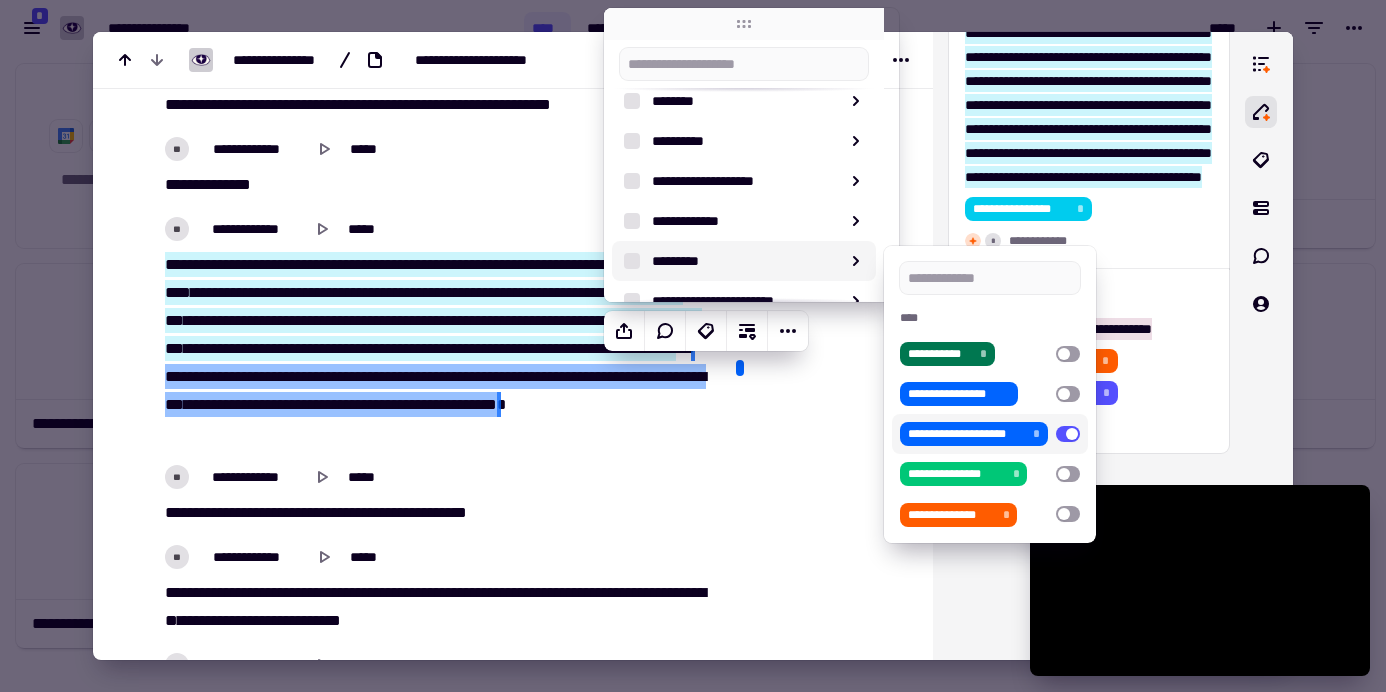 click on "**********" at bounding box center [438, 477] 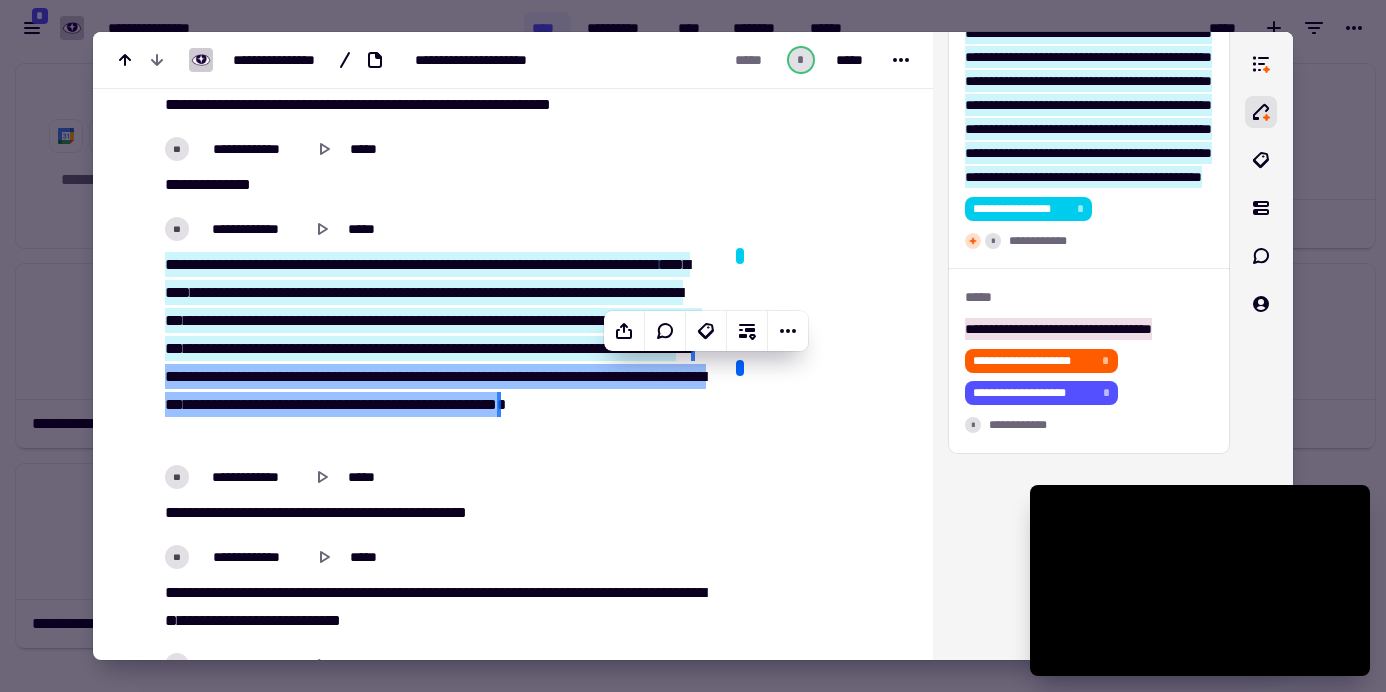 click at bounding box center [818, -6271] 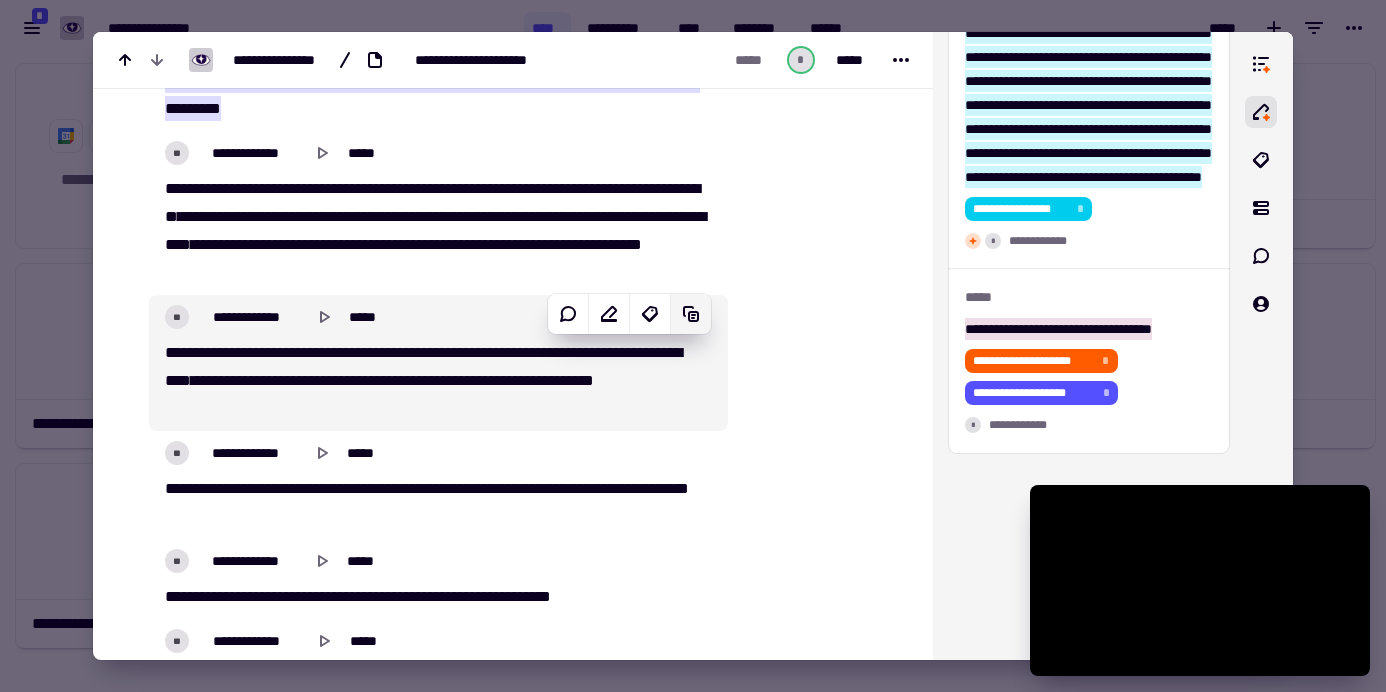 scroll, scrollTop: 12566, scrollLeft: 0, axis: vertical 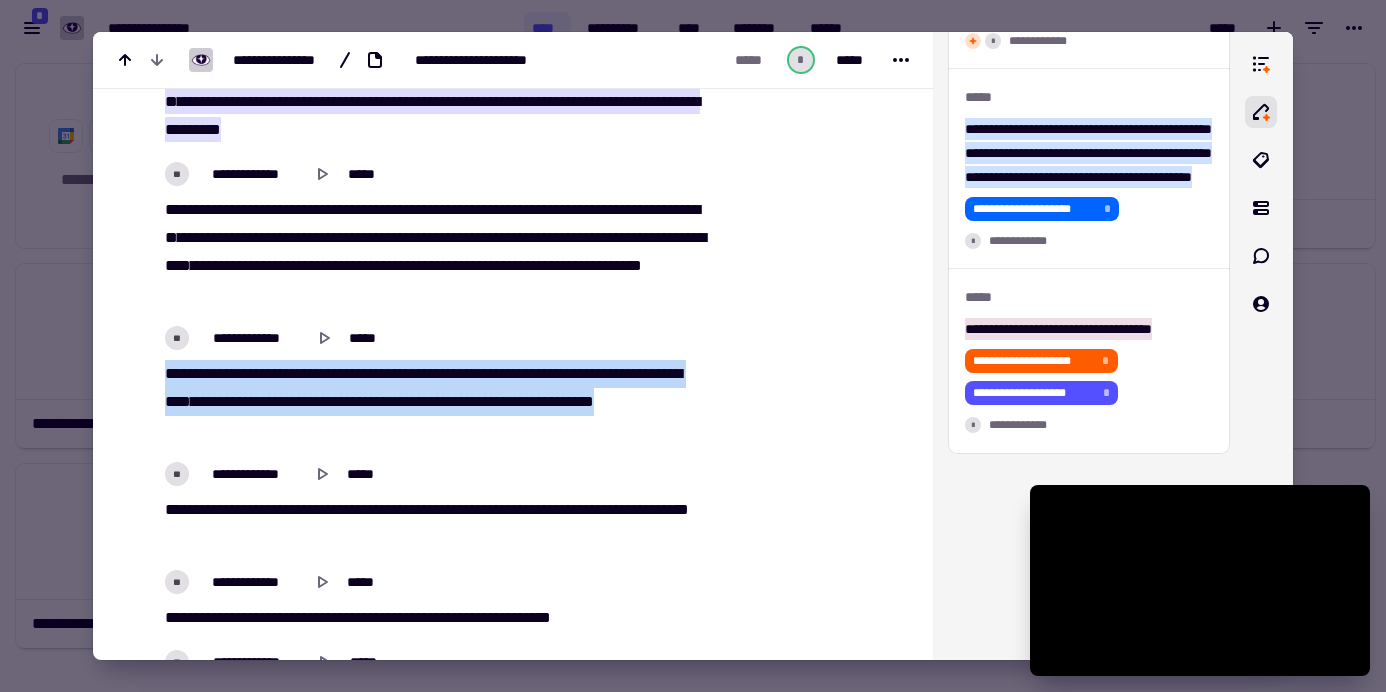 drag, startPoint x: 166, startPoint y: 361, endPoint x: 274, endPoint y: 428, distance: 127.09445 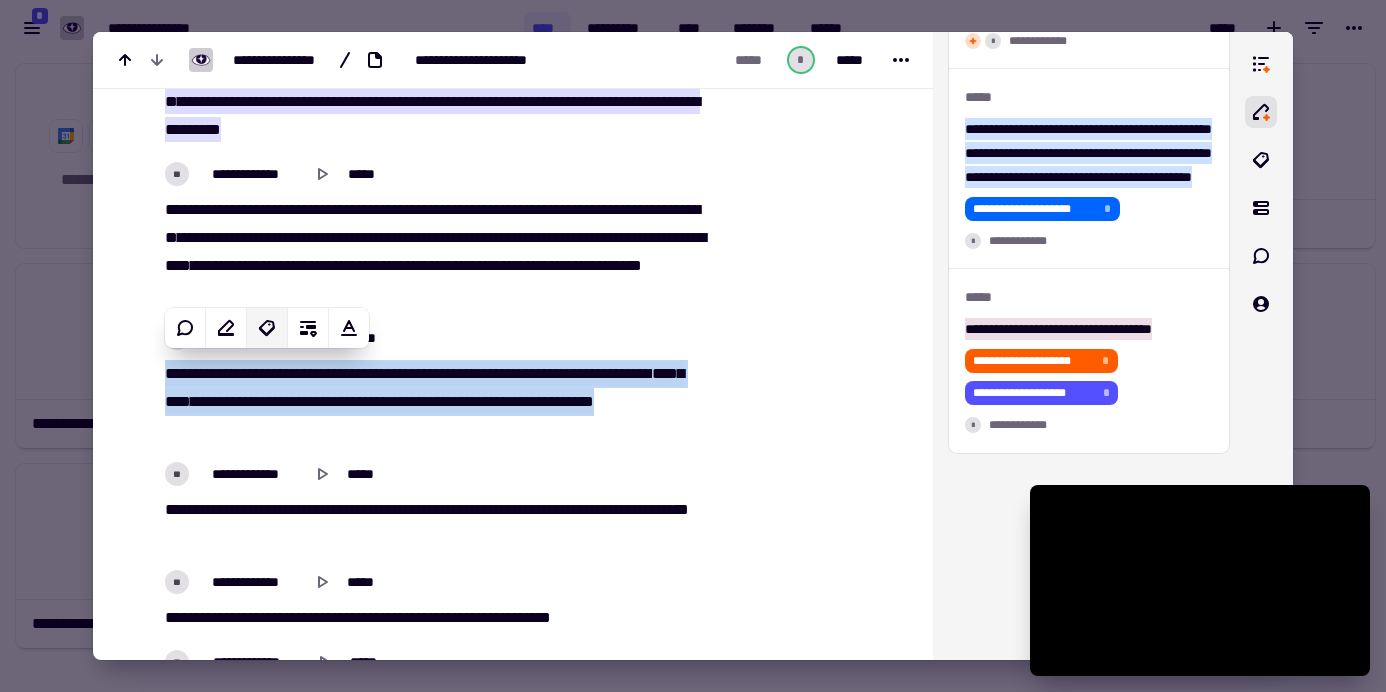 click 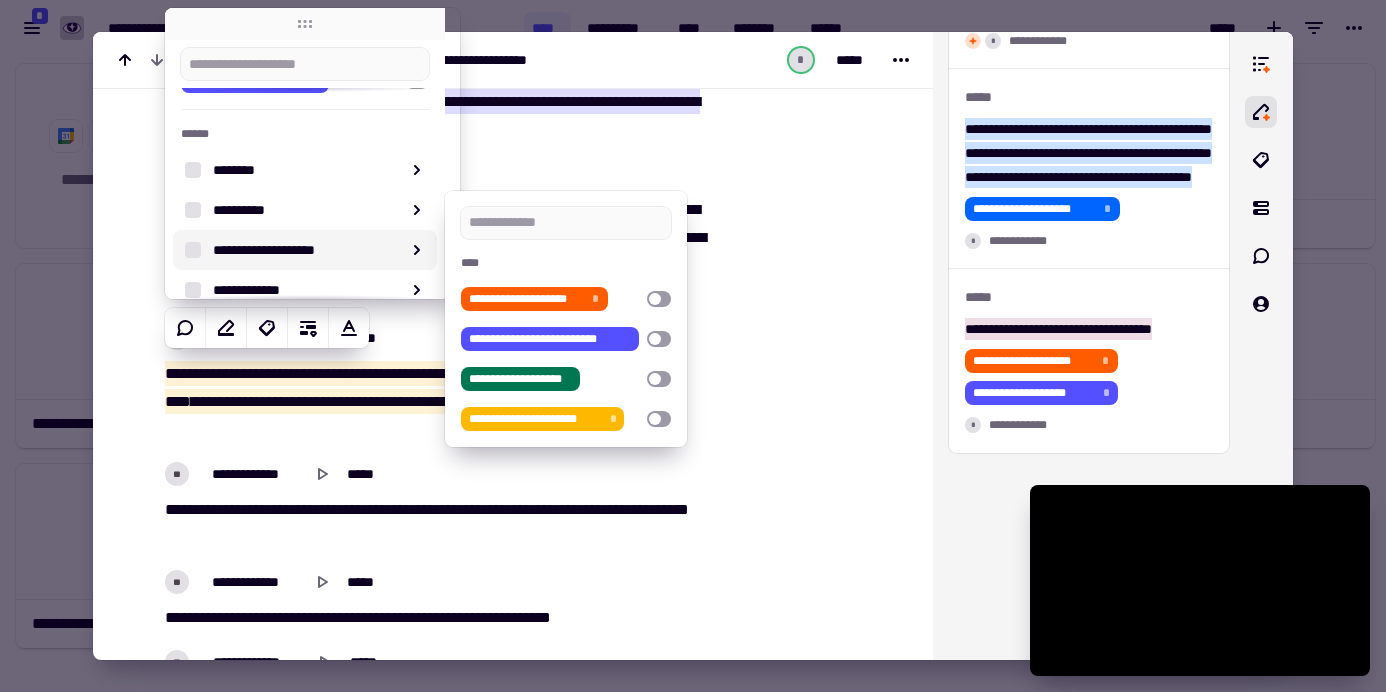 scroll, scrollTop: 208, scrollLeft: 0, axis: vertical 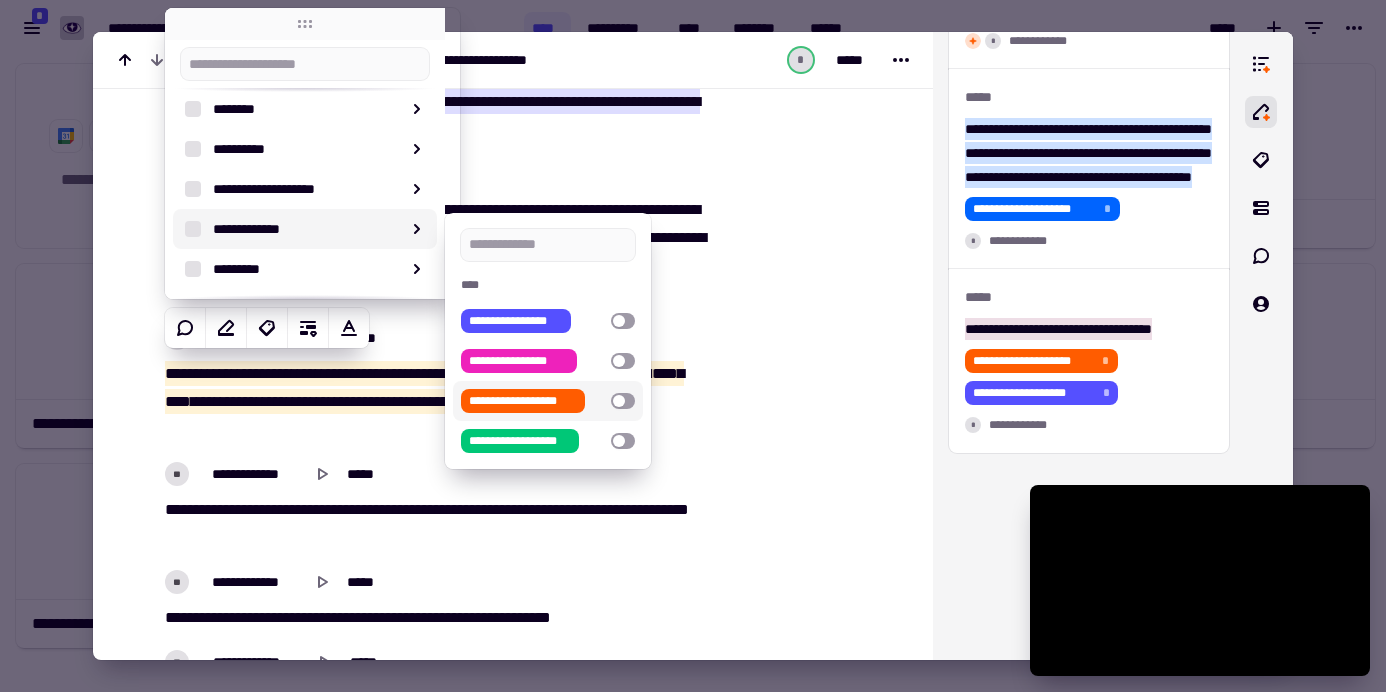 click at bounding box center [623, 401] 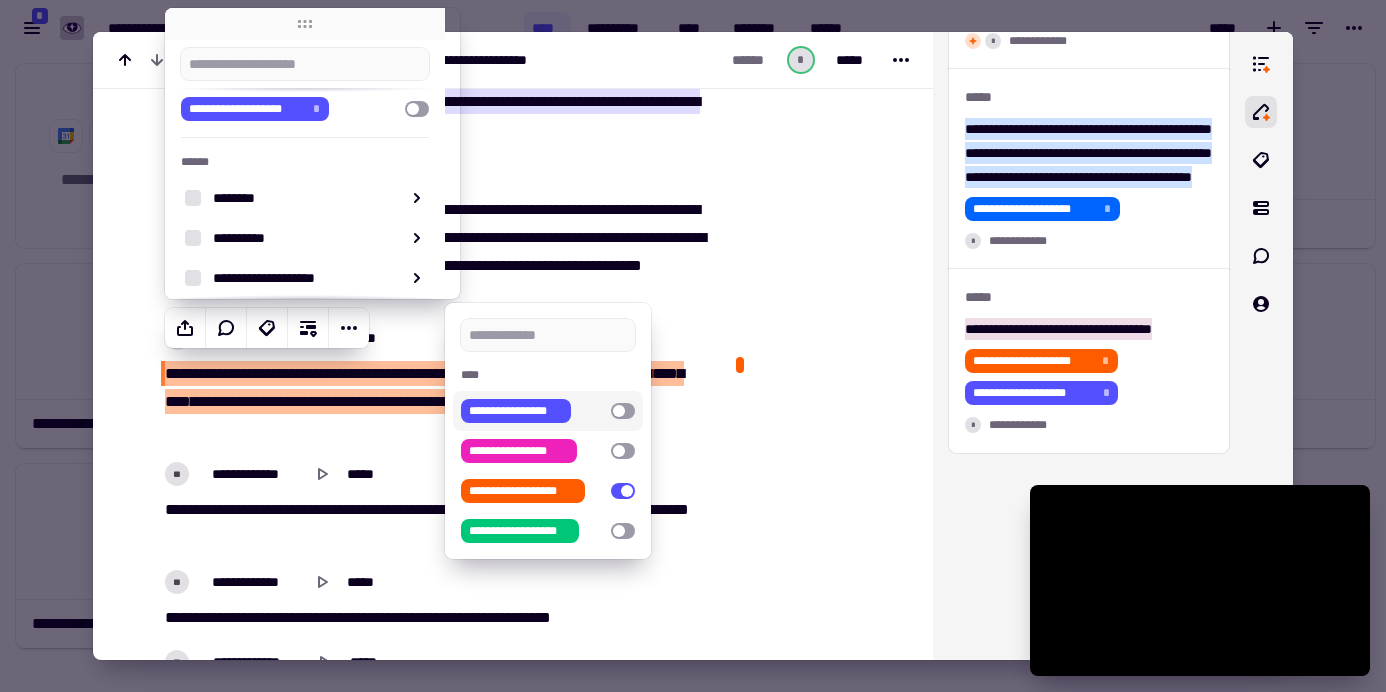 click on "**********" at bounding box center (432, 402) 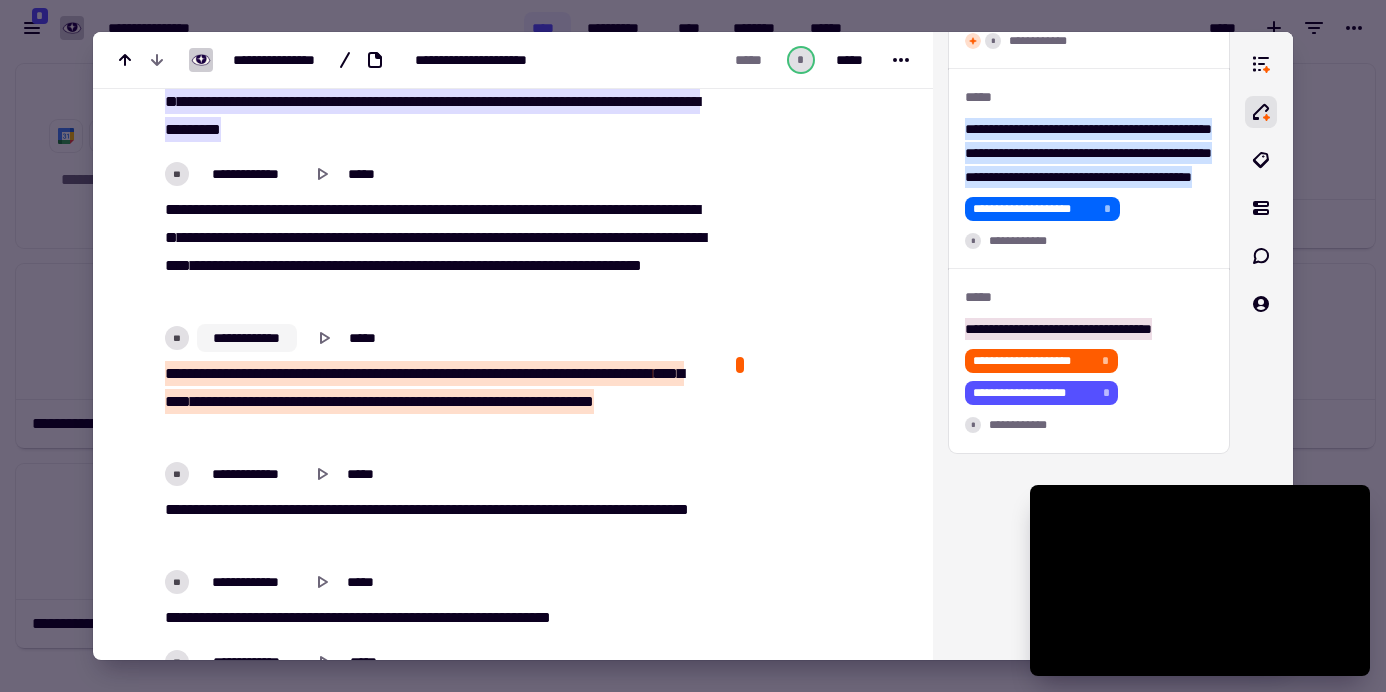 scroll, scrollTop: 4211, scrollLeft: 0, axis: vertical 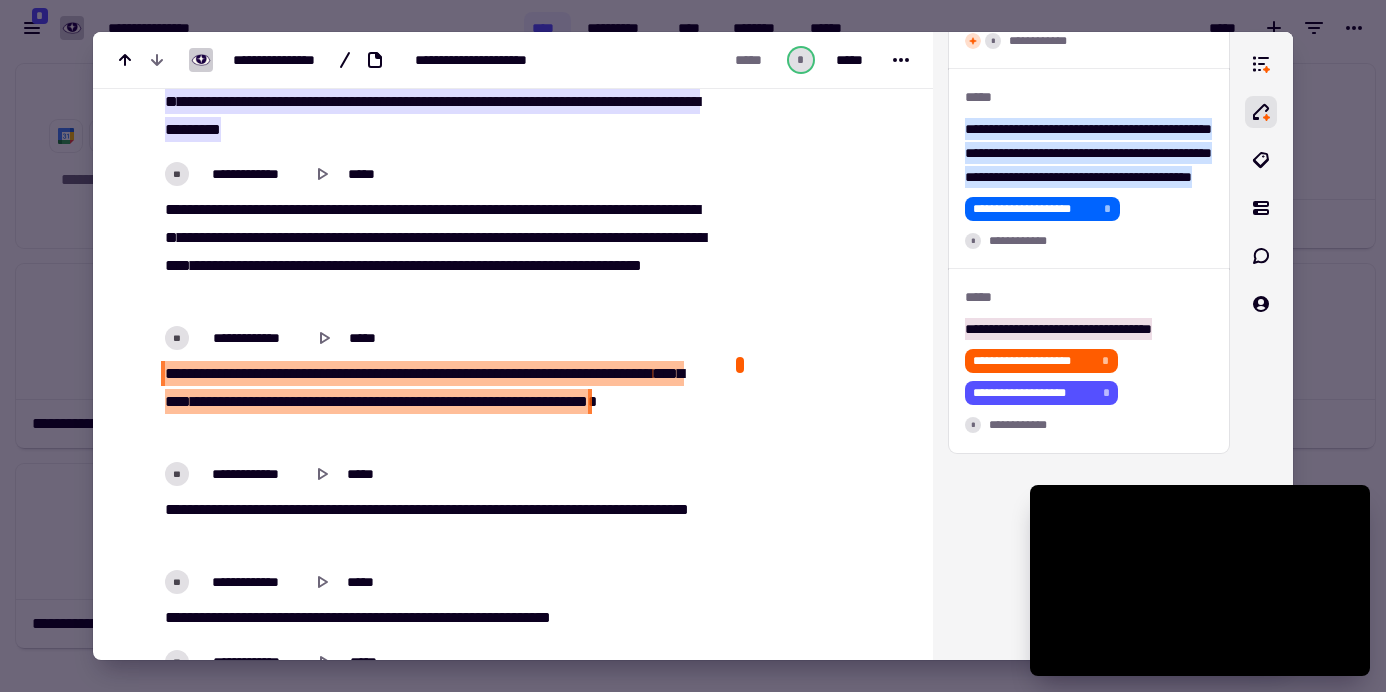 click at bounding box center [392, 401] 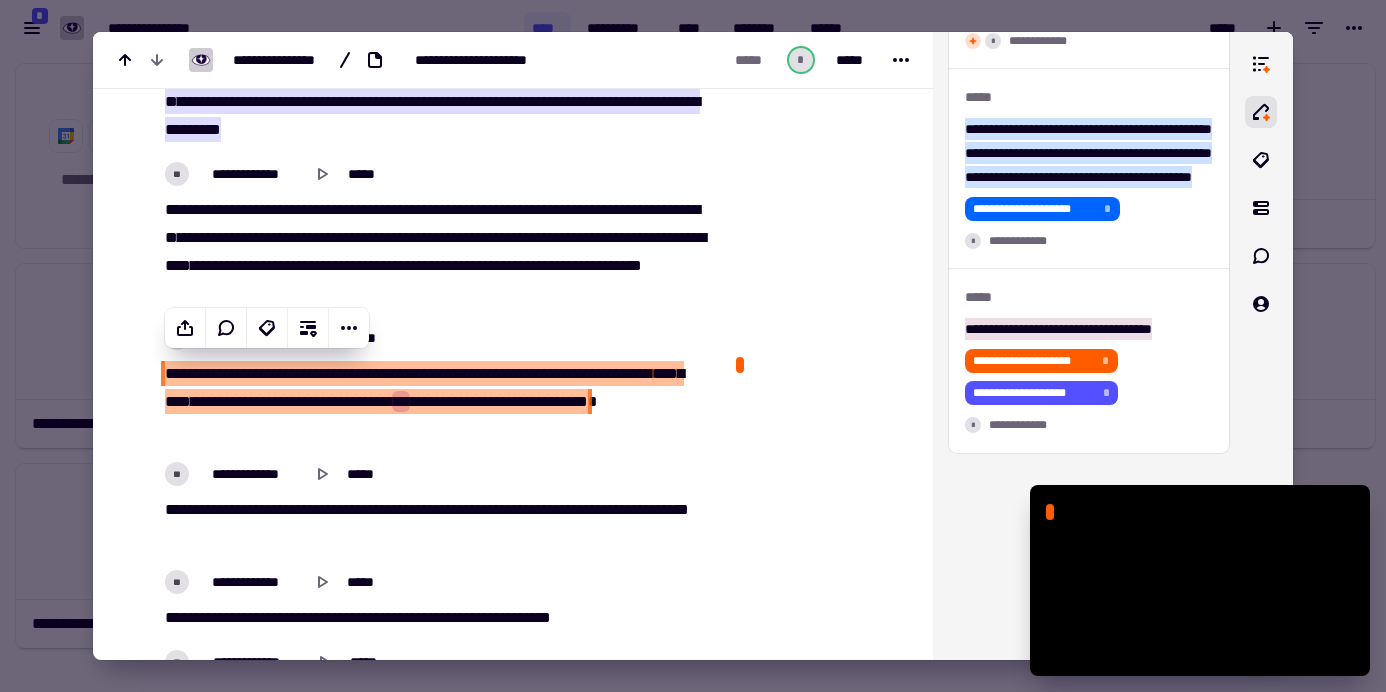 scroll, scrollTop: 3816, scrollLeft: 0, axis: vertical 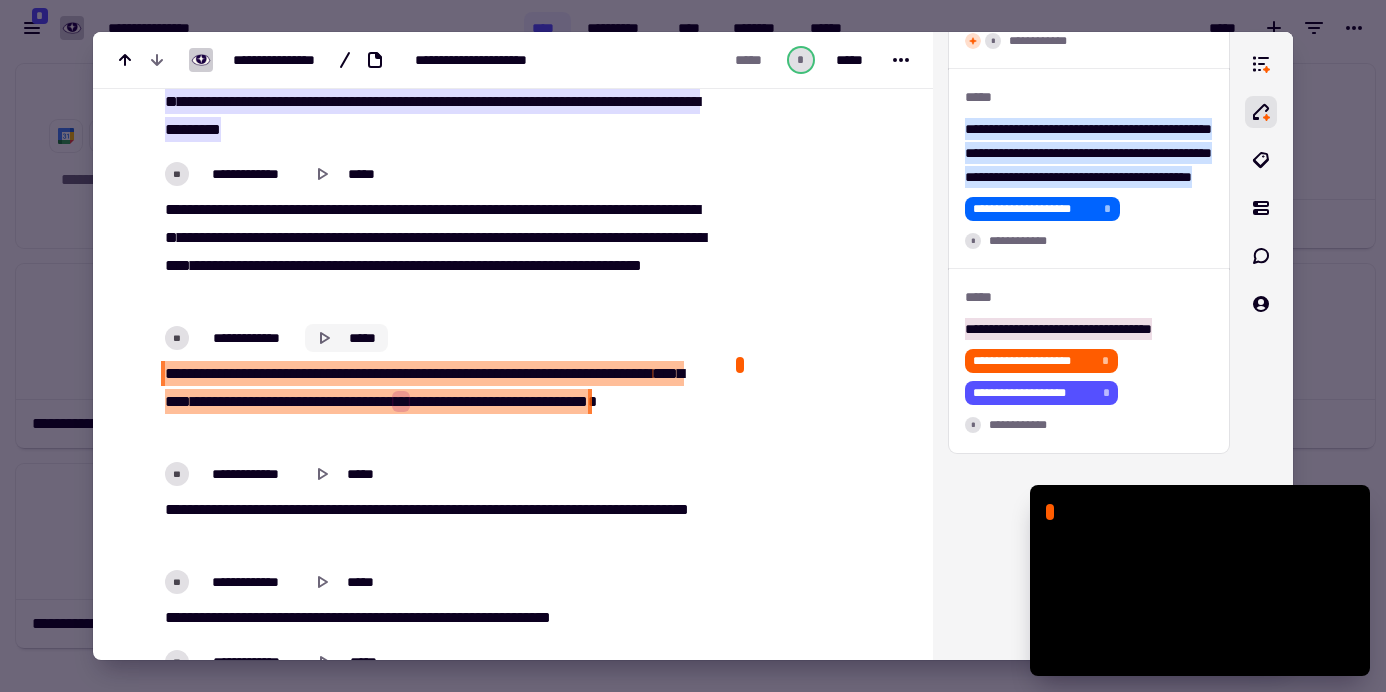 click 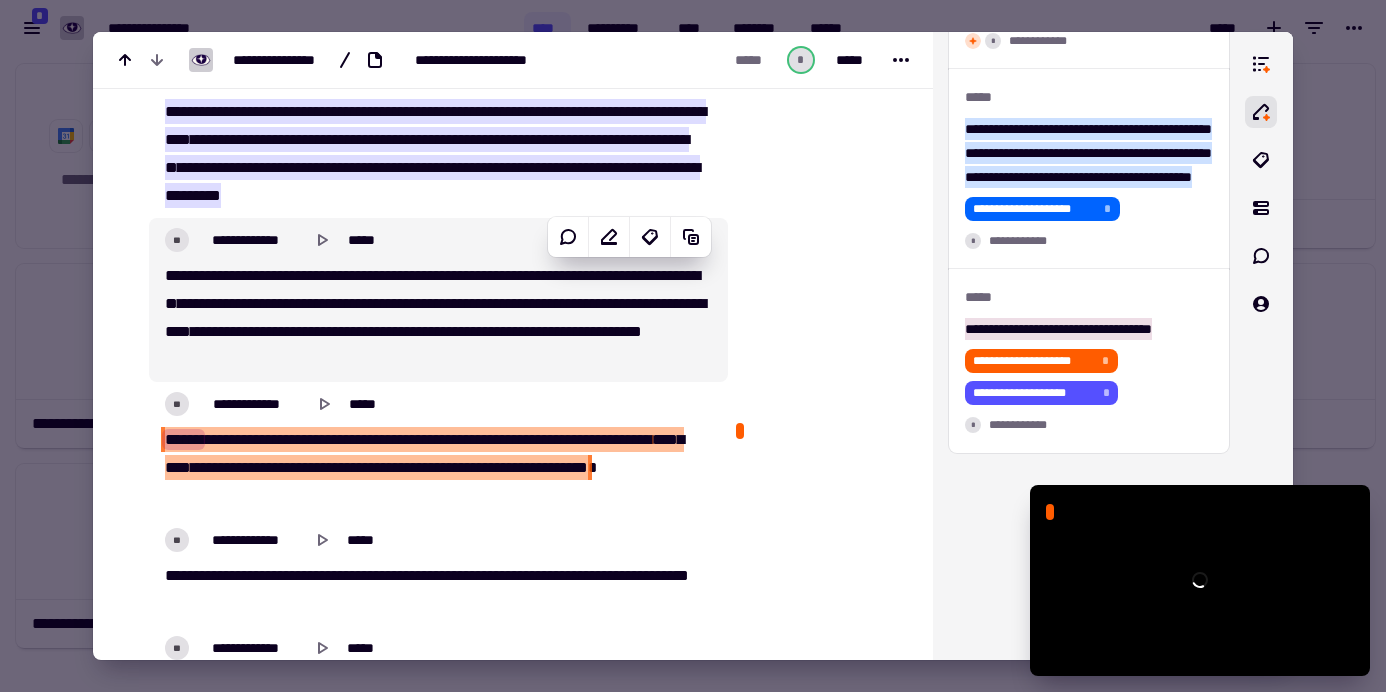 scroll, scrollTop: 12486, scrollLeft: 0, axis: vertical 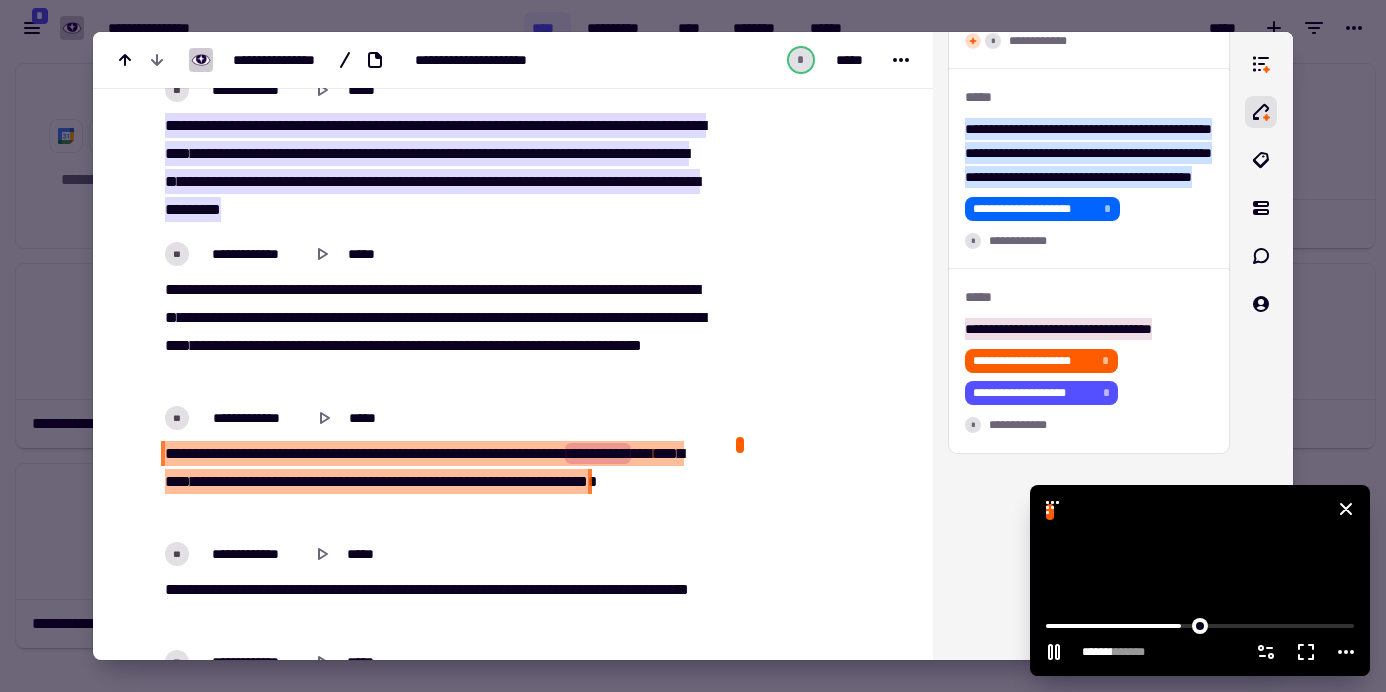 click 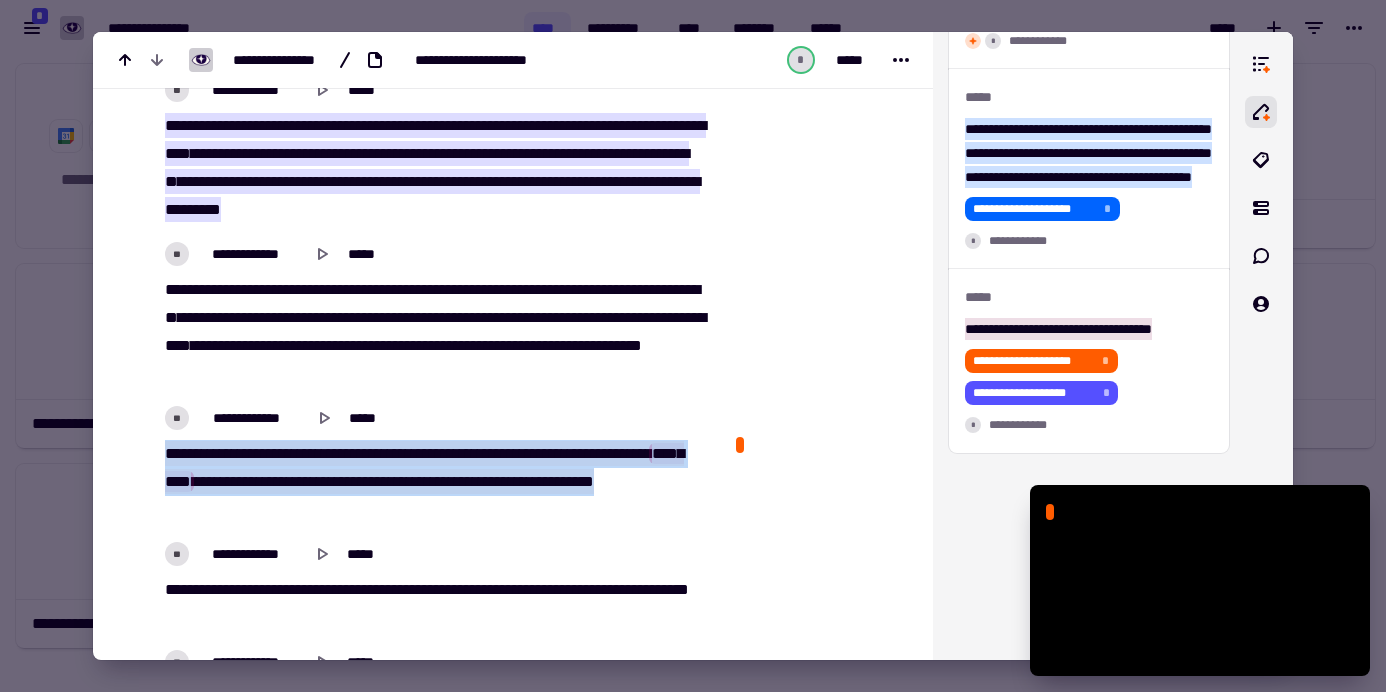 drag, startPoint x: 274, startPoint y: 509, endPoint x: 160, endPoint y: 447, distance: 129.76903 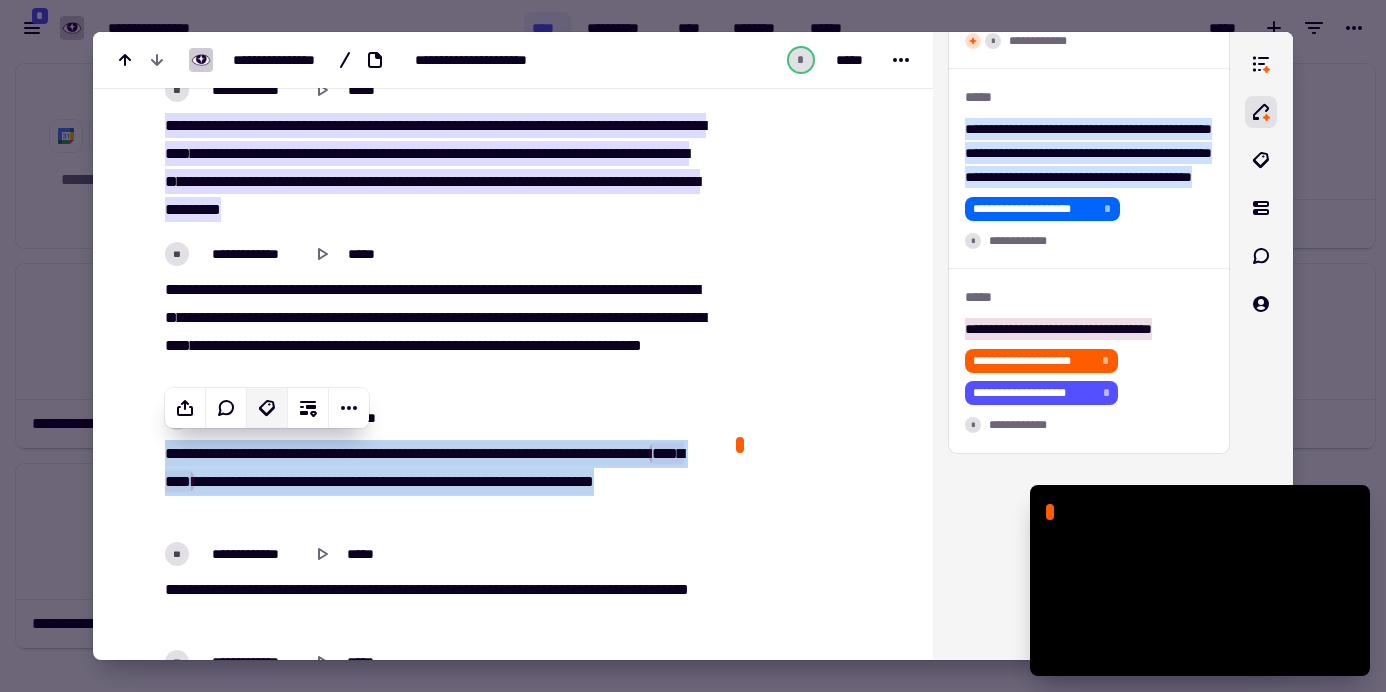 click 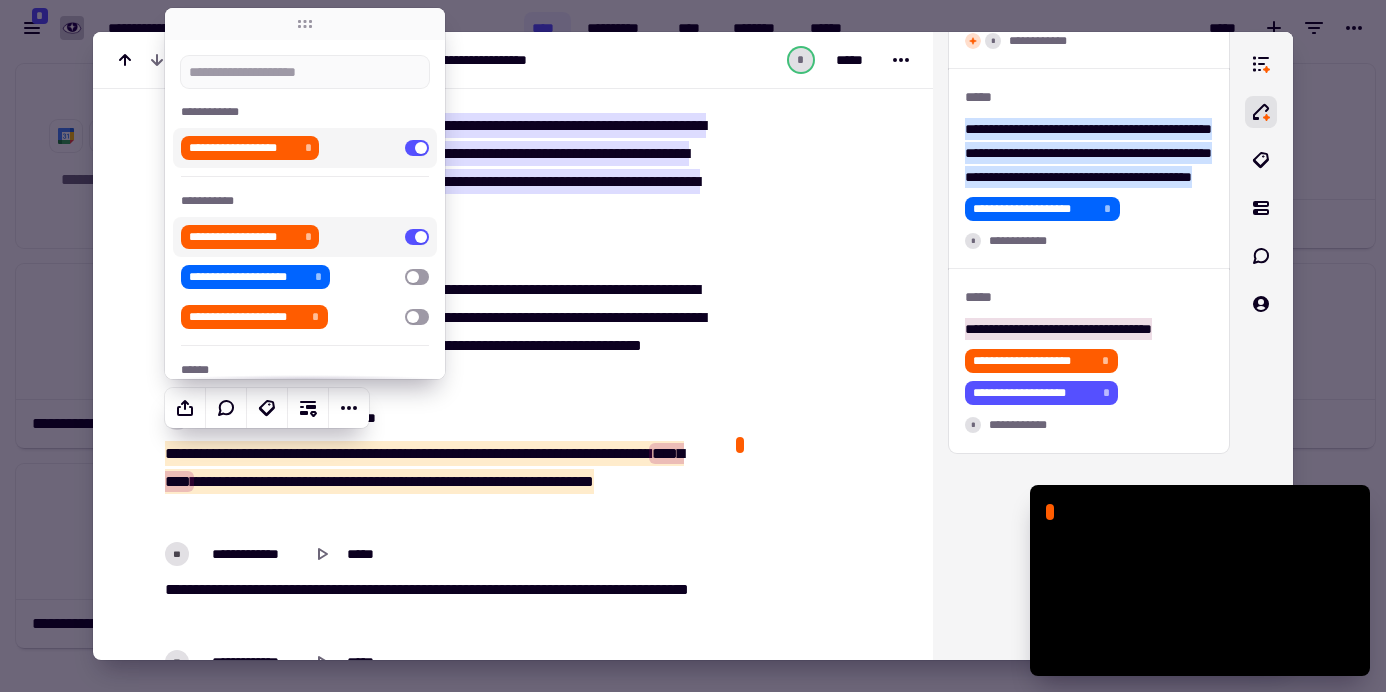 click at bounding box center (417, 148) 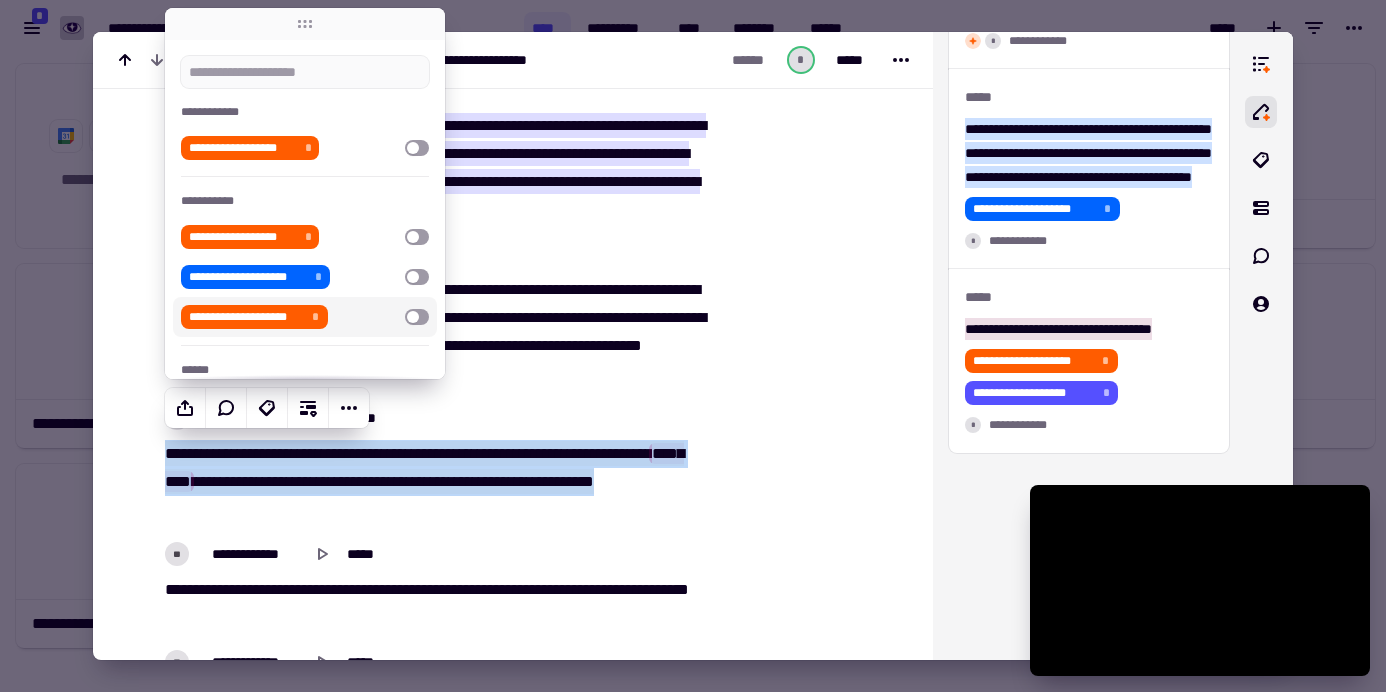 click on "**********" at bounding box center [432, 332] 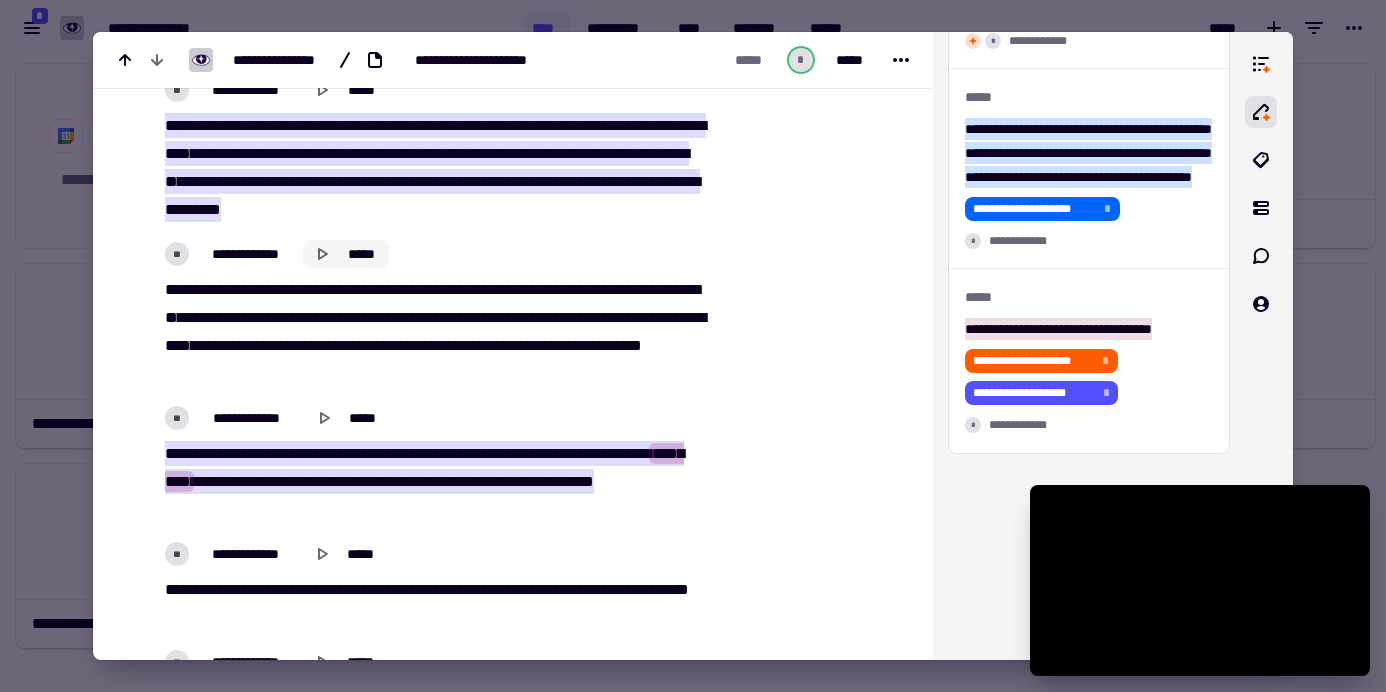 click 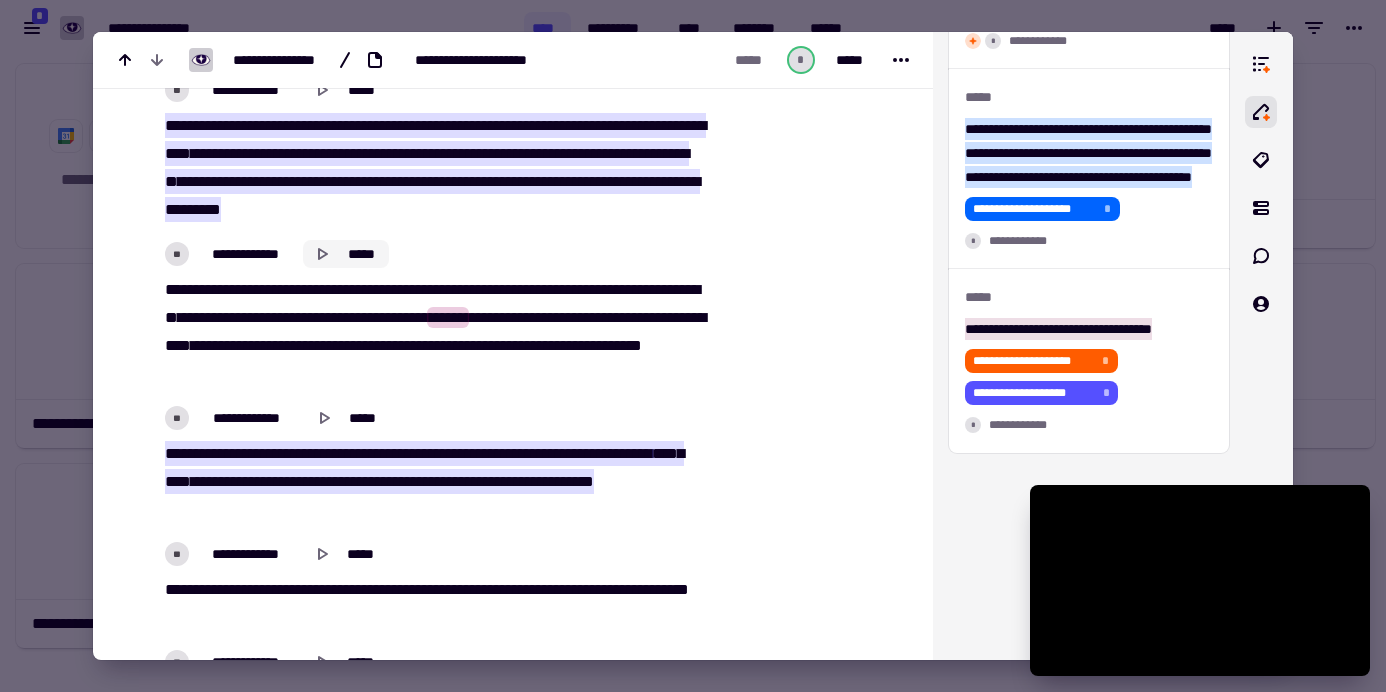click 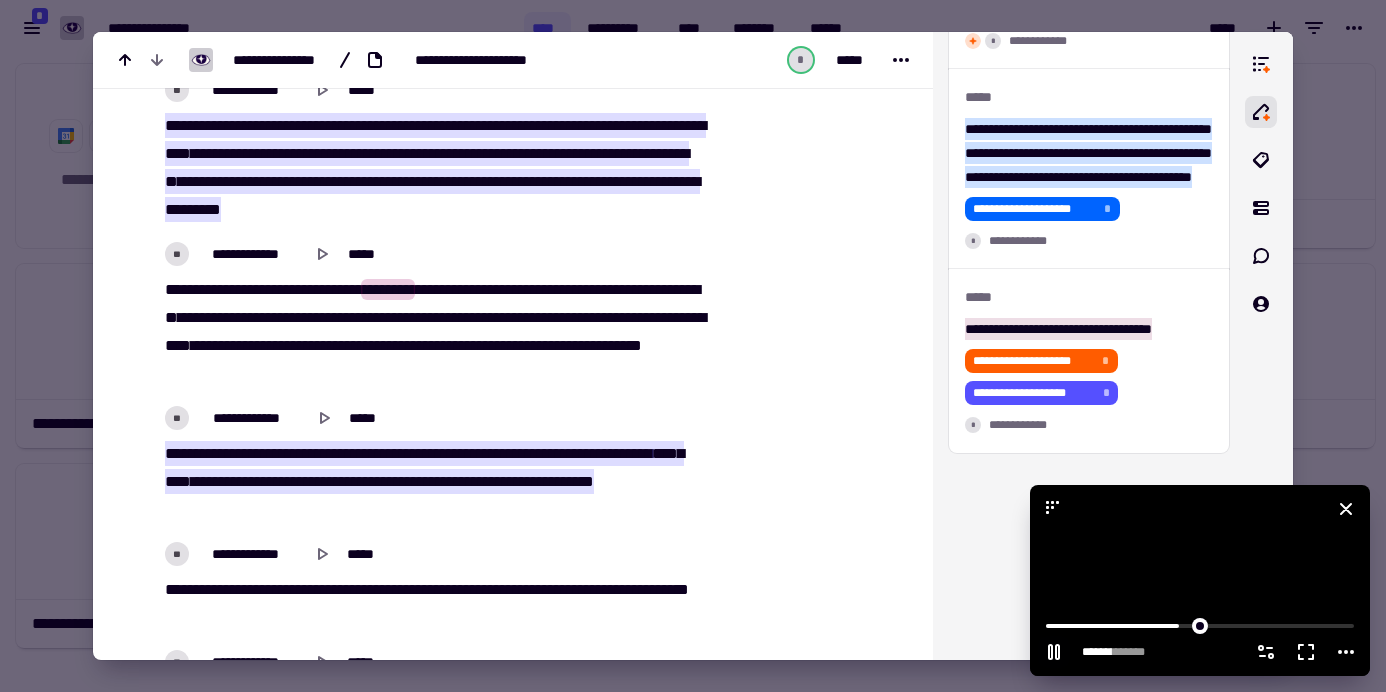 click 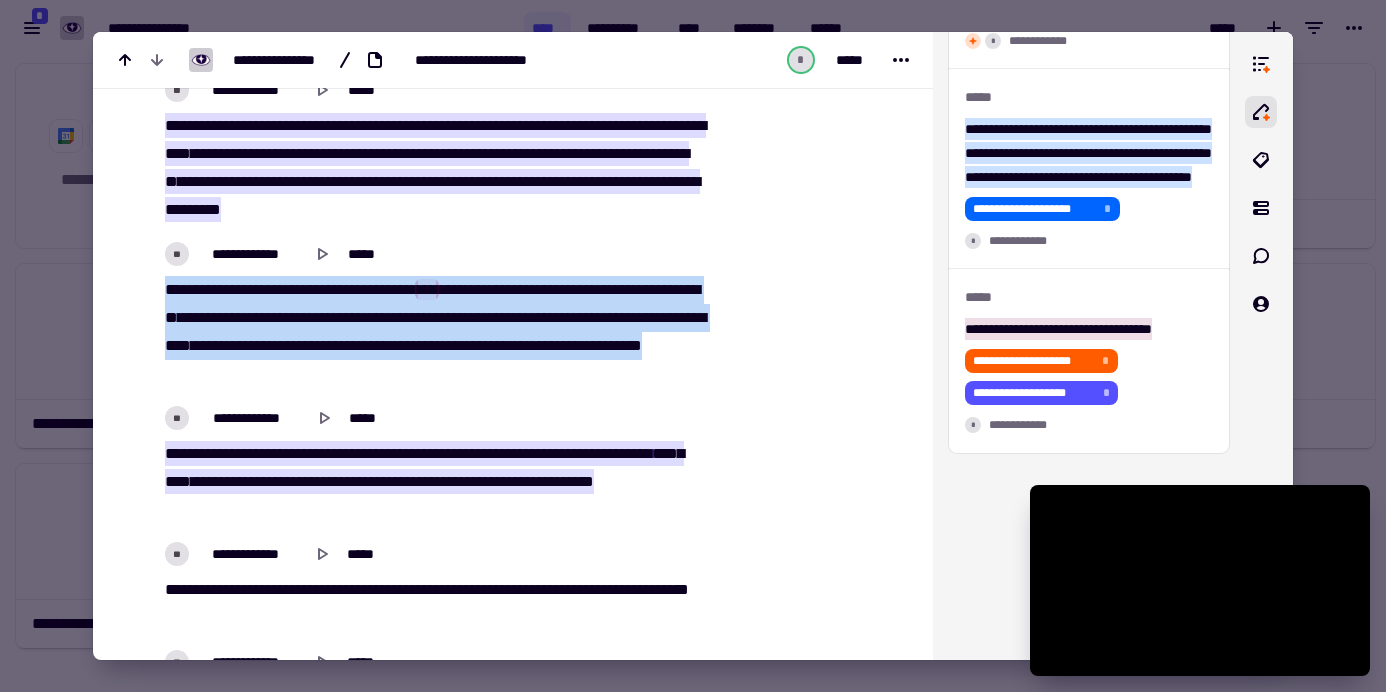 drag, startPoint x: 167, startPoint y: 278, endPoint x: 488, endPoint y: 366, distance: 332.8438 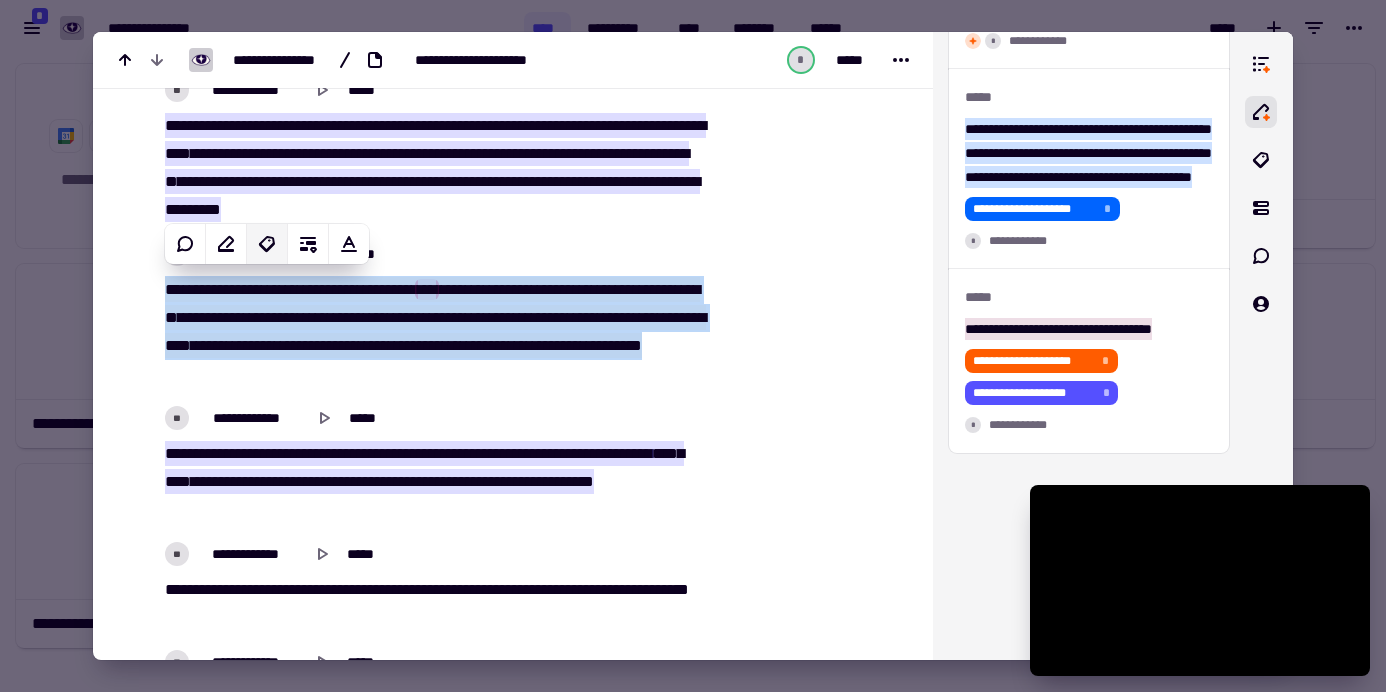 click 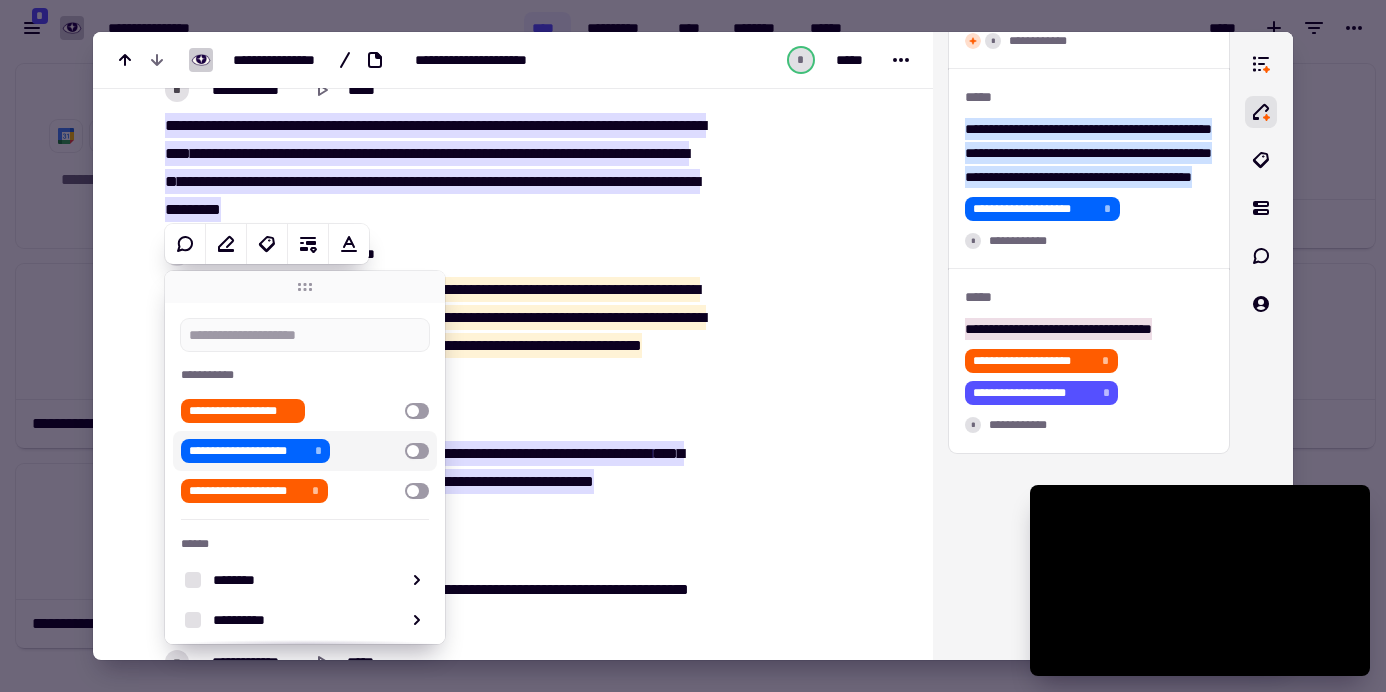 click at bounding box center (417, 451) 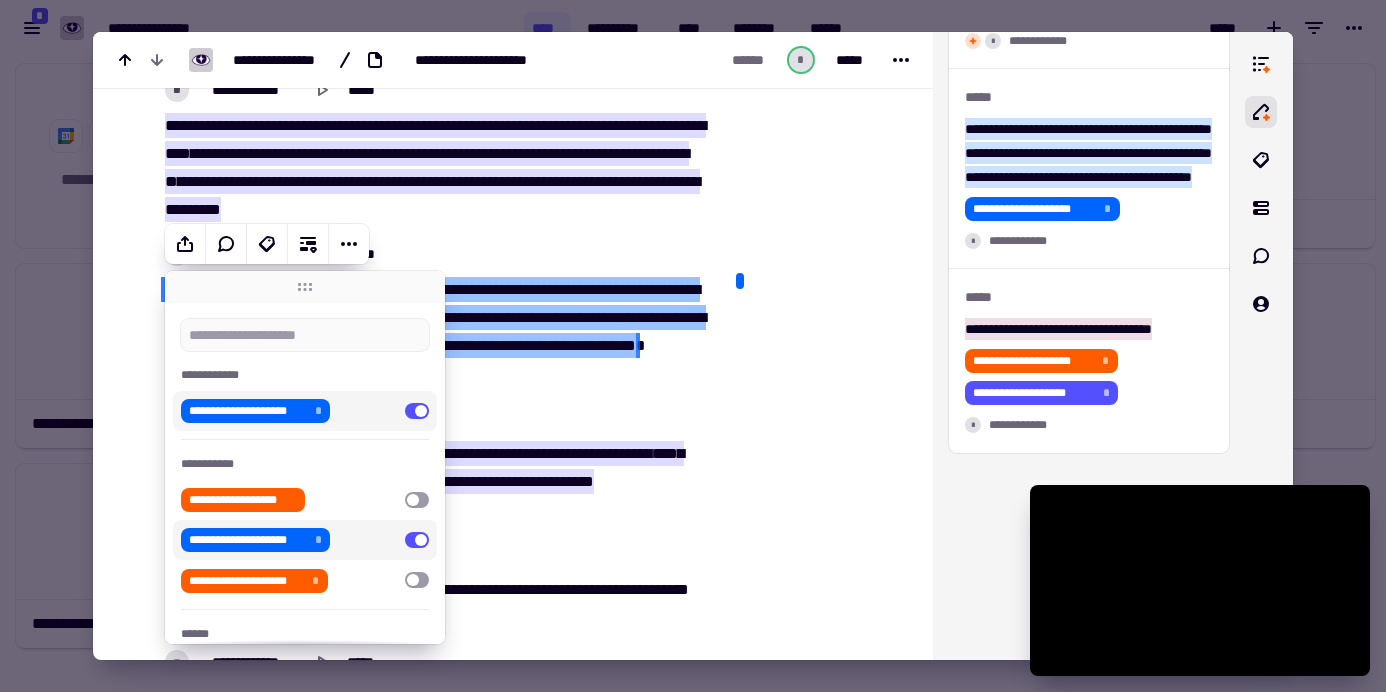click on "**********" at bounding box center [438, 418] 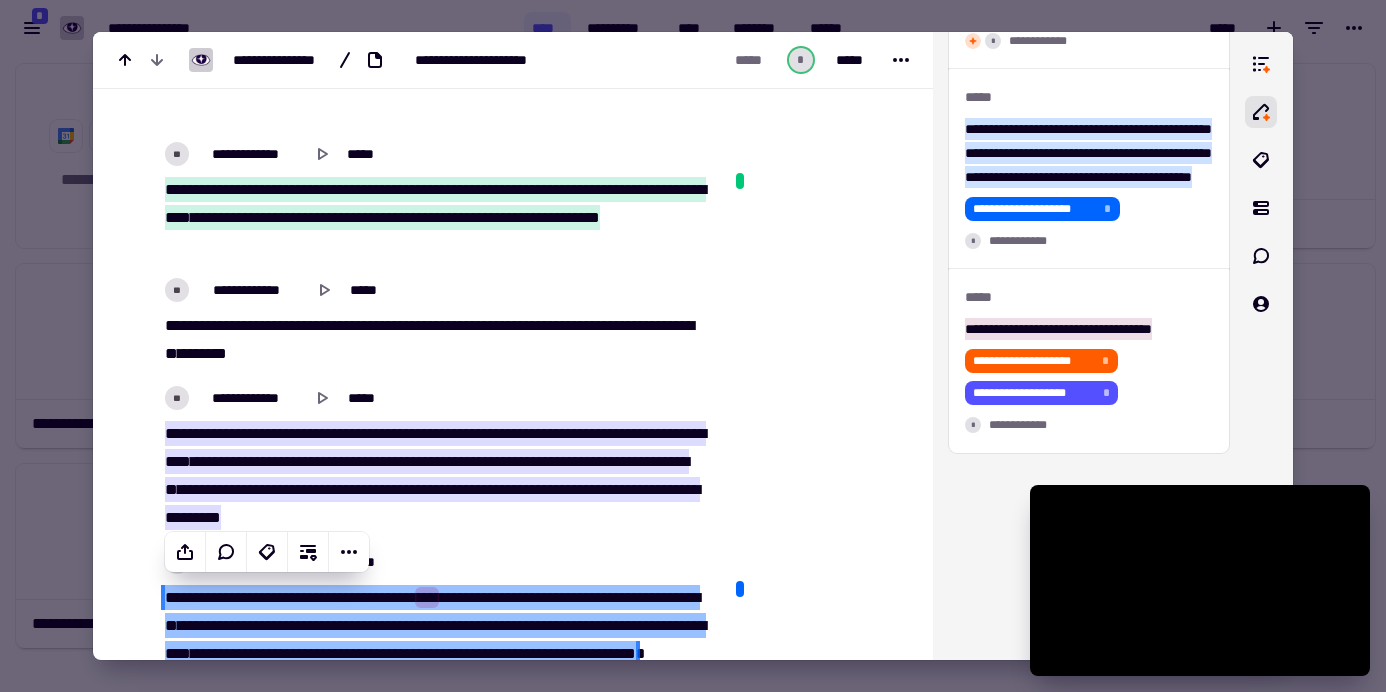 scroll, scrollTop: 12132, scrollLeft: 0, axis: vertical 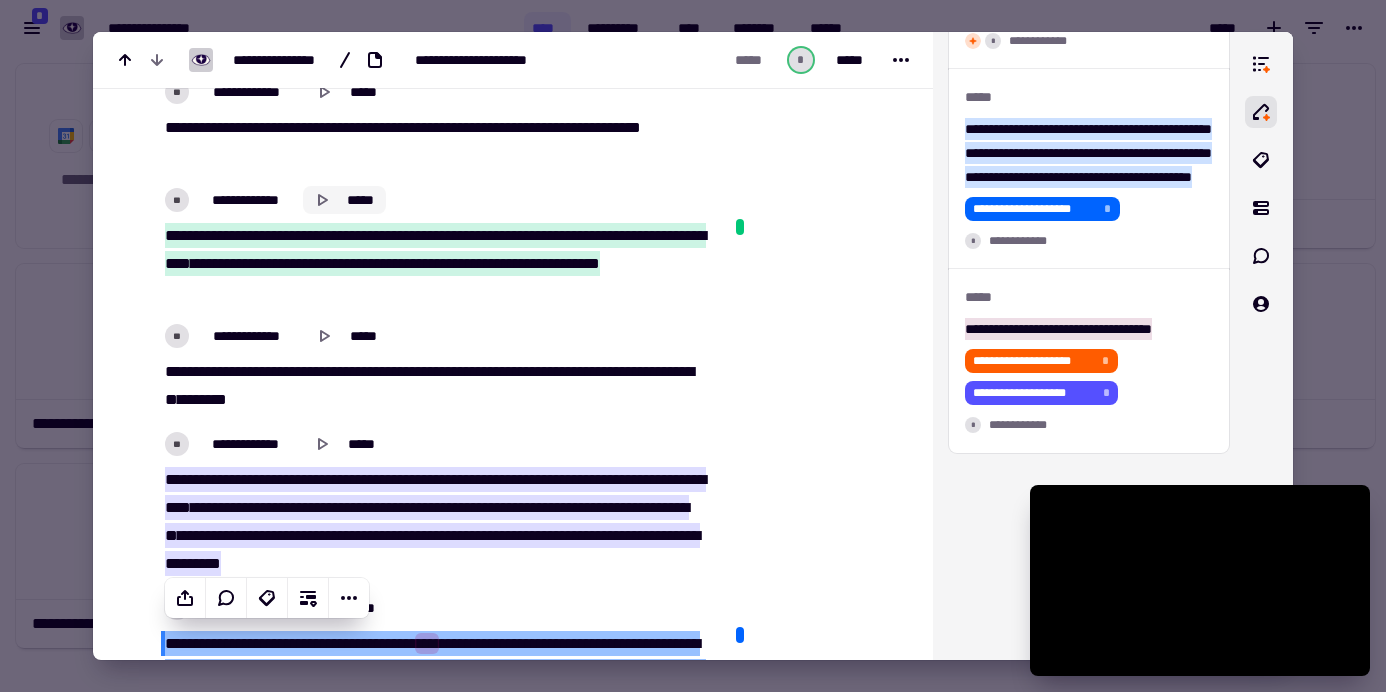 click 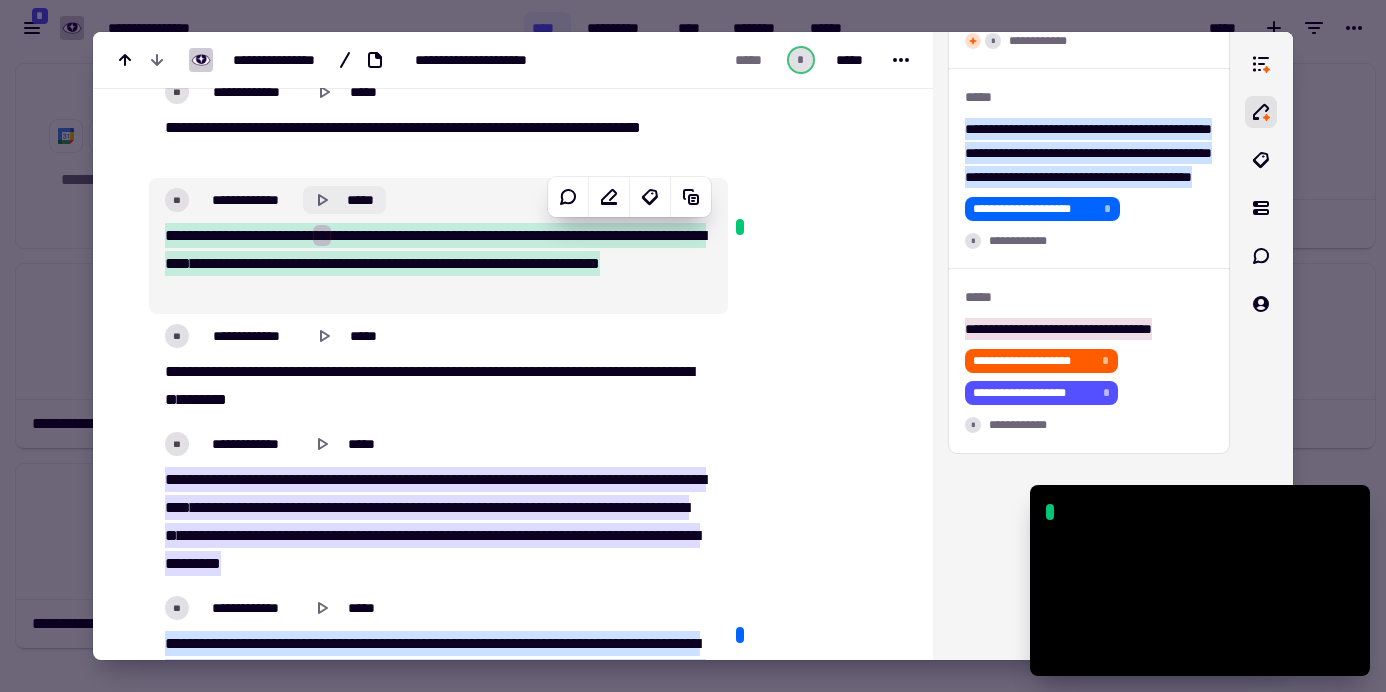scroll, scrollTop: 4136, scrollLeft: 0, axis: vertical 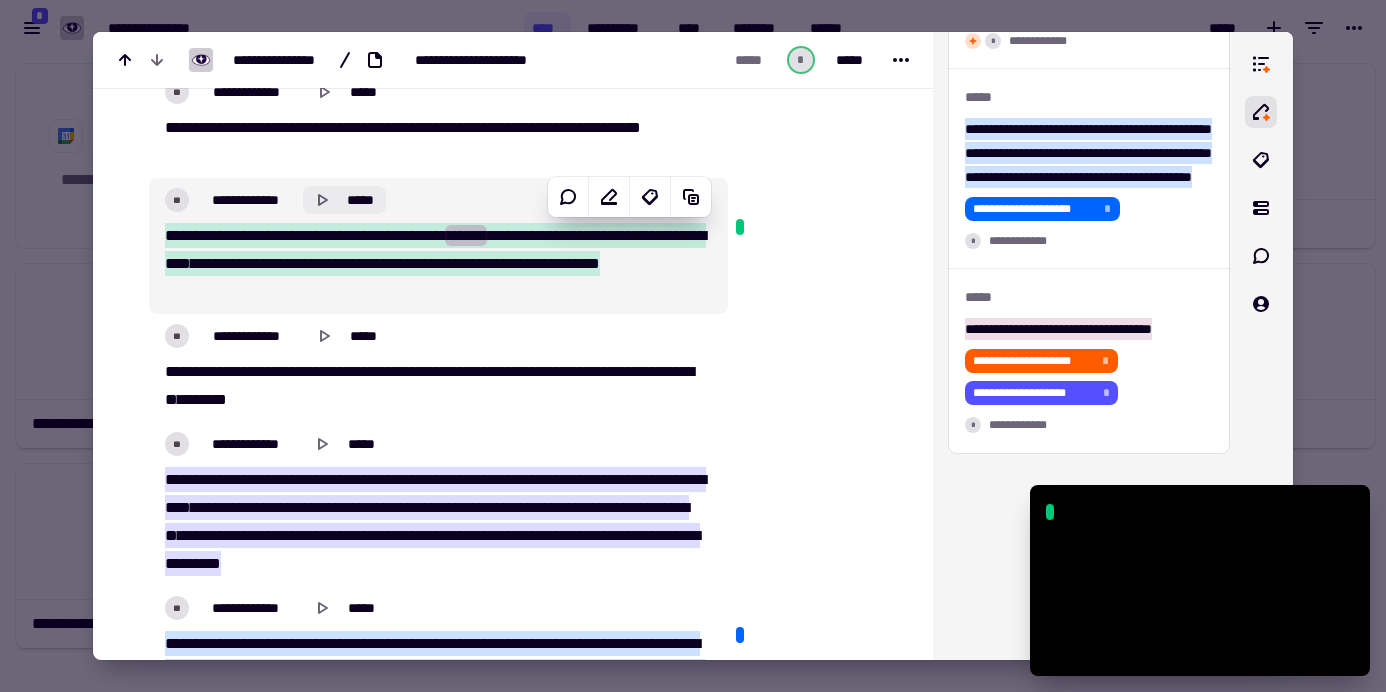 click 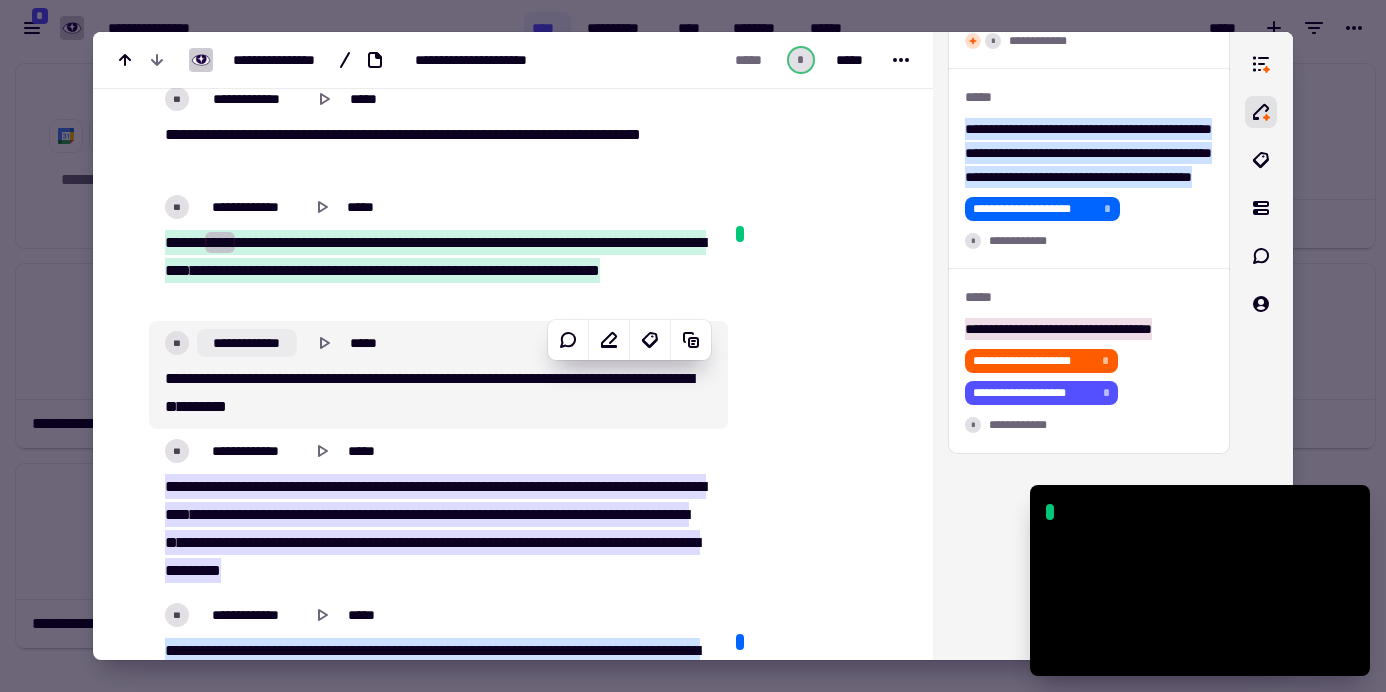scroll, scrollTop: 12122, scrollLeft: 0, axis: vertical 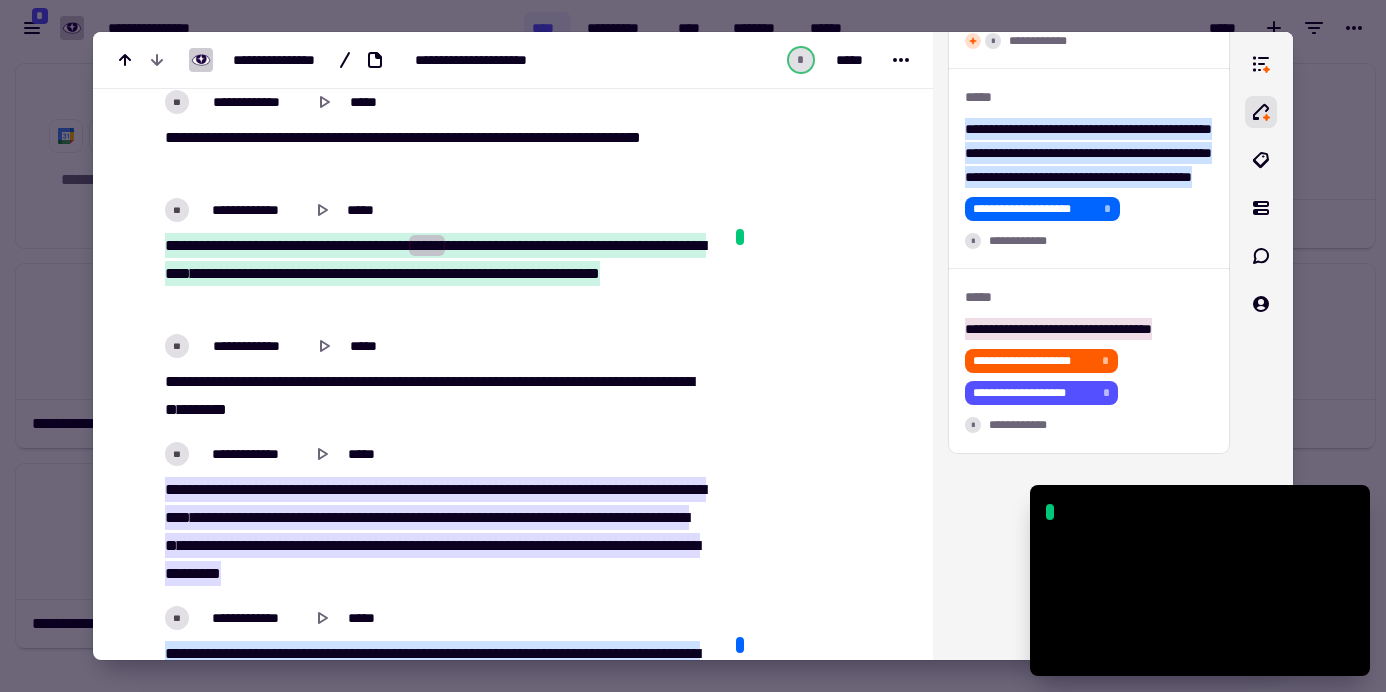 type on "*******" 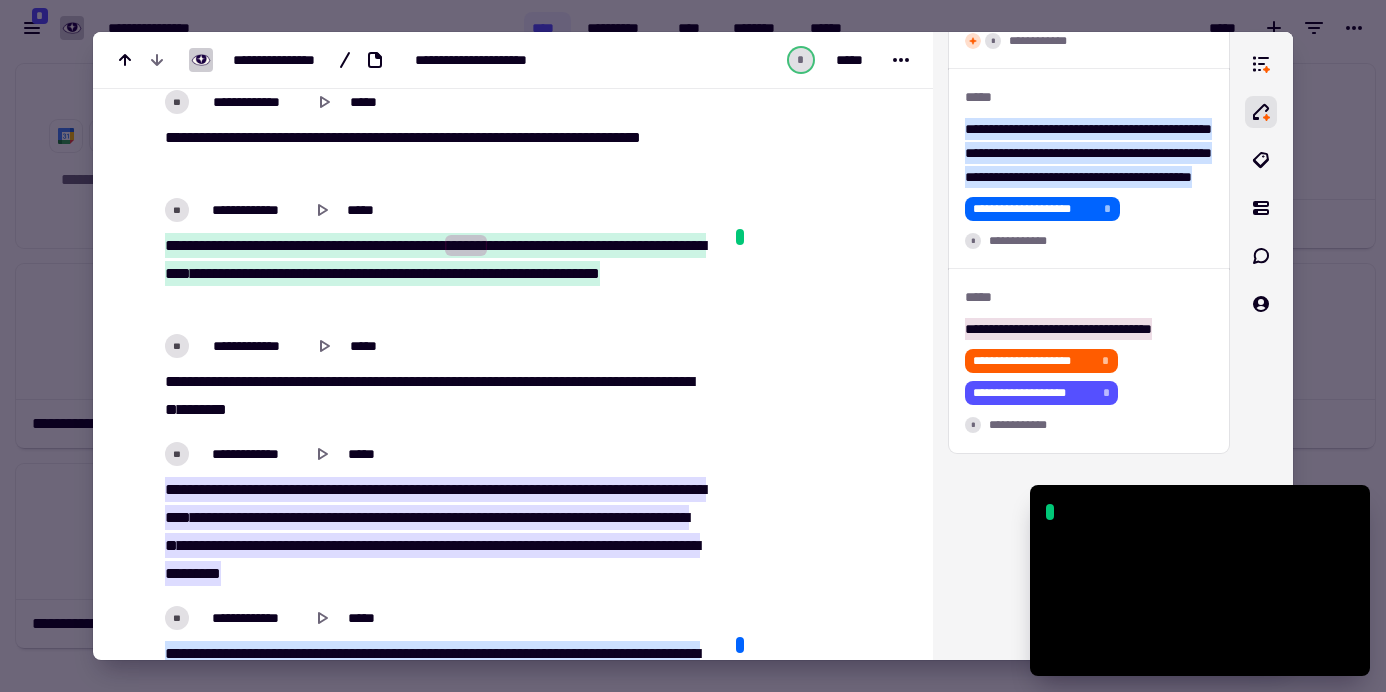 click at bounding box center [740, 237] 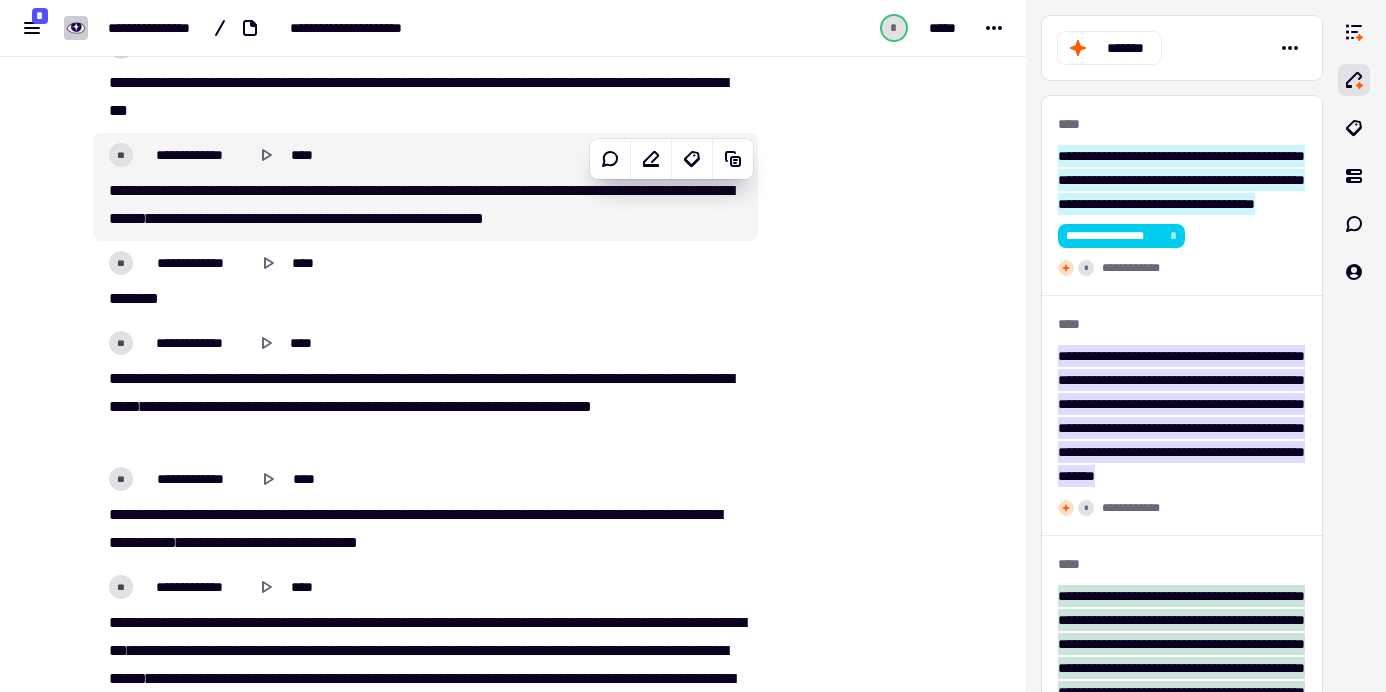 scroll, scrollTop: 2693, scrollLeft: 0, axis: vertical 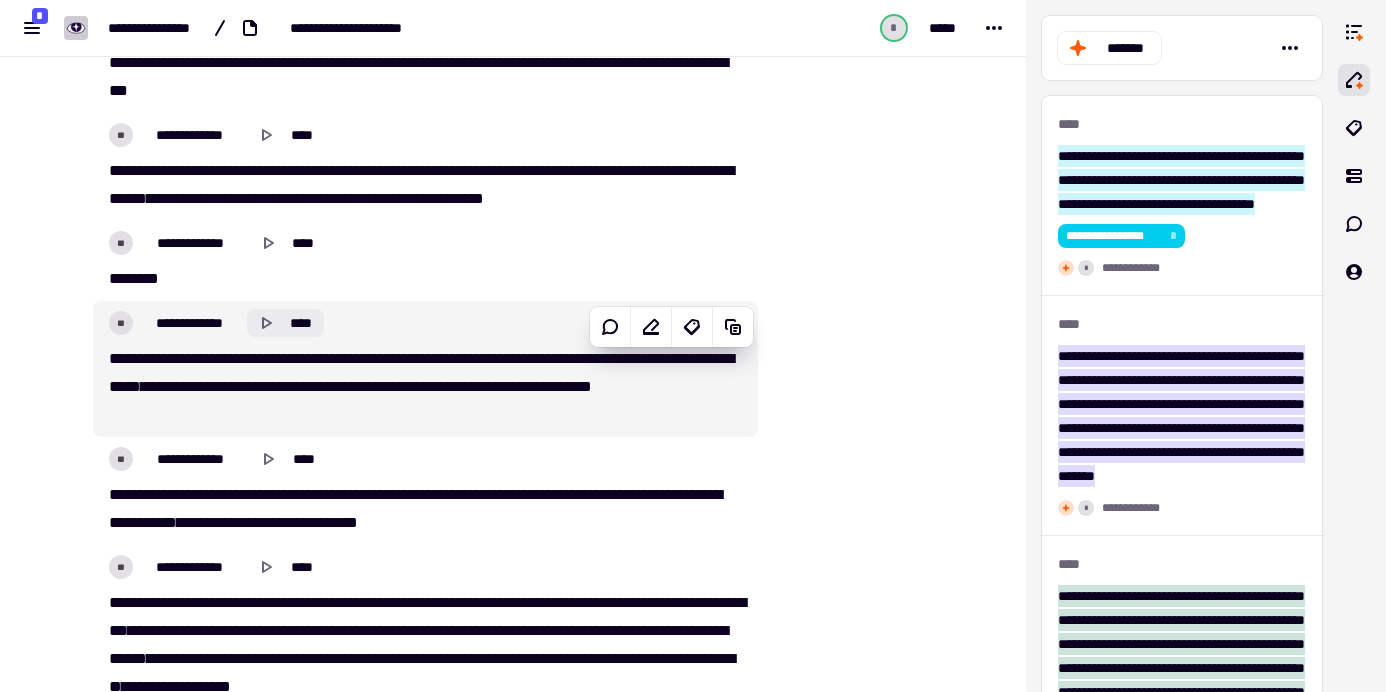 click 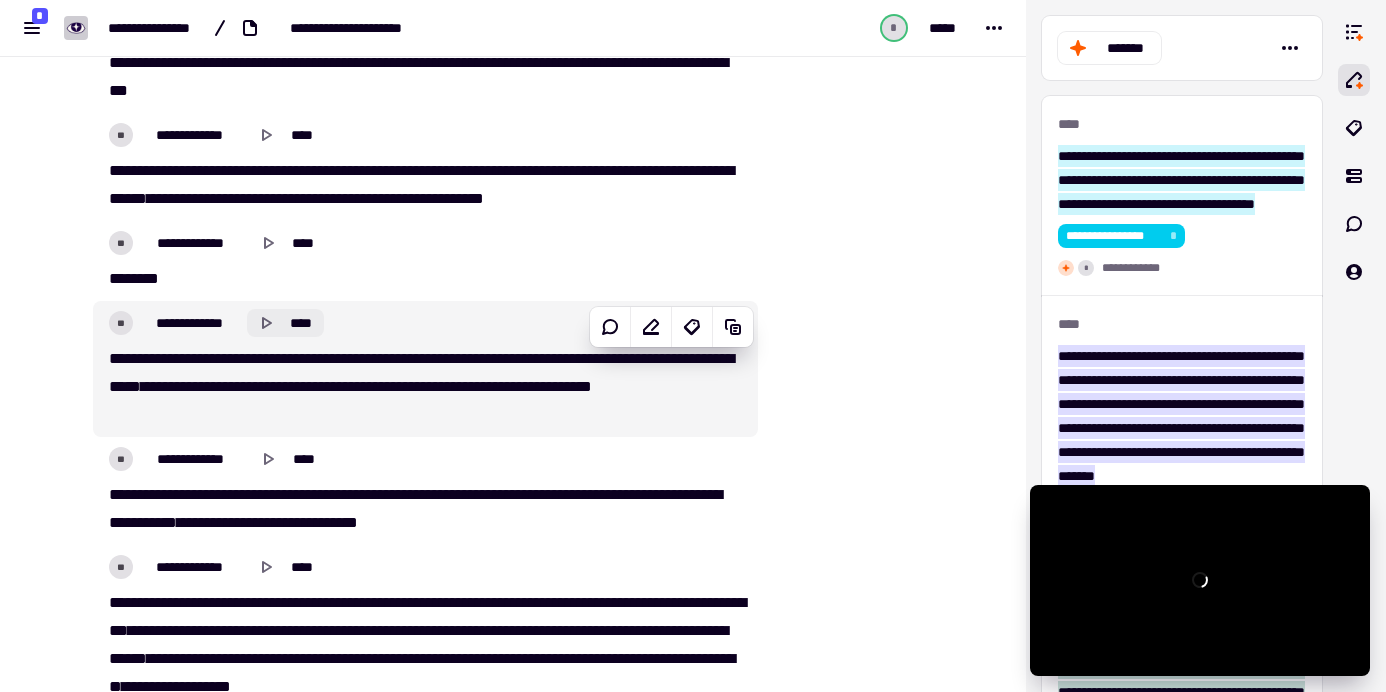 click 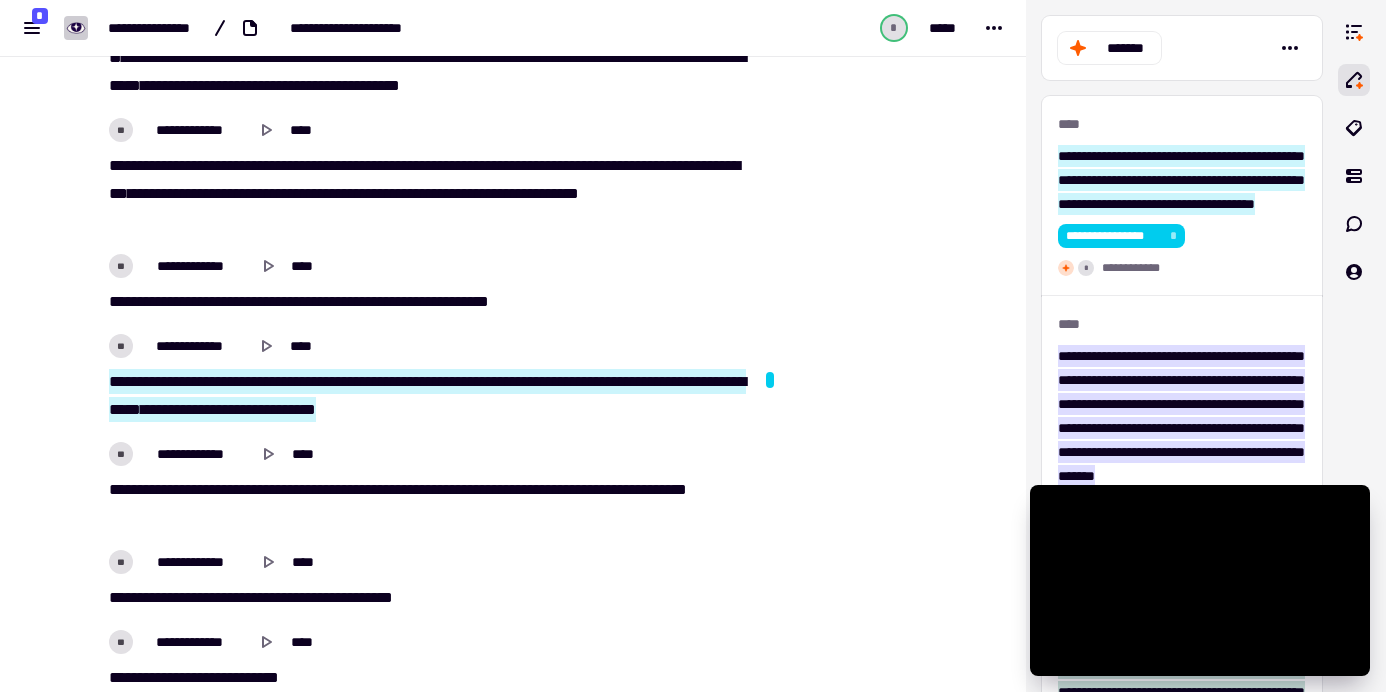 scroll, scrollTop: 1268, scrollLeft: 0, axis: vertical 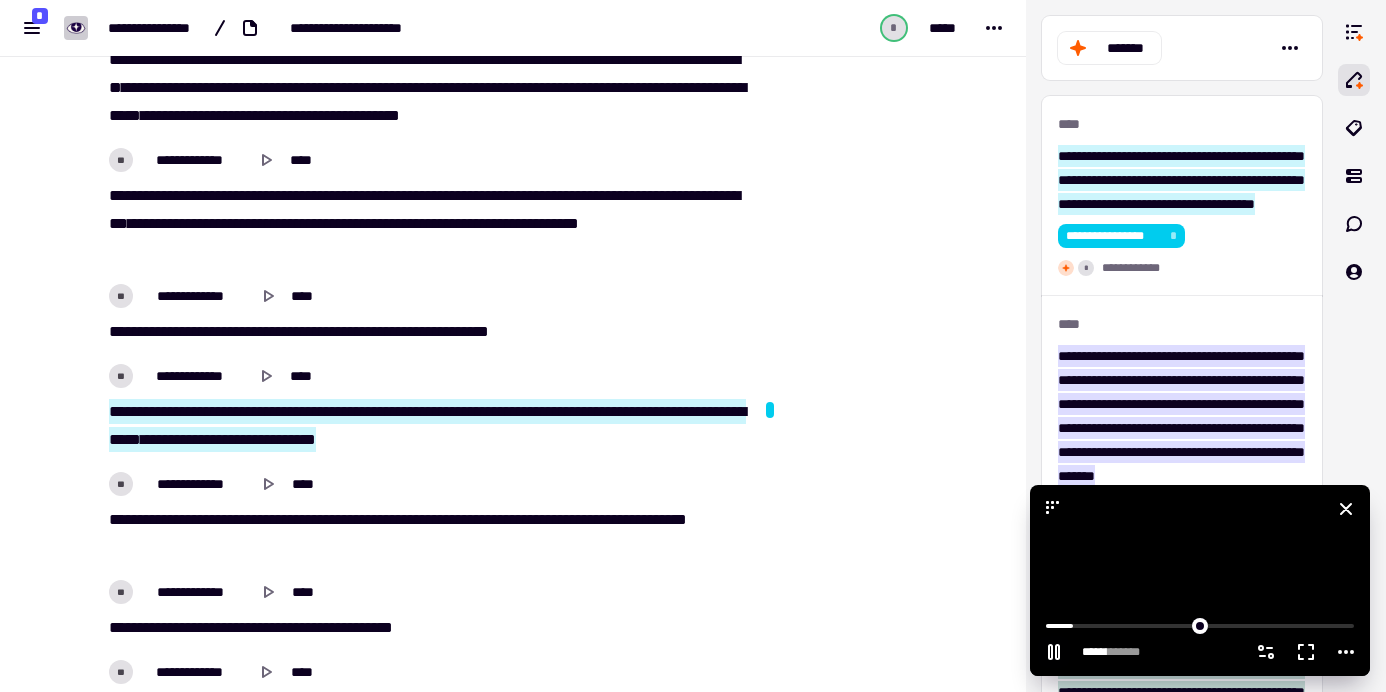 click 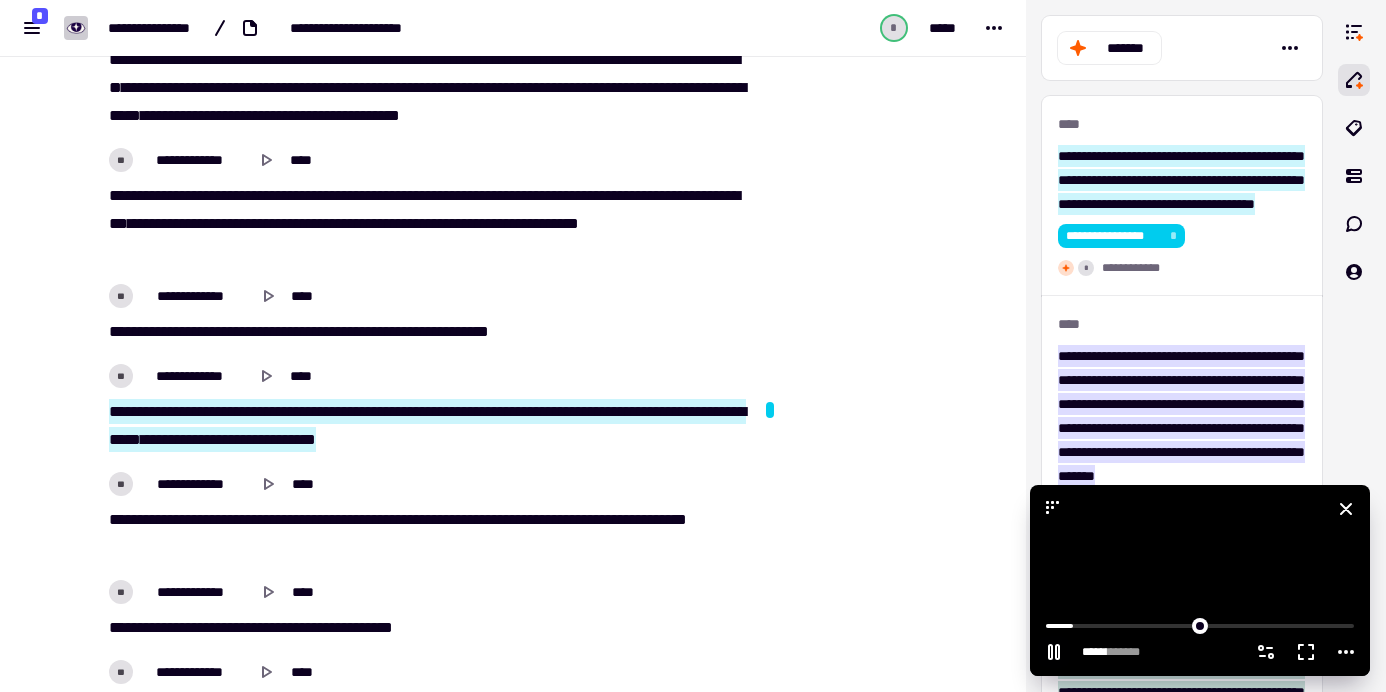 type on "******" 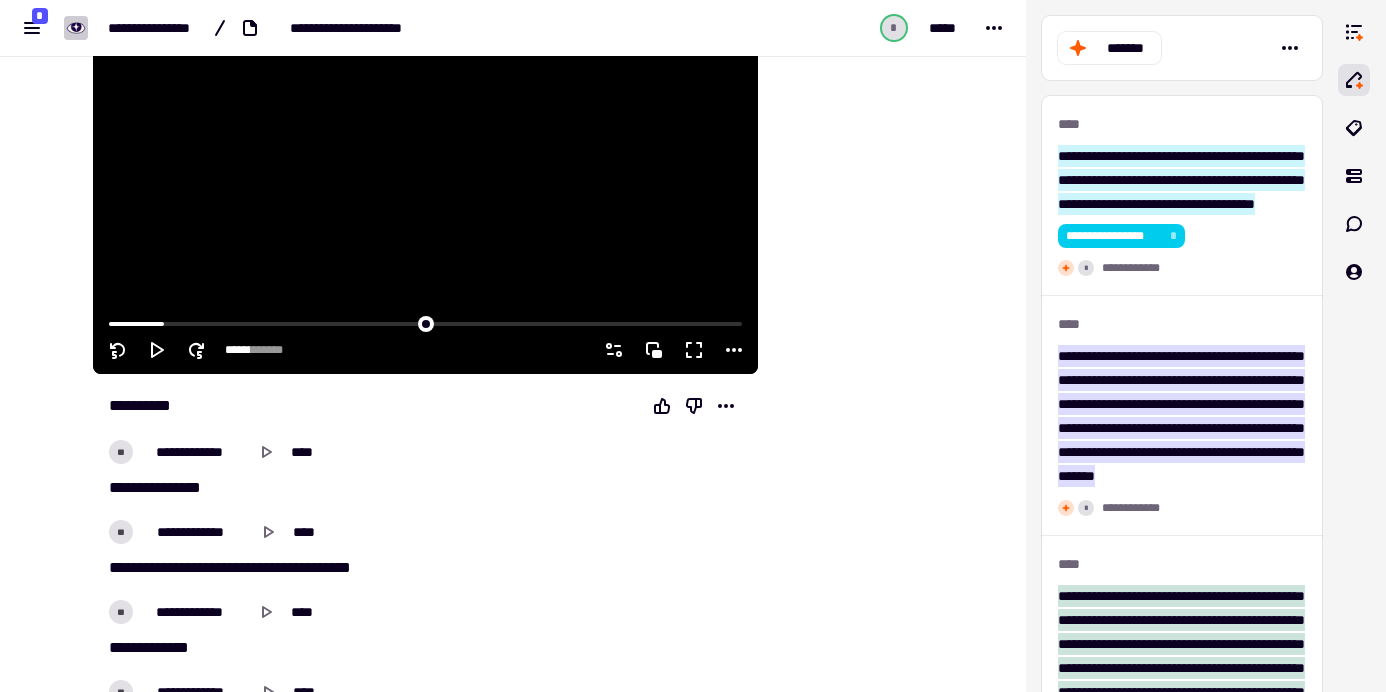 scroll, scrollTop: 227, scrollLeft: 0, axis: vertical 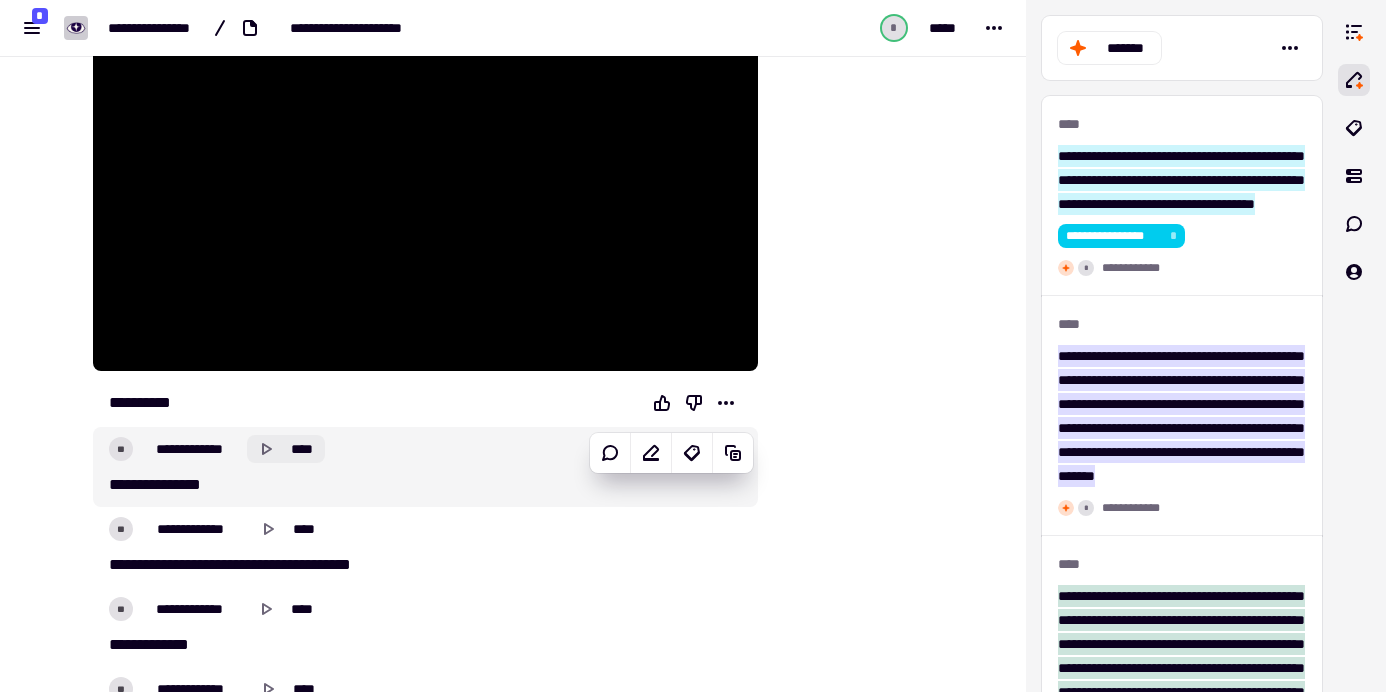 click 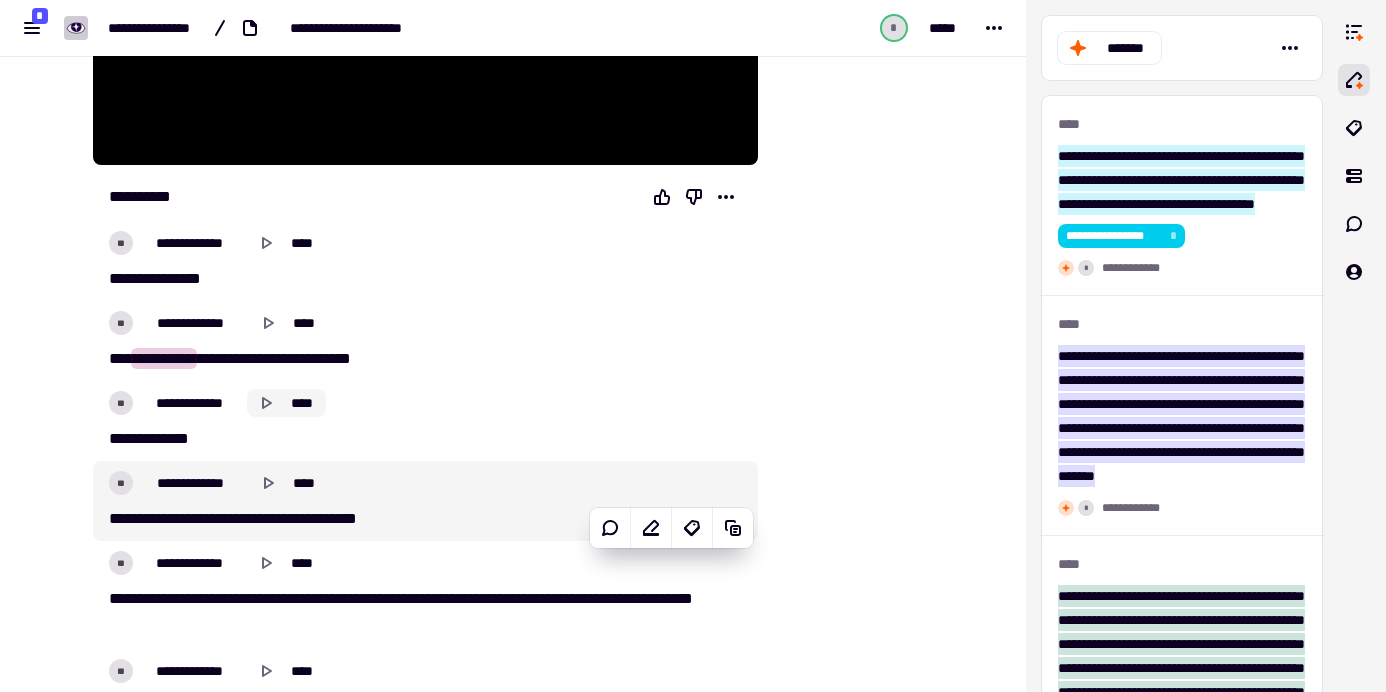 type on "****" 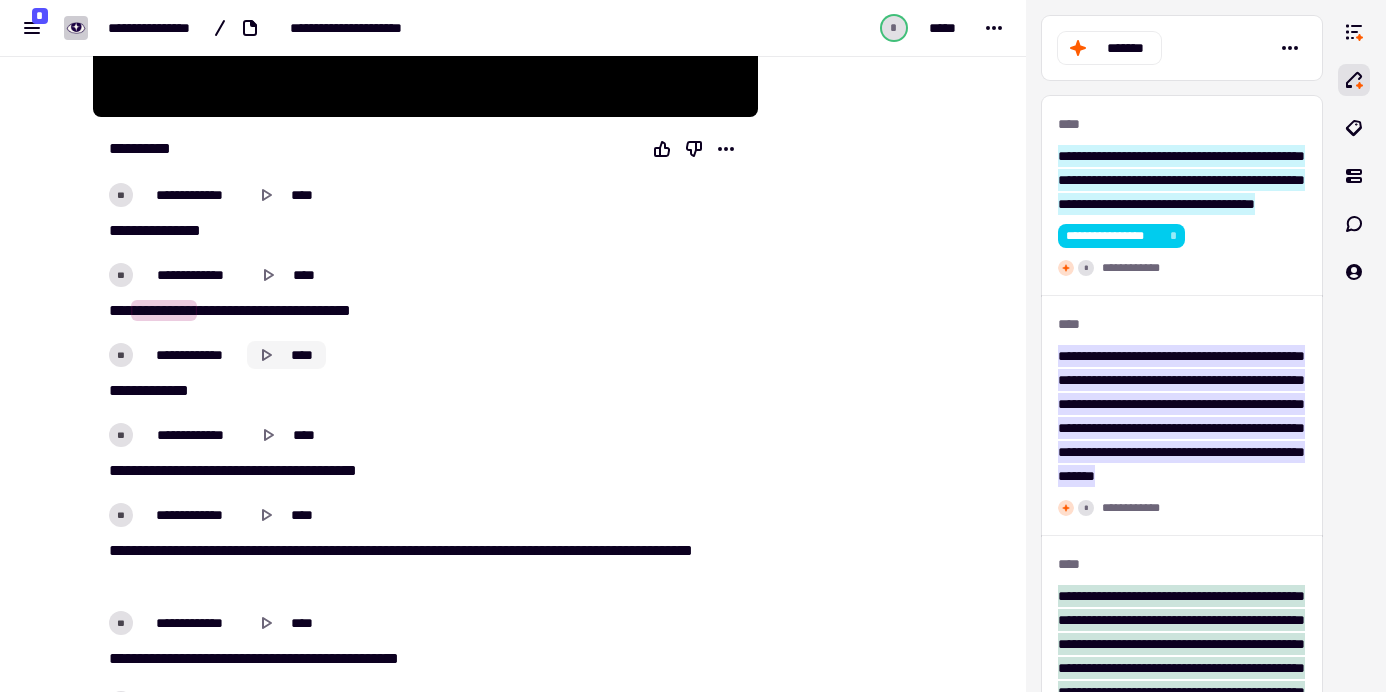 scroll, scrollTop: 492, scrollLeft: 0, axis: vertical 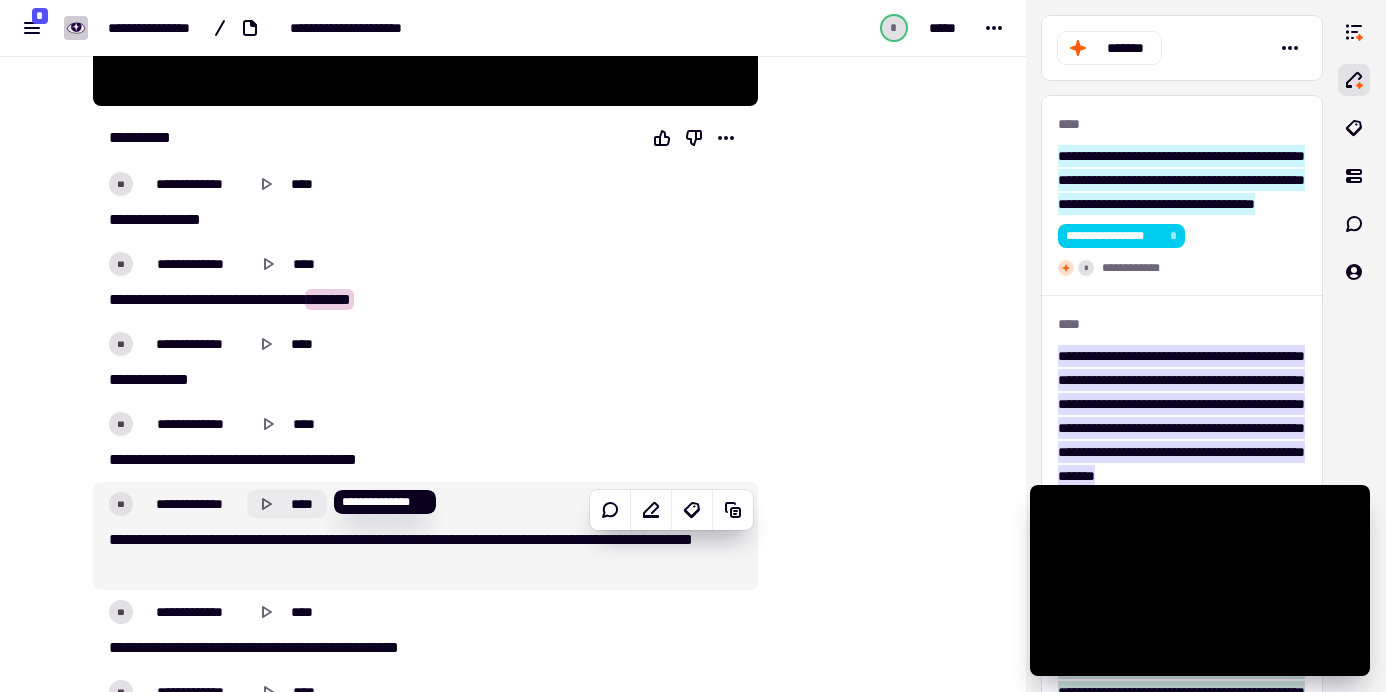 click 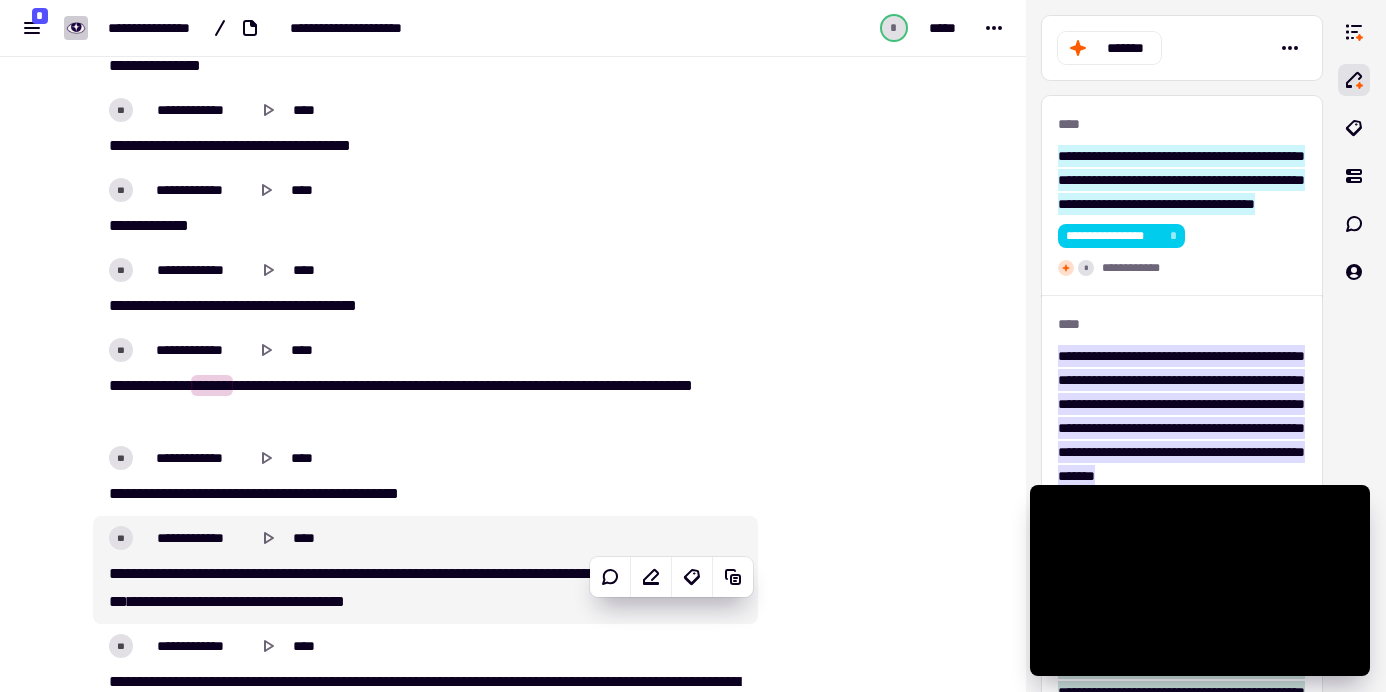 scroll, scrollTop: 647, scrollLeft: 0, axis: vertical 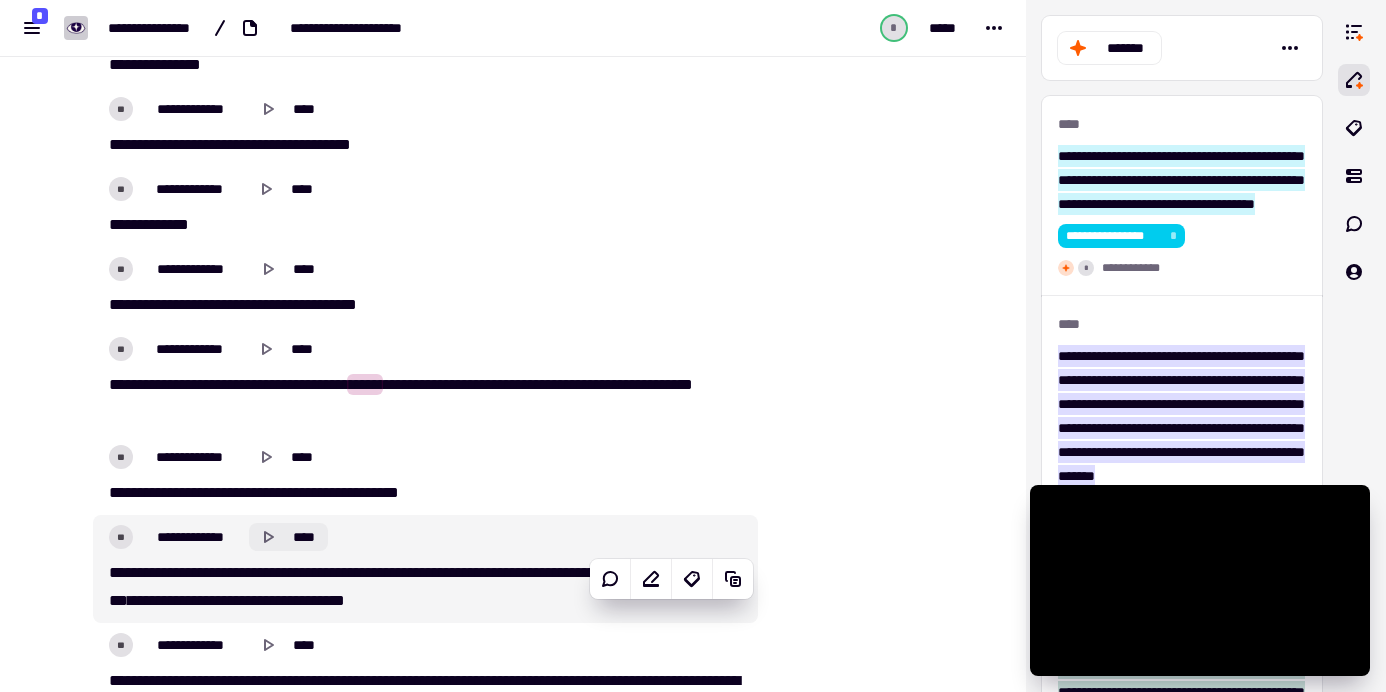 click 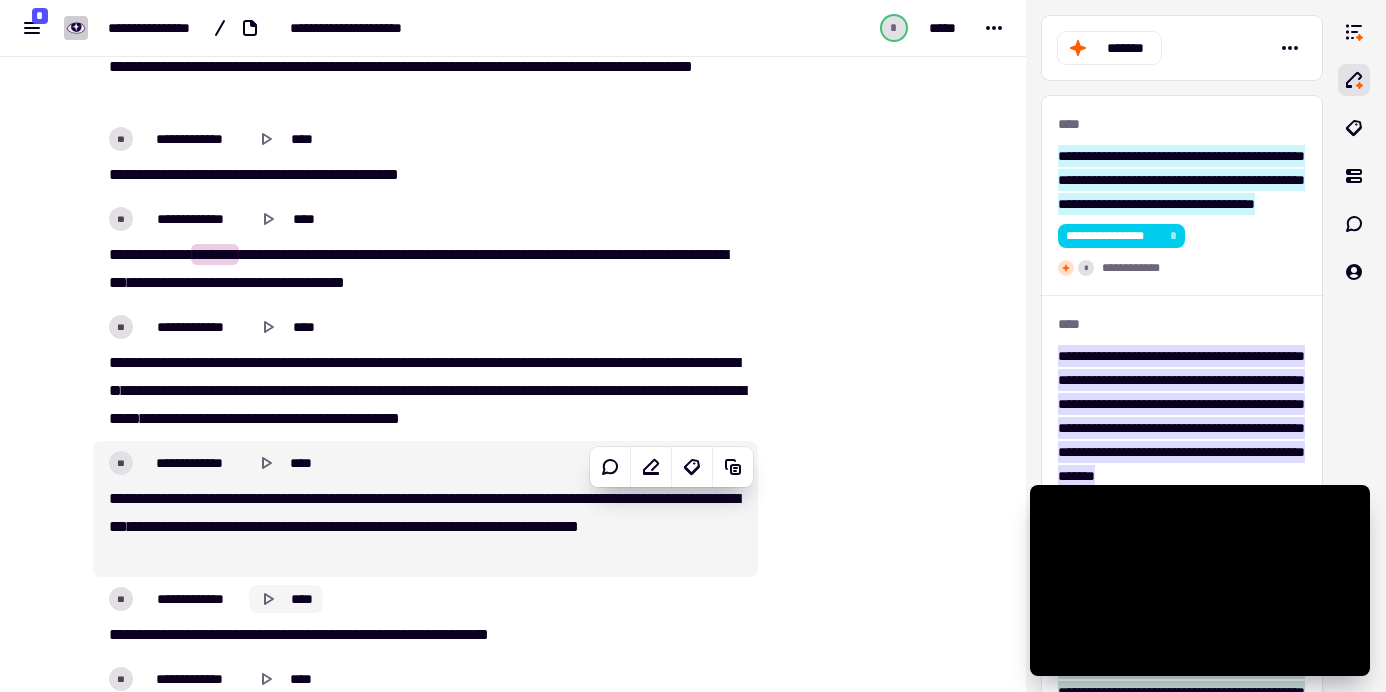 scroll, scrollTop: 971, scrollLeft: 0, axis: vertical 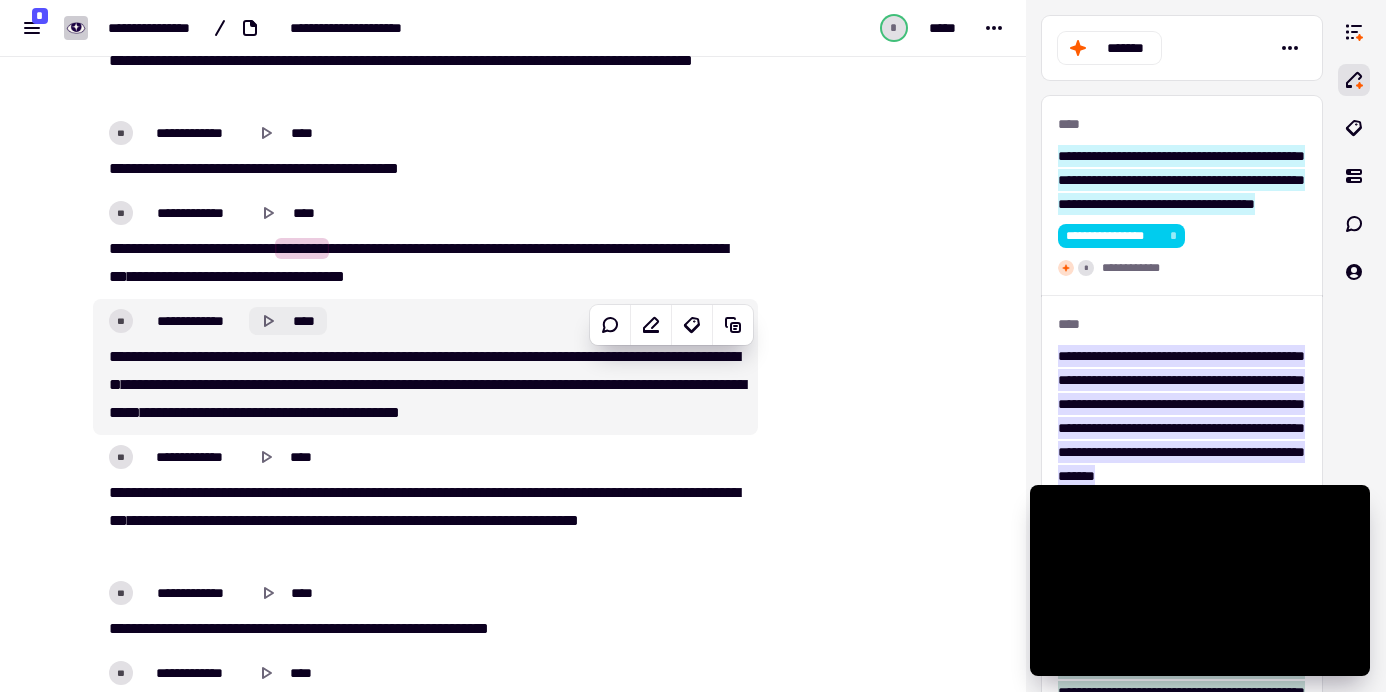 click 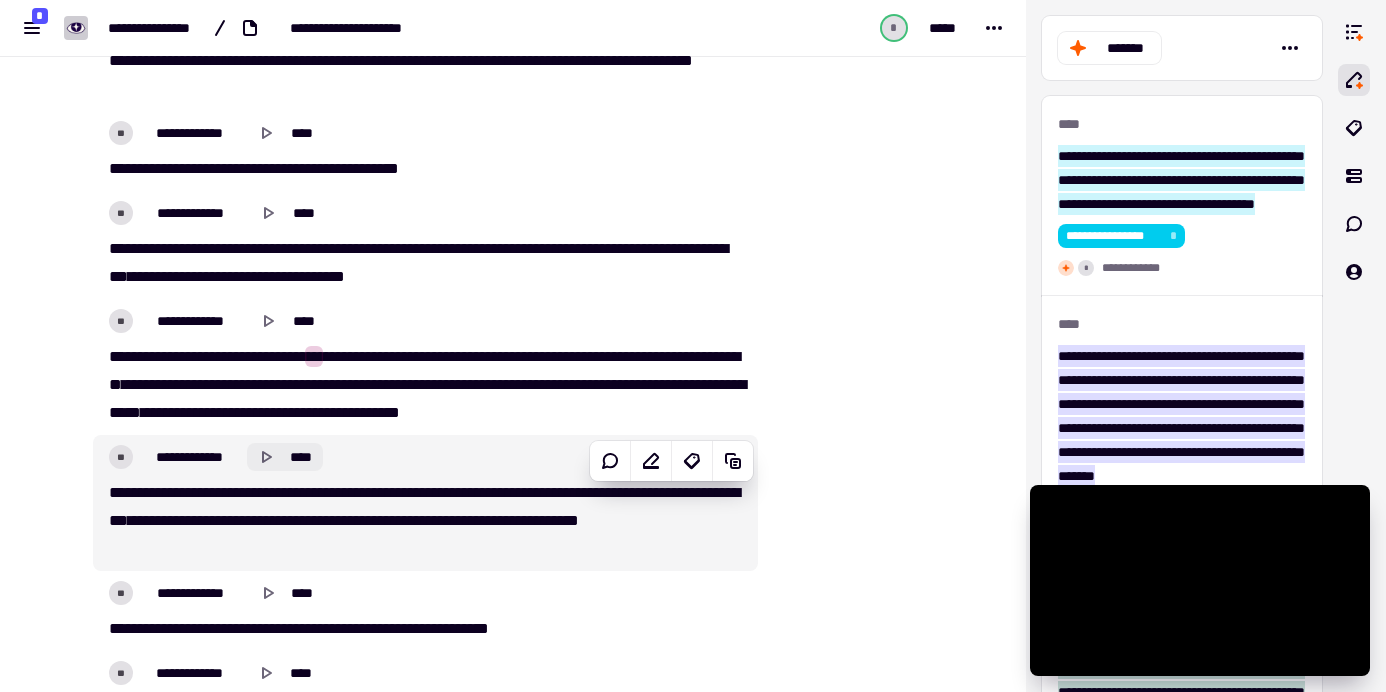 click 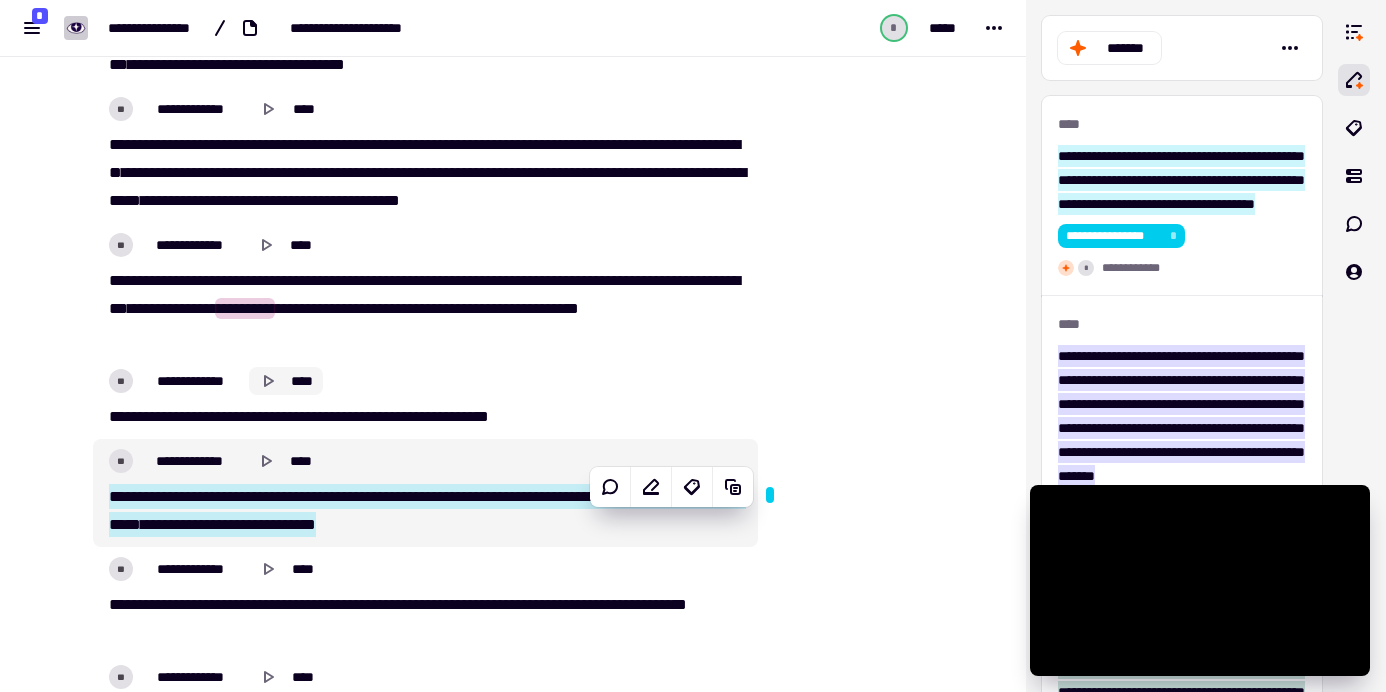 scroll, scrollTop: 1197, scrollLeft: 0, axis: vertical 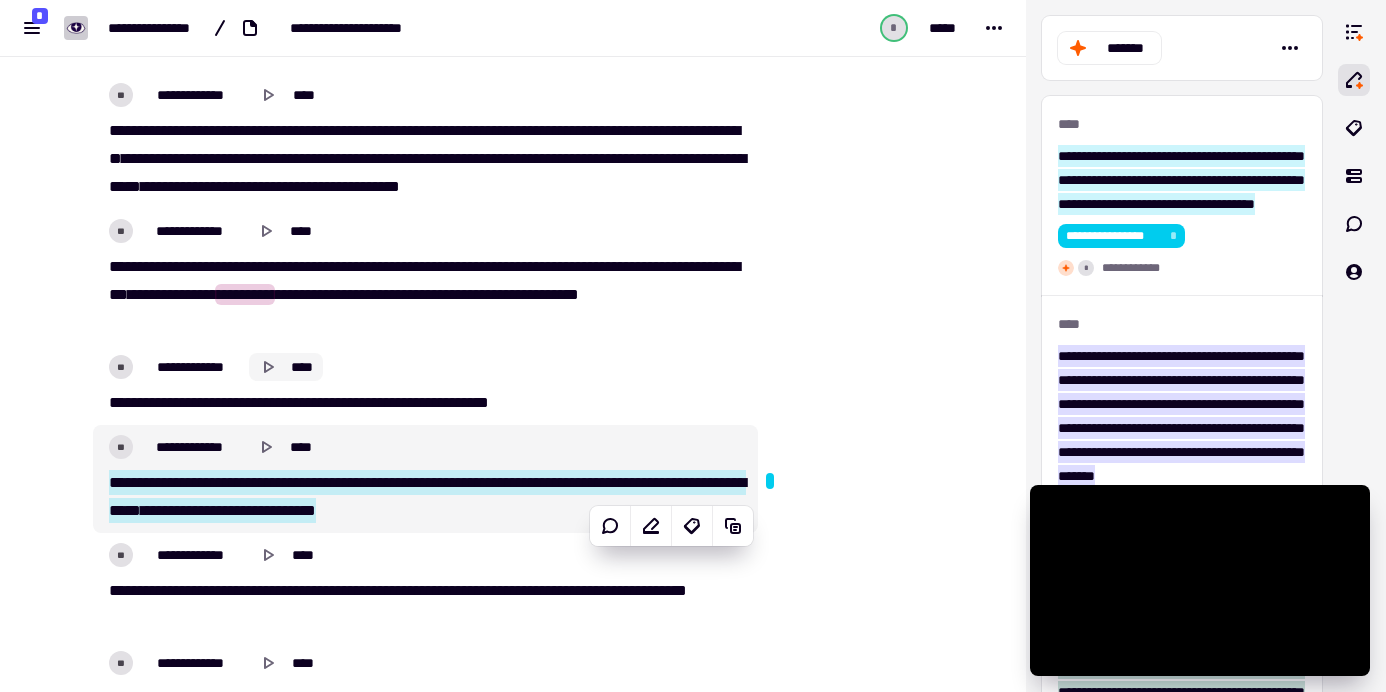 type on "*****" 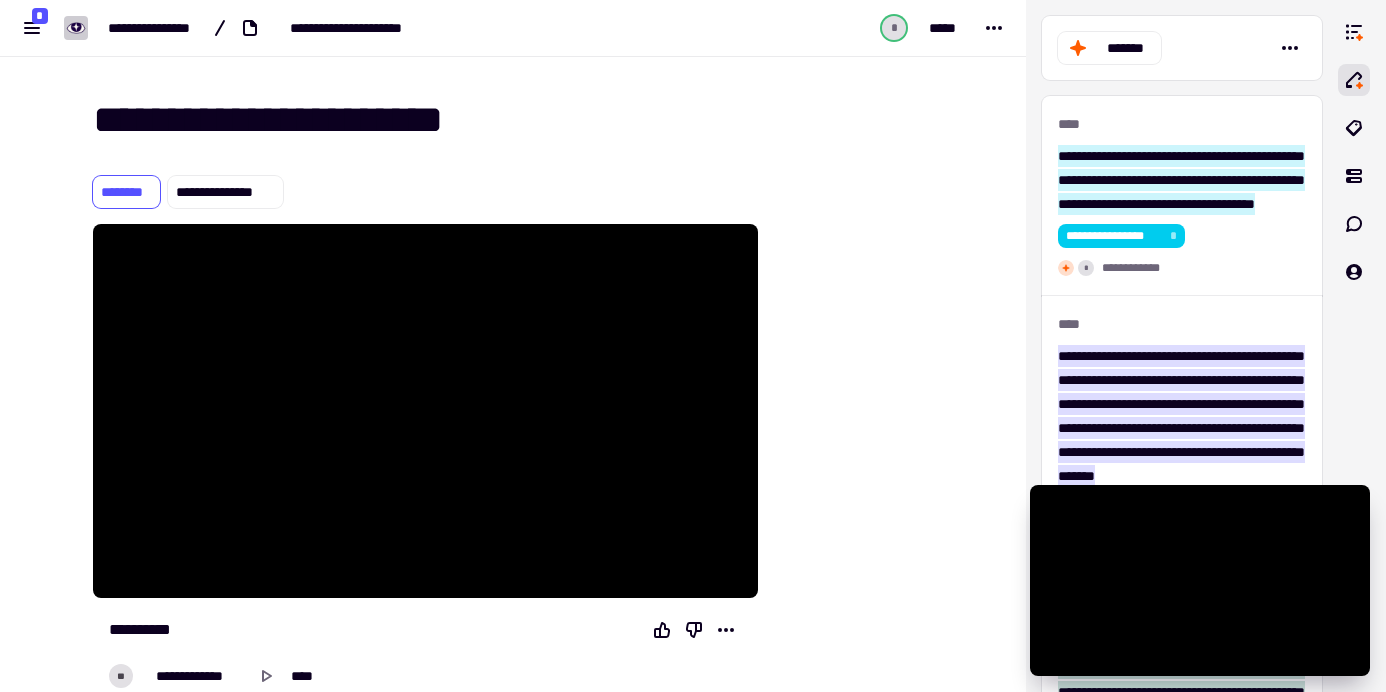 scroll, scrollTop: 0, scrollLeft: 0, axis: both 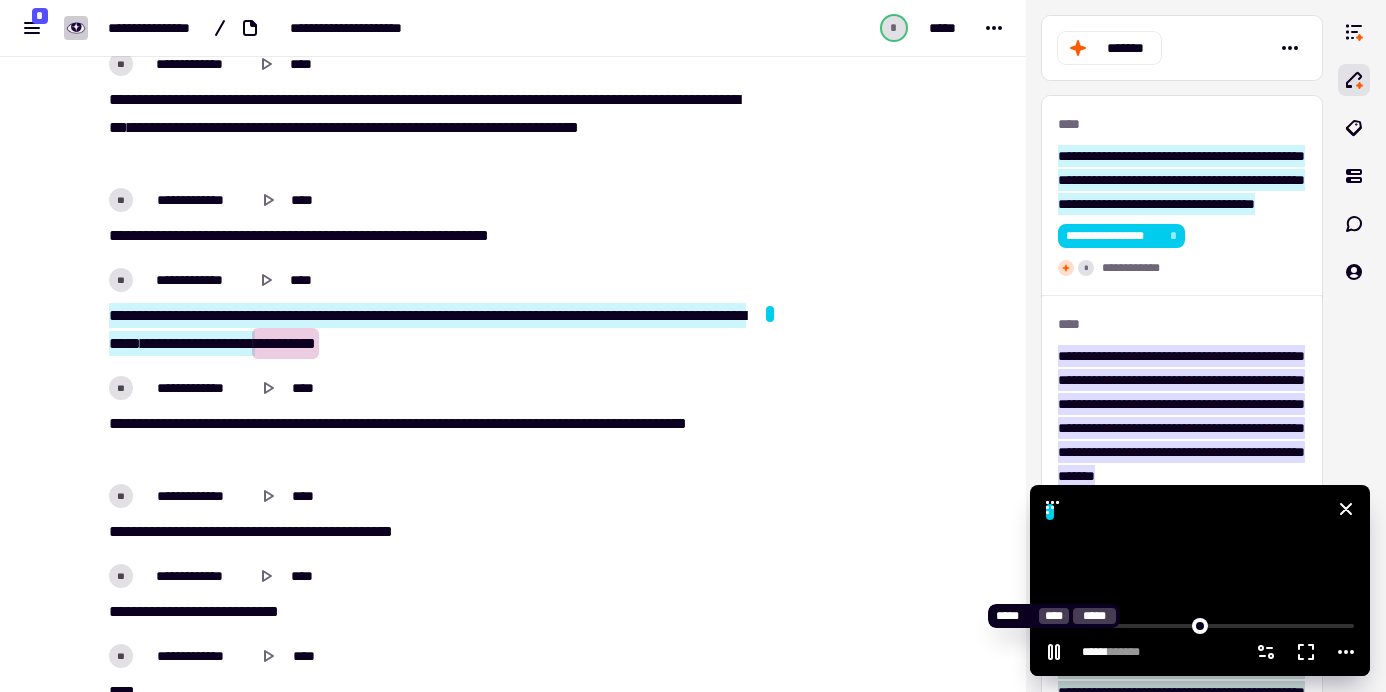 click 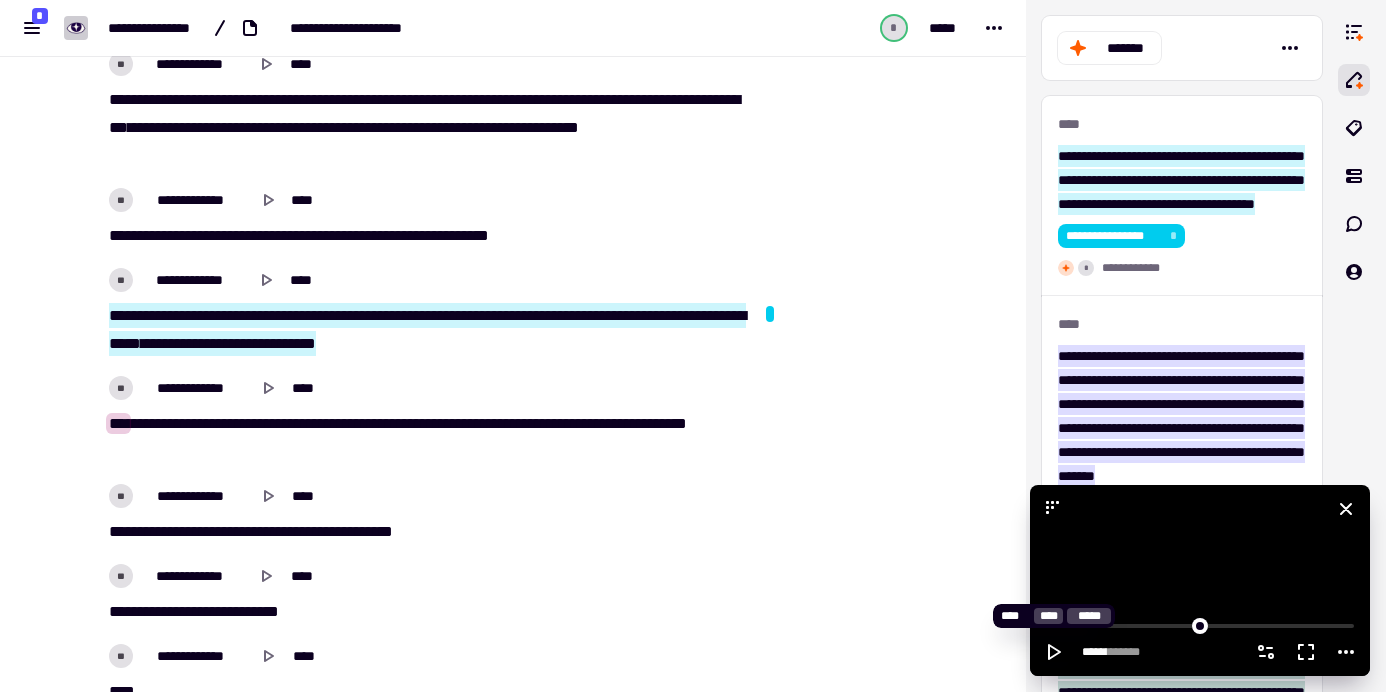 click 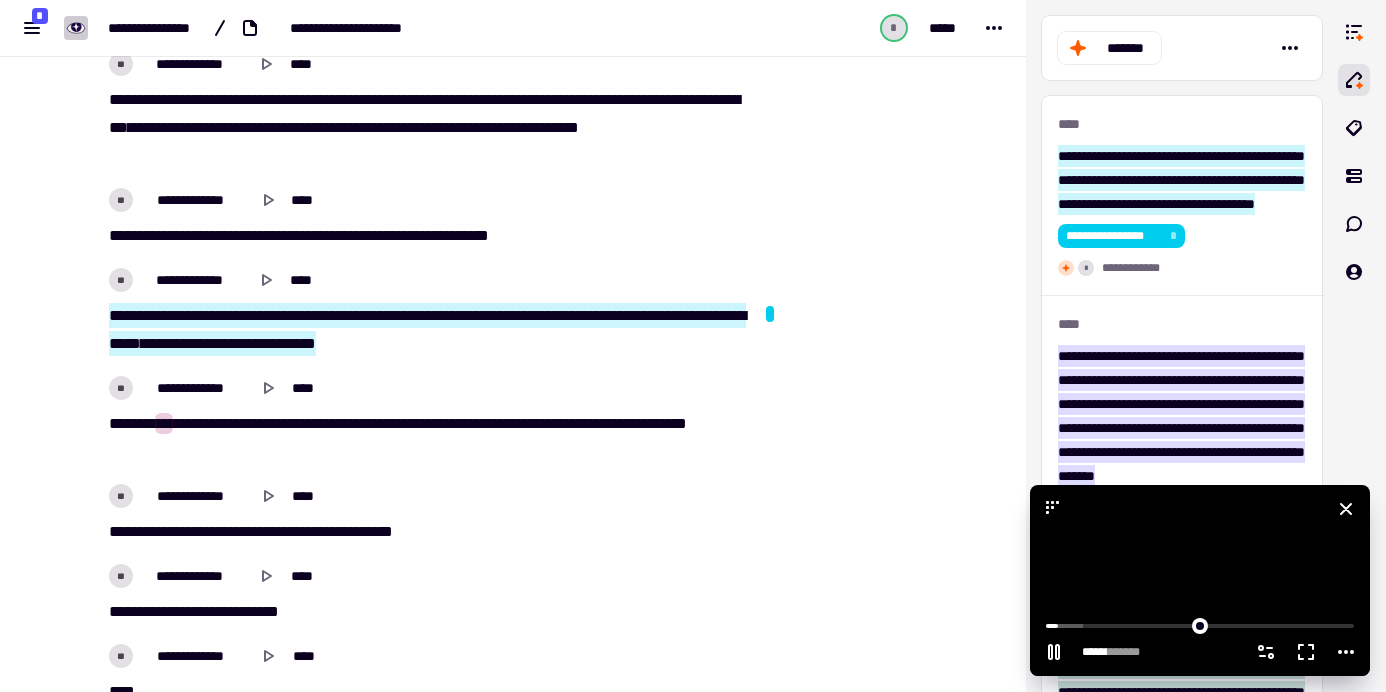 click 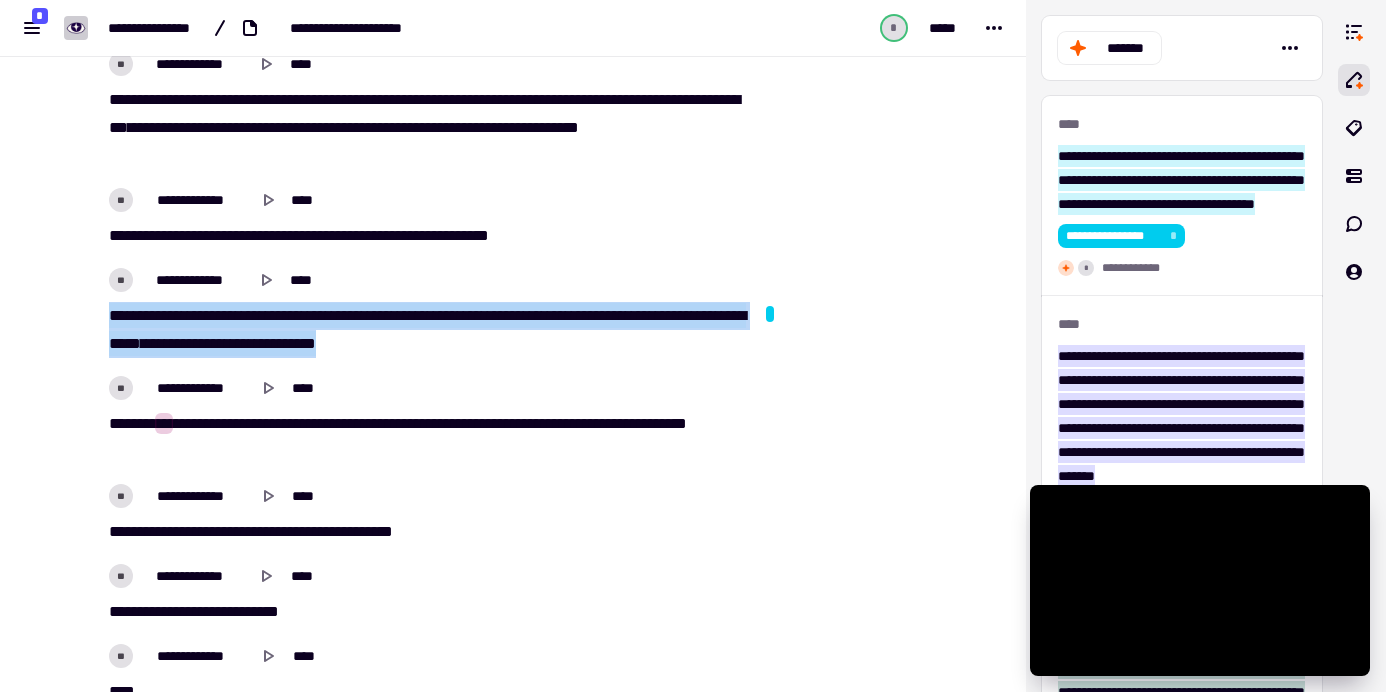 drag, startPoint x: 465, startPoint y: 346, endPoint x: 104, endPoint y: 308, distance: 362.99448 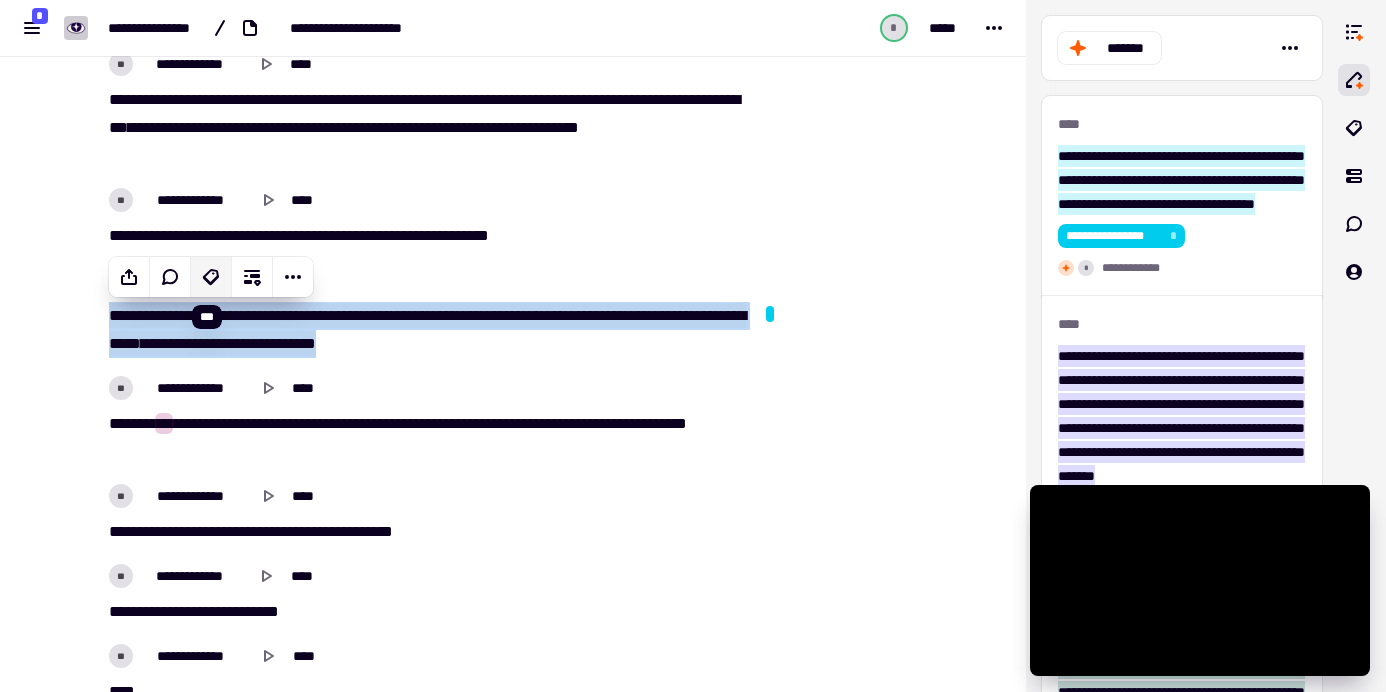 click 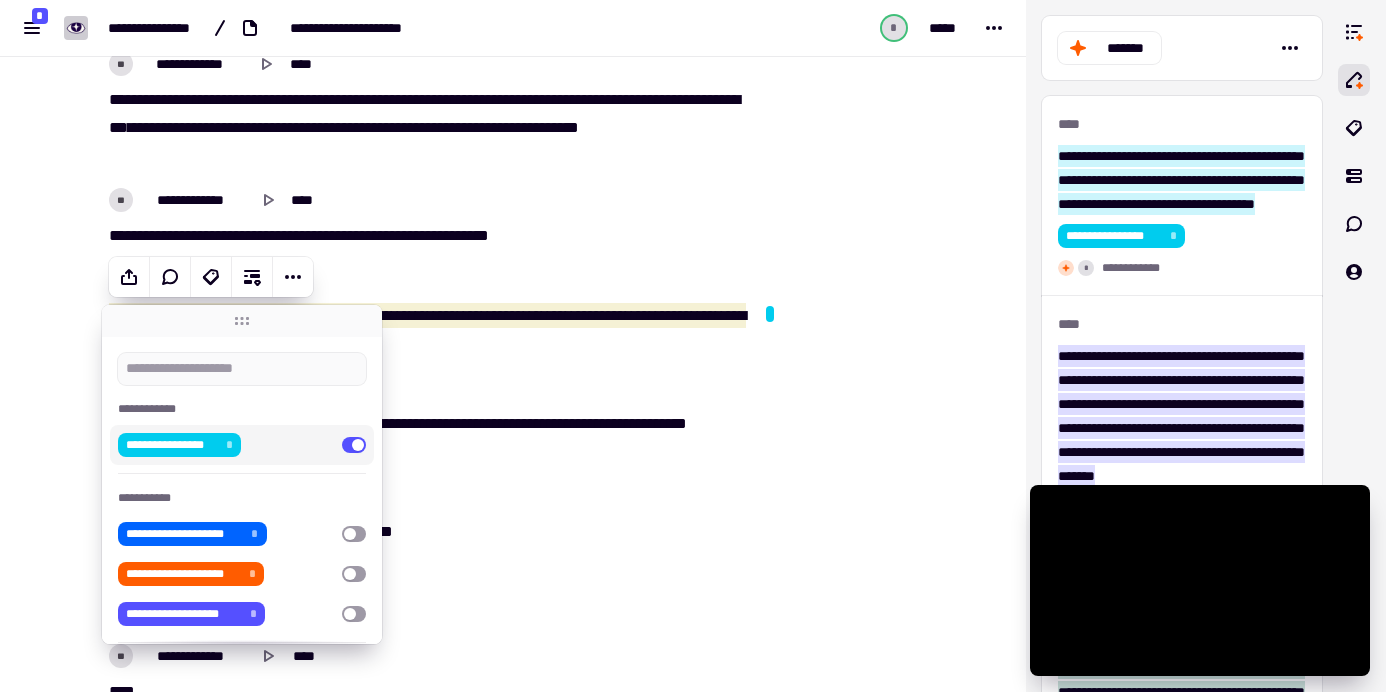 click at bounding box center [354, 445] 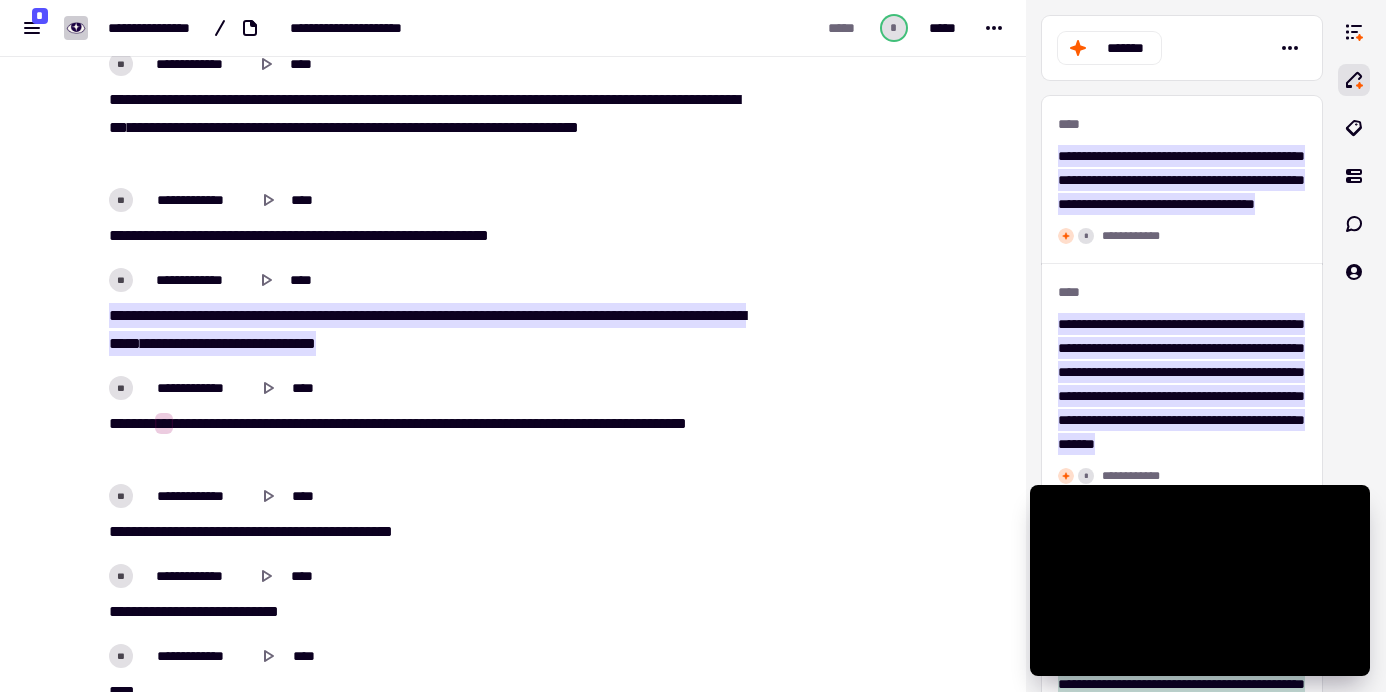 click on "**********" at bounding box center [425, 514] 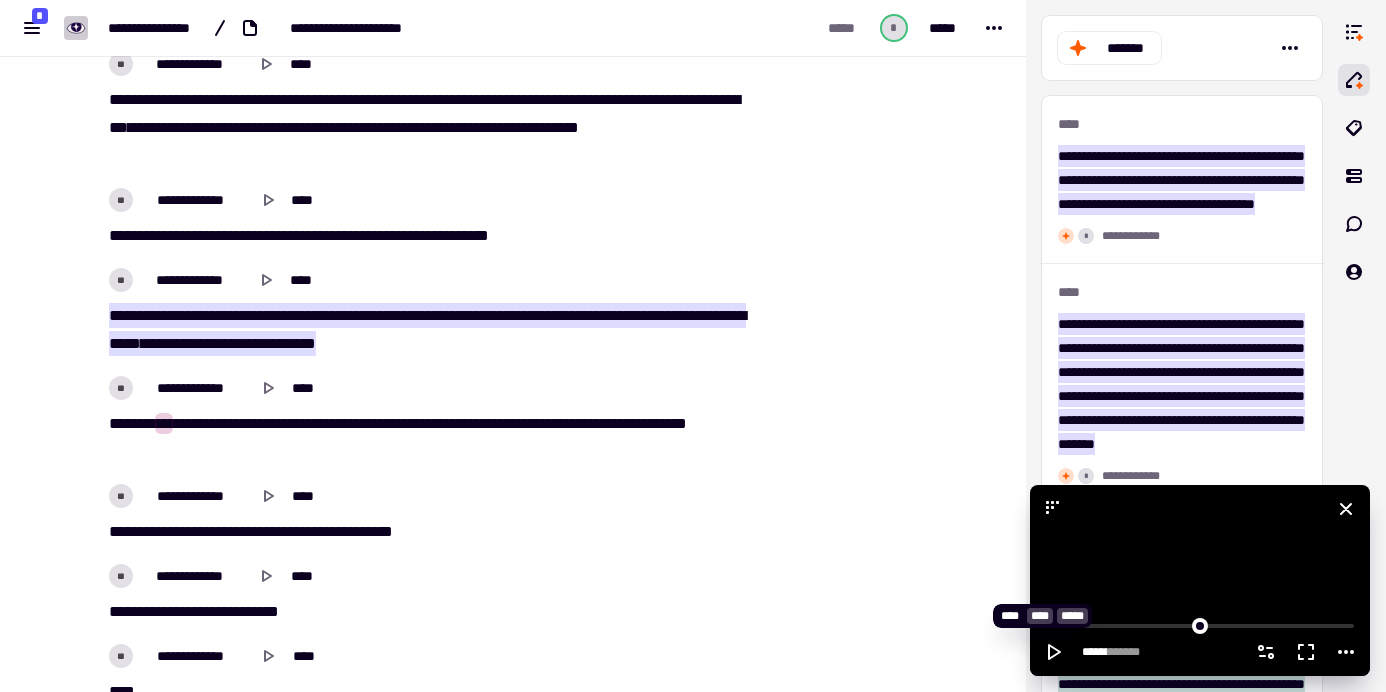 click 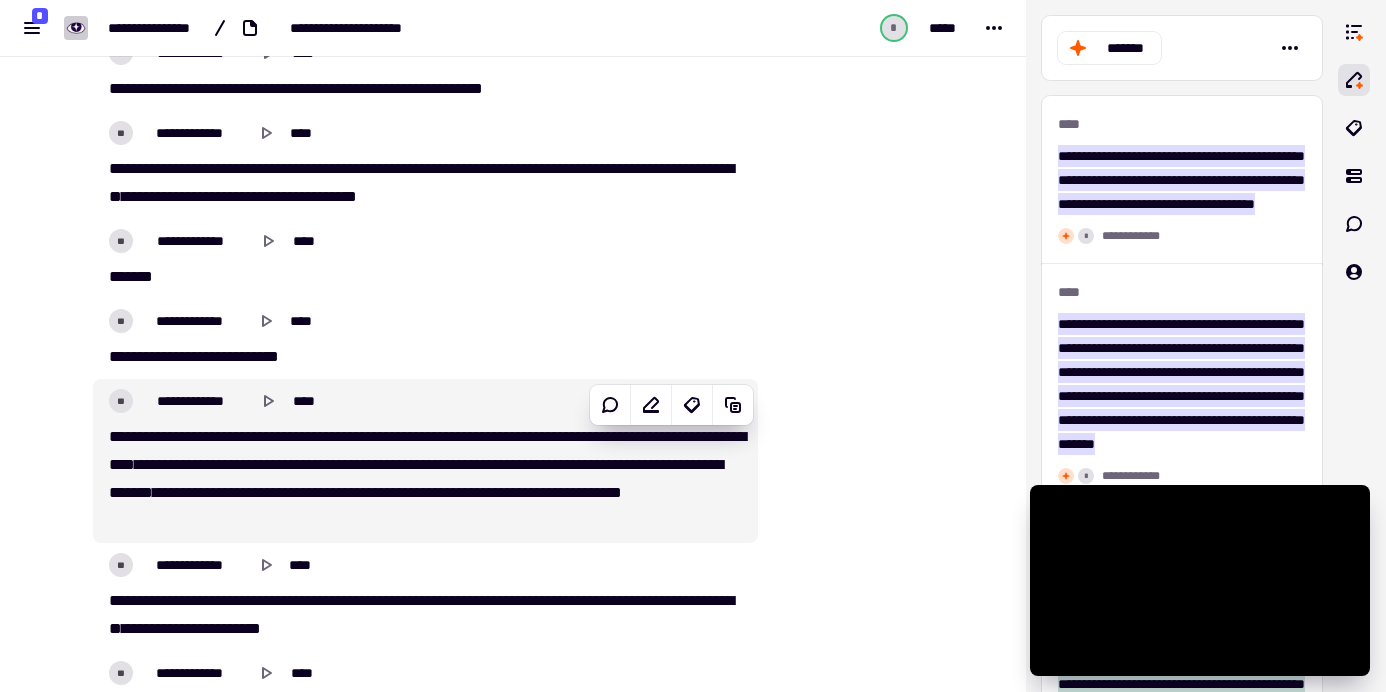 scroll, scrollTop: 6003, scrollLeft: 0, axis: vertical 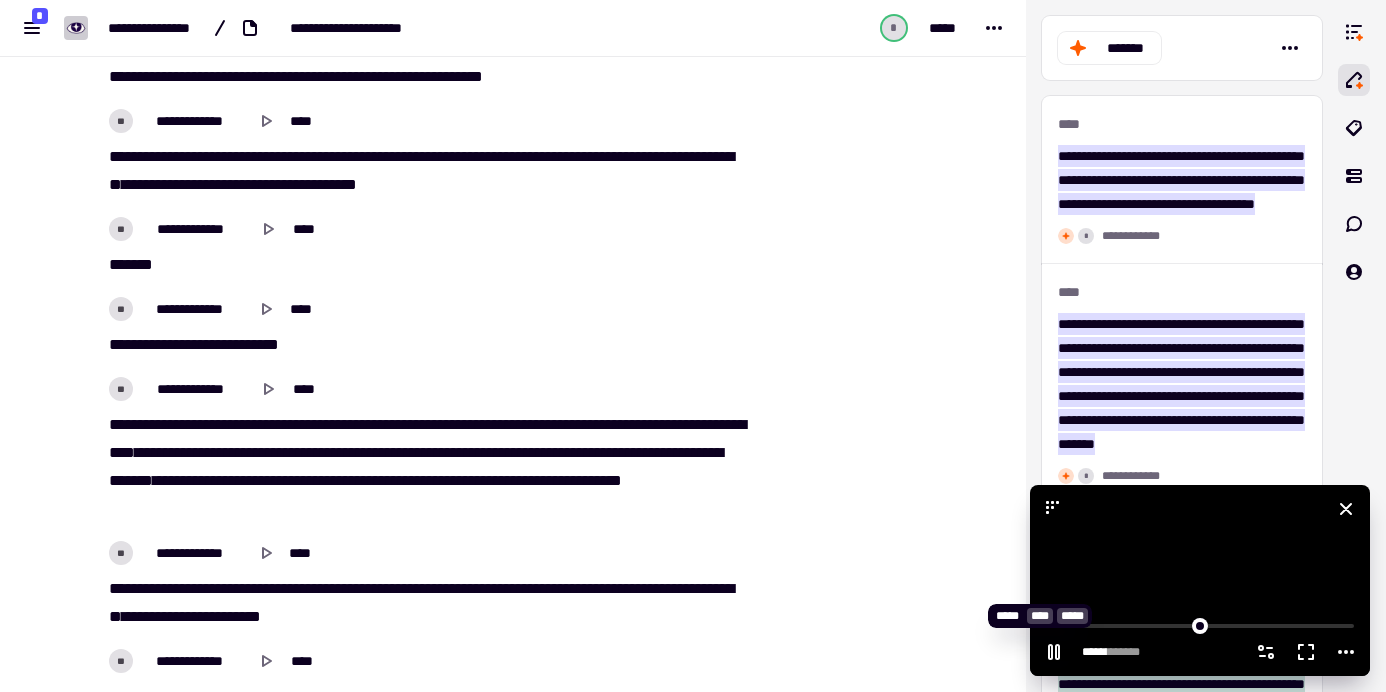 click 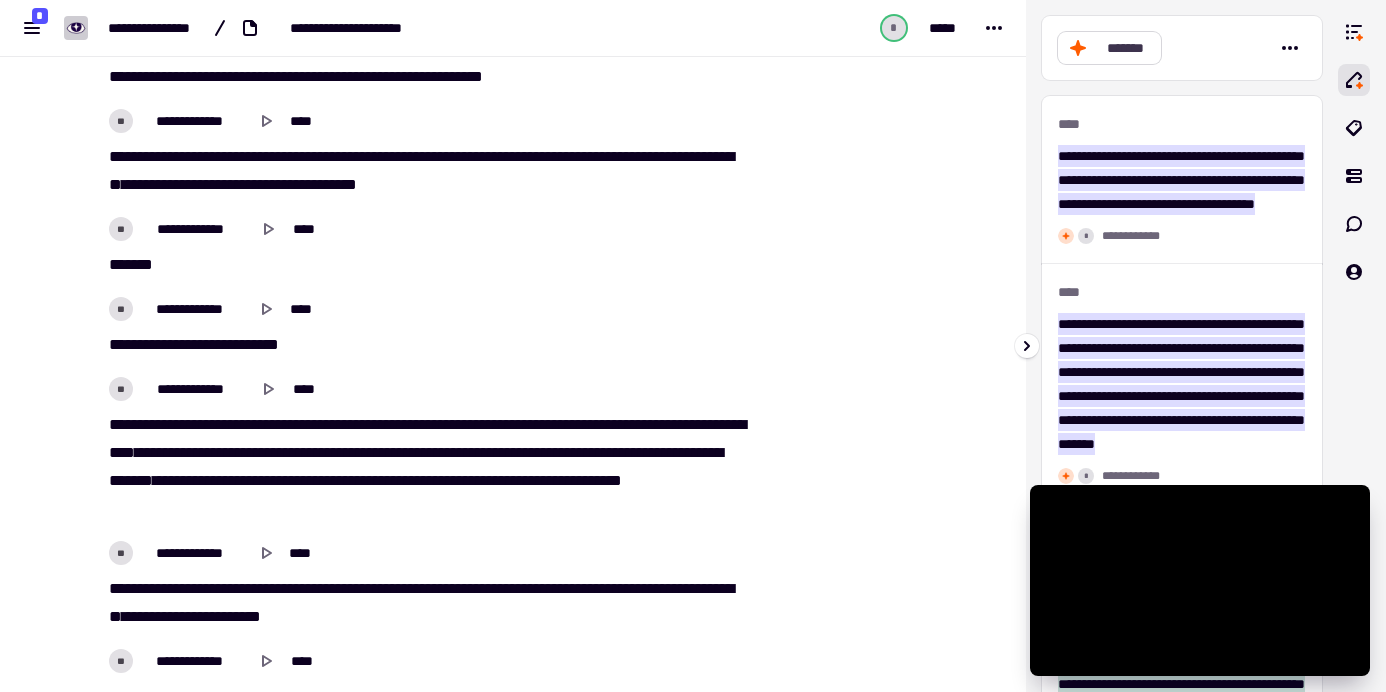click on "*******" 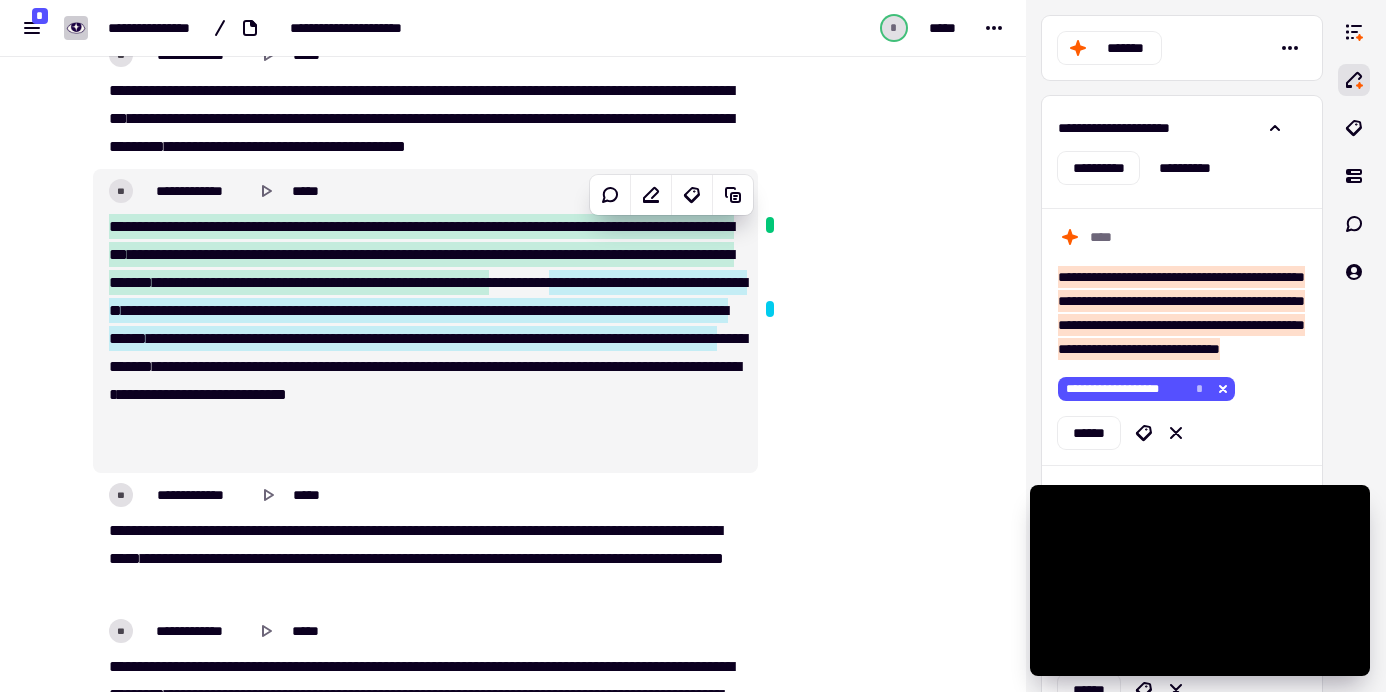 scroll, scrollTop: 9017, scrollLeft: 0, axis: vertical 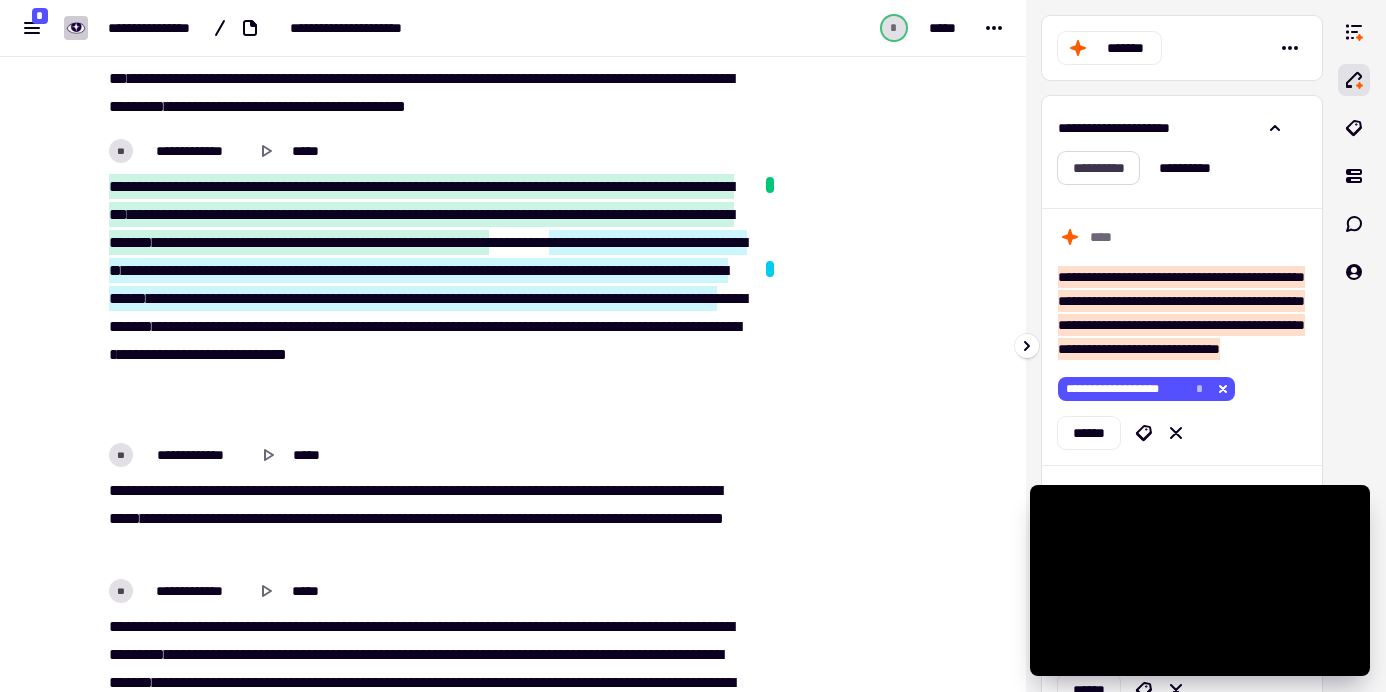 click on "**********" 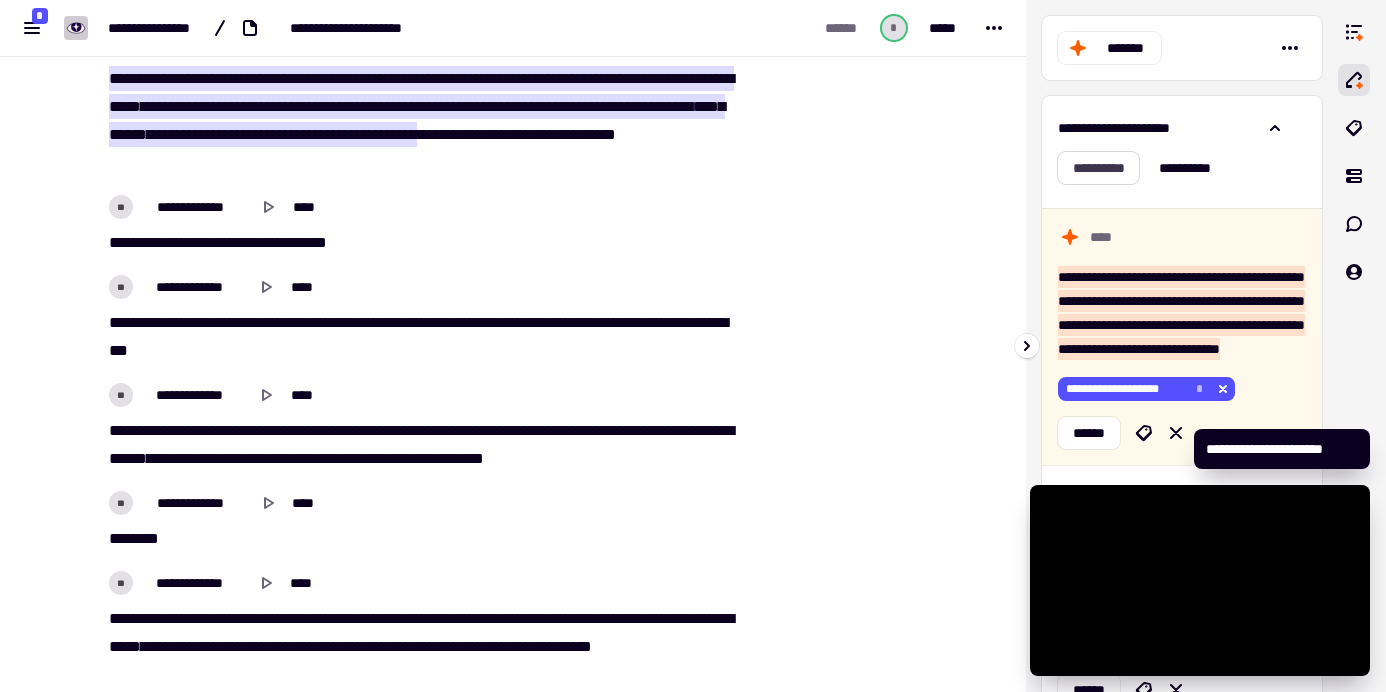 scroll, scrollTop: 1088, scrollLeft: 0, axis: vertical 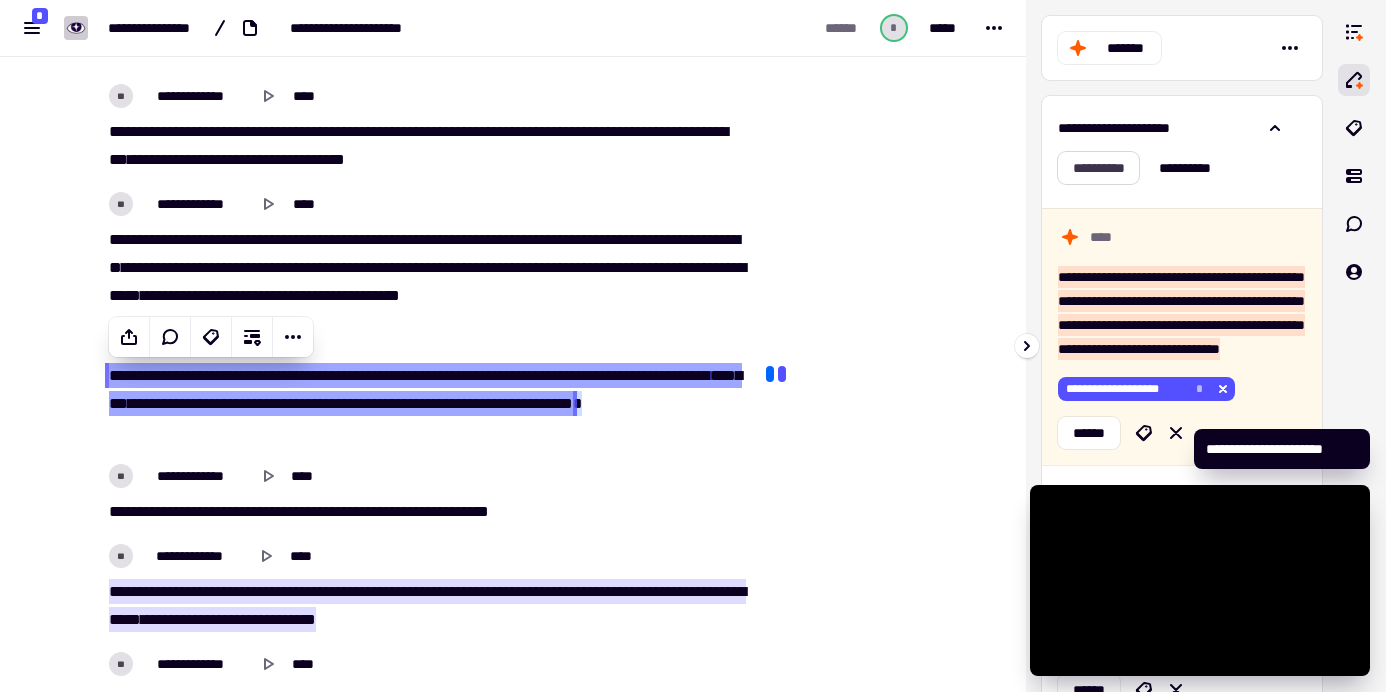 click on "**********" 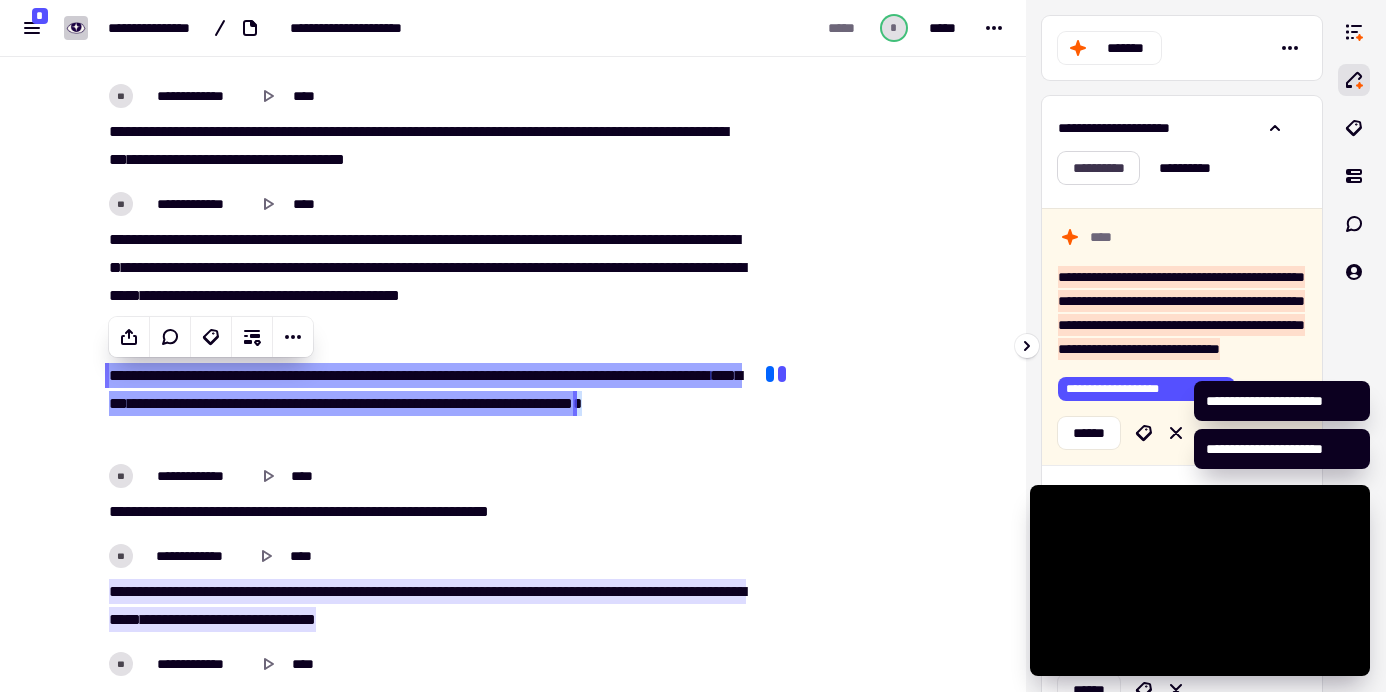 click on "**********" 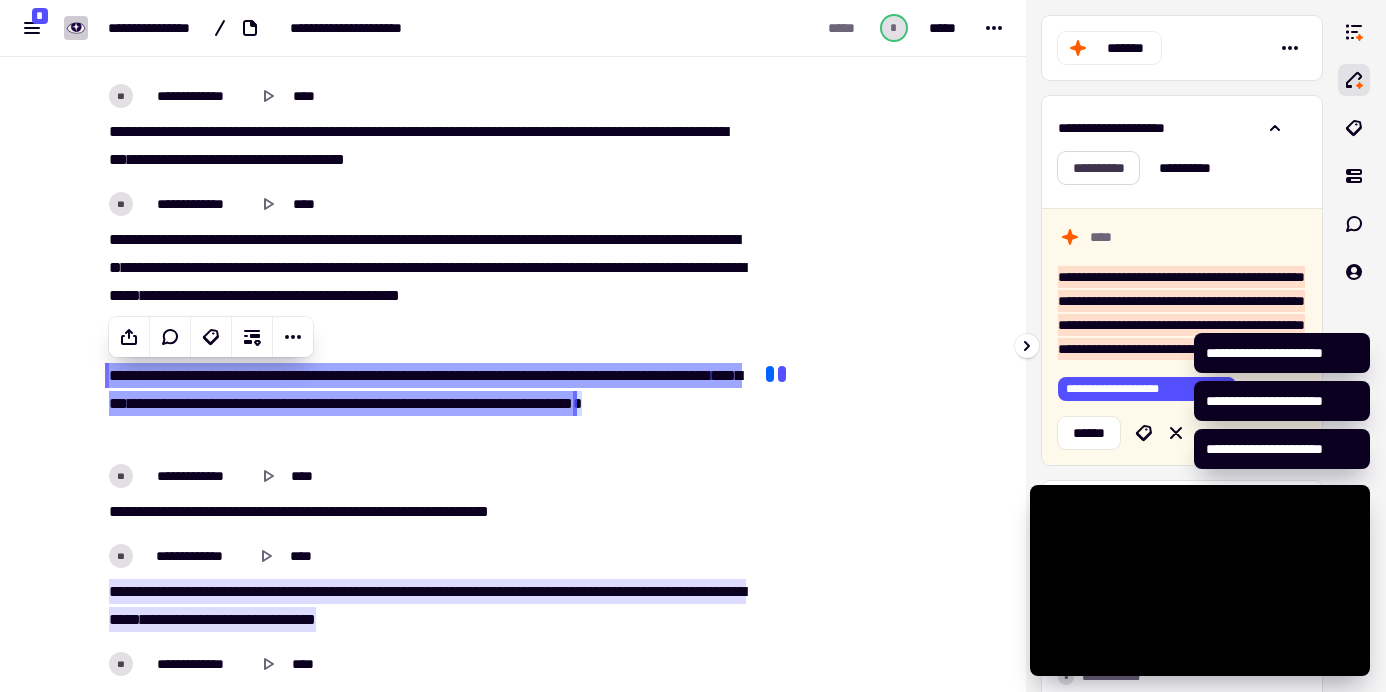click on "**********" 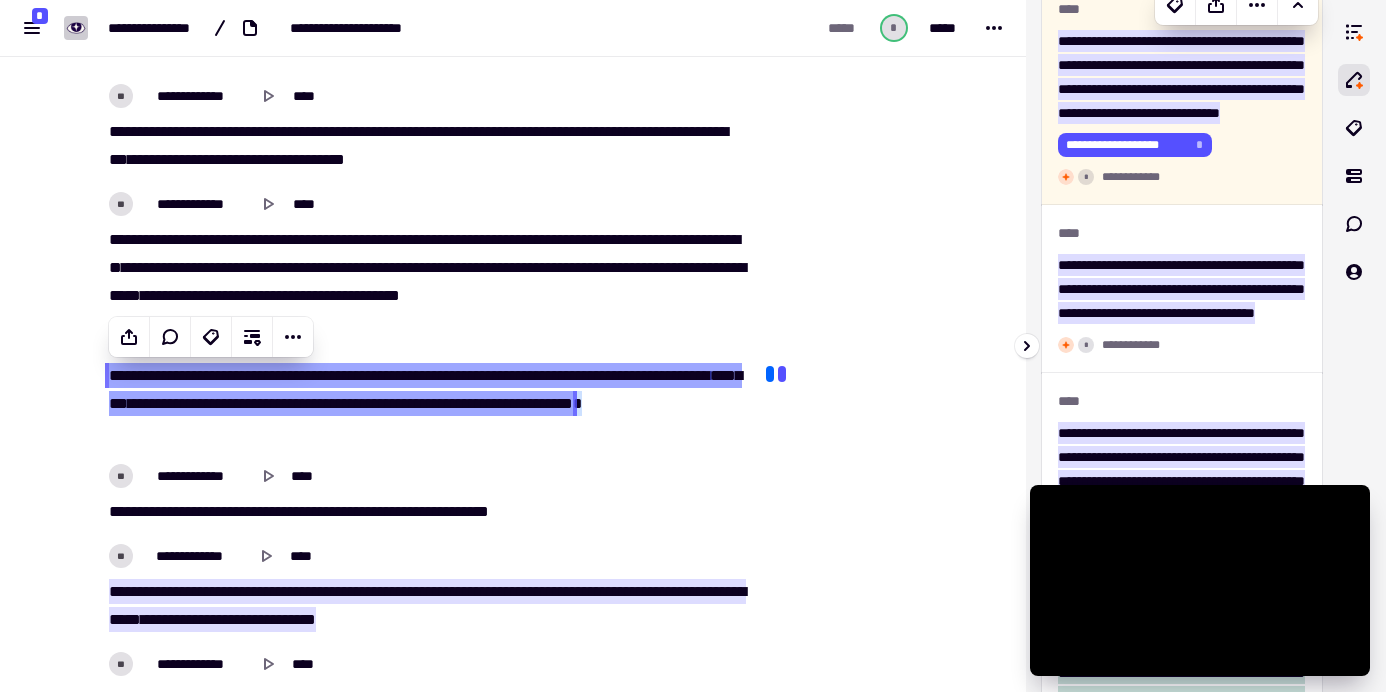 scroll, scrollTop: 0, scrollLeft: 0, axis: both 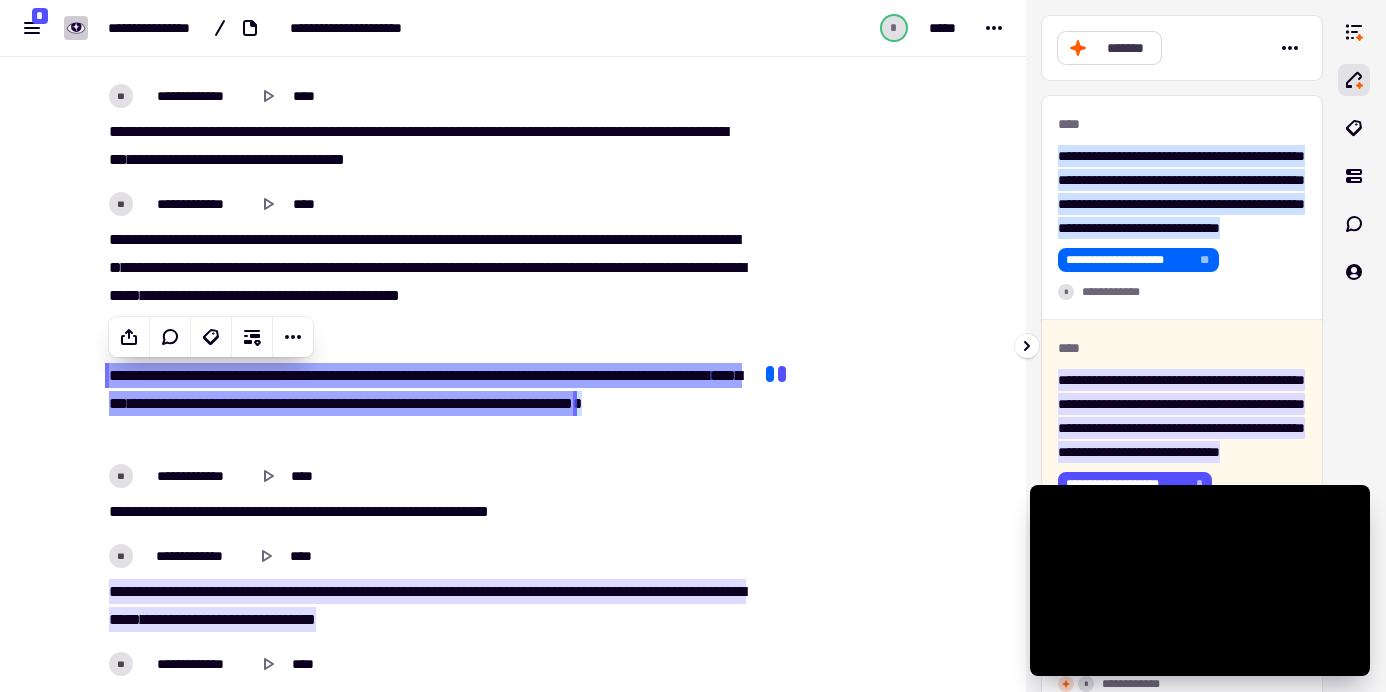 click on "*******" 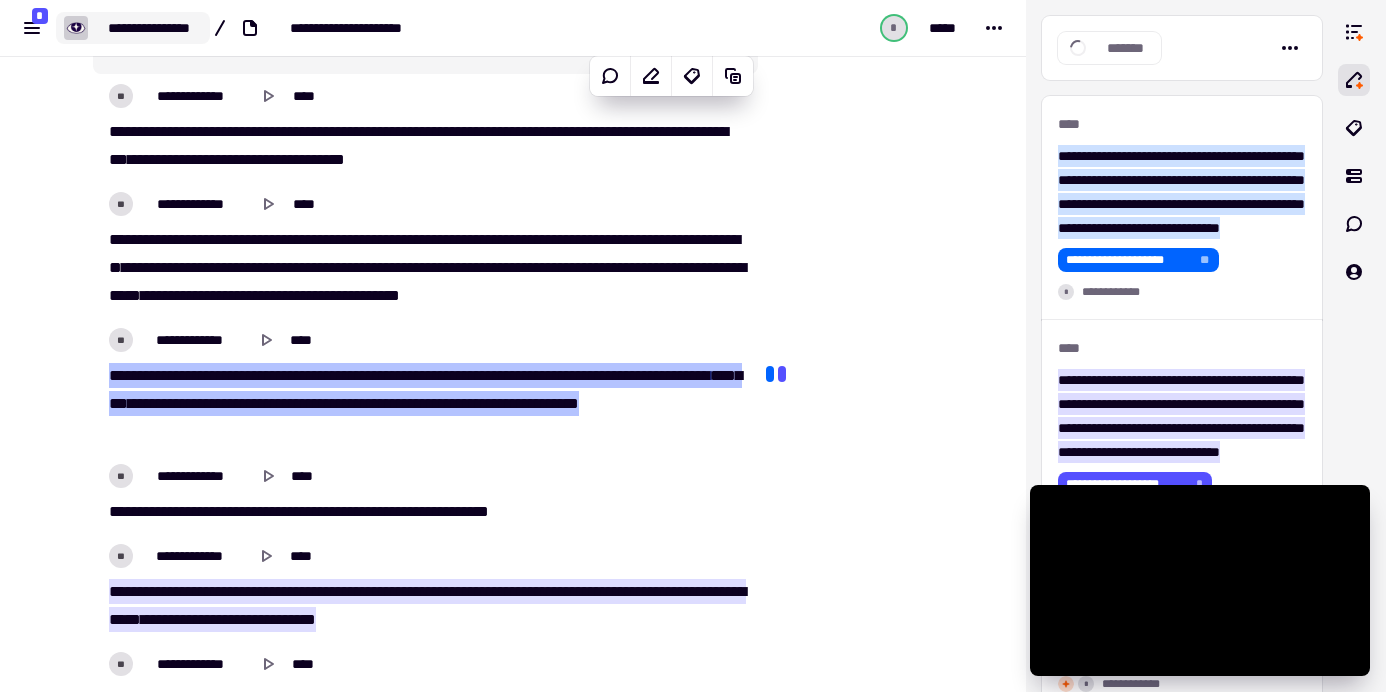 click on "**********" 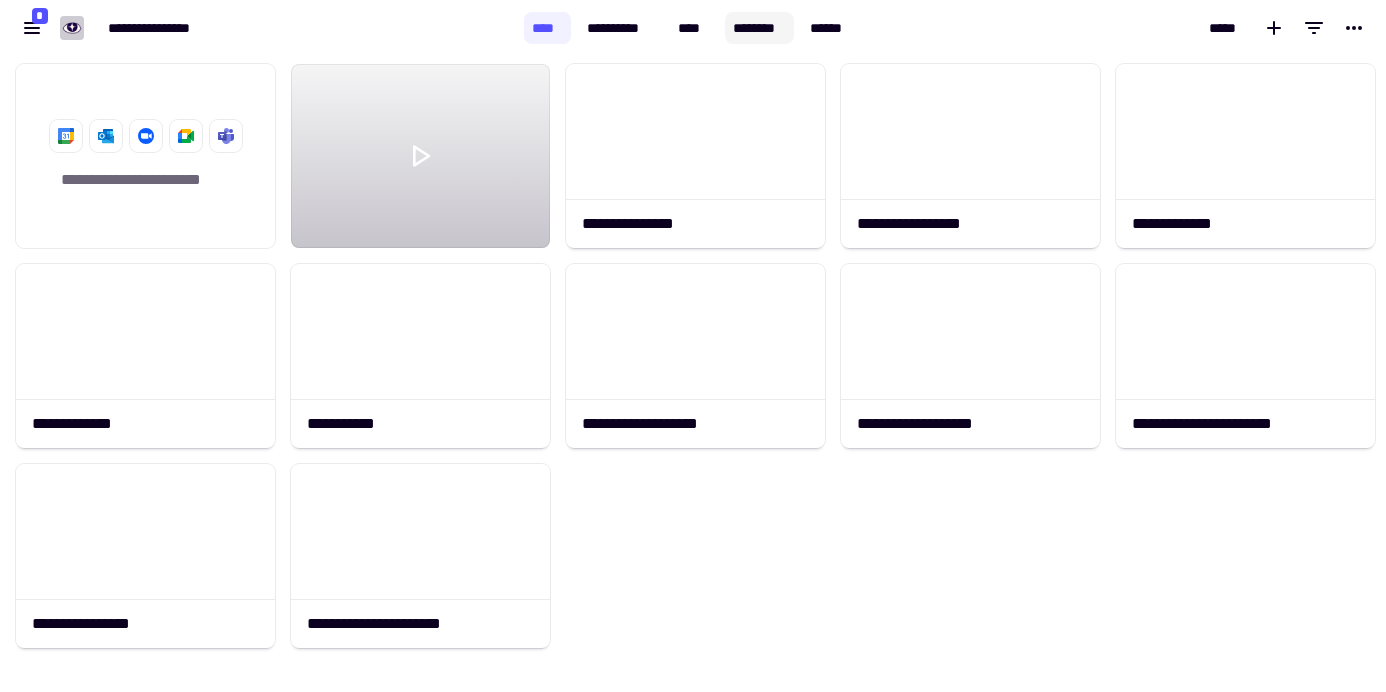 scroll, scrollTop: 16, scrollLeft: 16, axis: both 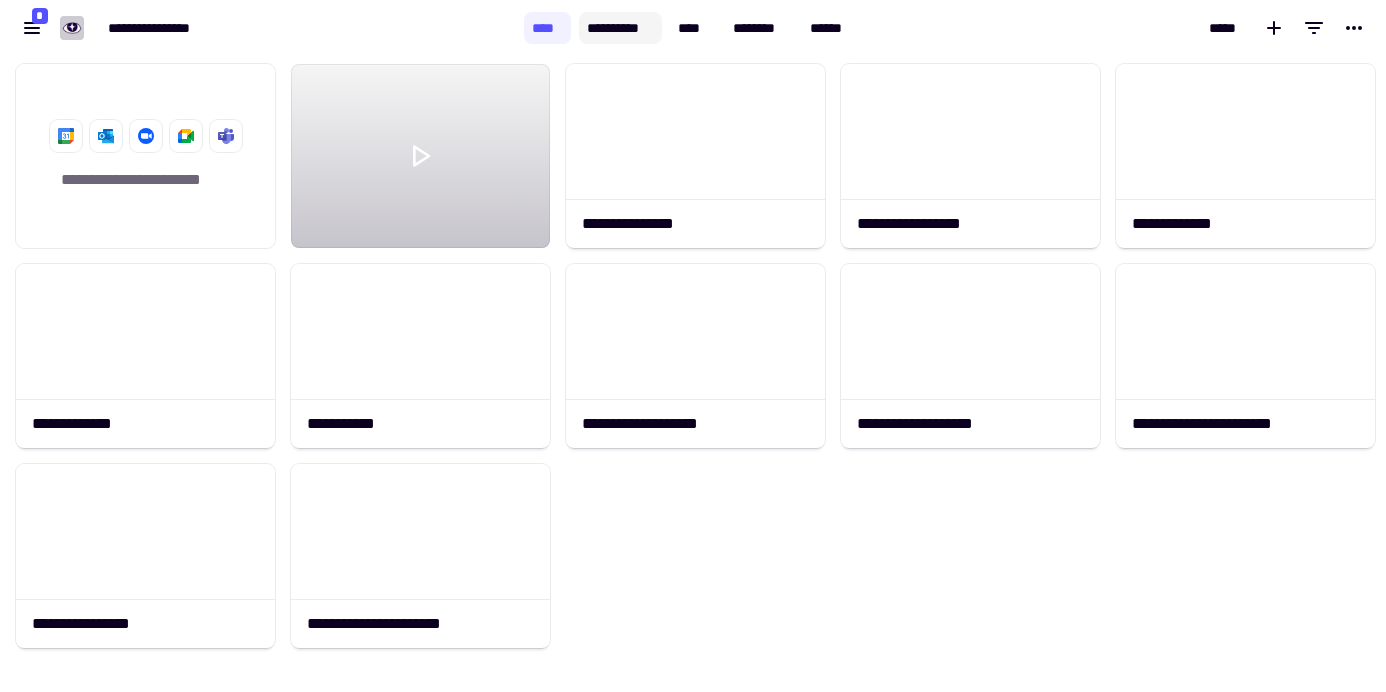 click on "**********" 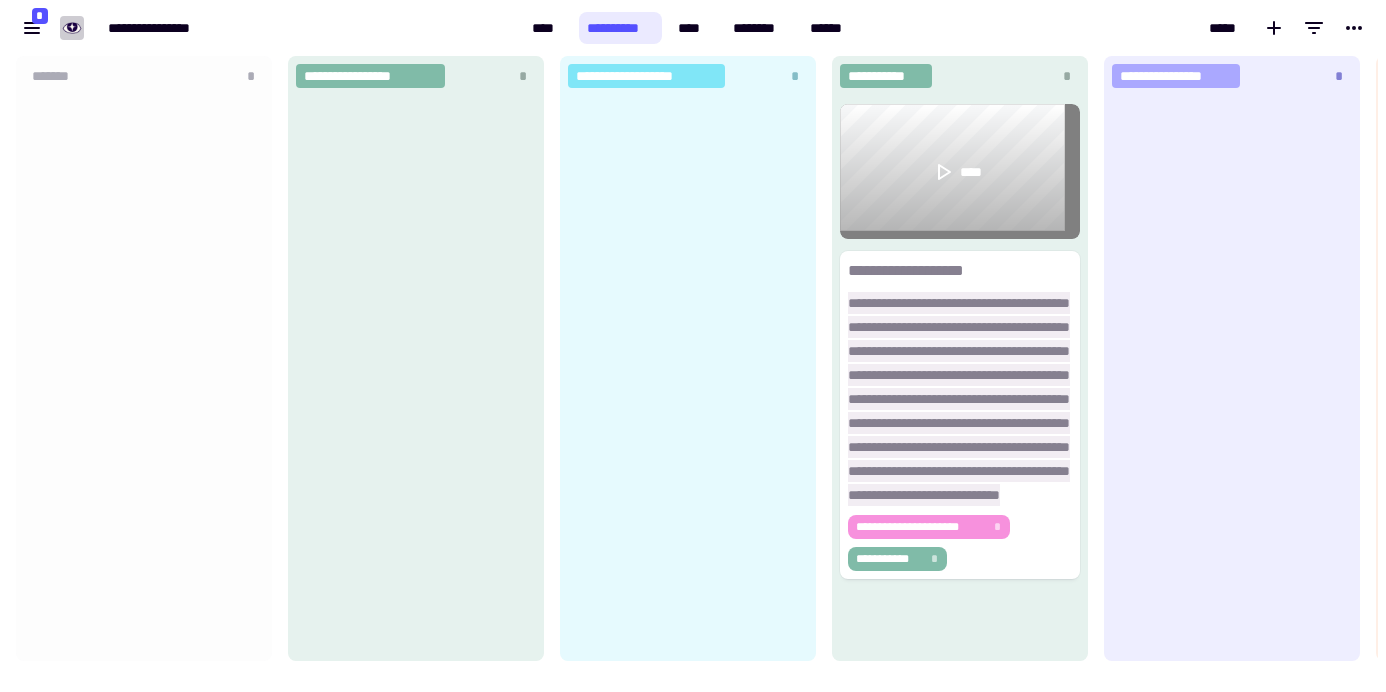 scroll, scrollTop: 16, scrollLeft: 16, axis: both 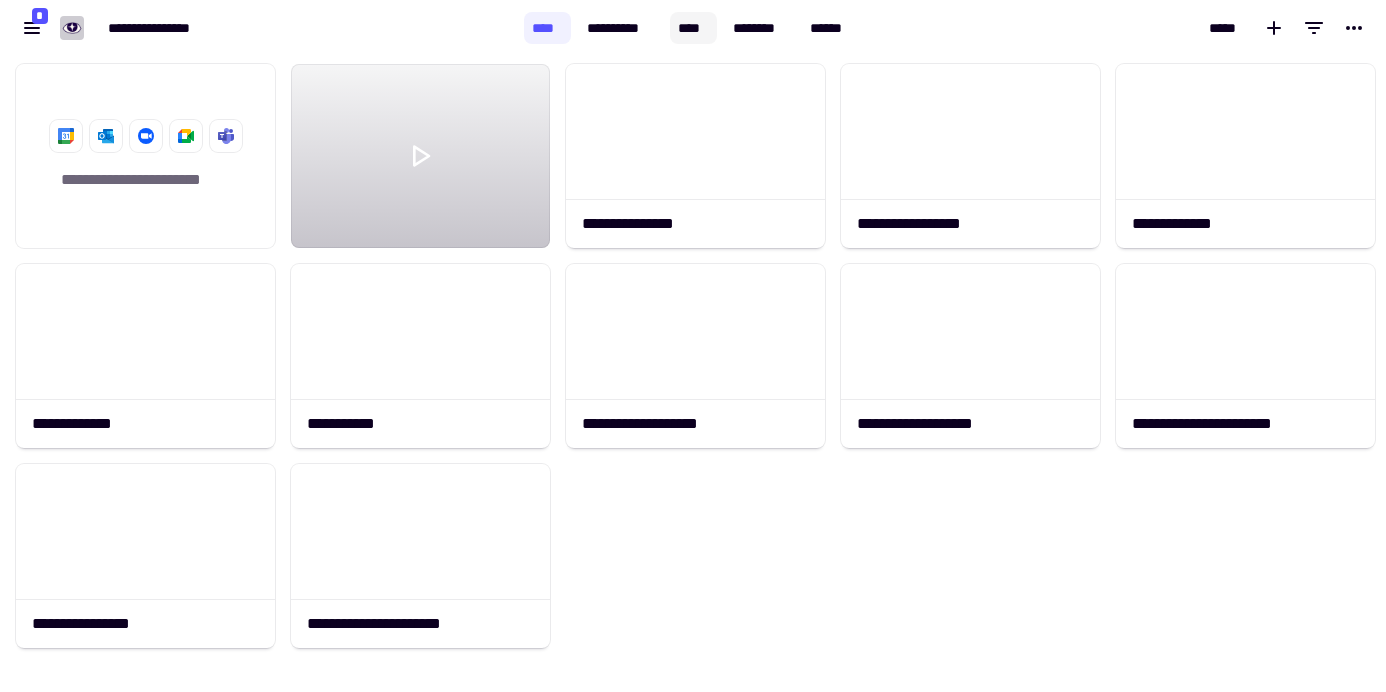 click on "****" 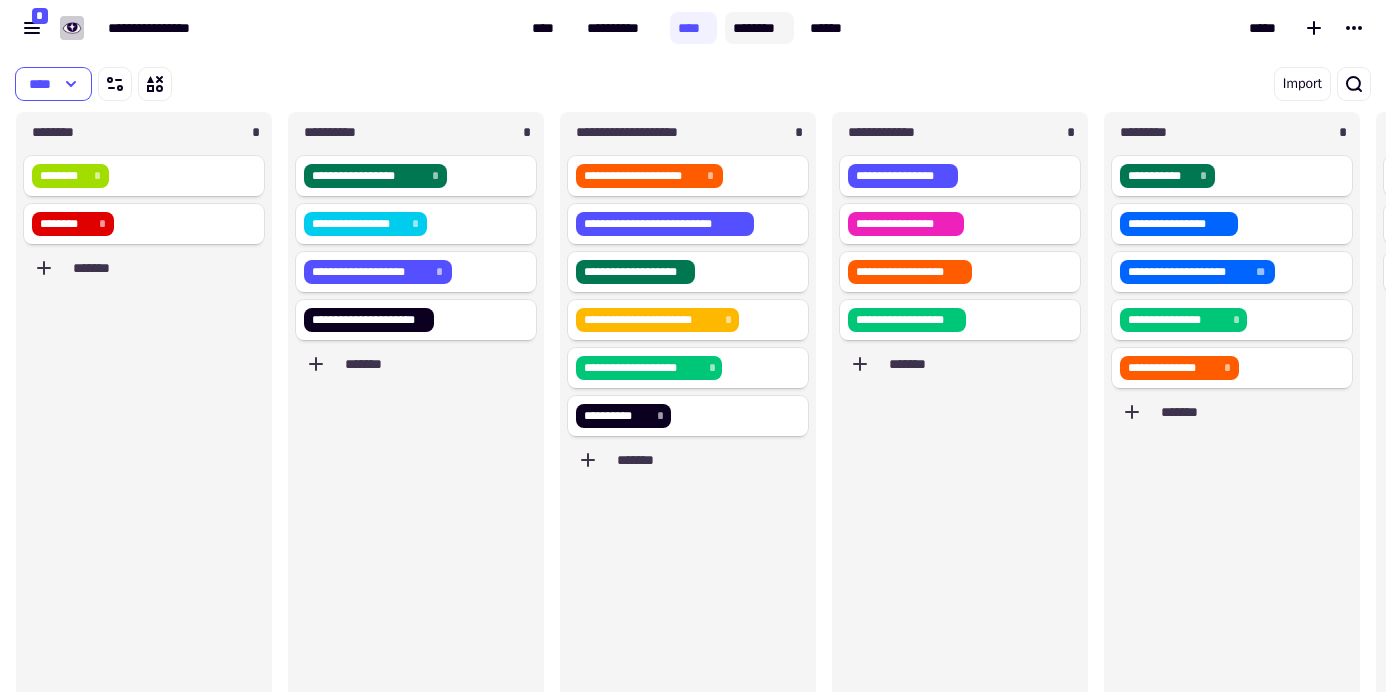 click on "********" 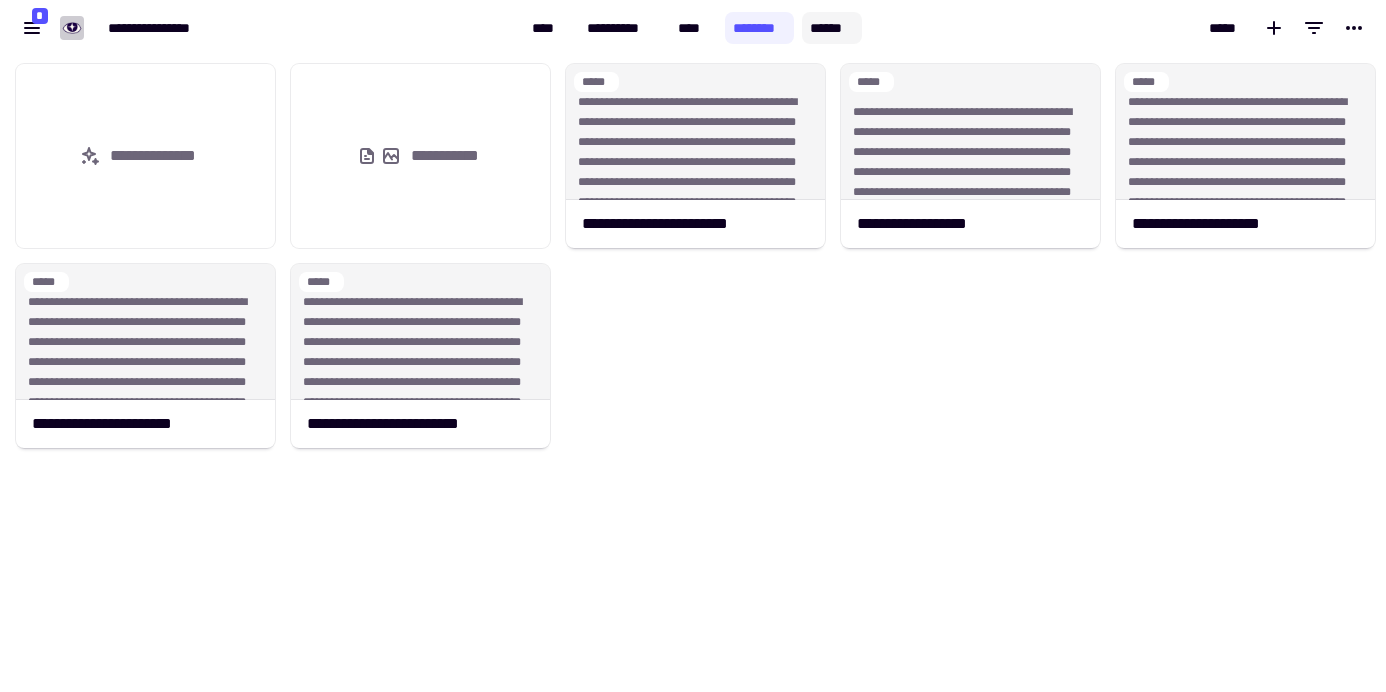 click on "******" 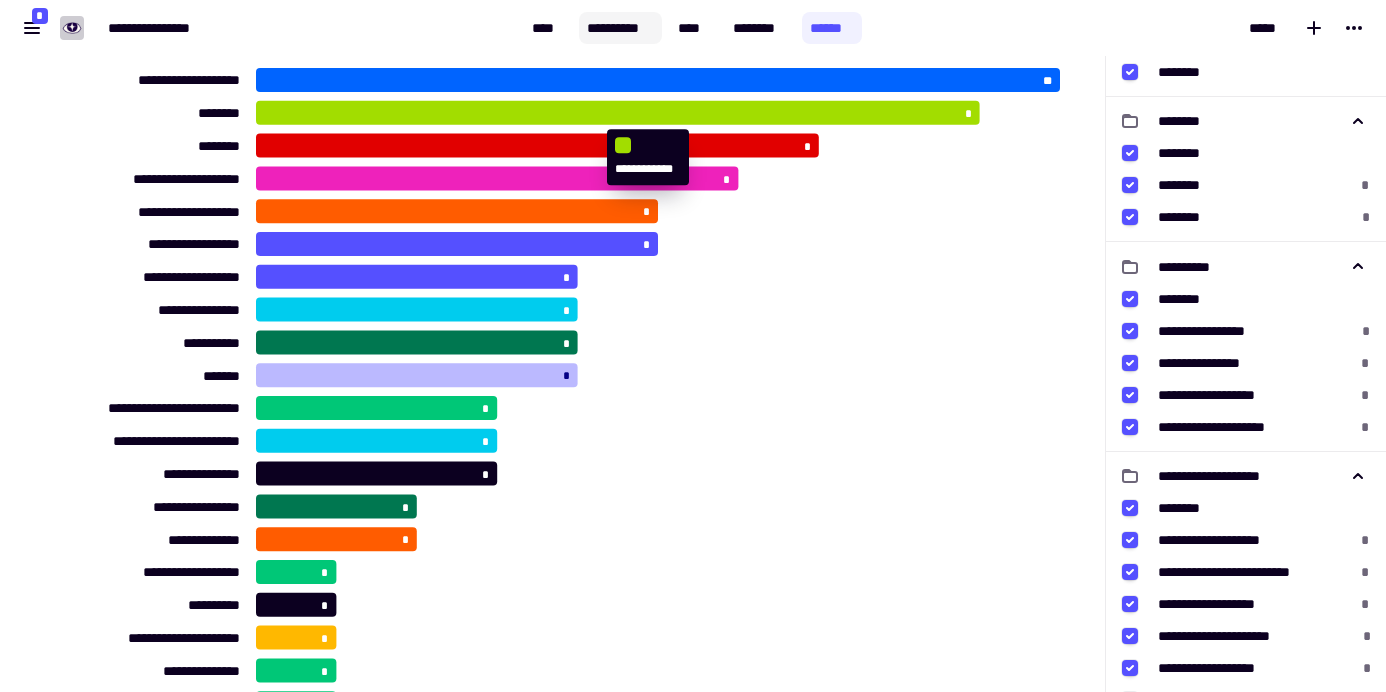 click on "**********" 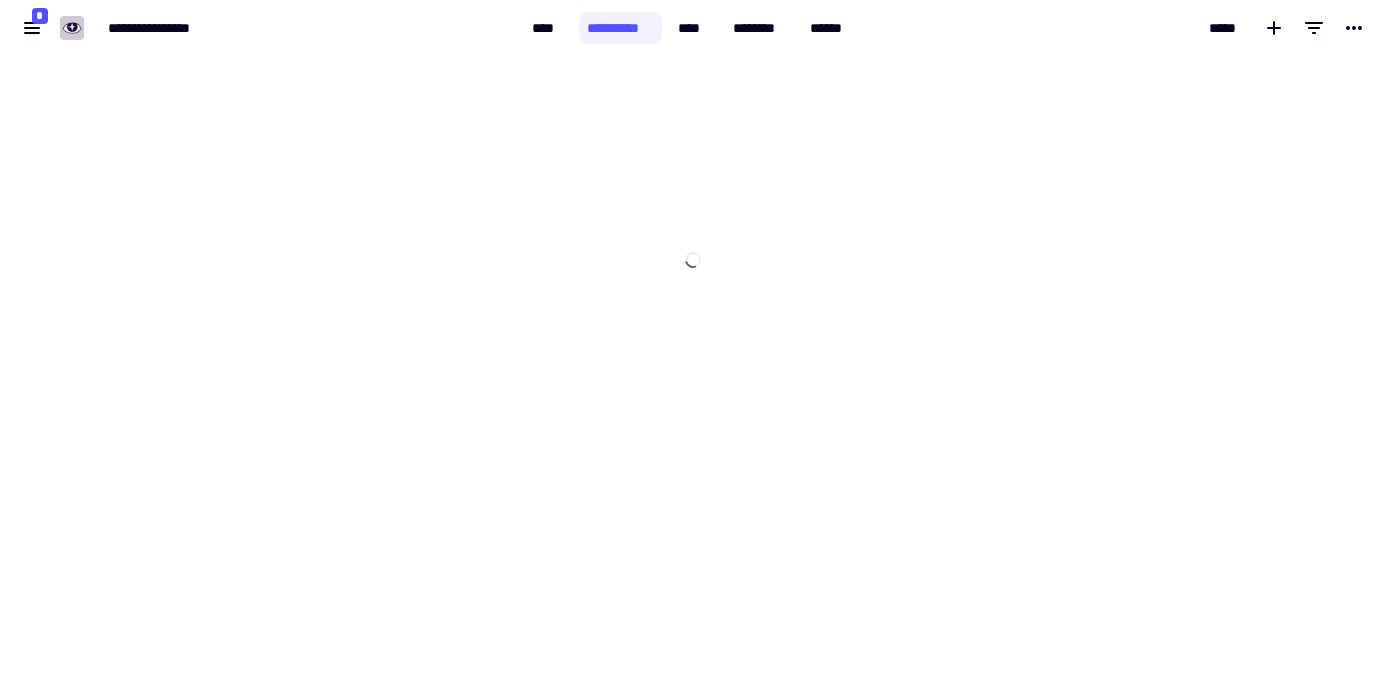 click on "**********" at bounding box center (692, 28) 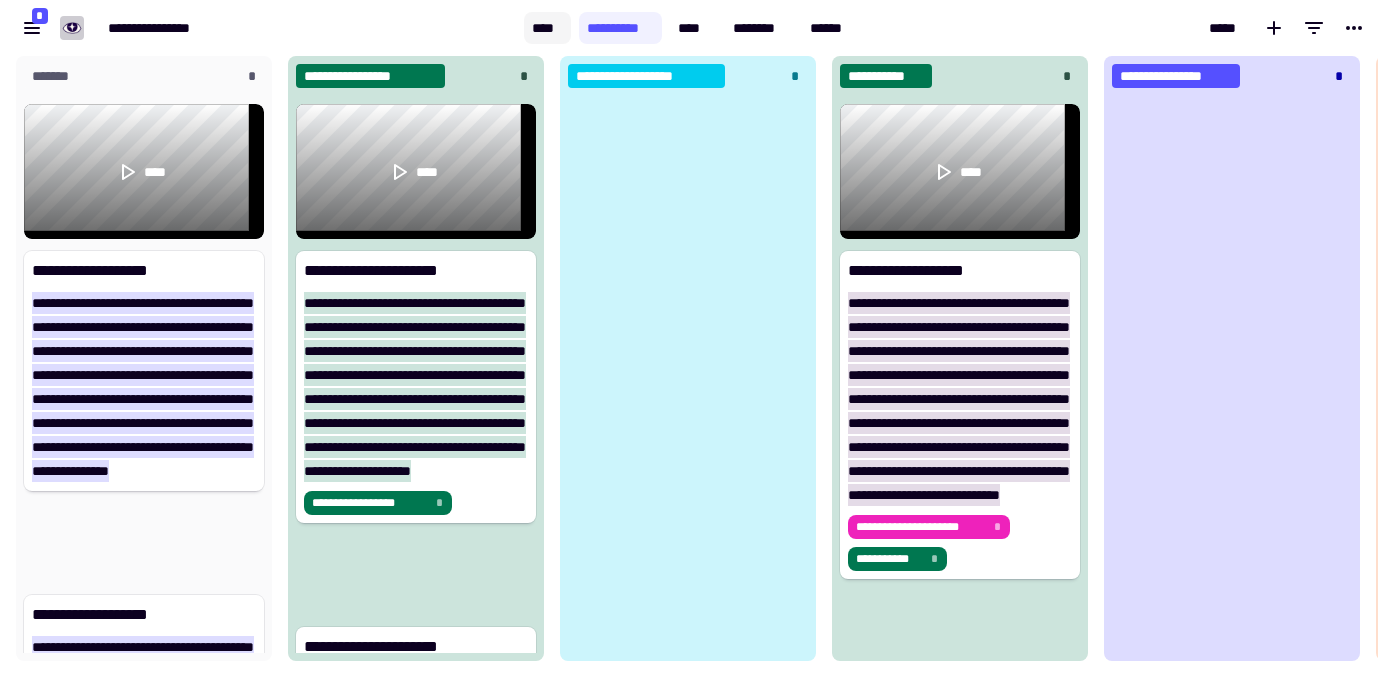 click on "****" 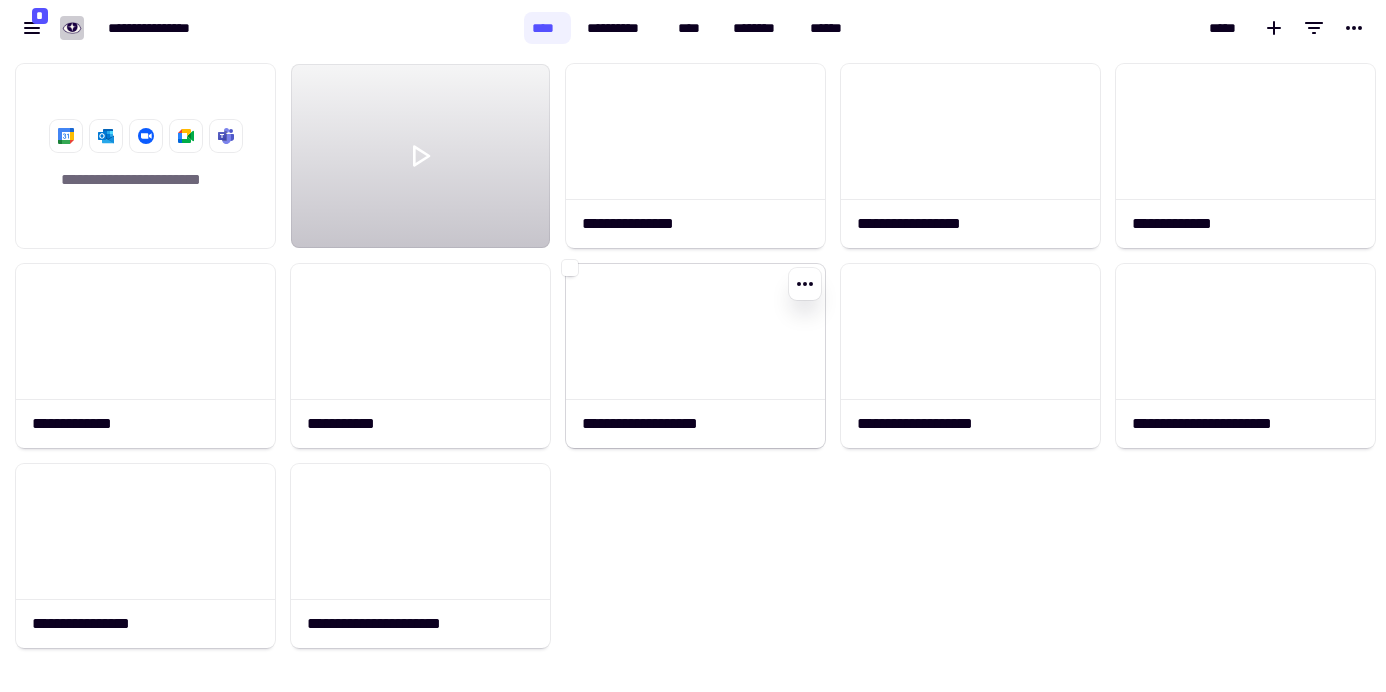 click 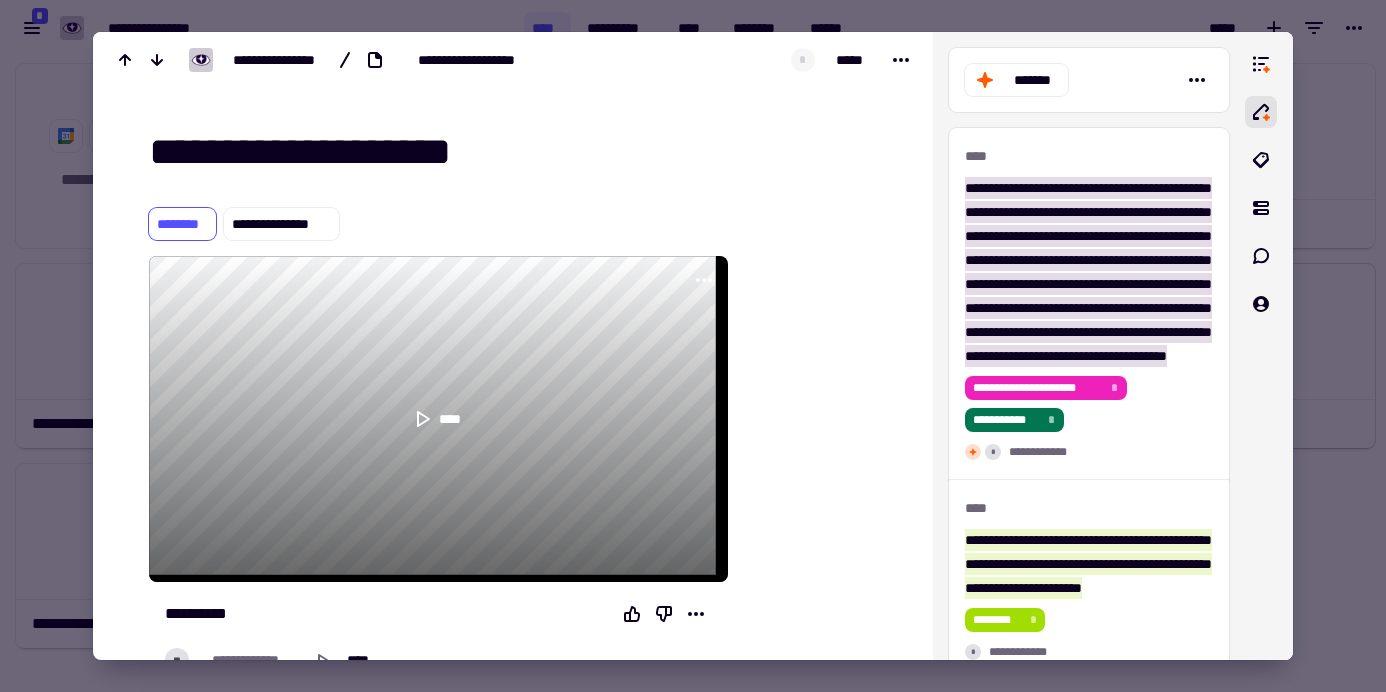 click at bounding box center [693, 346] 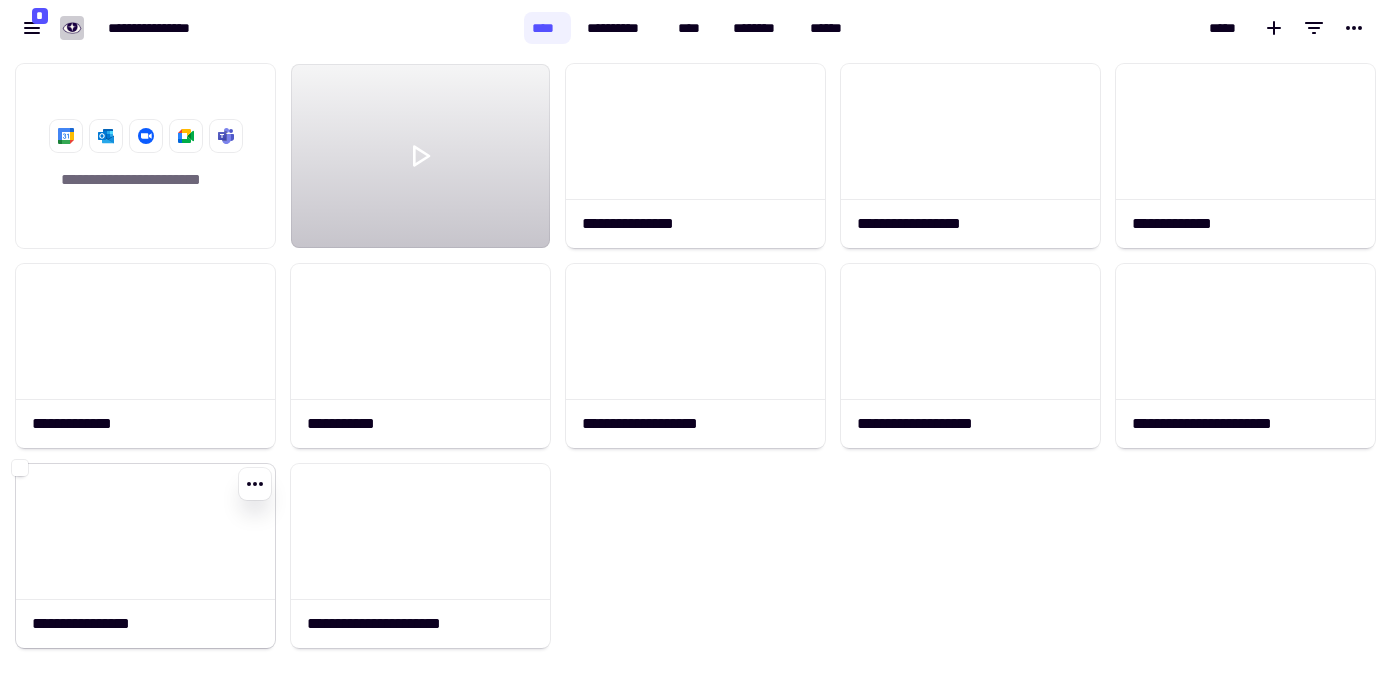 click 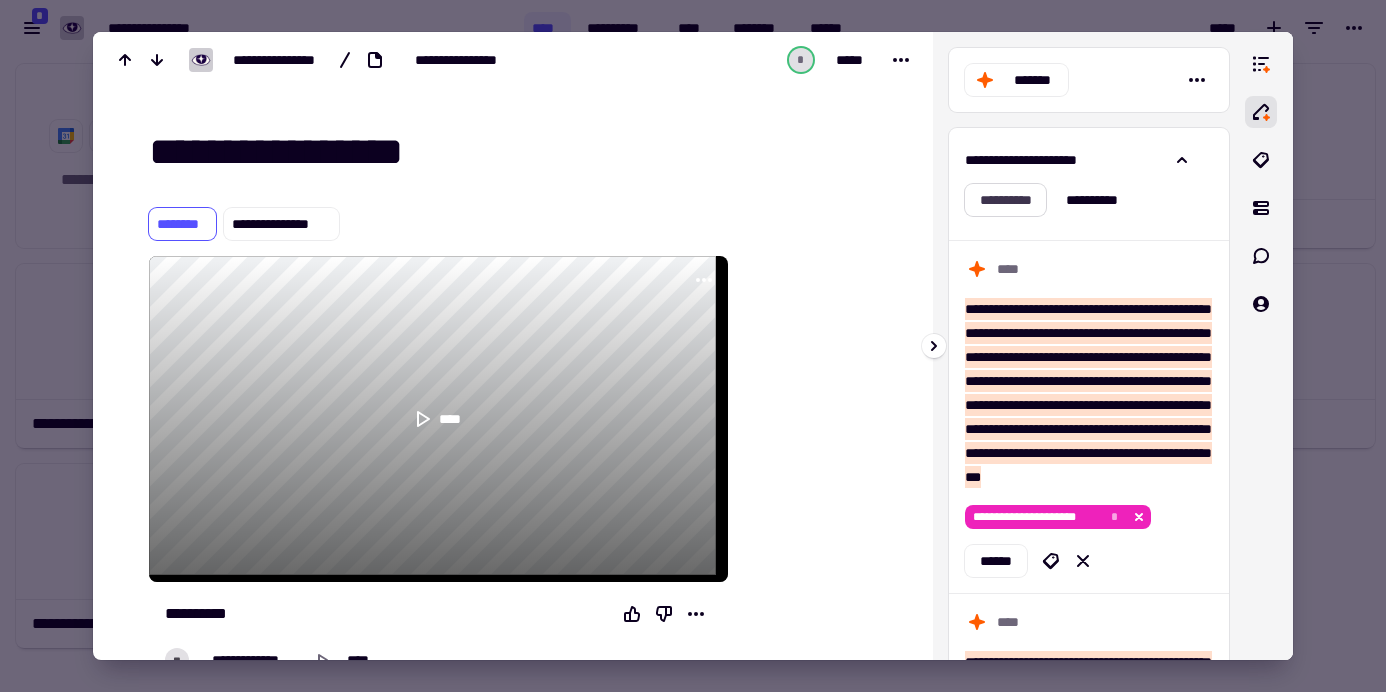 click on "**********" 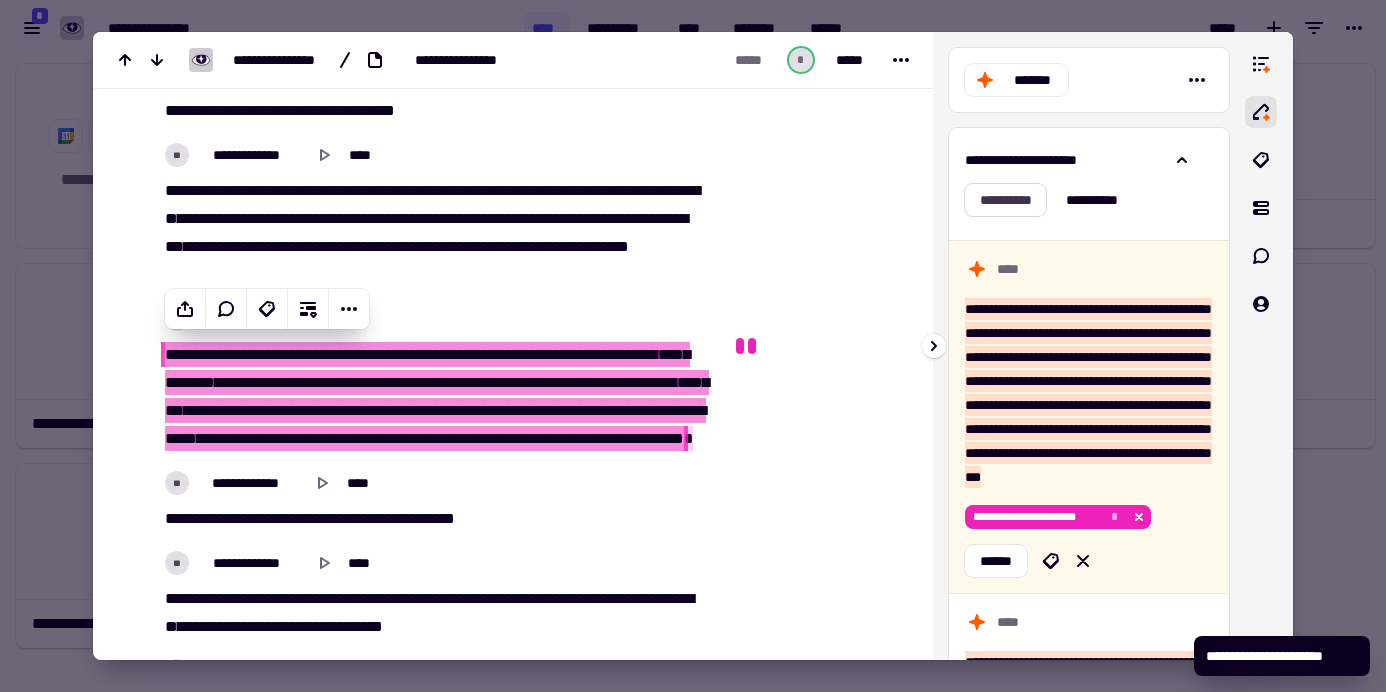click on "**********" 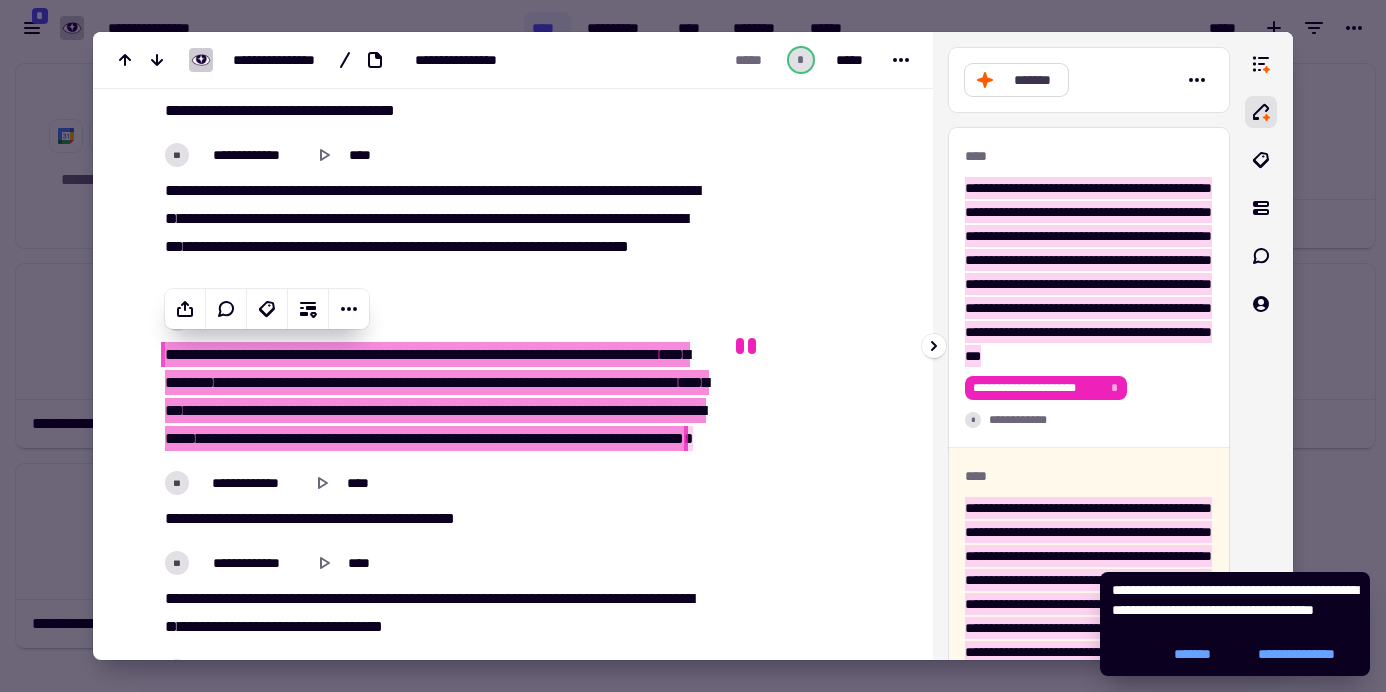 click on "*******" 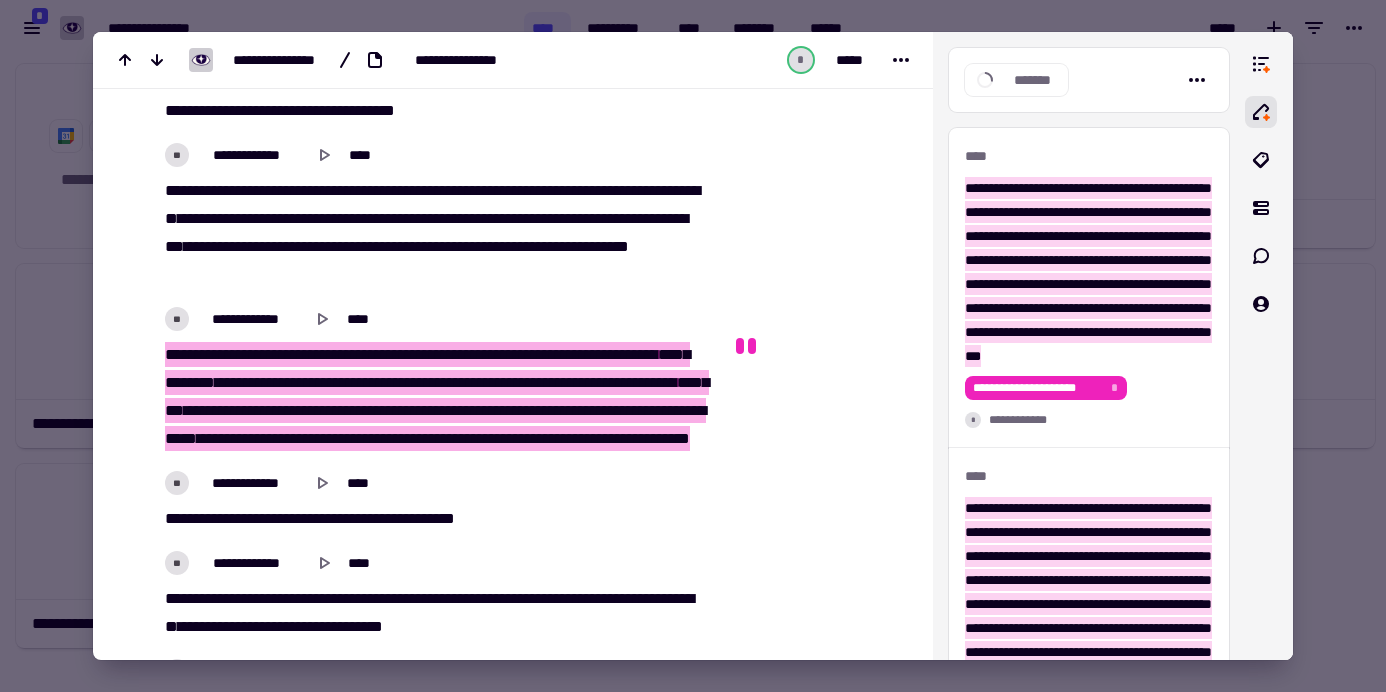 click at bounding box center [693, 346] 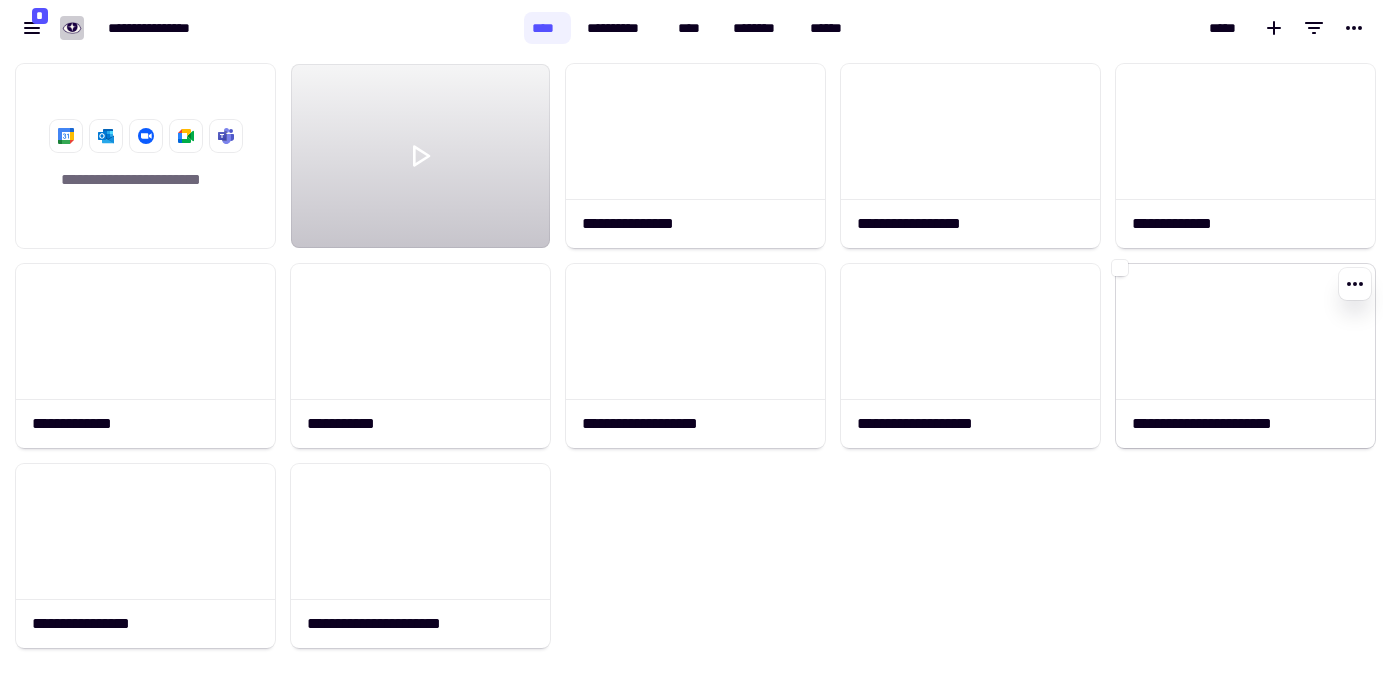 click 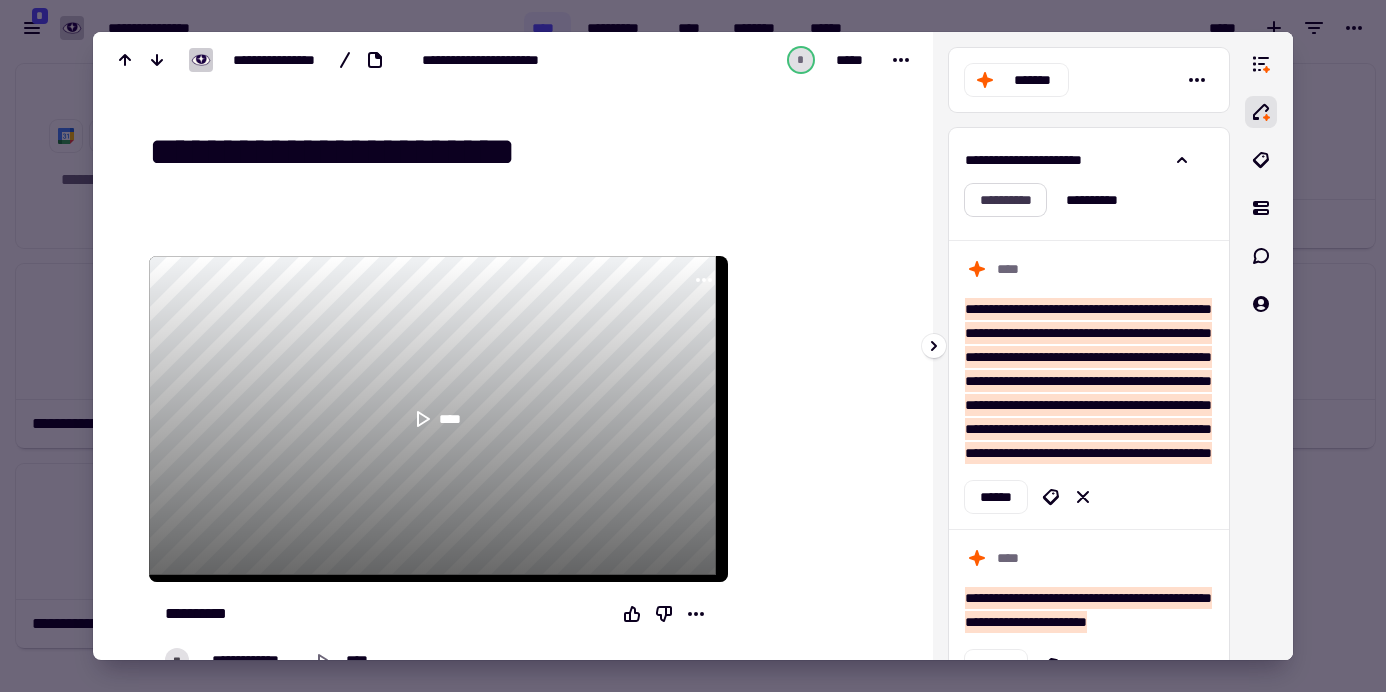 click on "**********" 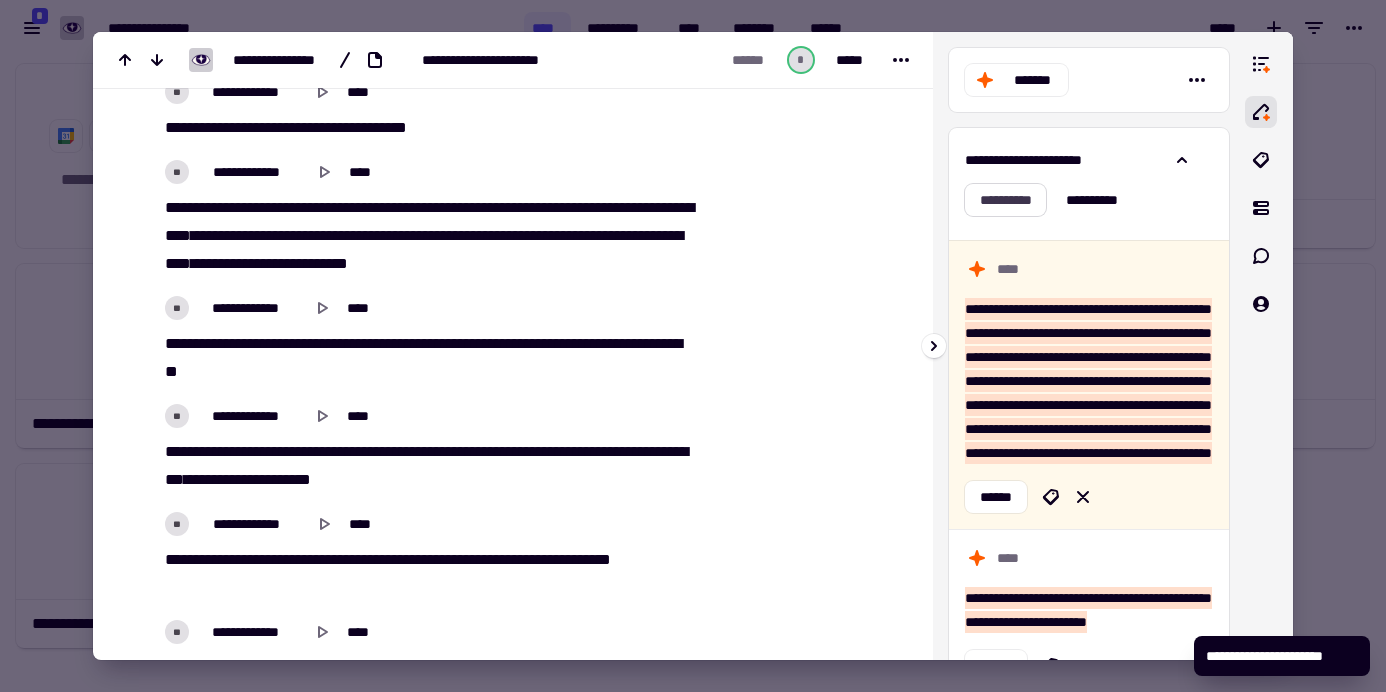 scroll, scrollTop: 2399, scrollLeft: 0, axis: vertical 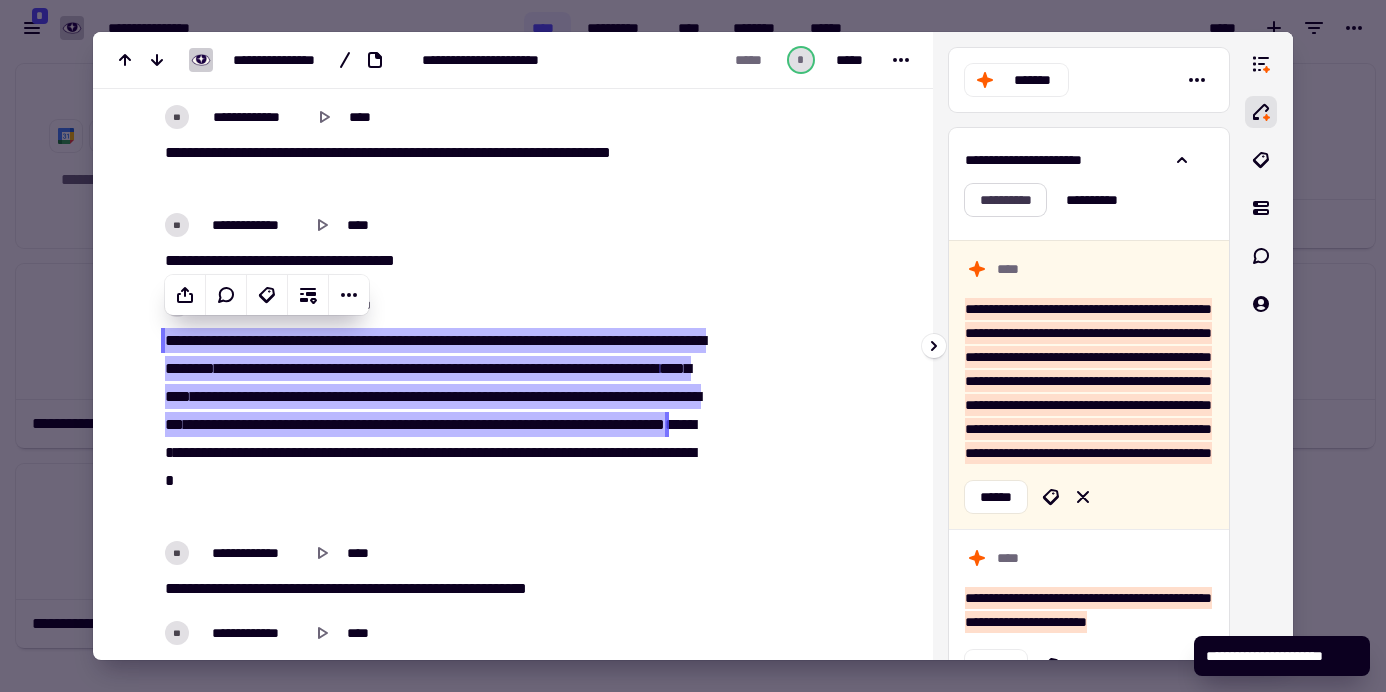 click on "**********" 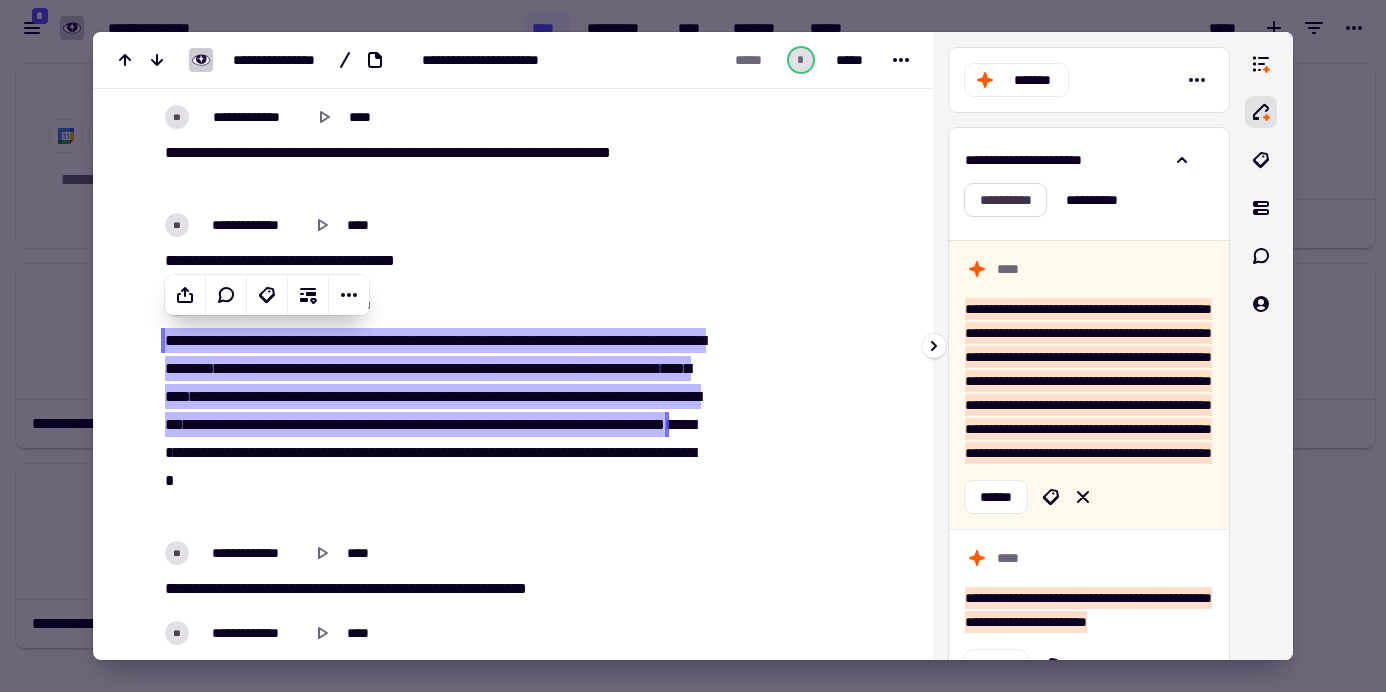 click on "**********" 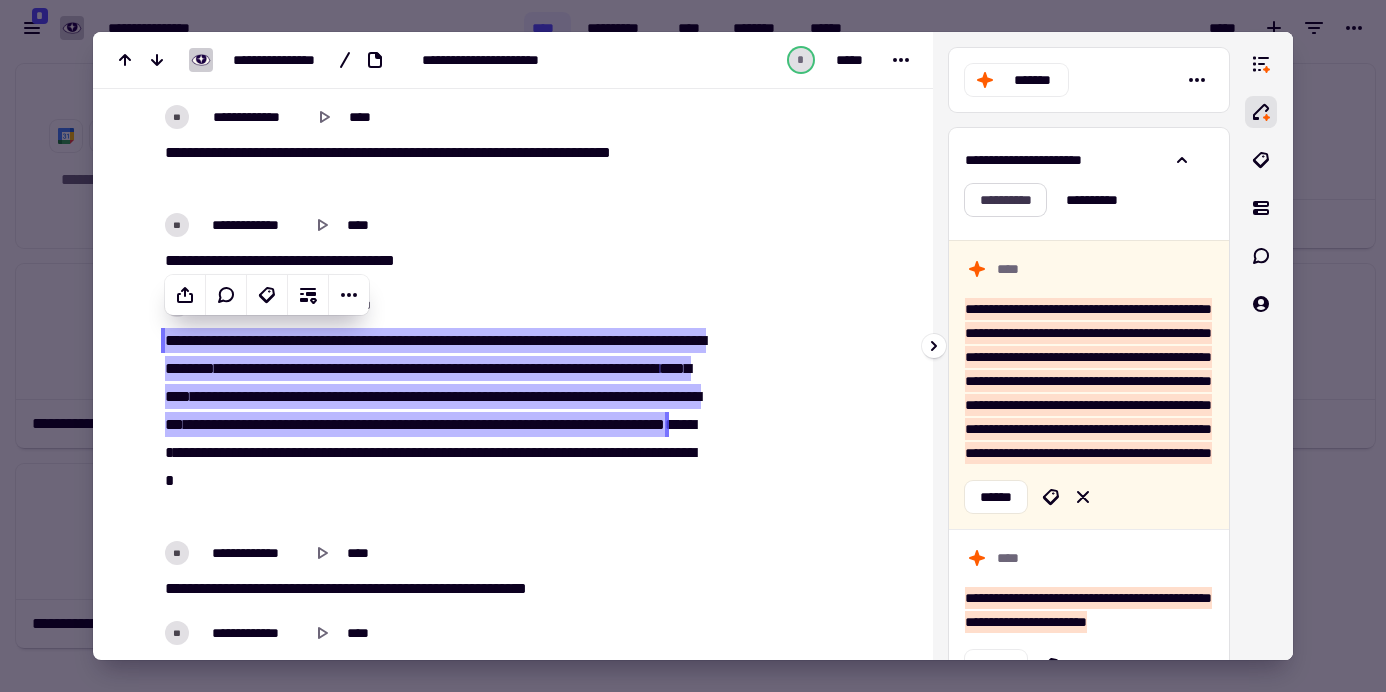 click on "**********" 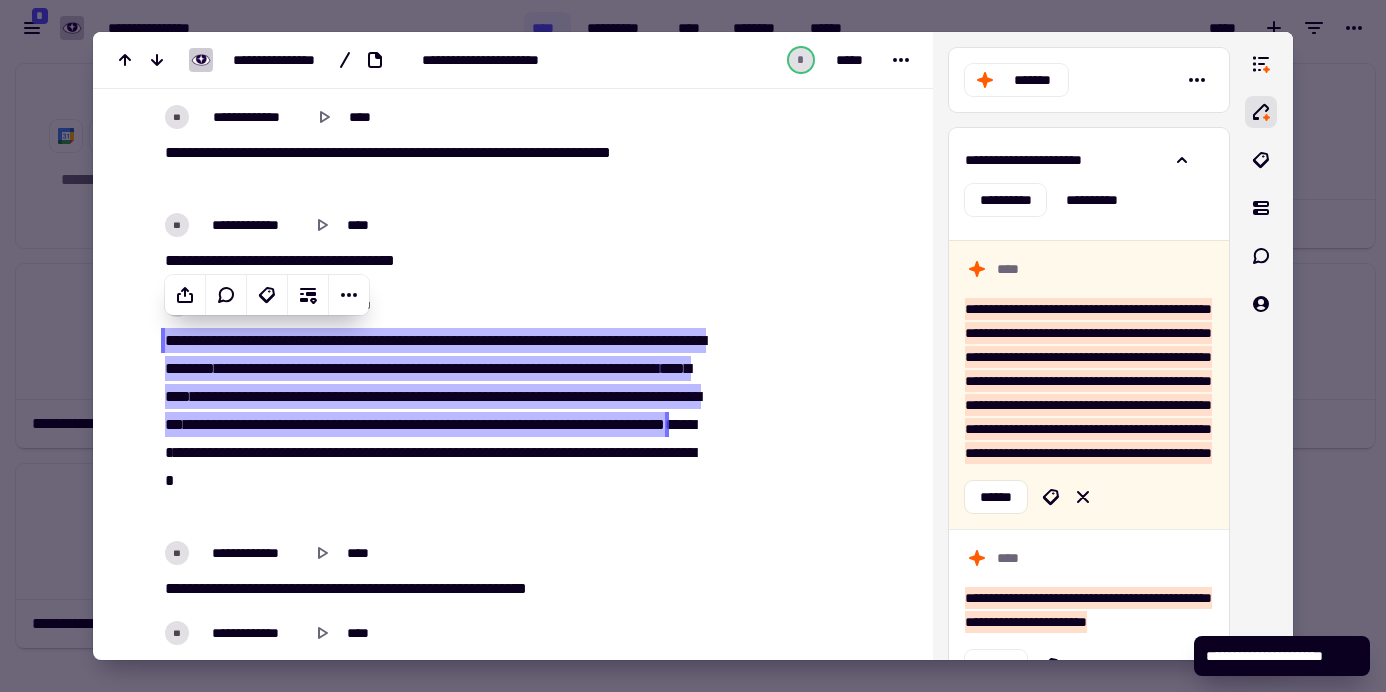 click at bounding box center [693, 346] 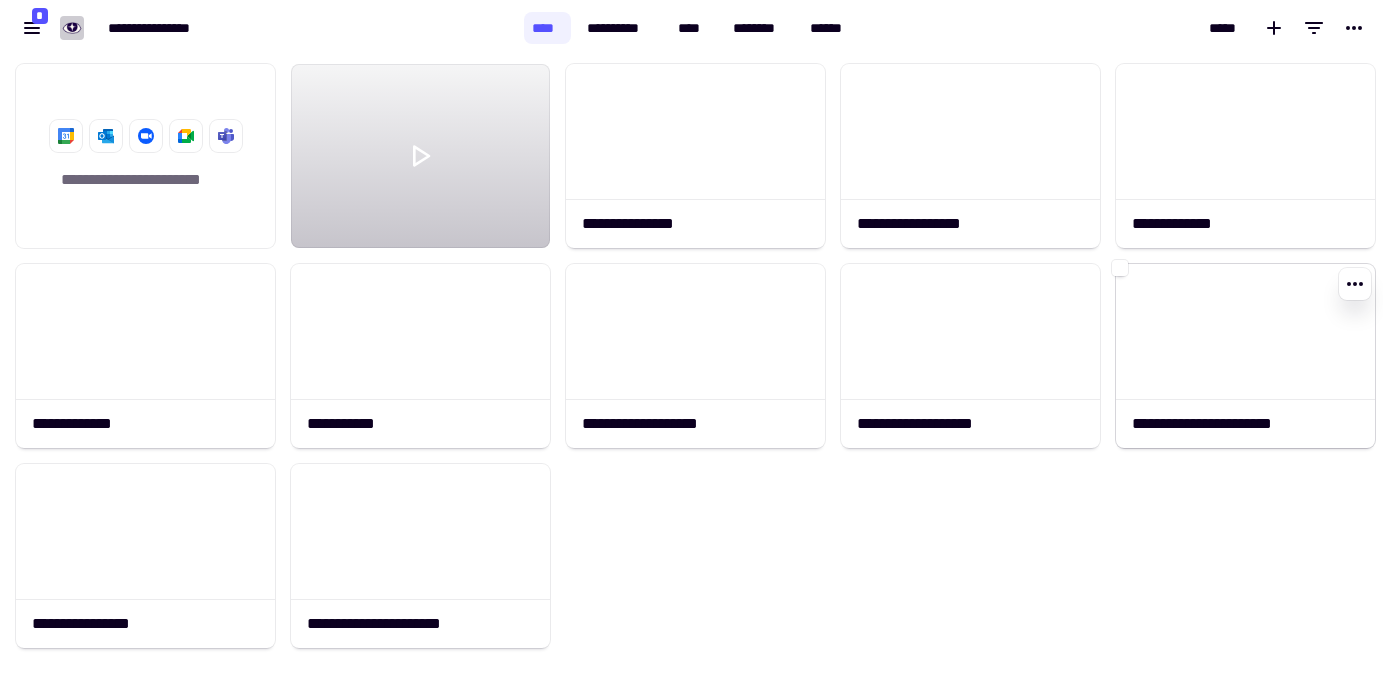 click 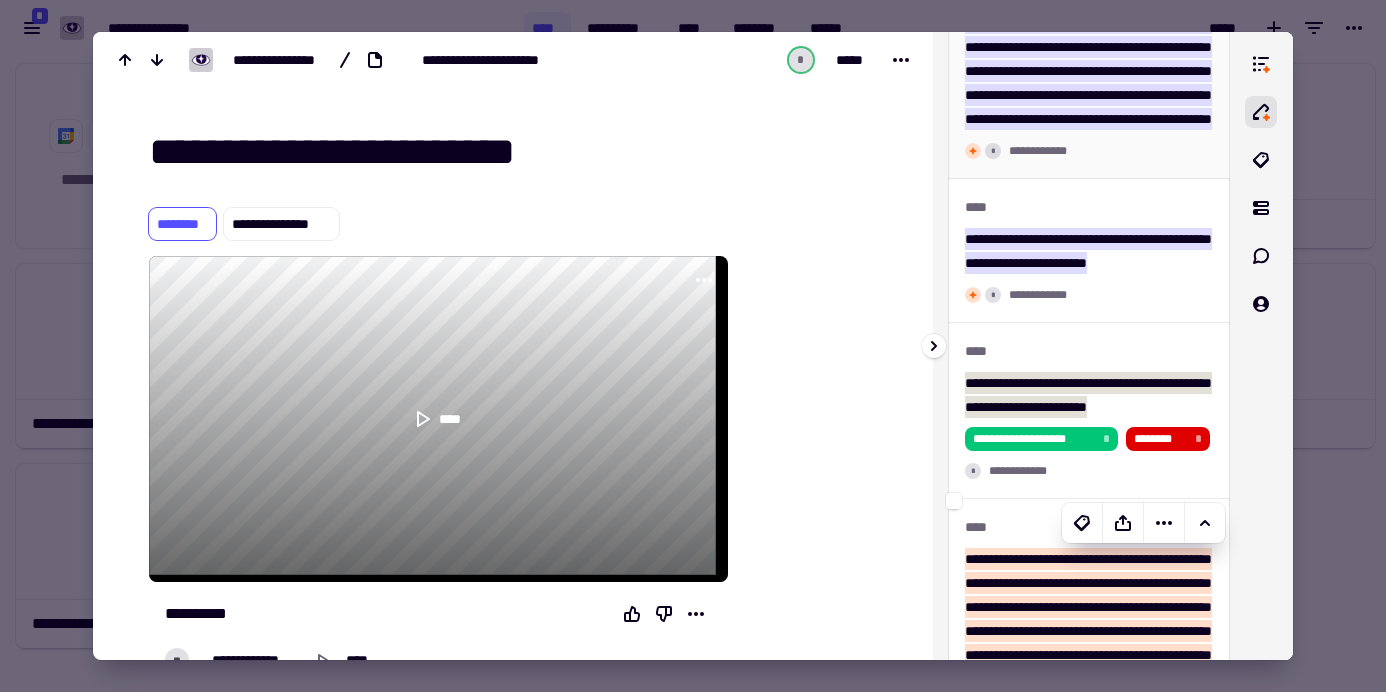 scroll, scrollTop: 0, scrollLeft: 0, axis: both 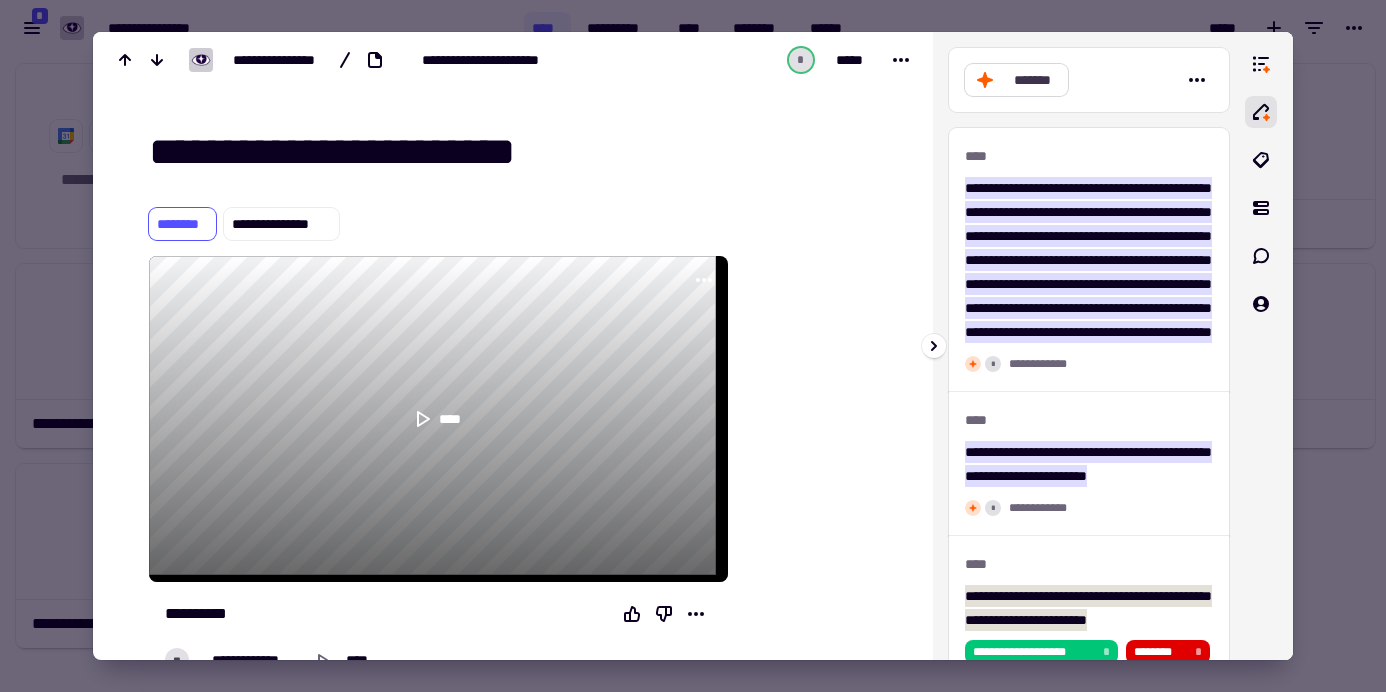 click on "*******" 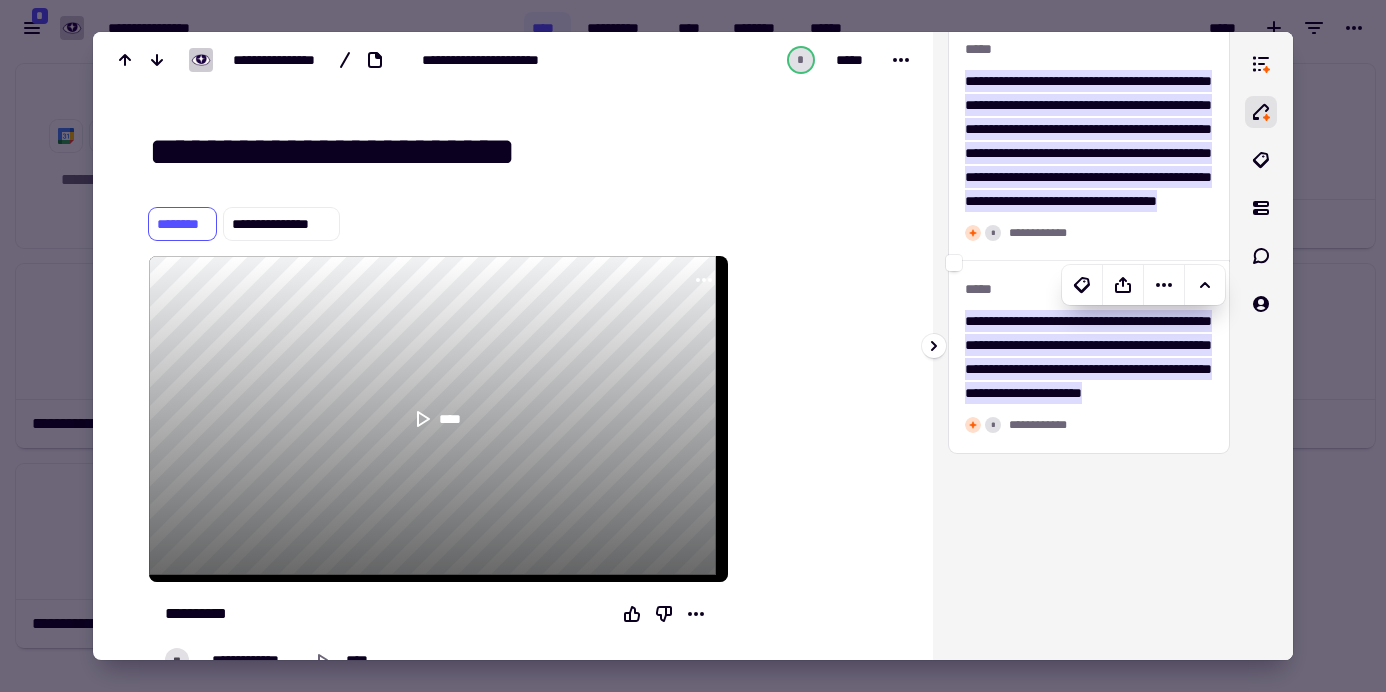 scroll, scrollTop: 4275, scrollLeft: 0, axis: vertical 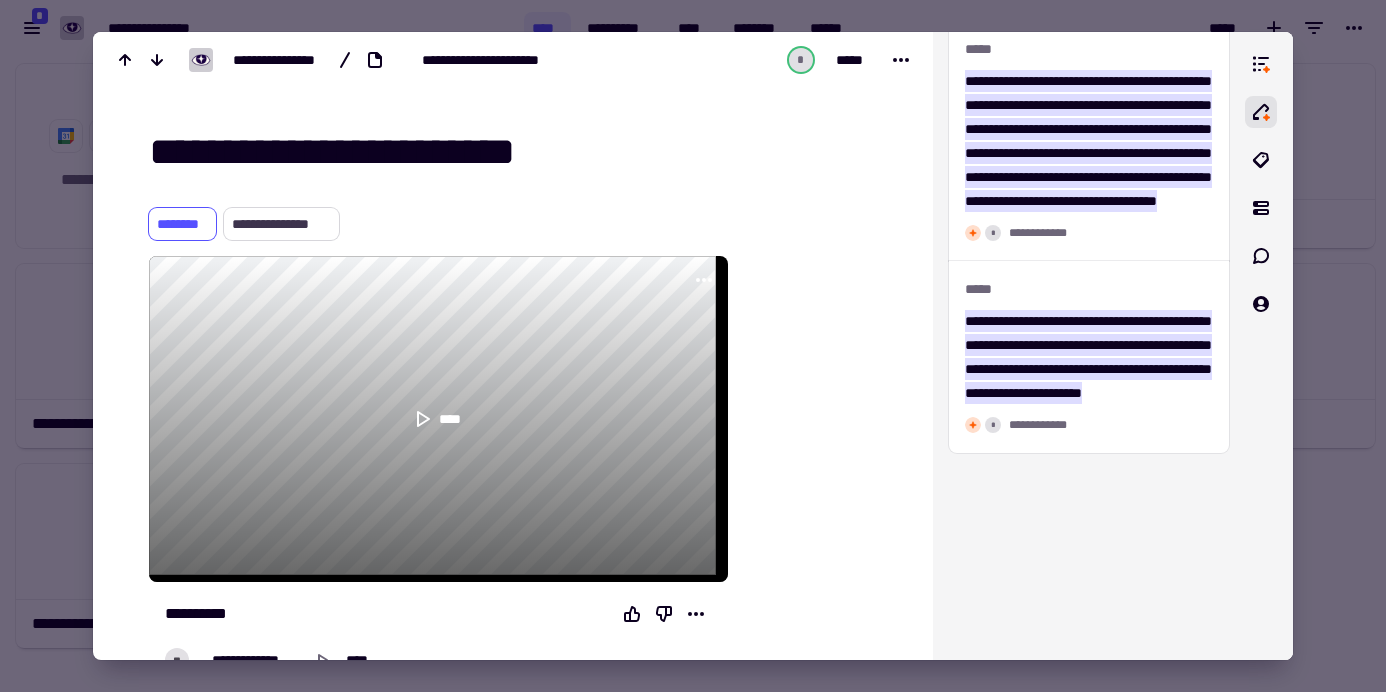 click on "**********" 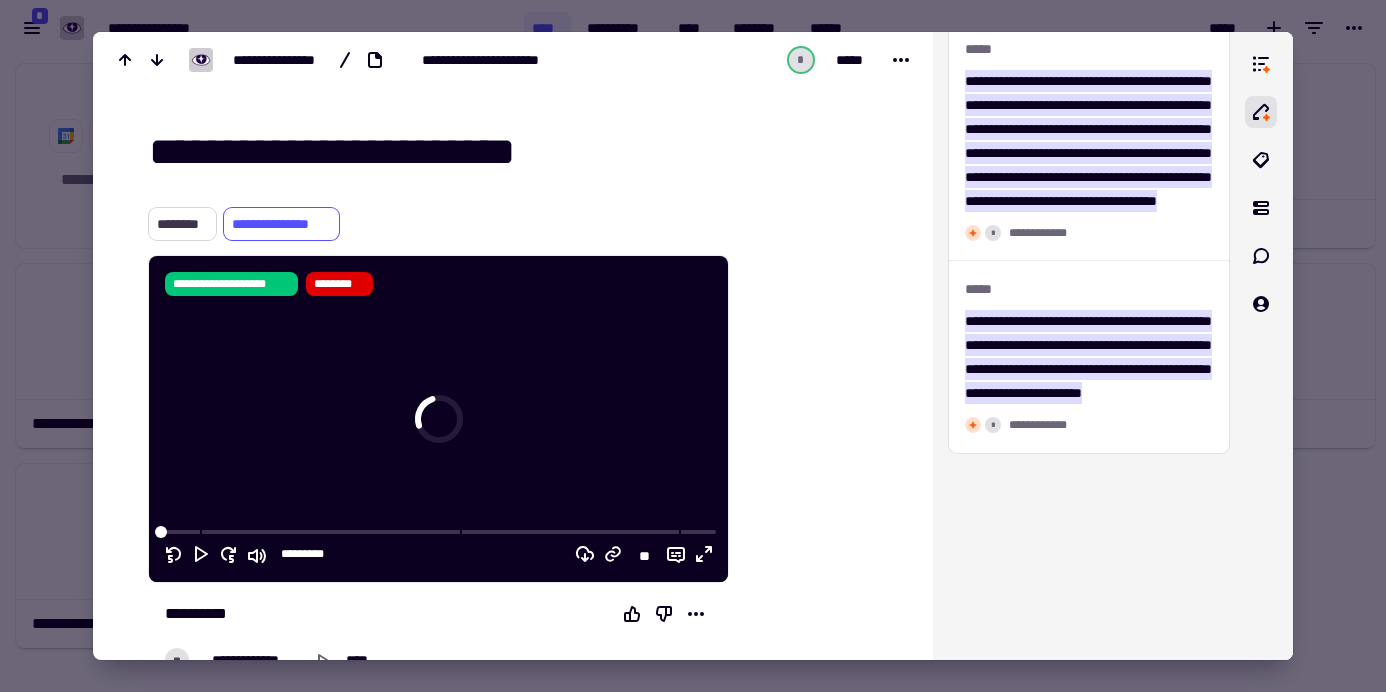 click on "********" 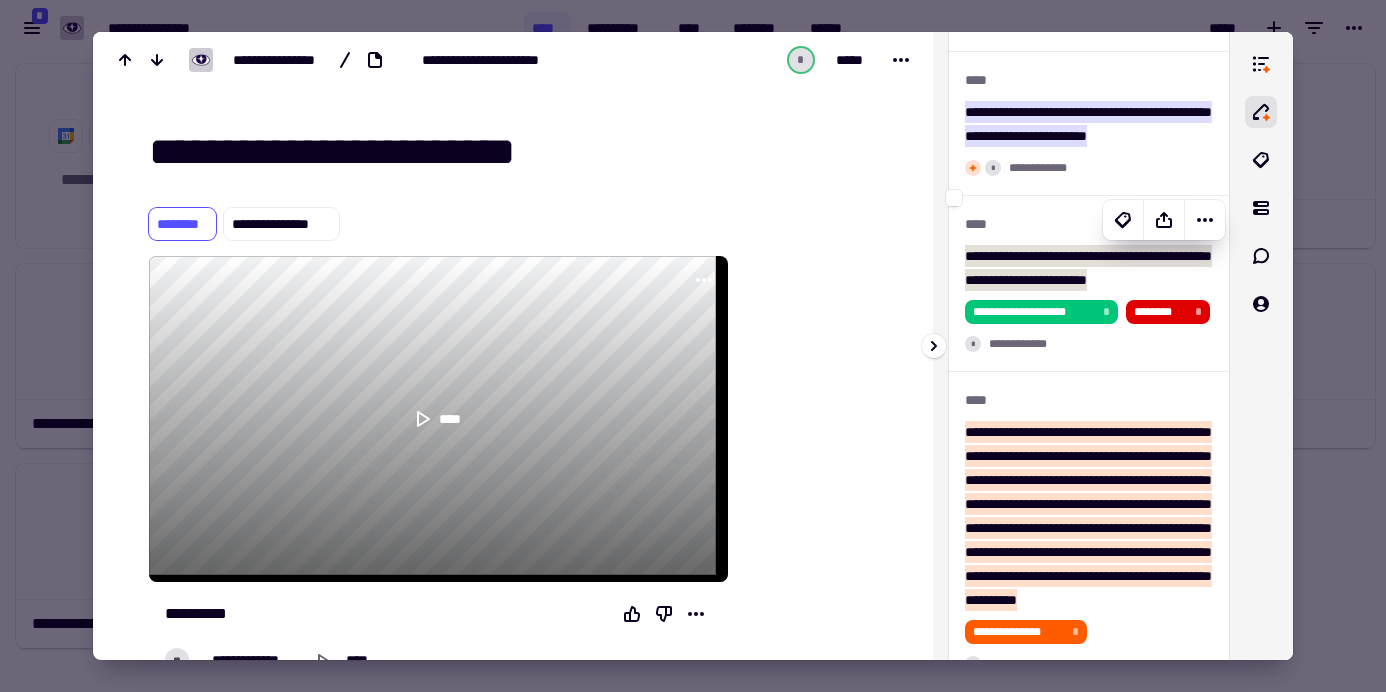 scroll, scrollTop: 0, scrollLeft: 0, axis: both 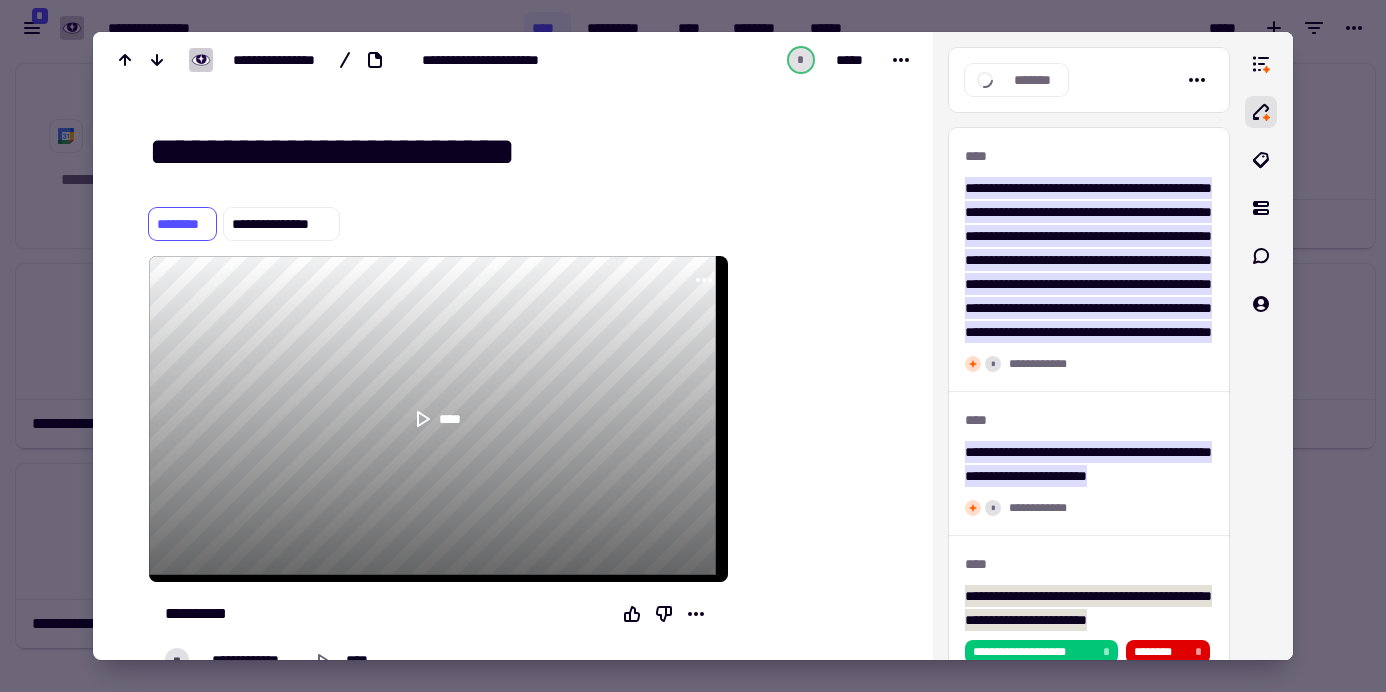 click at bounding box center (693, 346) 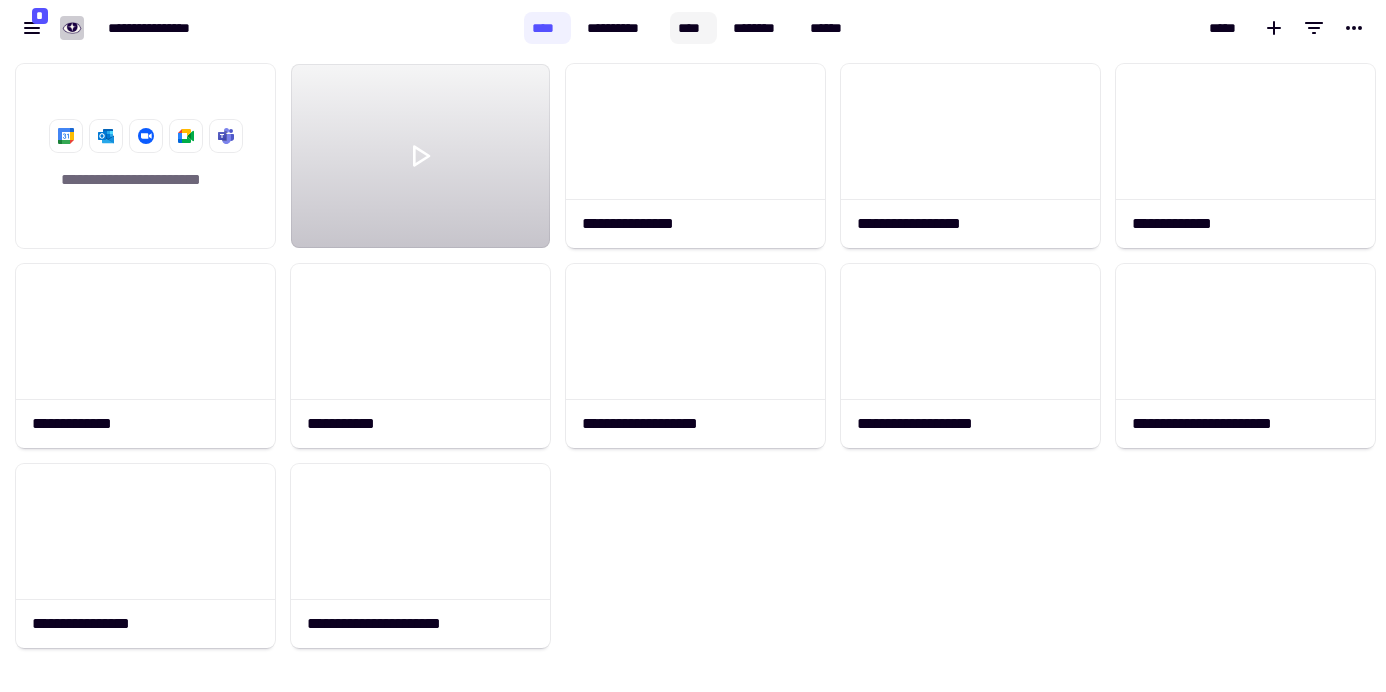 click on "****" 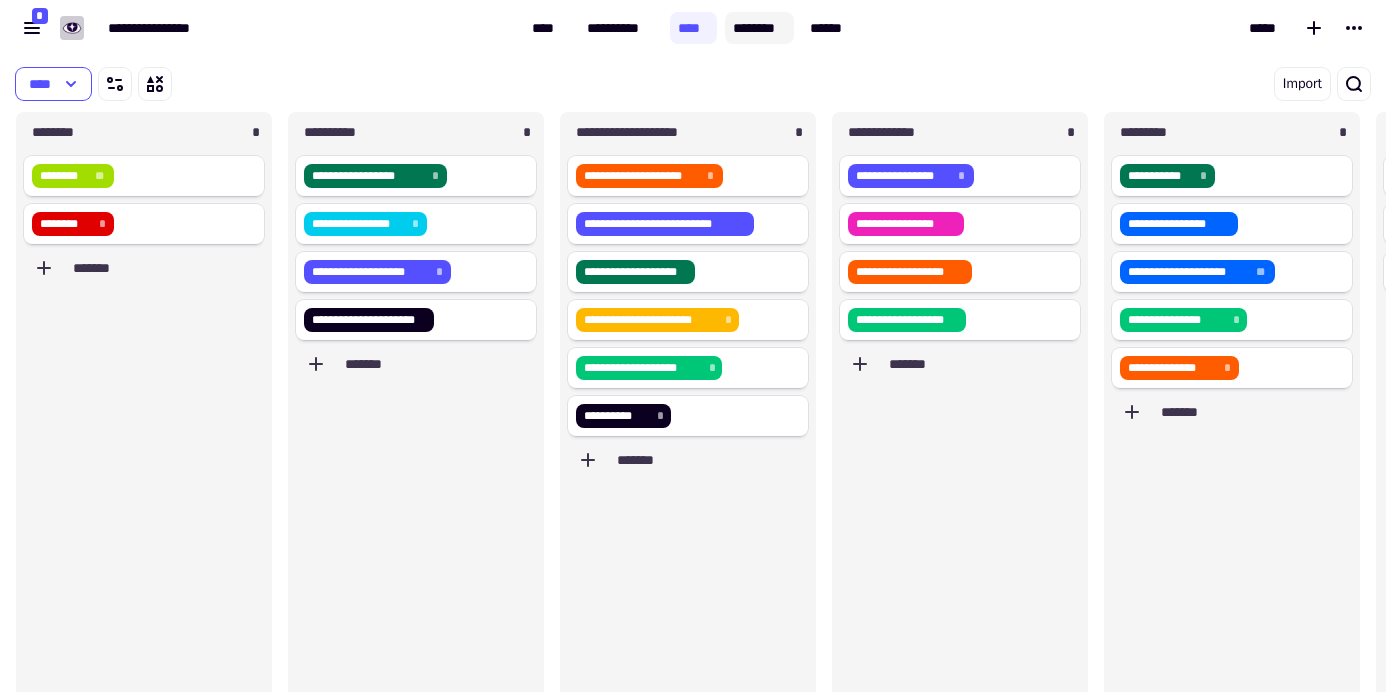 scroll, scrollTop: 16, scrollLeft: 16, axis: both 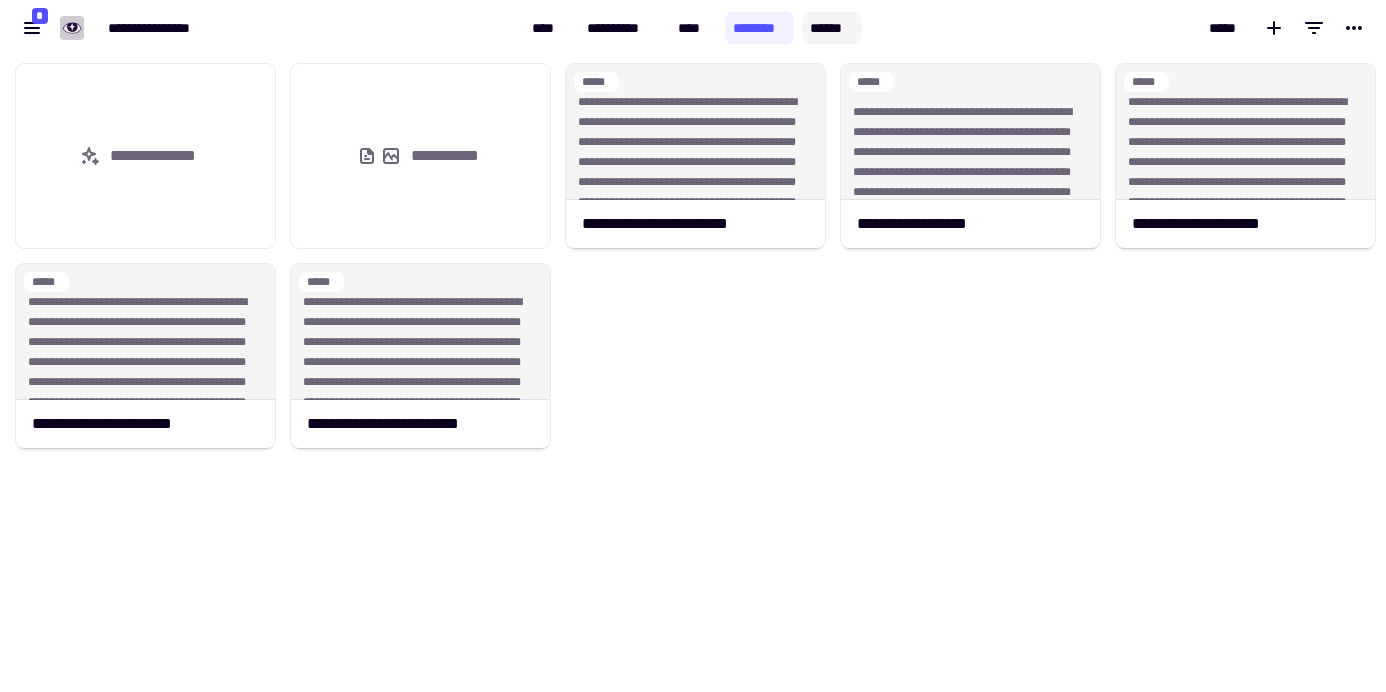 click on "******" 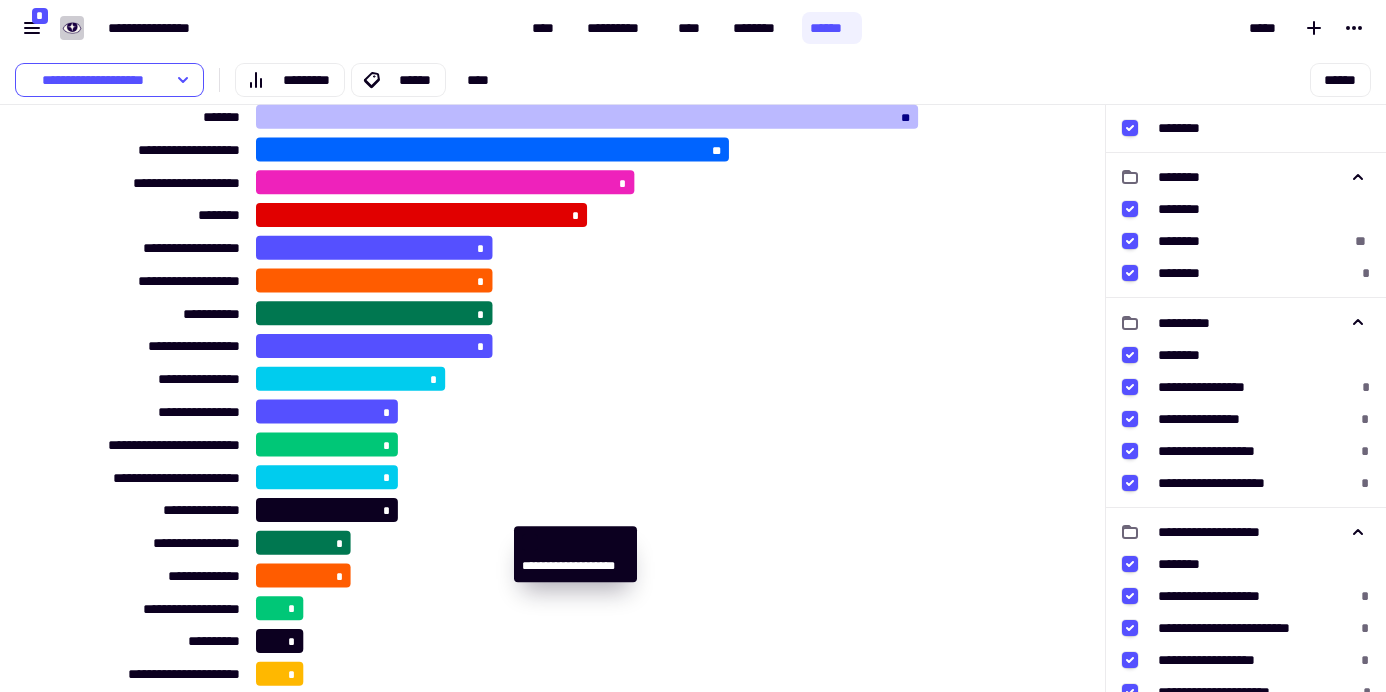 scroll, scrollTop: 82, scrollLeft: 0, axis: vertical 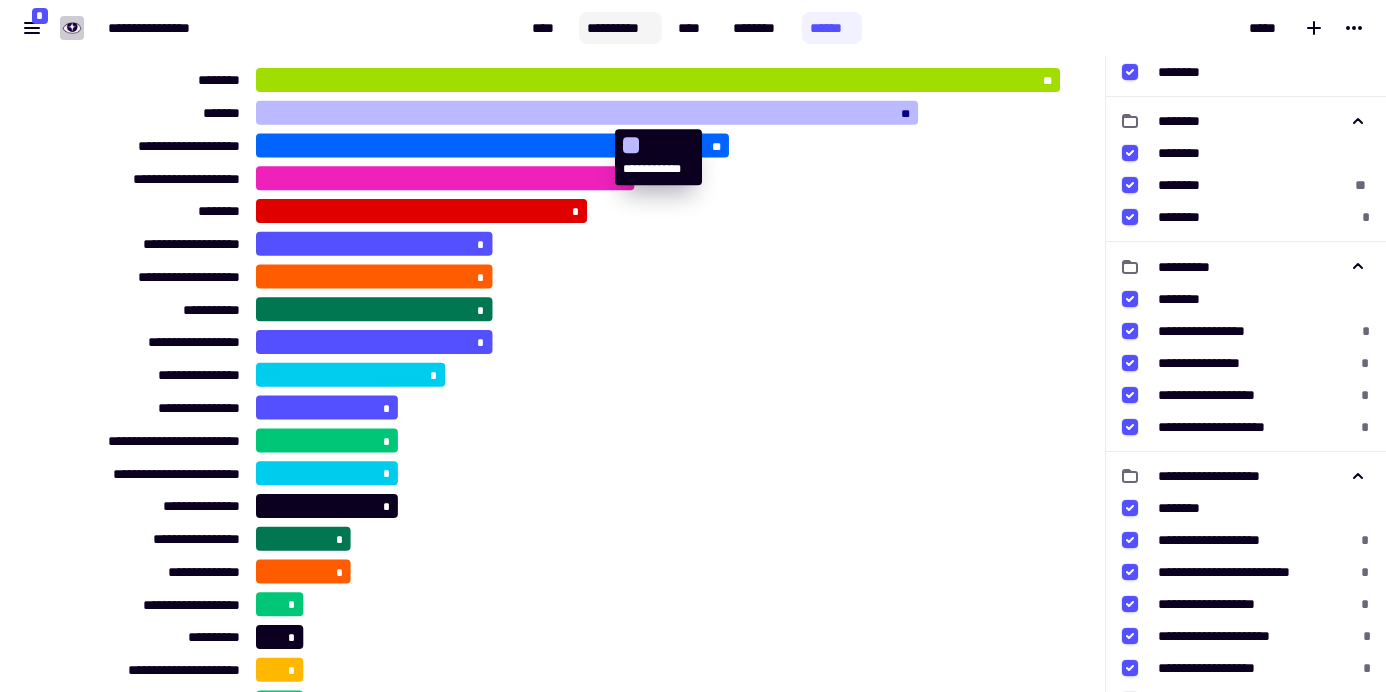 click on "**********" 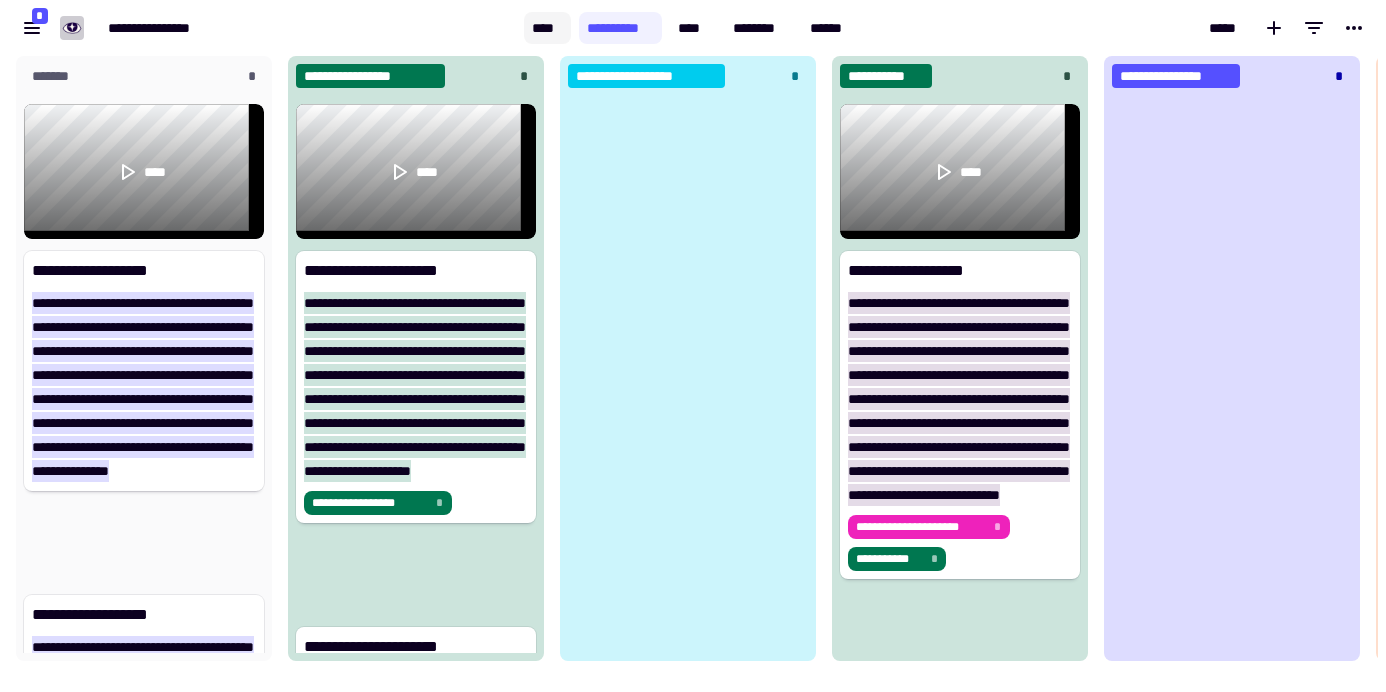 click on "****" 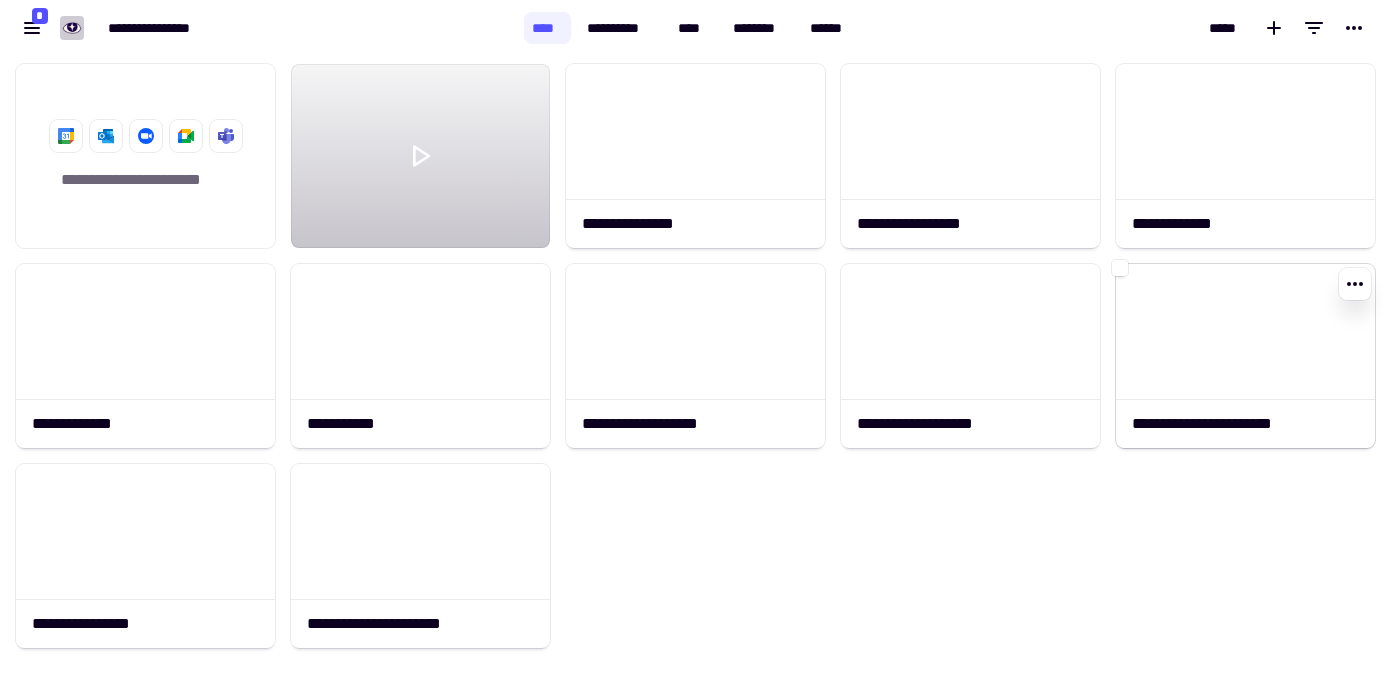 click 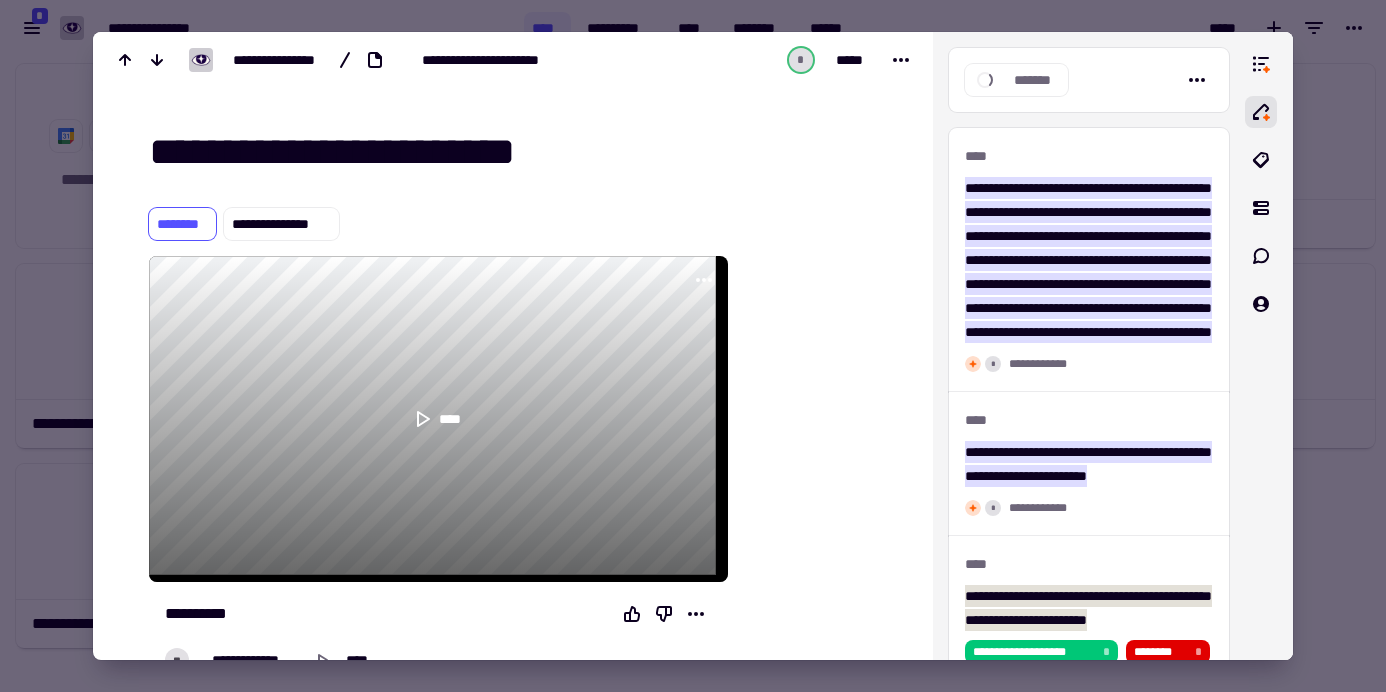 click at bounding box center [818, 2098] 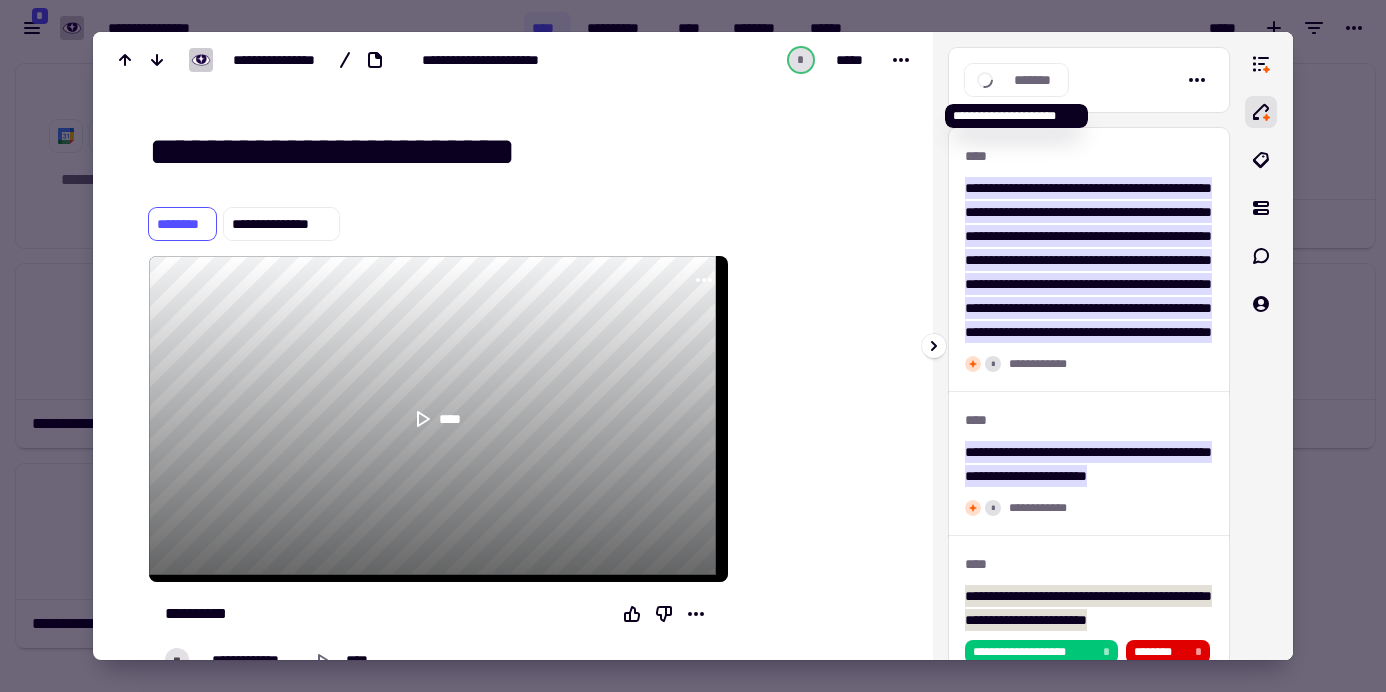 click on "*******" 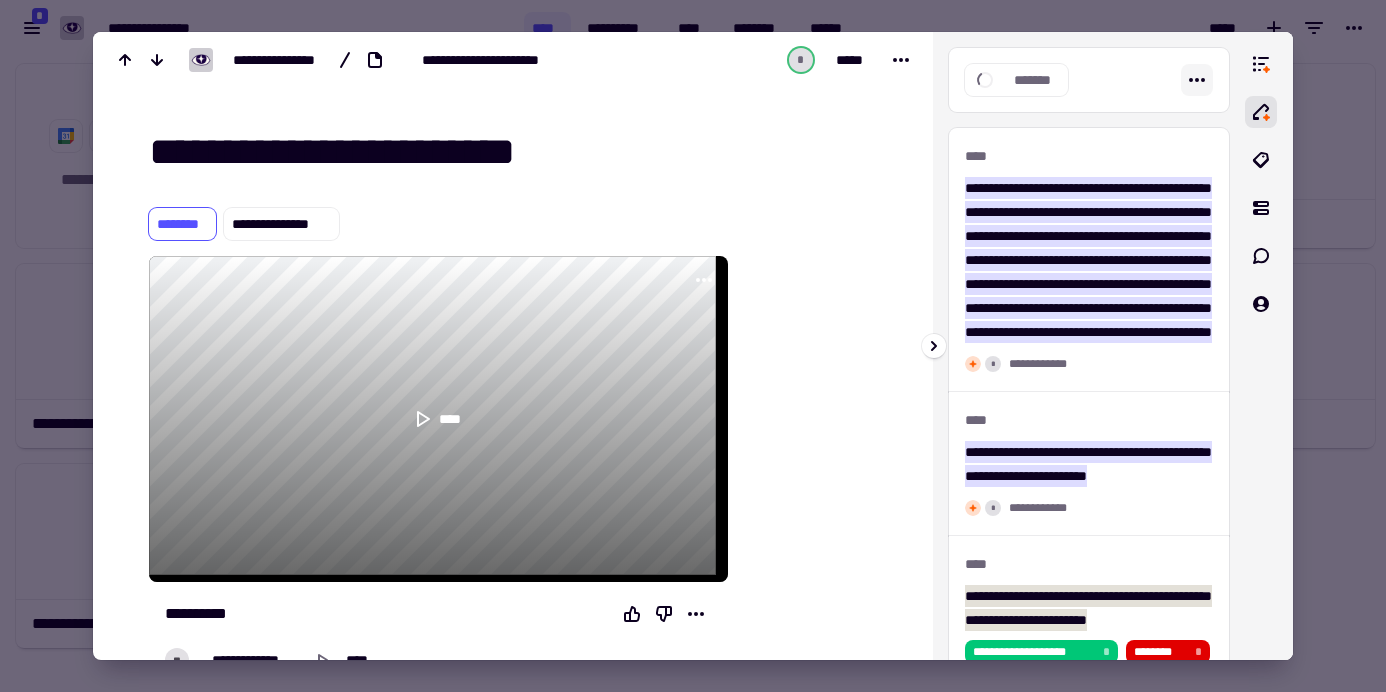 click 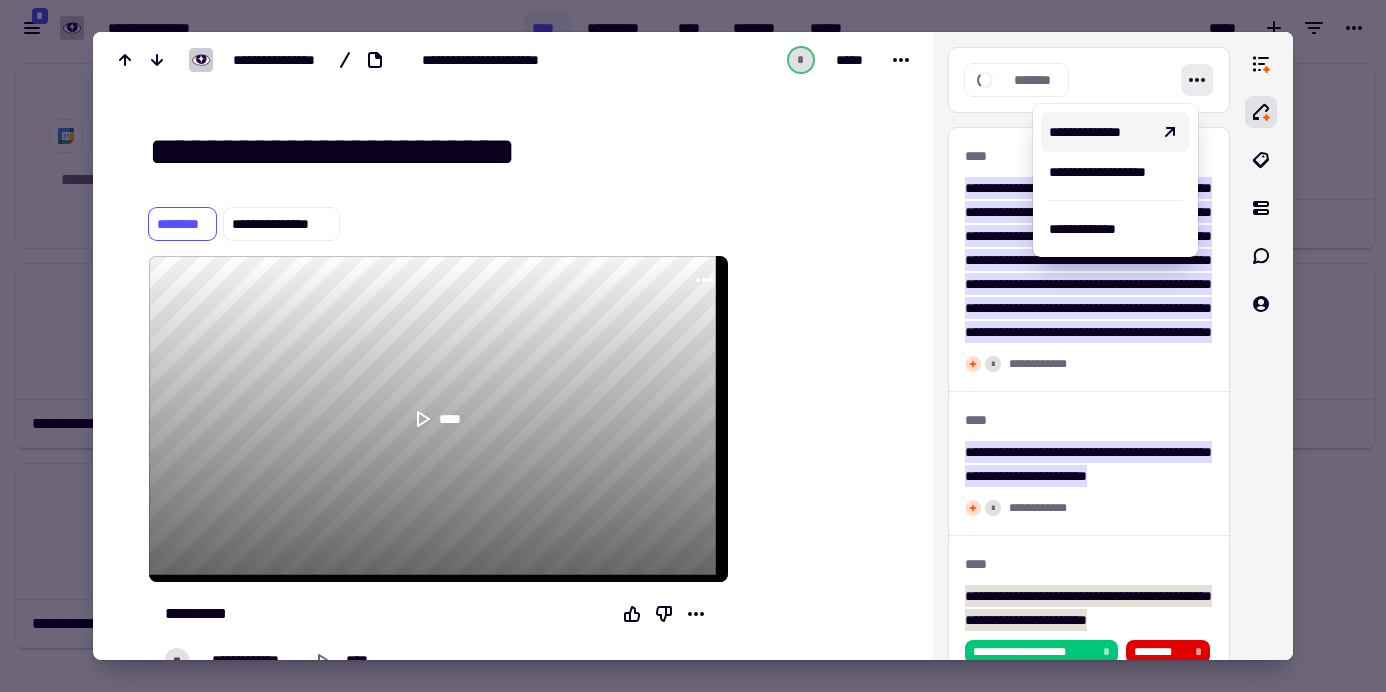 click at bounding box center [693, 346] 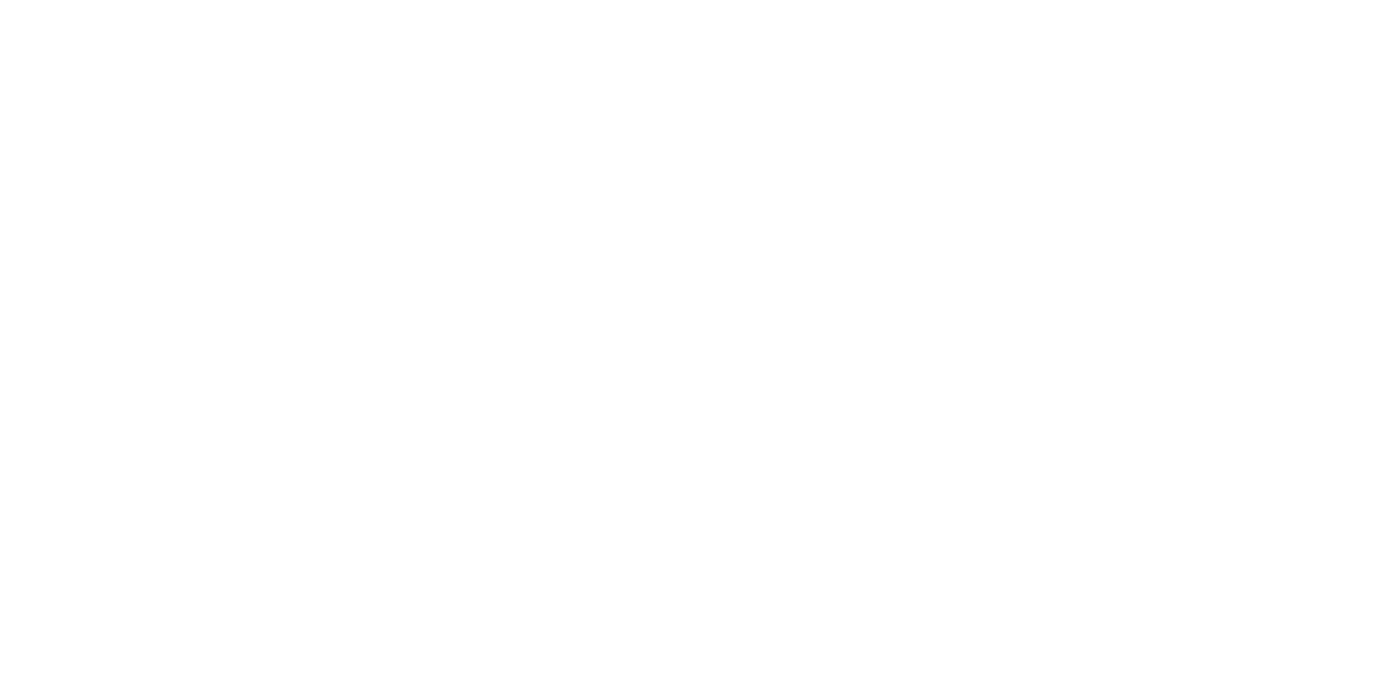 scroll, scrollTop: 0, scrollLeft: 0, axis: both 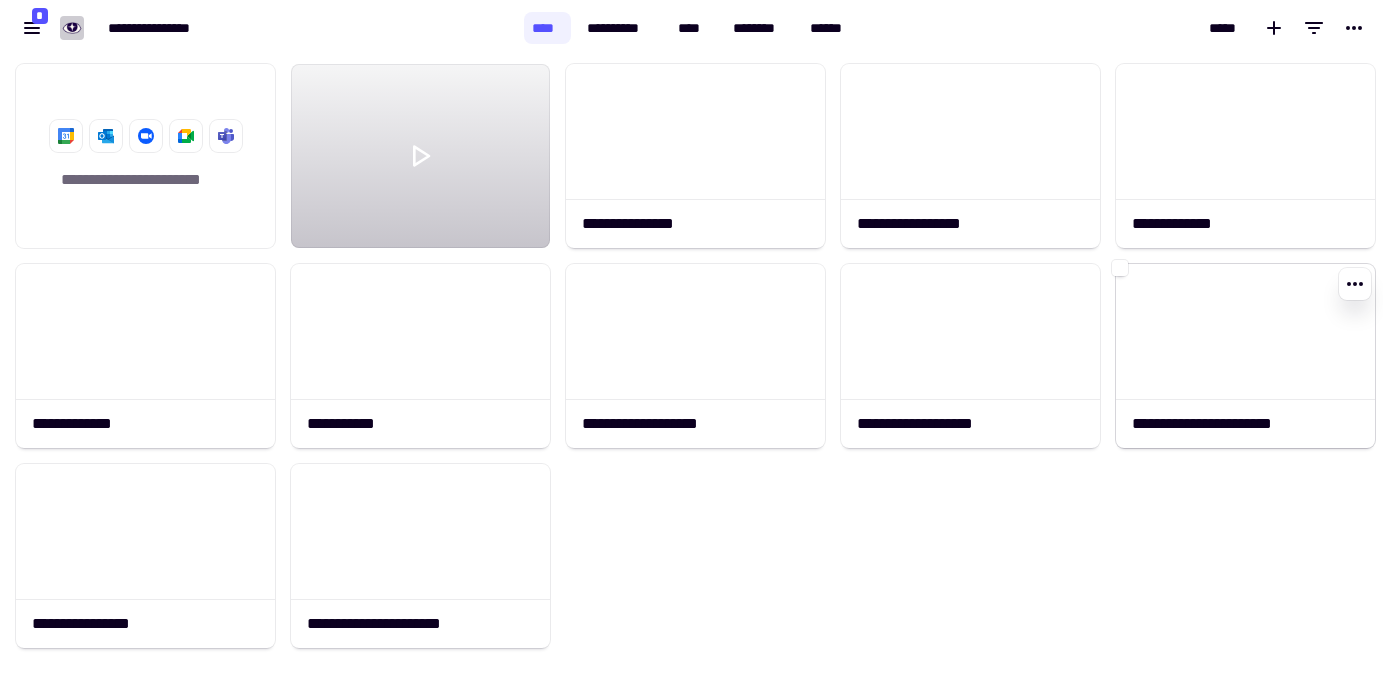 click 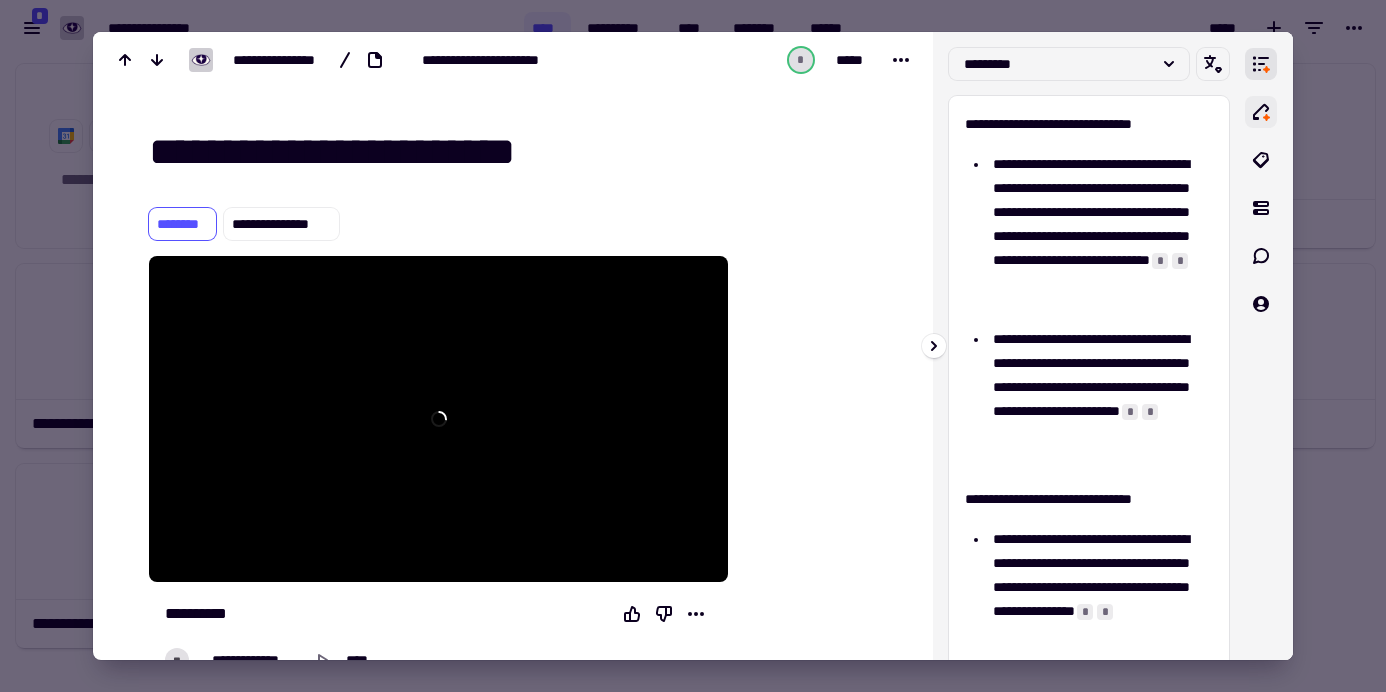 click 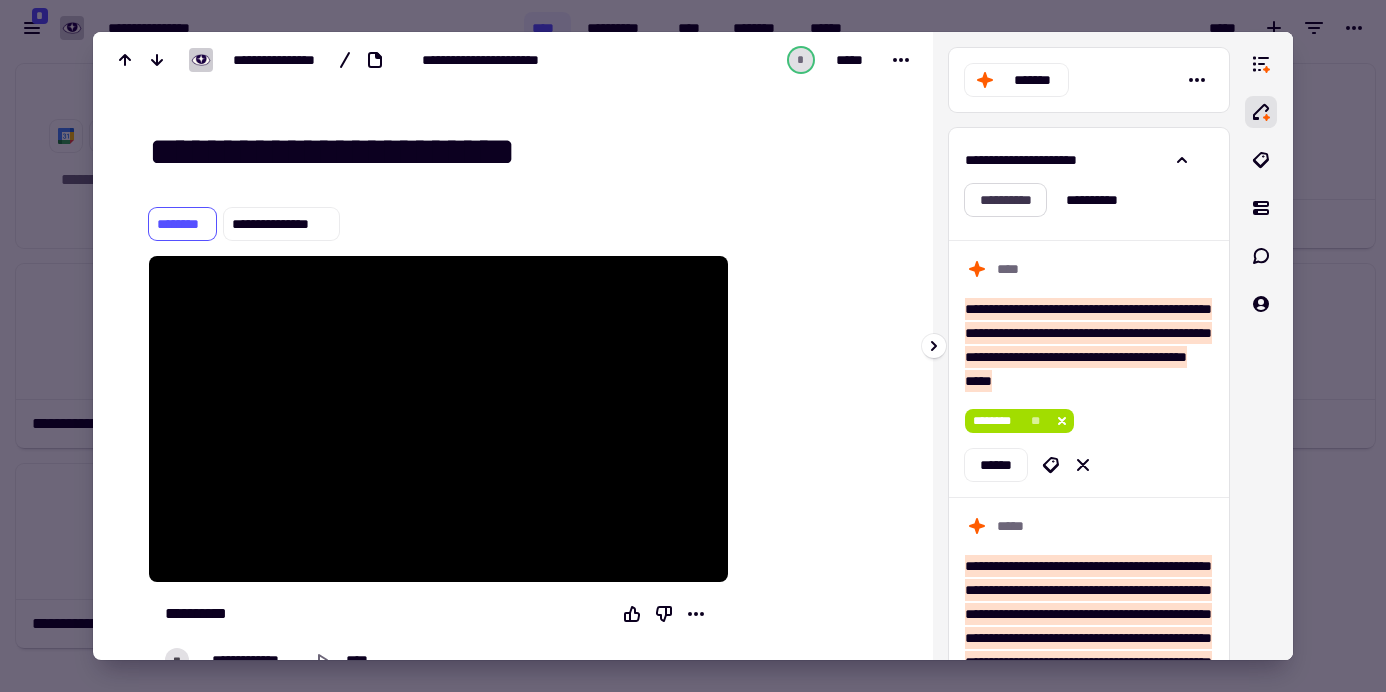 click on "**********" 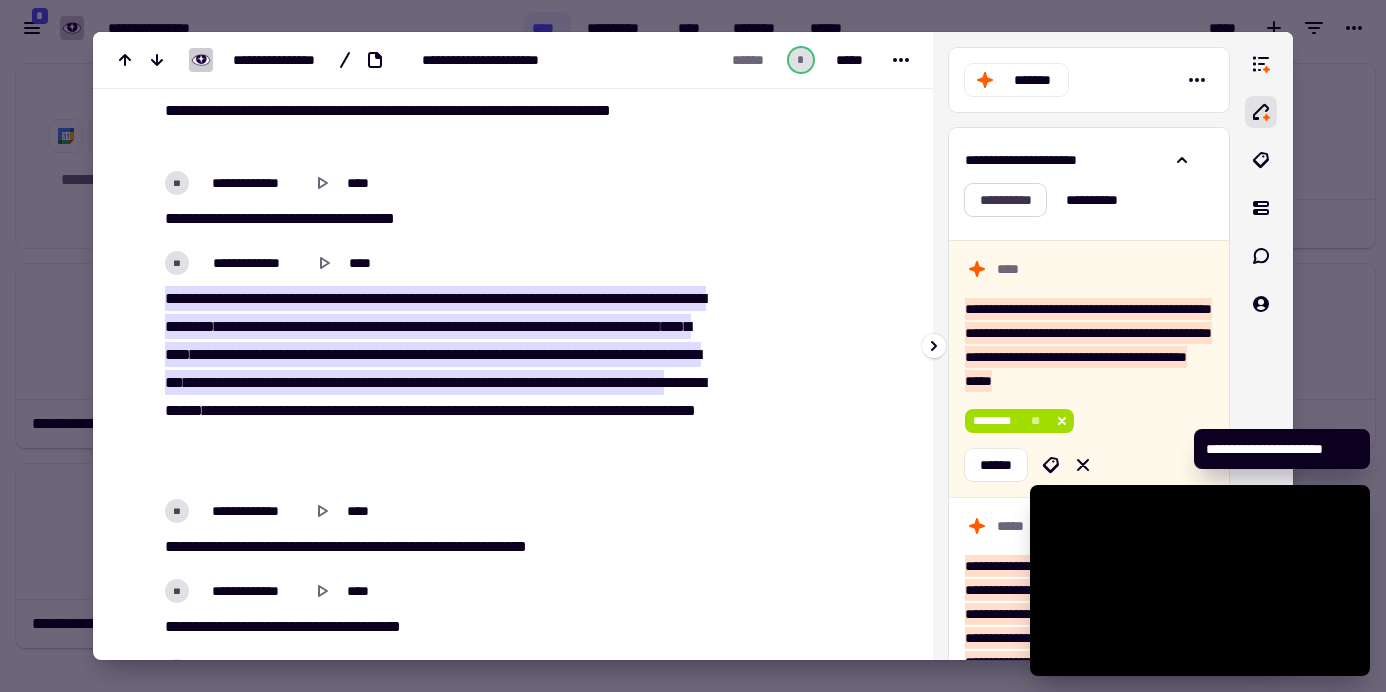scroll, scrollTop: 2845, scrollLeft: 0, axis: vertical 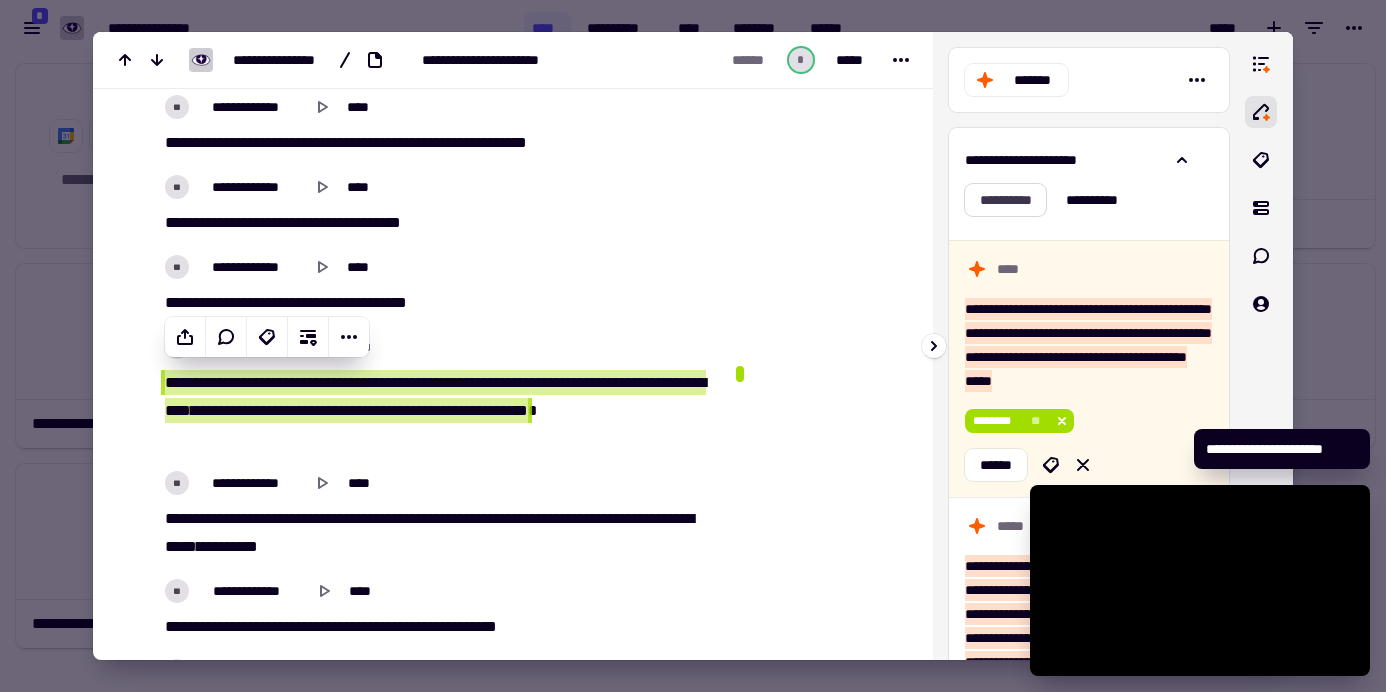 click on "**********" 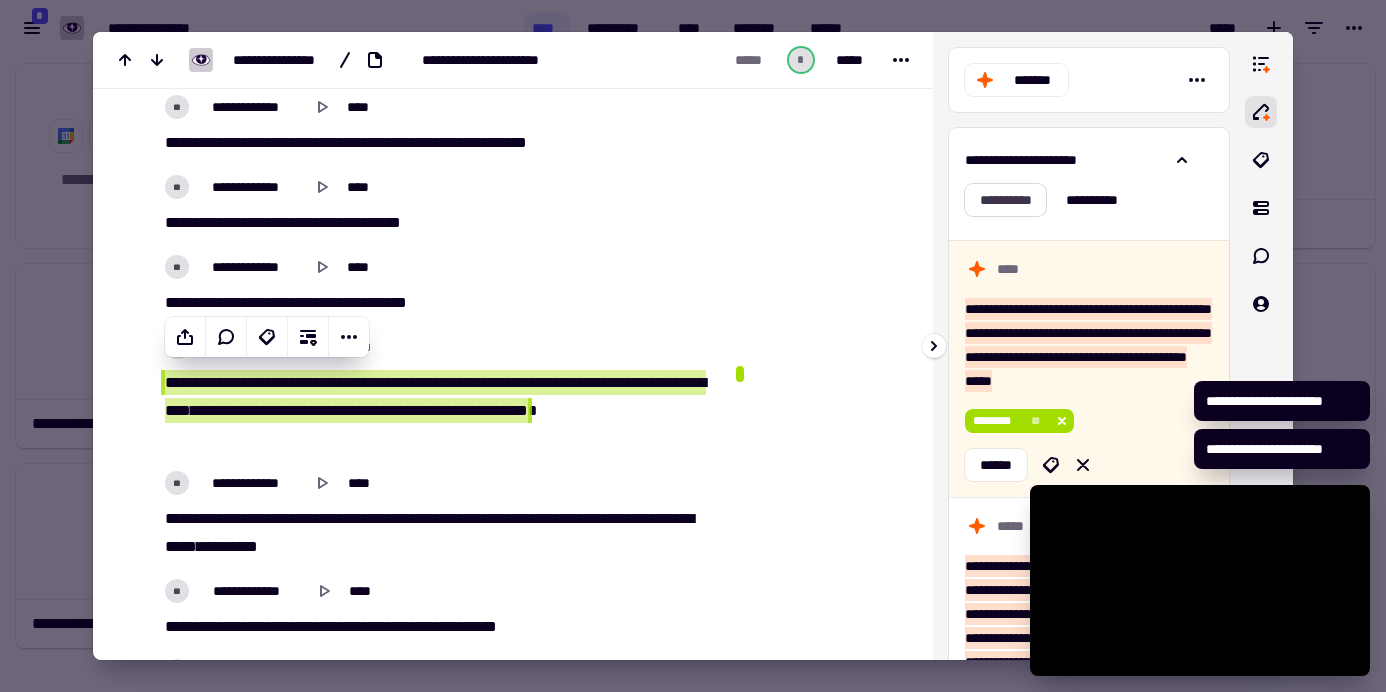 click on "**********" 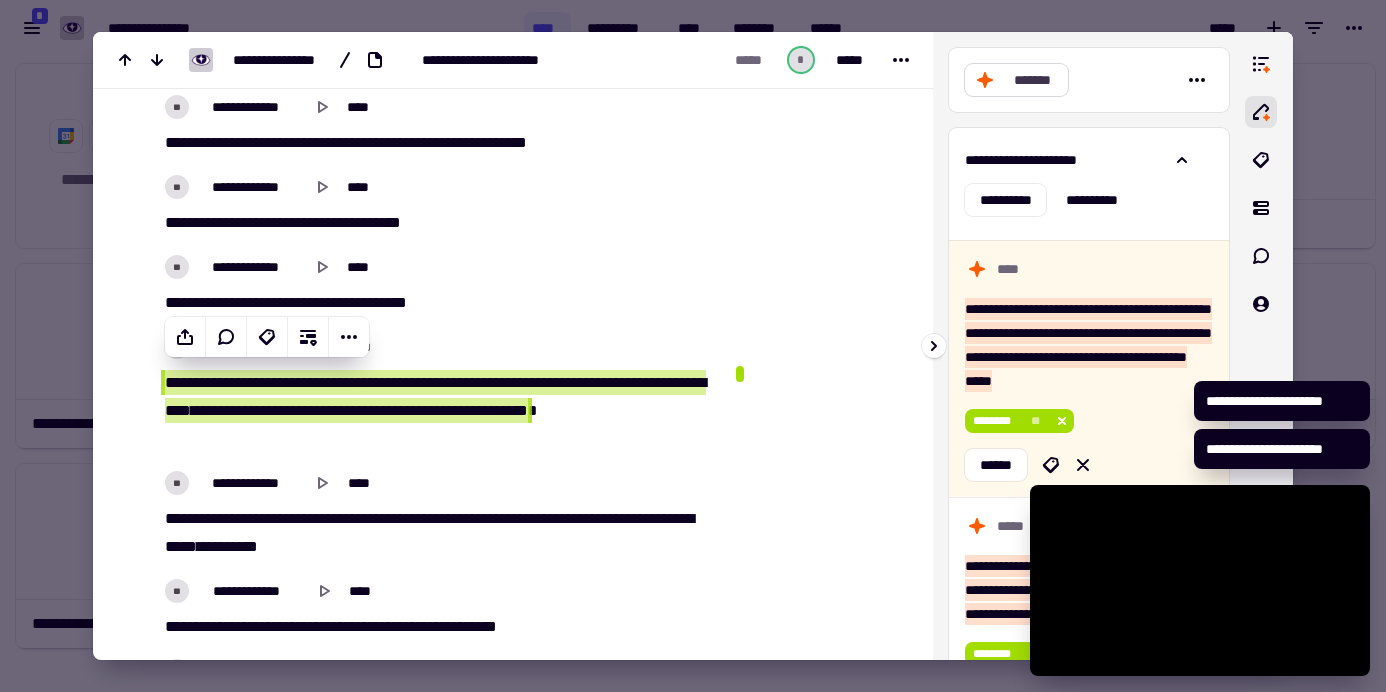 click on "*******" 